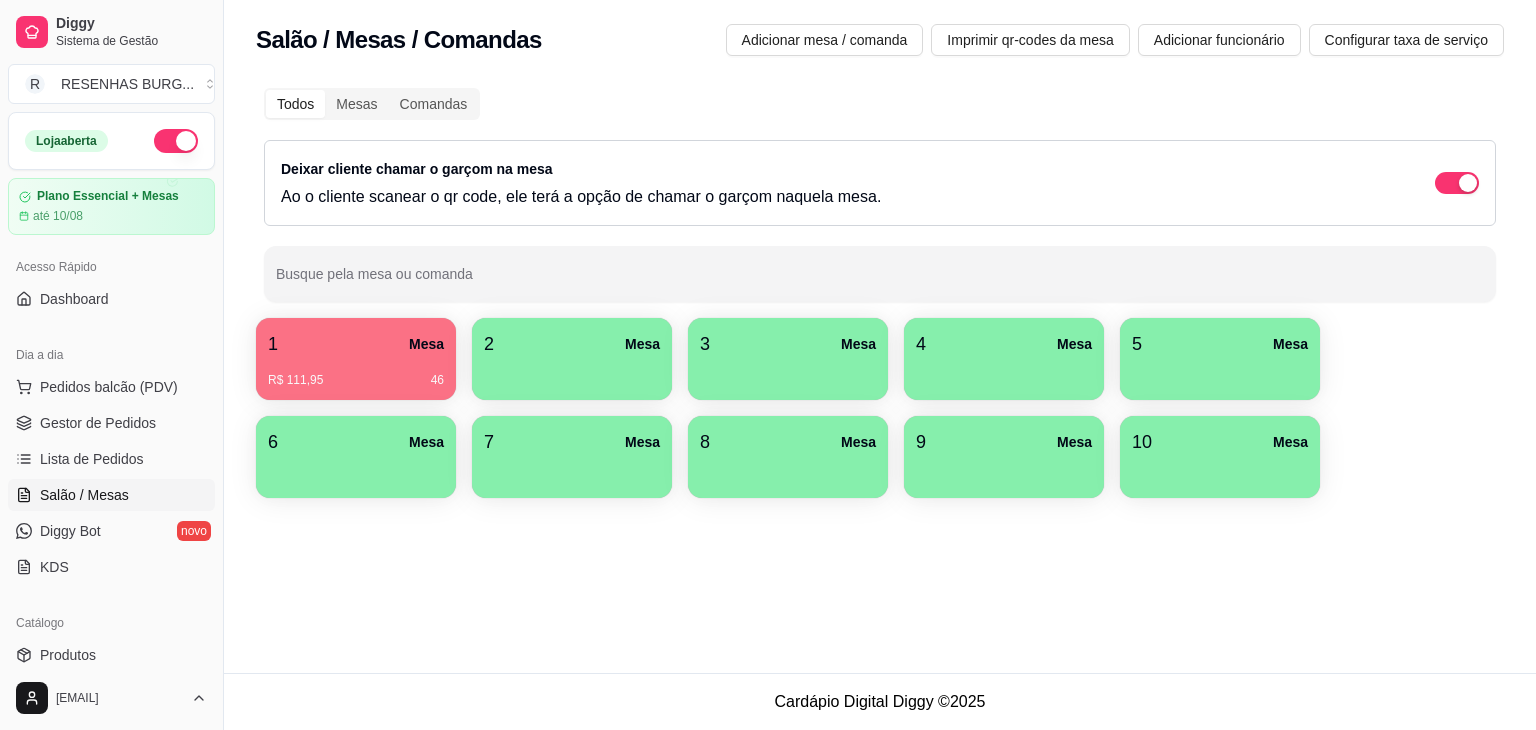 scroll, scrollTop: 0, scrollLeft: 0, axis: both 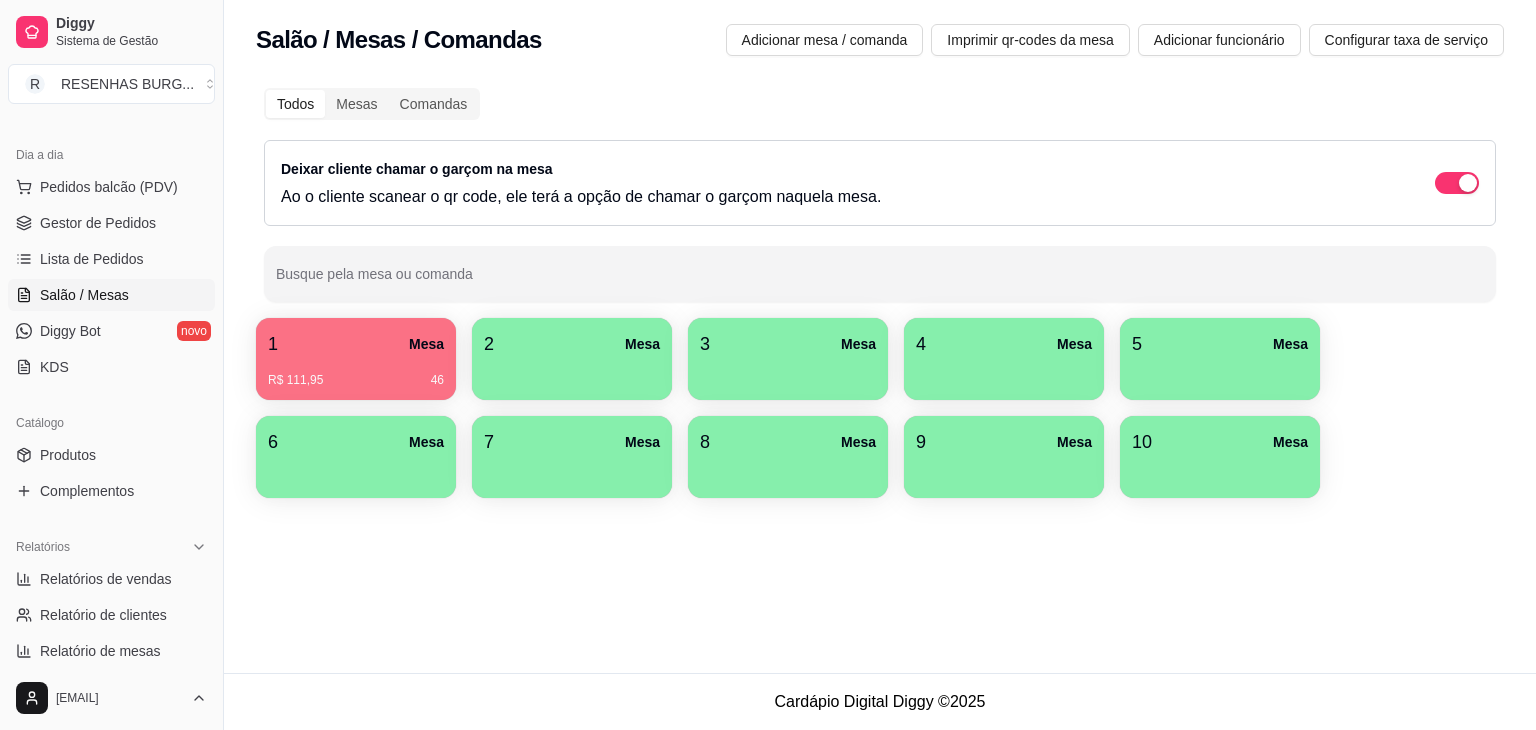 click on "1 Mesa" at bounding box center [356, 344] 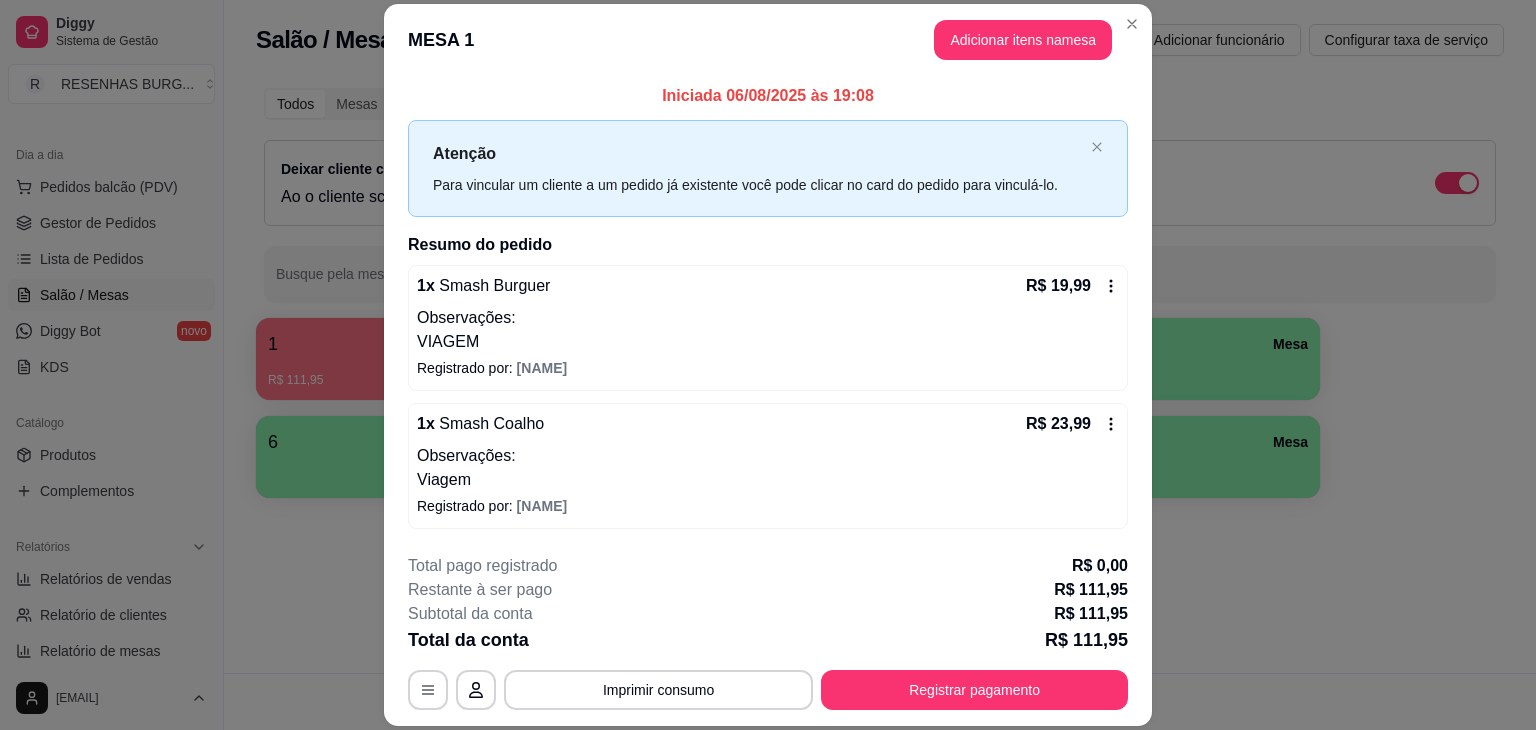 click on "Registrar pagamento" at bounding box center (974, 690) 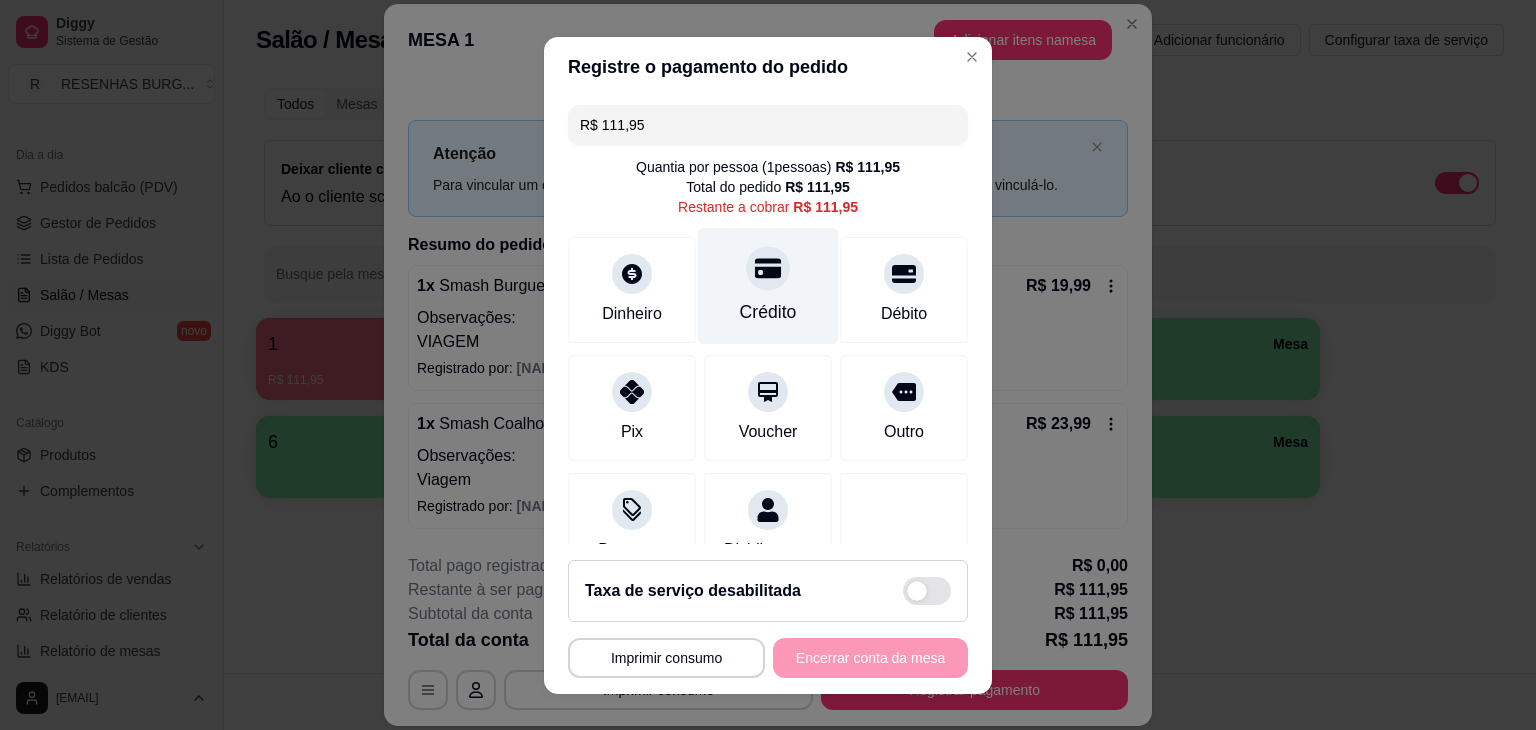 click 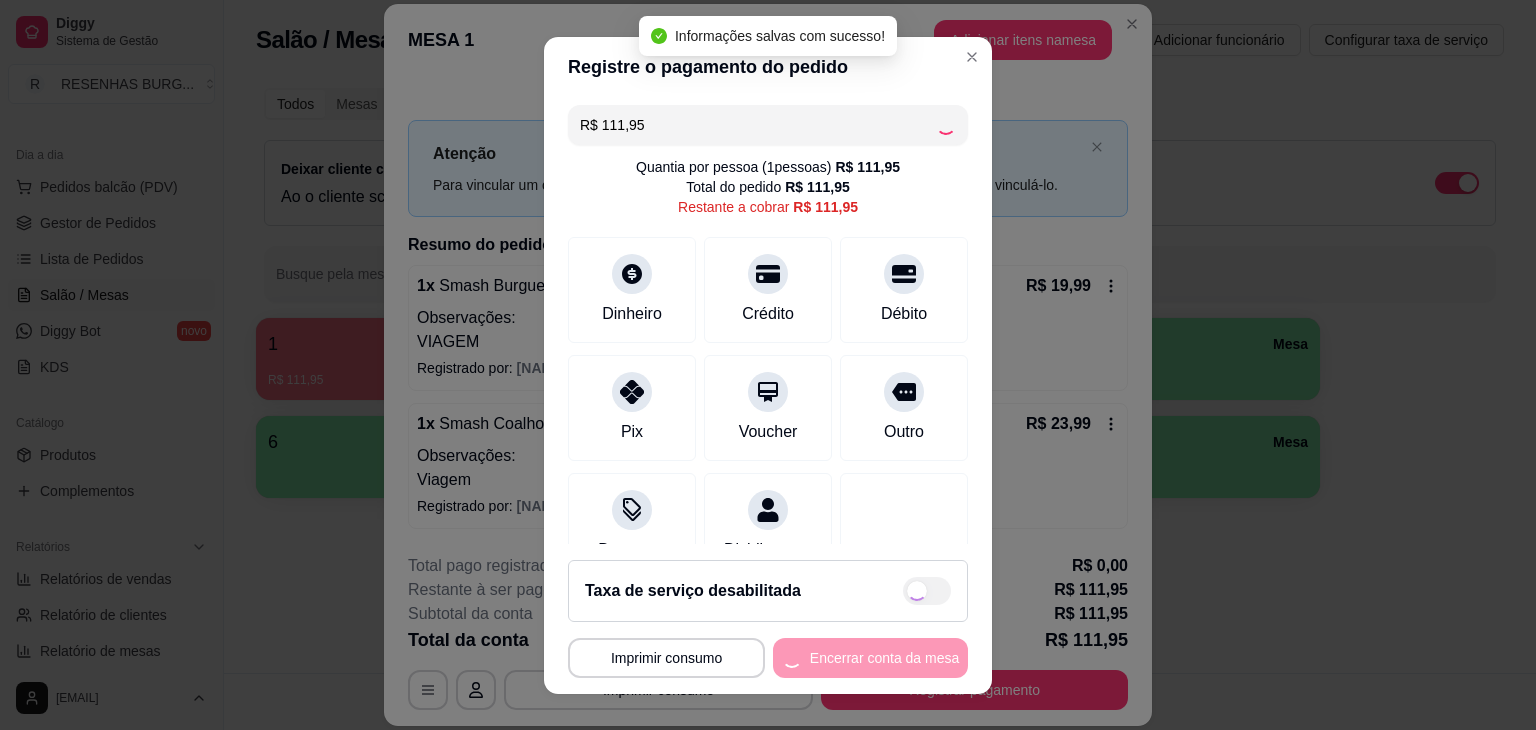type on "R$ 0,00" 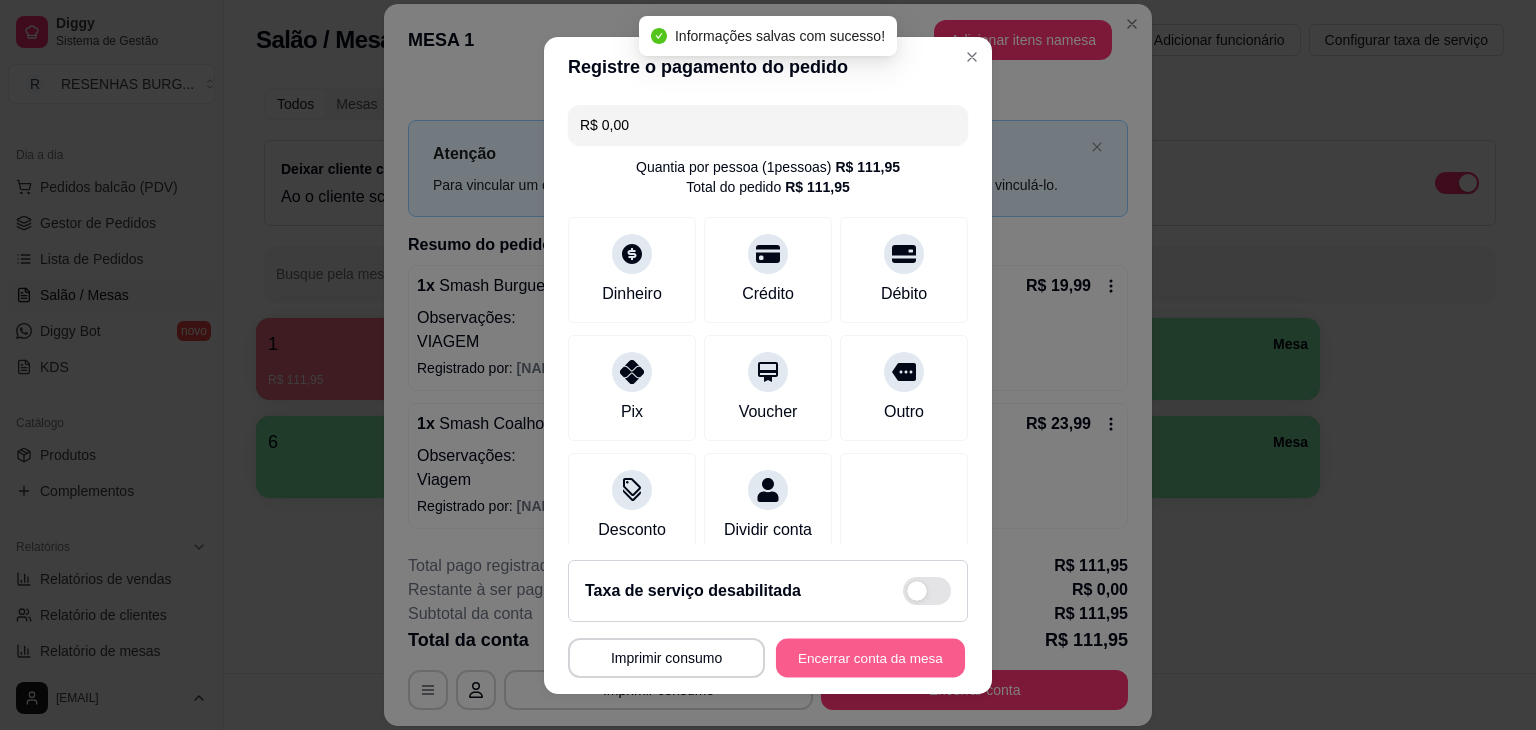 click on "Encerrar conta da mesa" at bounding box center [870, 657] 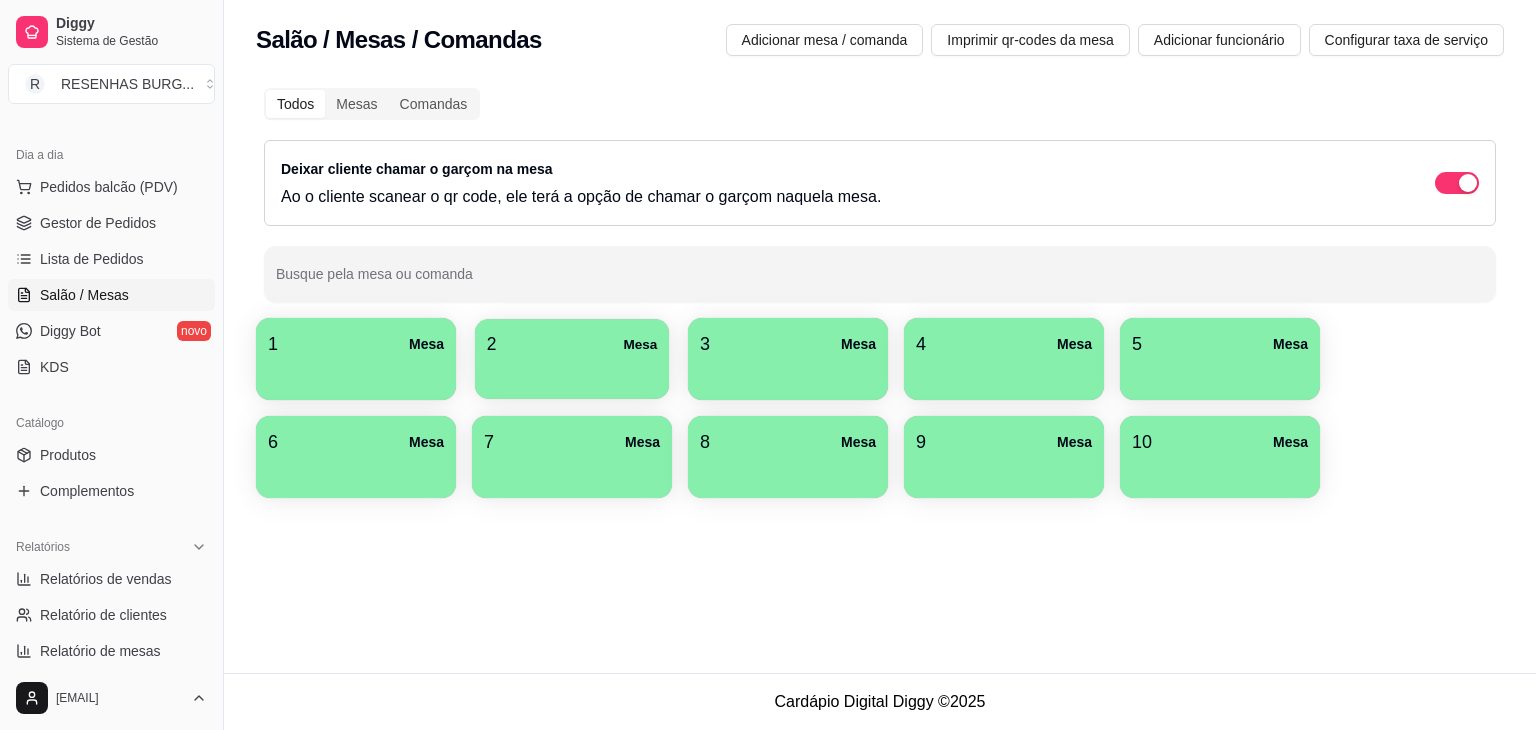 click at bounding box center [572, 372] 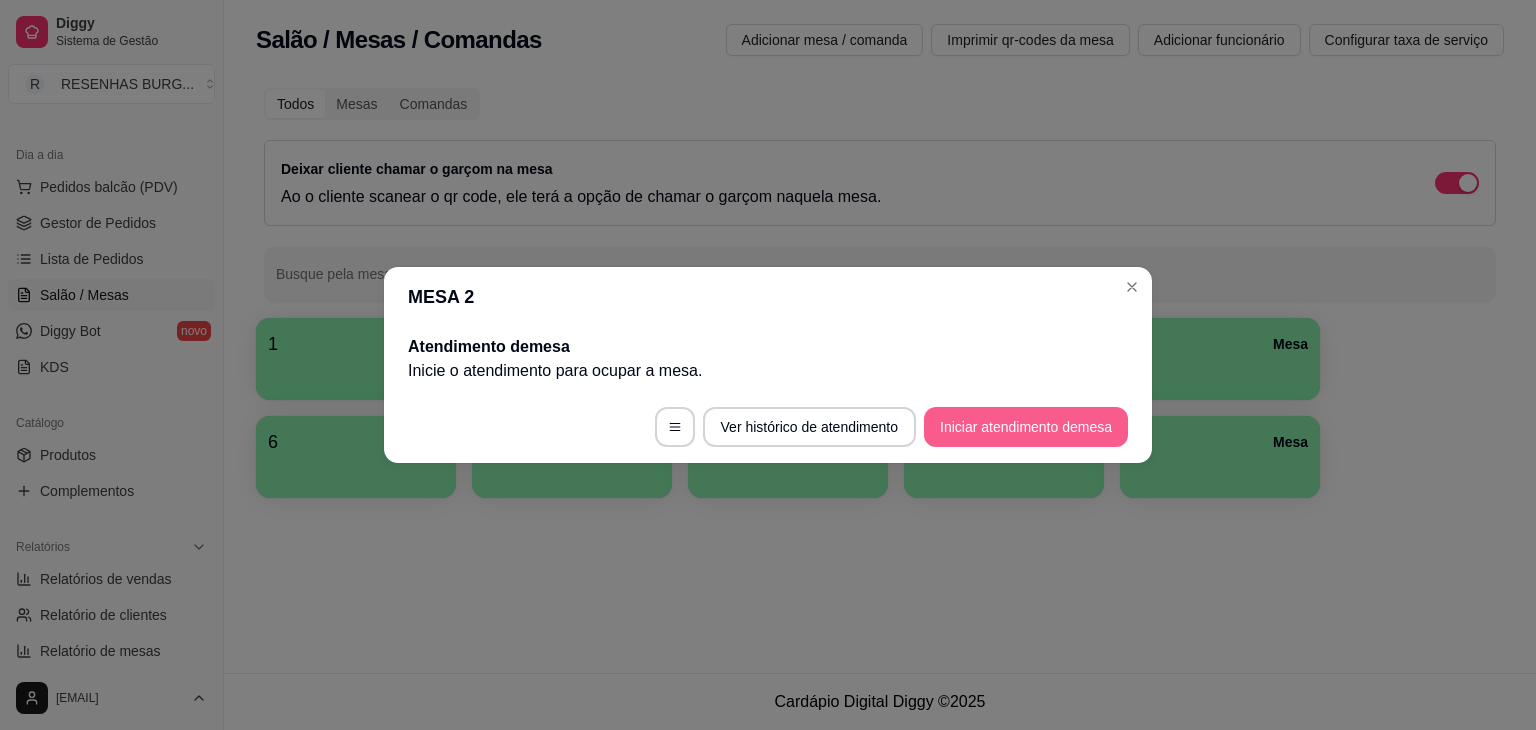 click on "Iniciar atendimento de  mesa" at bounding box center (1026, 427) 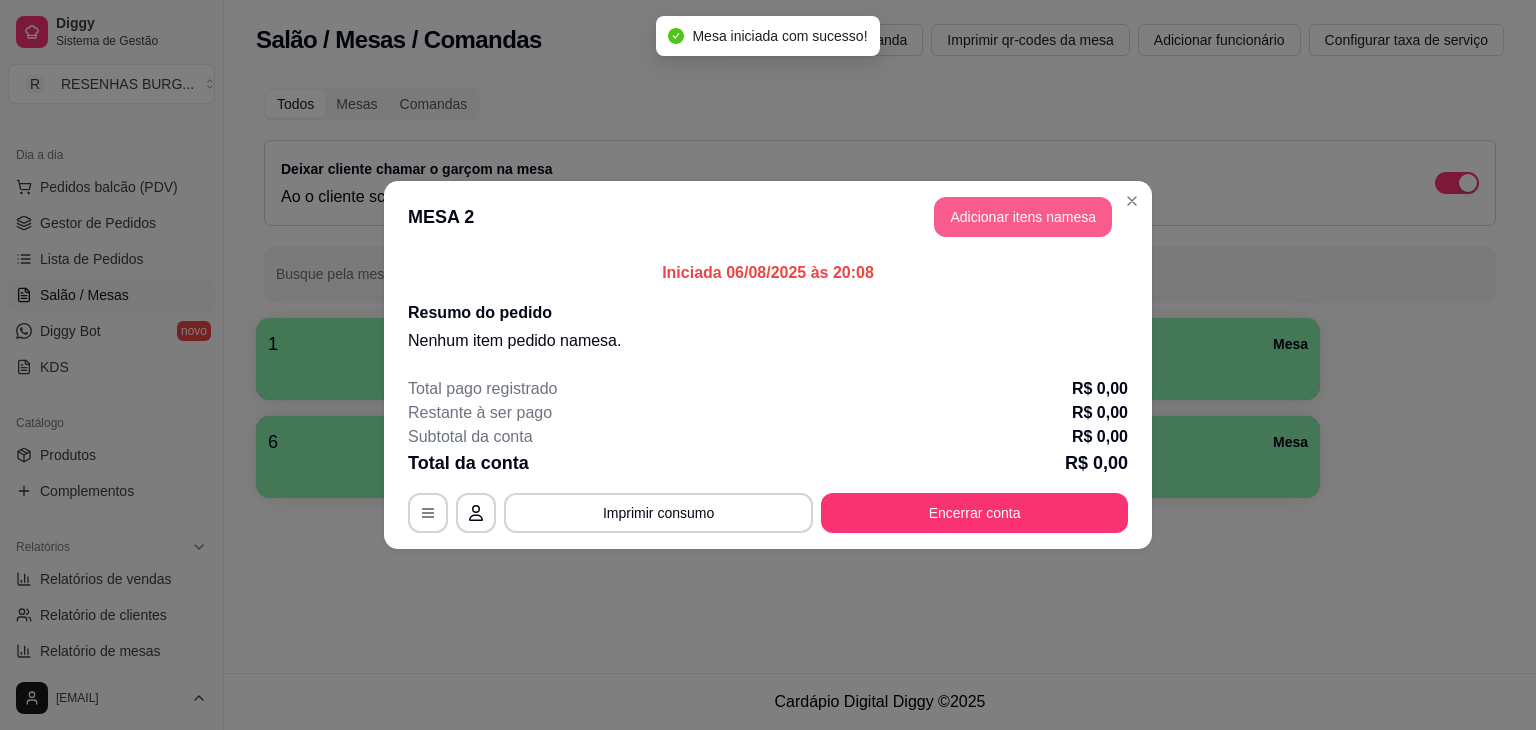 click on "Adicionar itens na  mesa" at bounding box center (1023, 217) 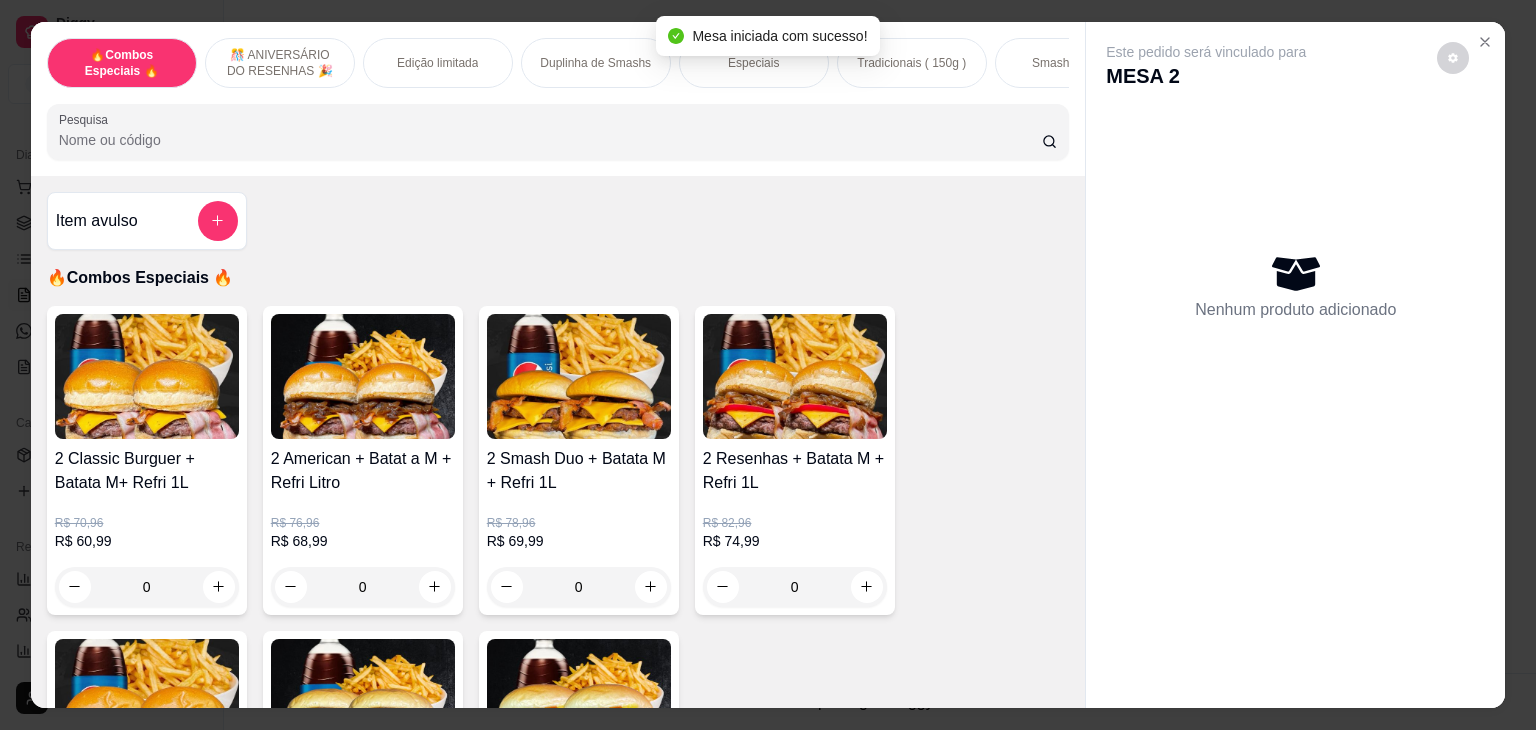 click on "Pesquisa" at bounding box center (550, 140) 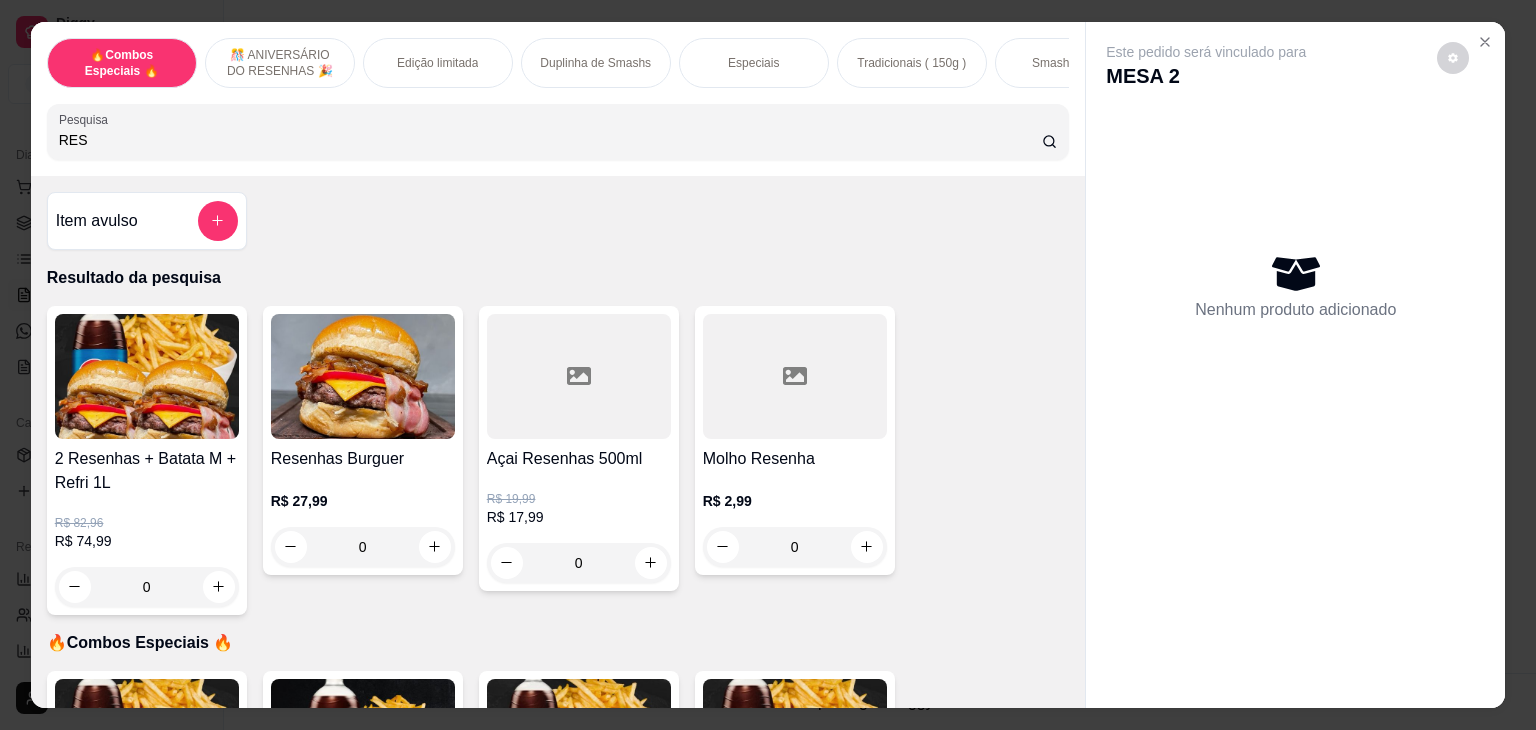 type on "RES" 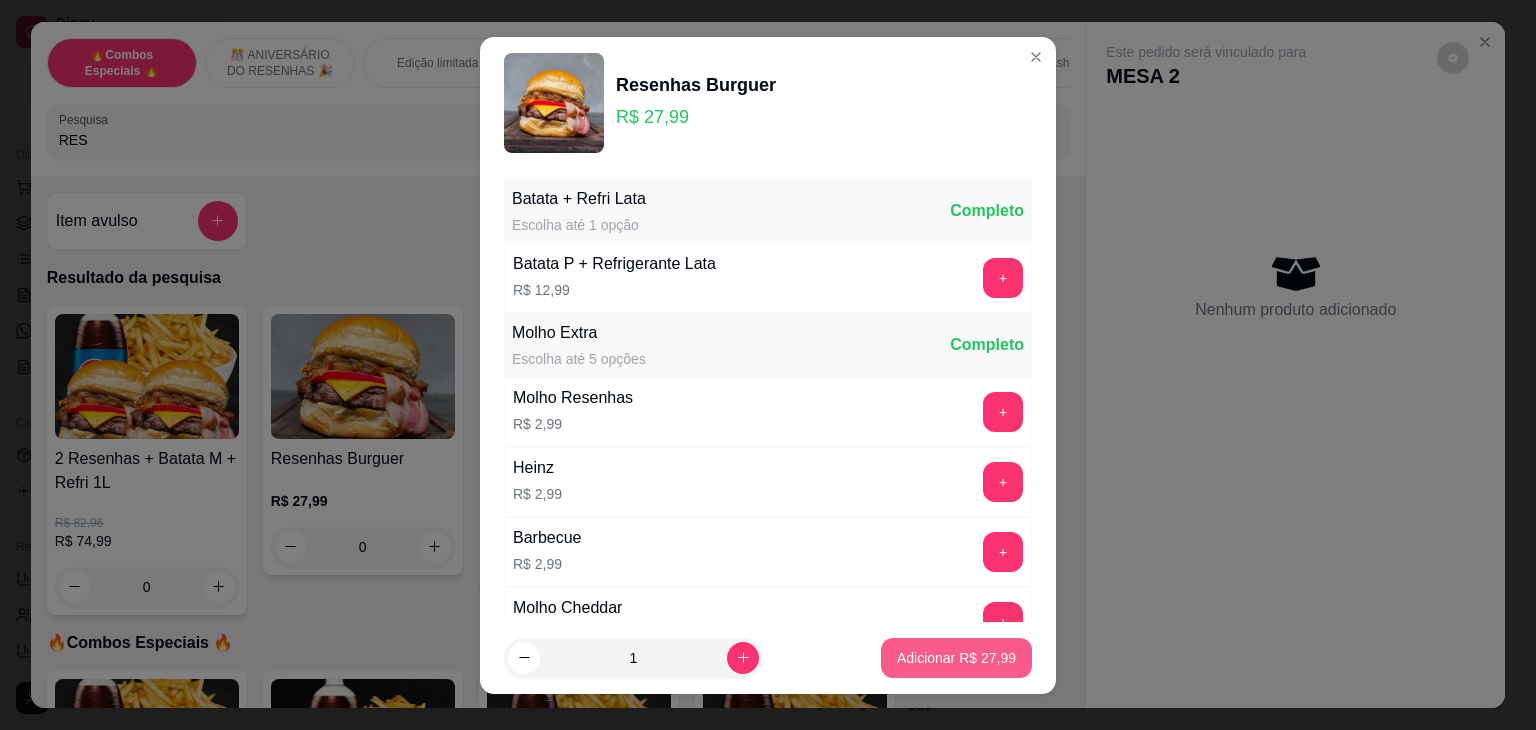 click on "Adicionar R$ 27,99" at bounding box center (956, 658) 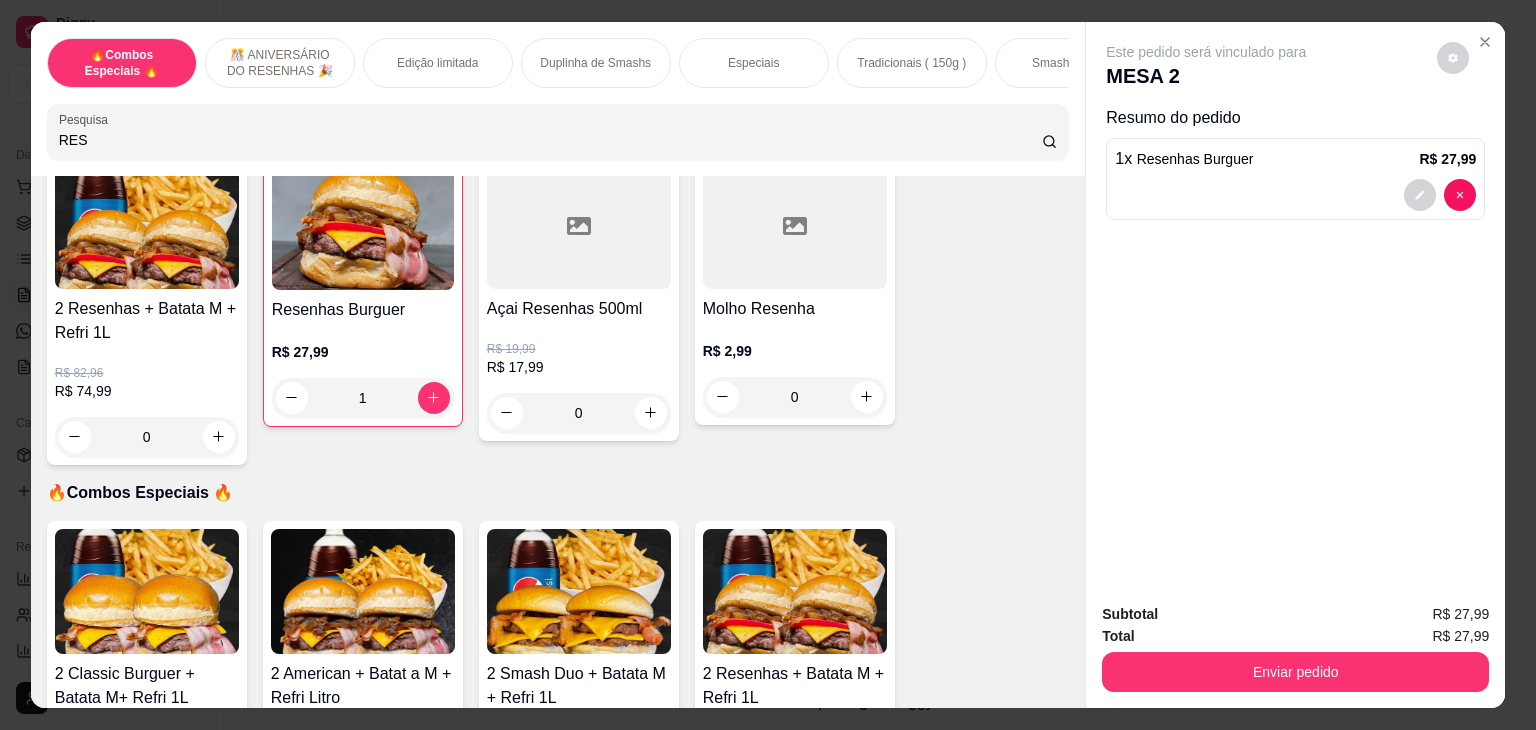 scroll, scrollTop: 0, scrollLeft: 0, axis: both 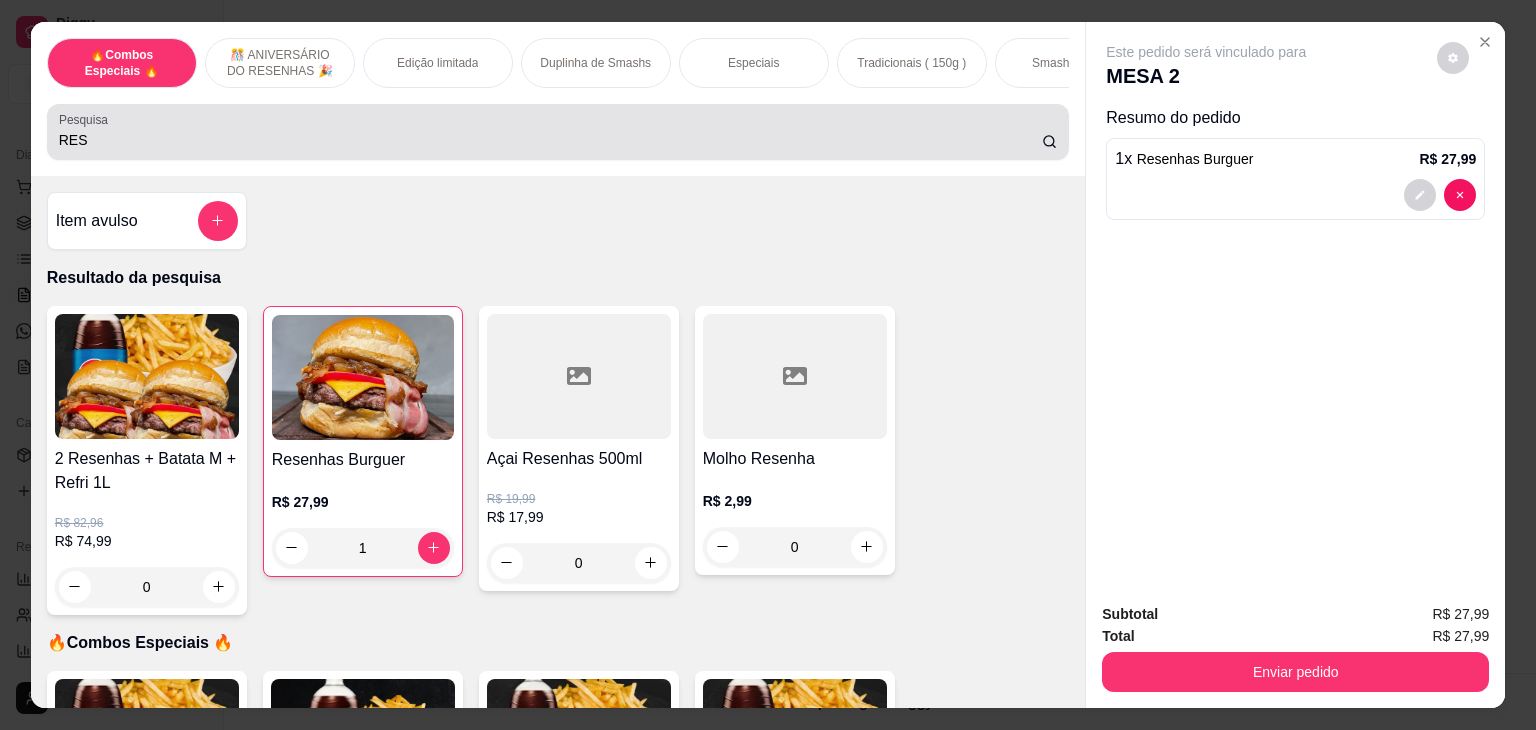 drag, startPoint x: 175, startPoint y: 150, endPoint x: 0, endPoint y: 76, distance: 190.00262 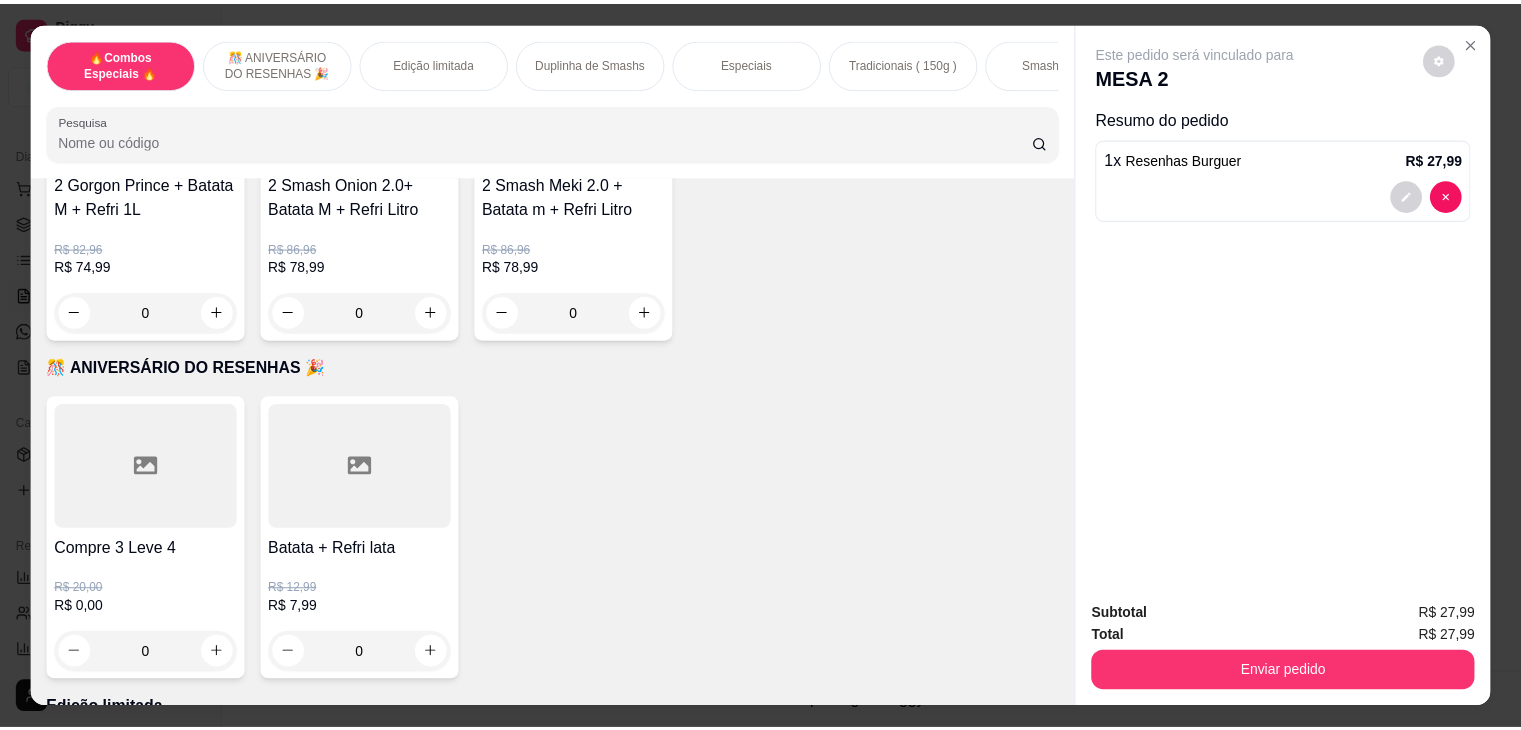 scroll, scrollTop: 900, scrollLeft: 0, axis: vertical 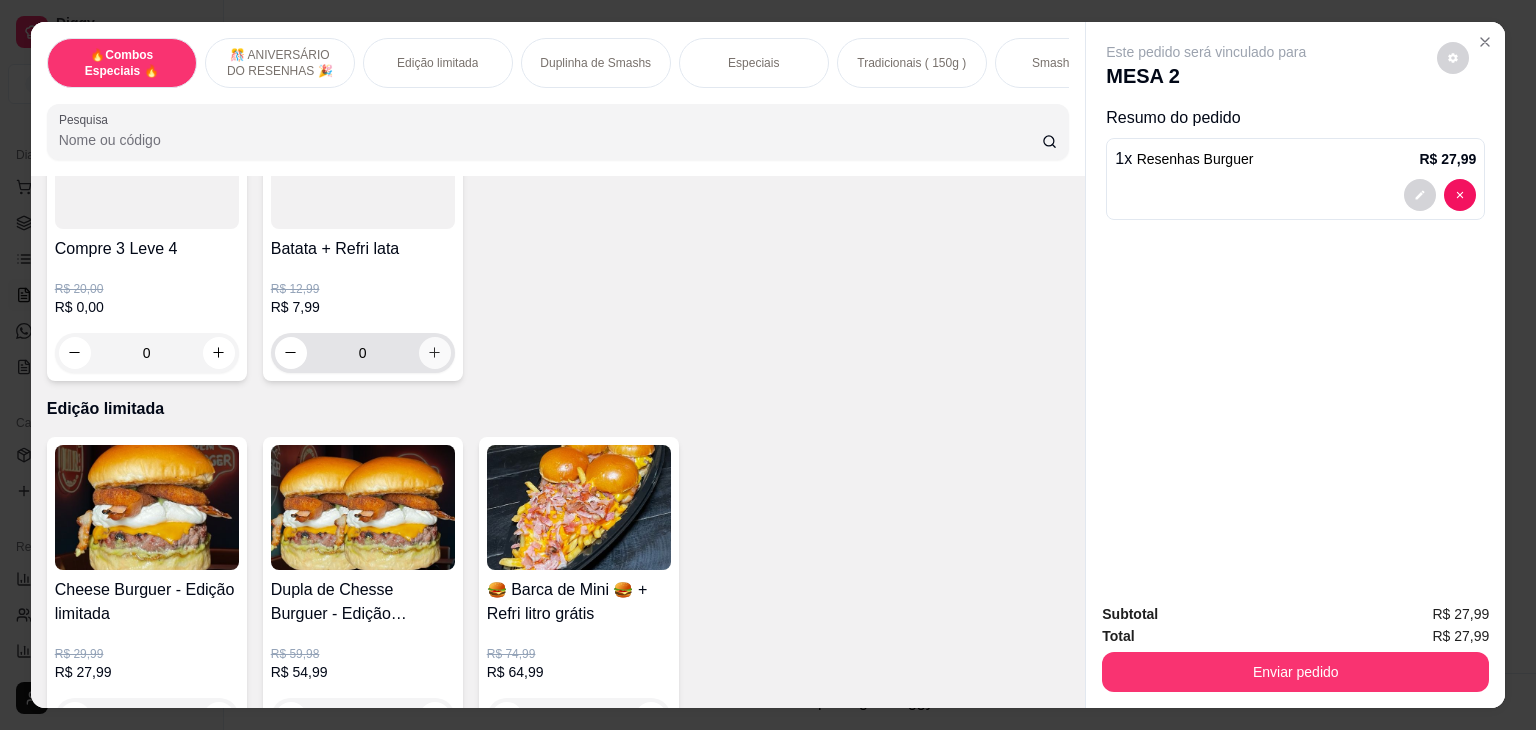 type 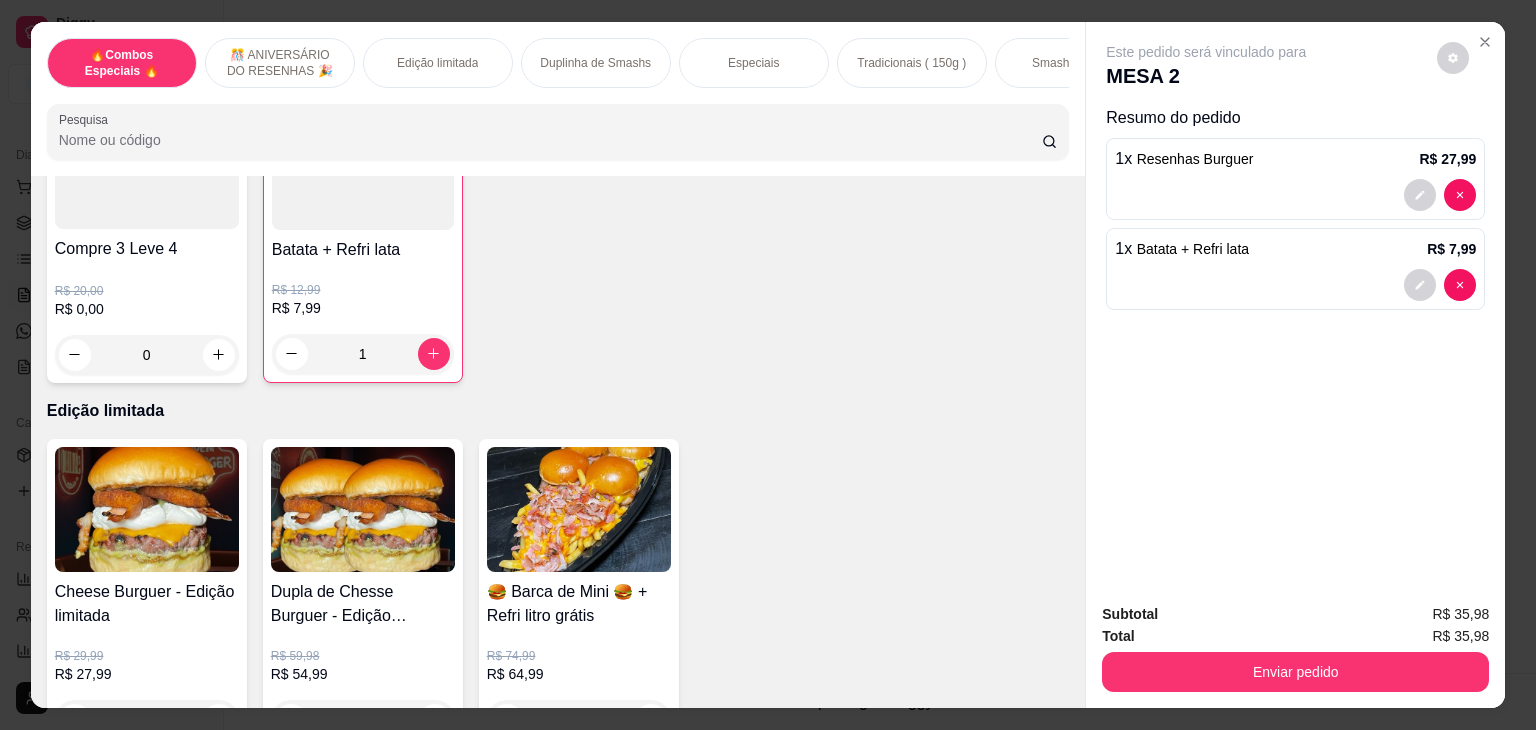 click on "Subtotal R$ 35,98 Total R$ 35,98 Enviar pedido" at bounding box center [1295, 647] 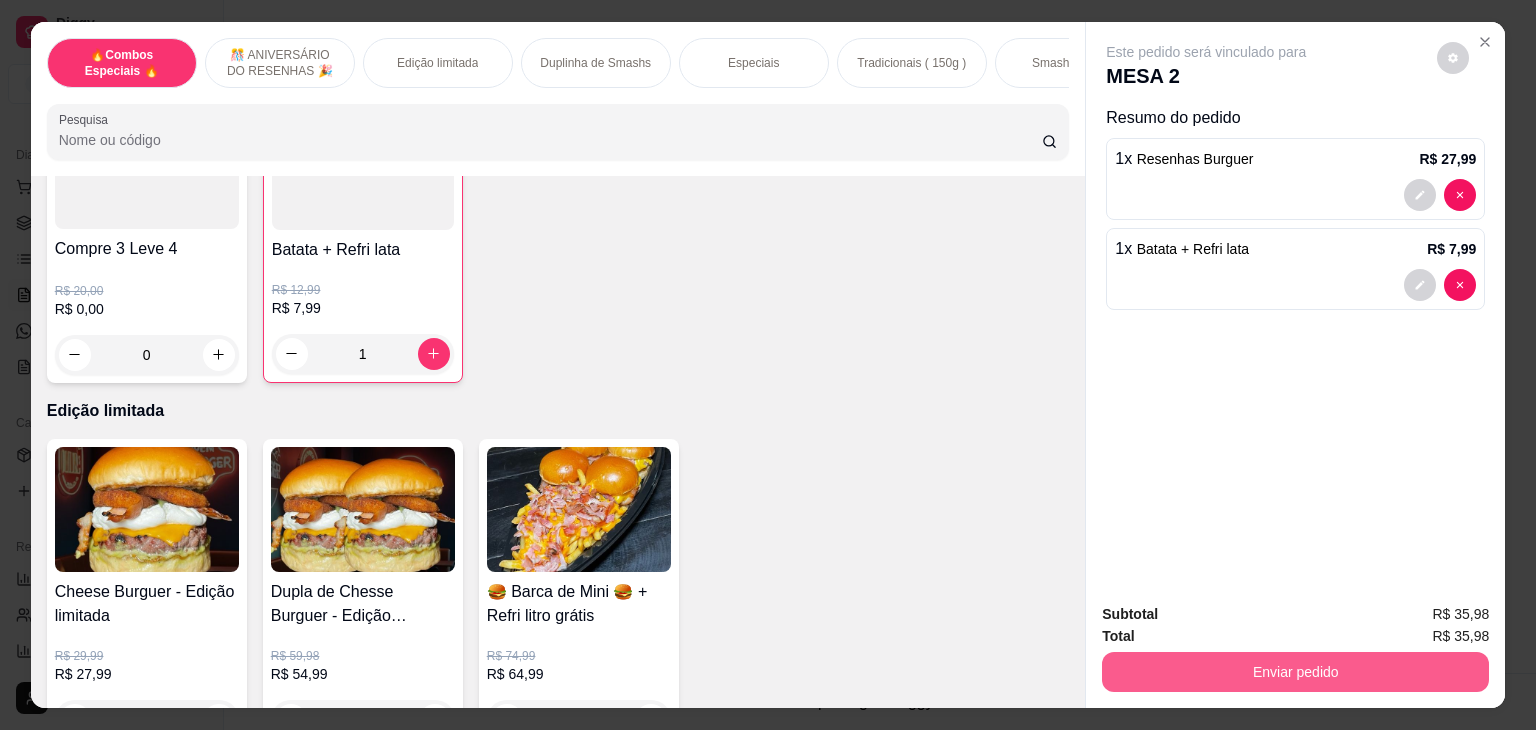 click on "Enviar pedido" at bounding box center (1295, 672) 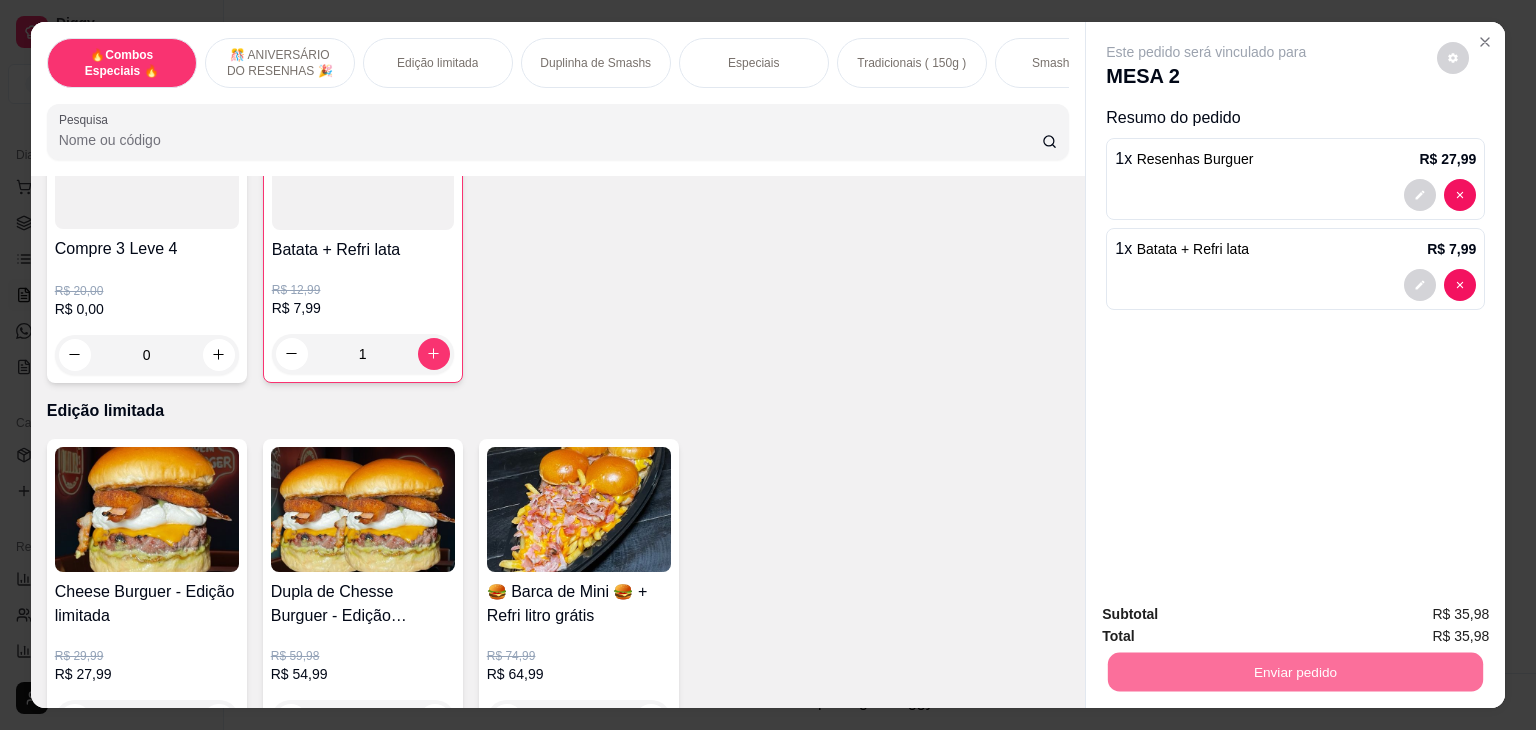 click on "Não registrar e enviar pedido" at bounding box center [1229, 614] 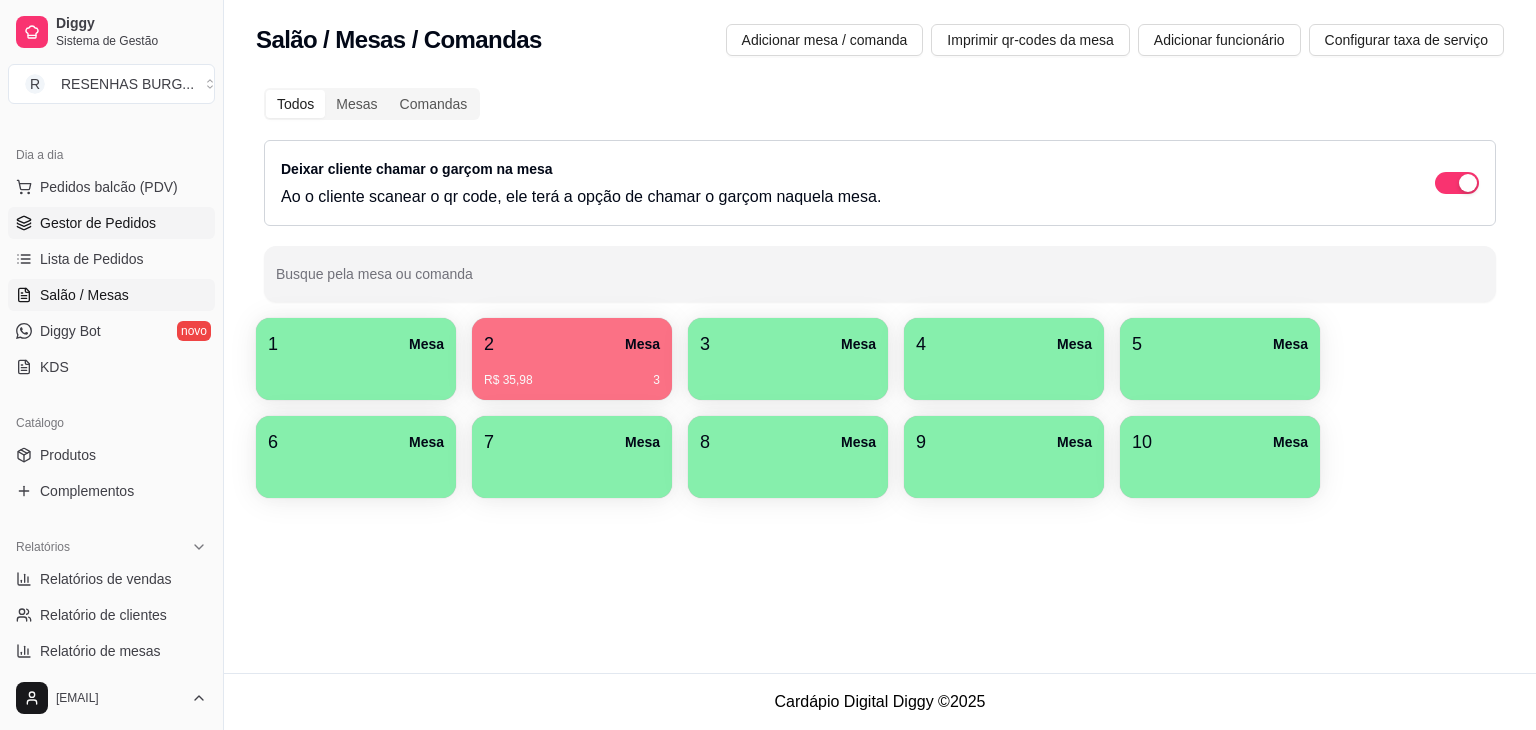 click on "Gestor de Pedidos" at bounding box center [98, 223] 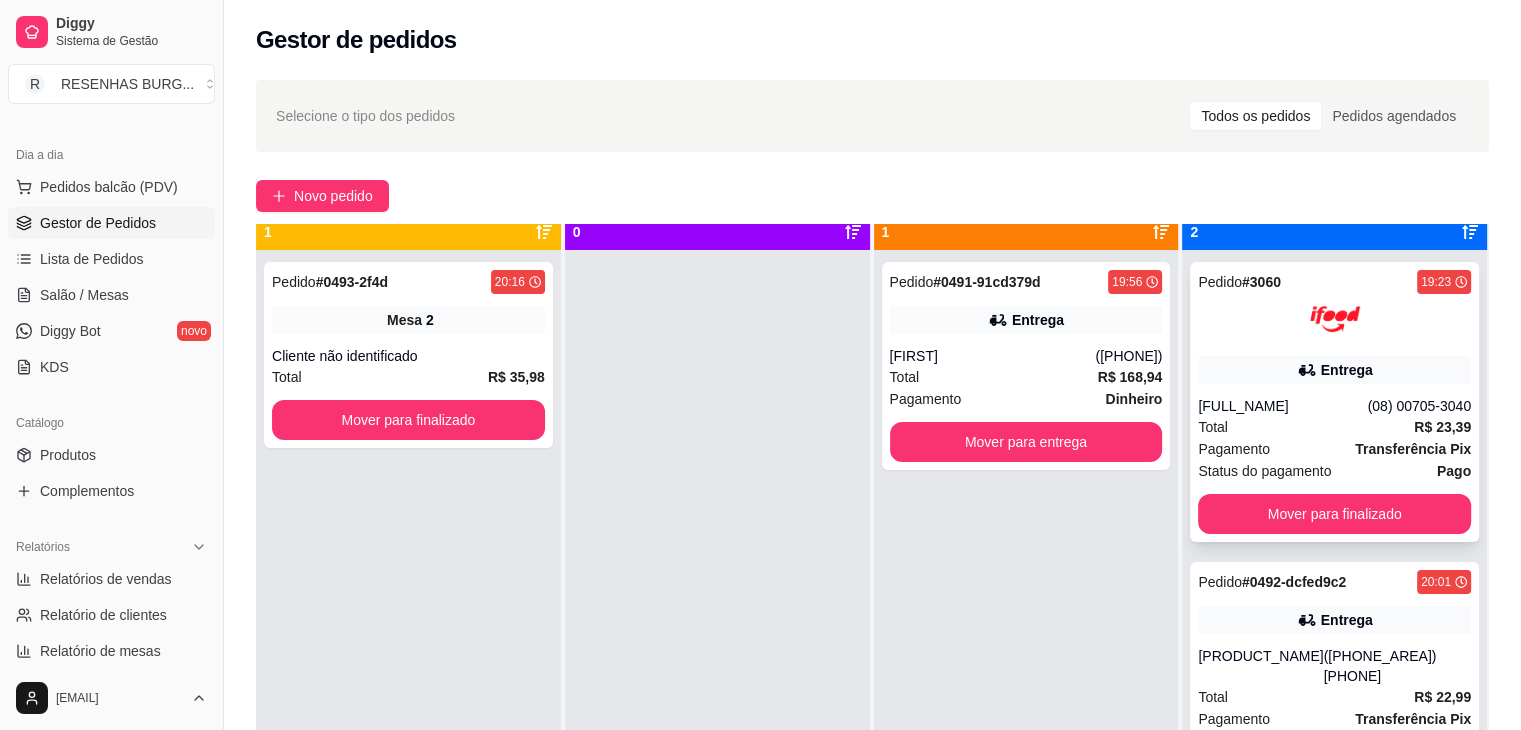scroll, scrollTop: 56, scrollLeft: 0, axis: vertical 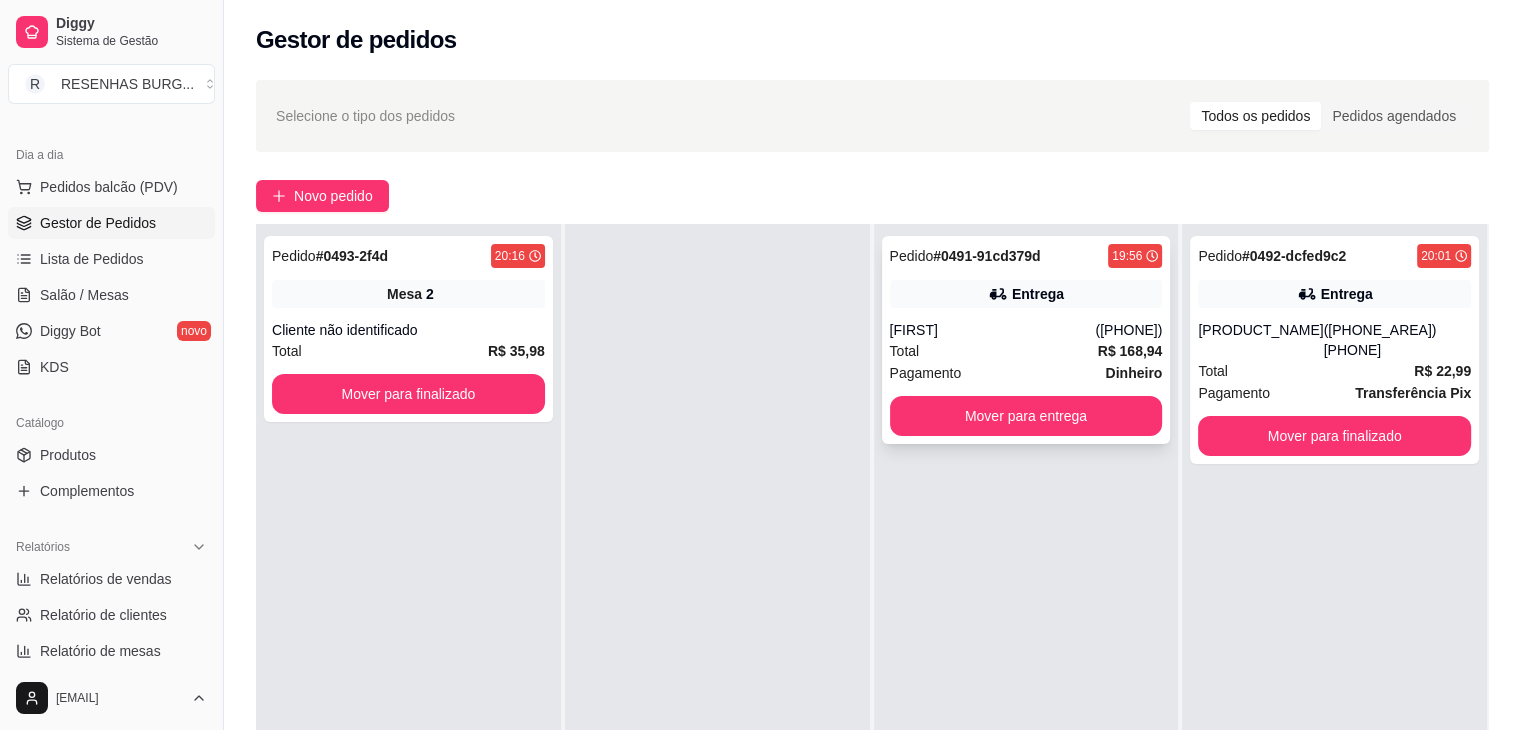 click on "Pedido # [ORDER_ID] [TIME] Entrega [NAME] ([PHONE]) Total R$ 168,94 Pagamento Dinheiro Mover para entrega" at bounding box center (1026, 340) 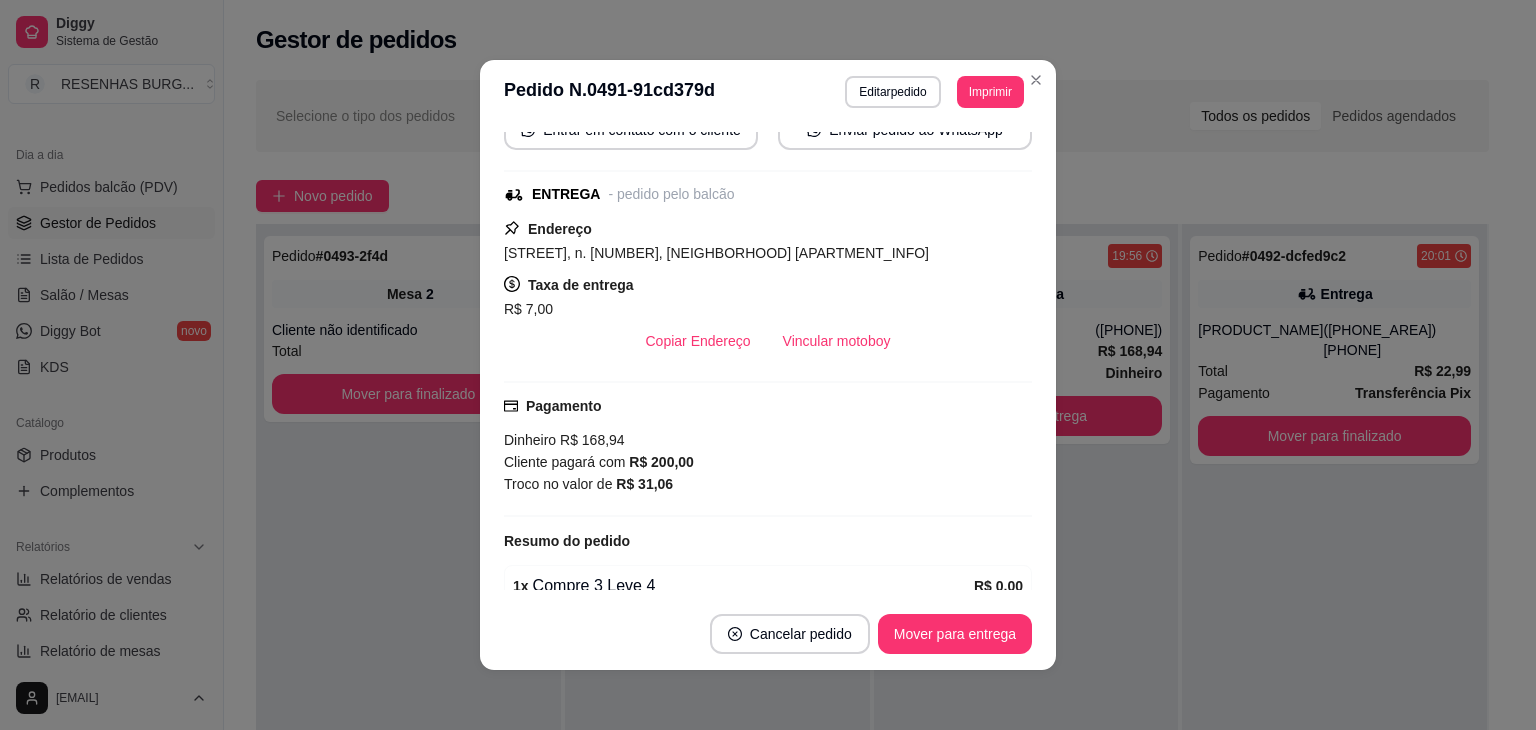 scroll, scrollTop: 300, scrollLeft: 0, axis: vertical 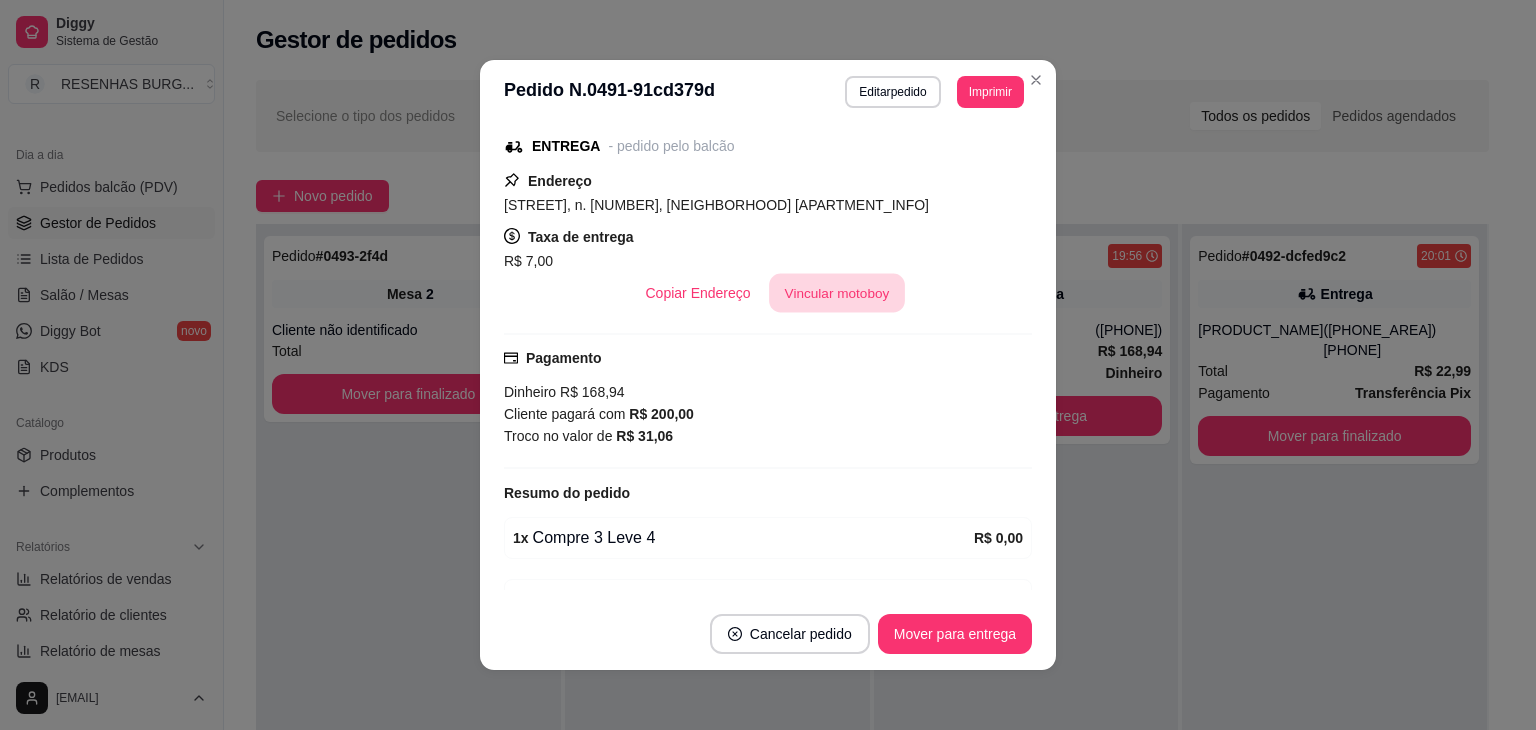 click on "Vincular motoboy" at bounding box center (837, 293) 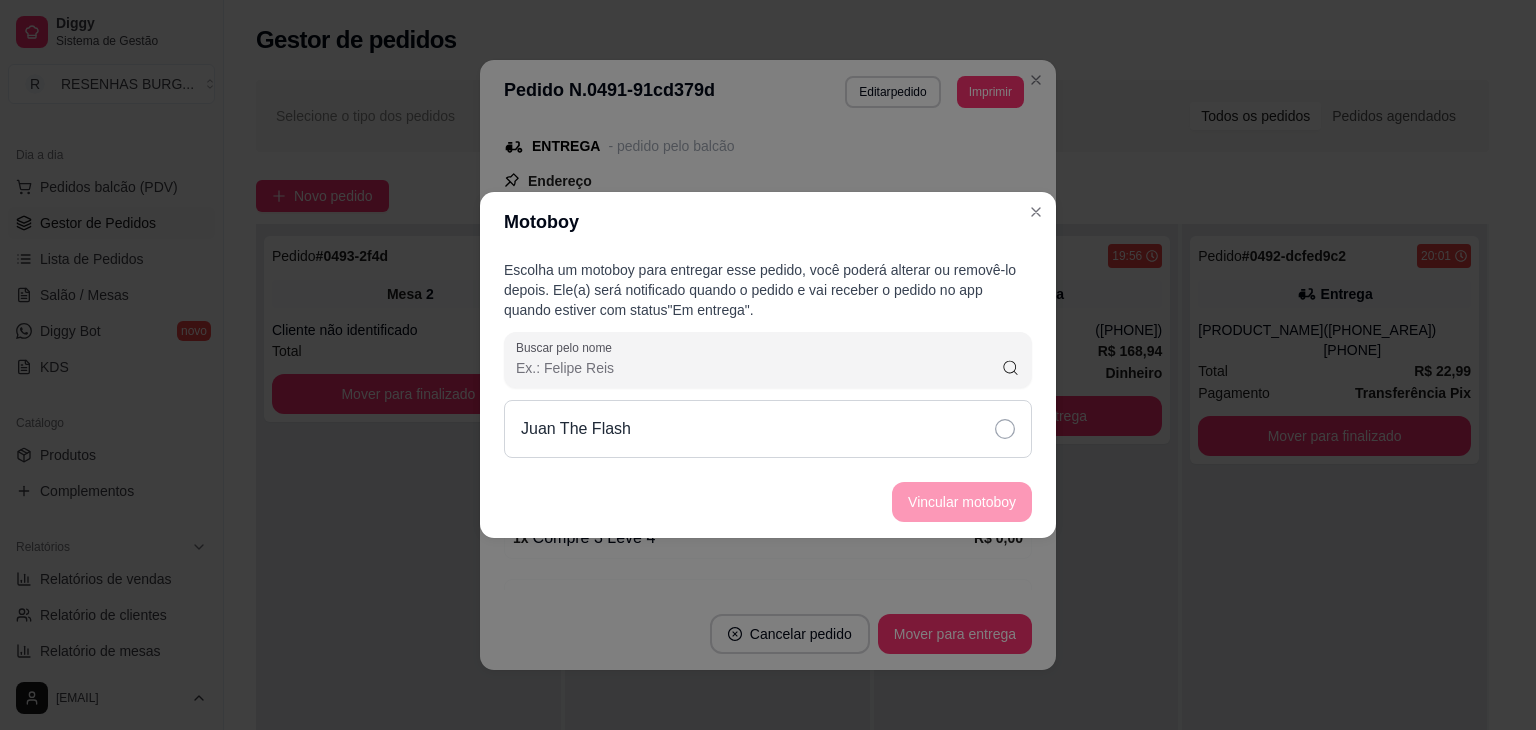click on "Juan The Flash" at bounding box center (768, 429) 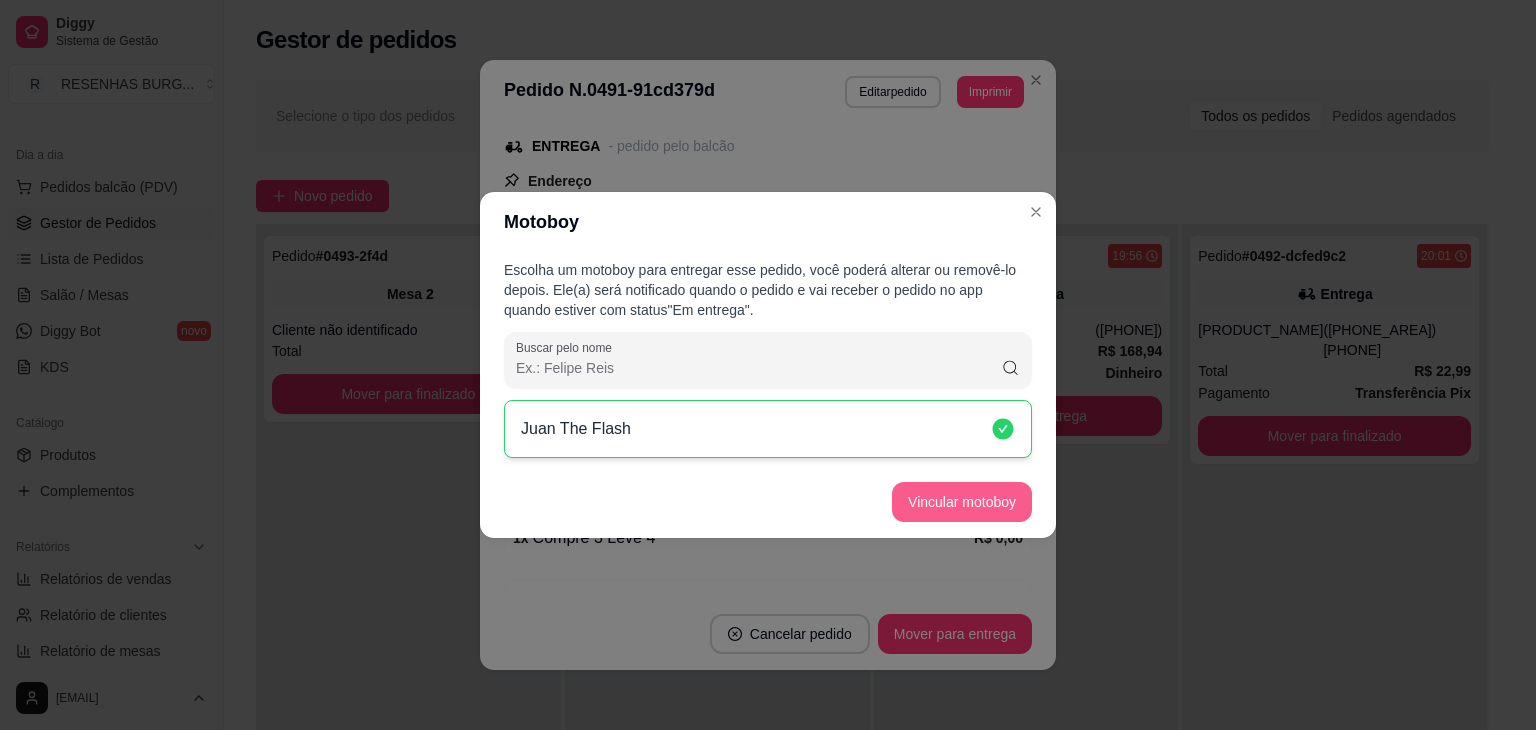 click on "Vincular motoboy" at bounding box center (962, 502) 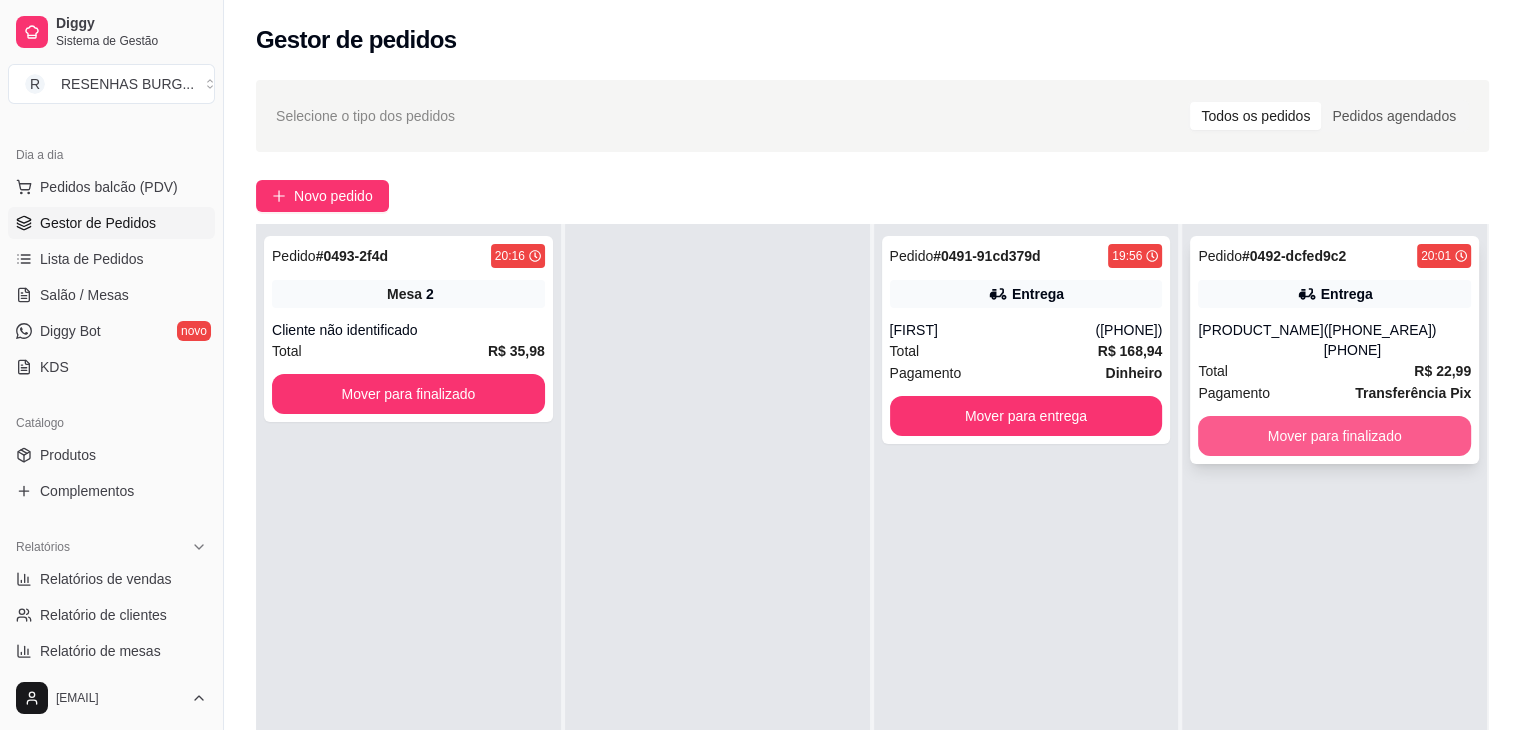 click on "Mover para finalizado" at bounding box center (1334, 436) 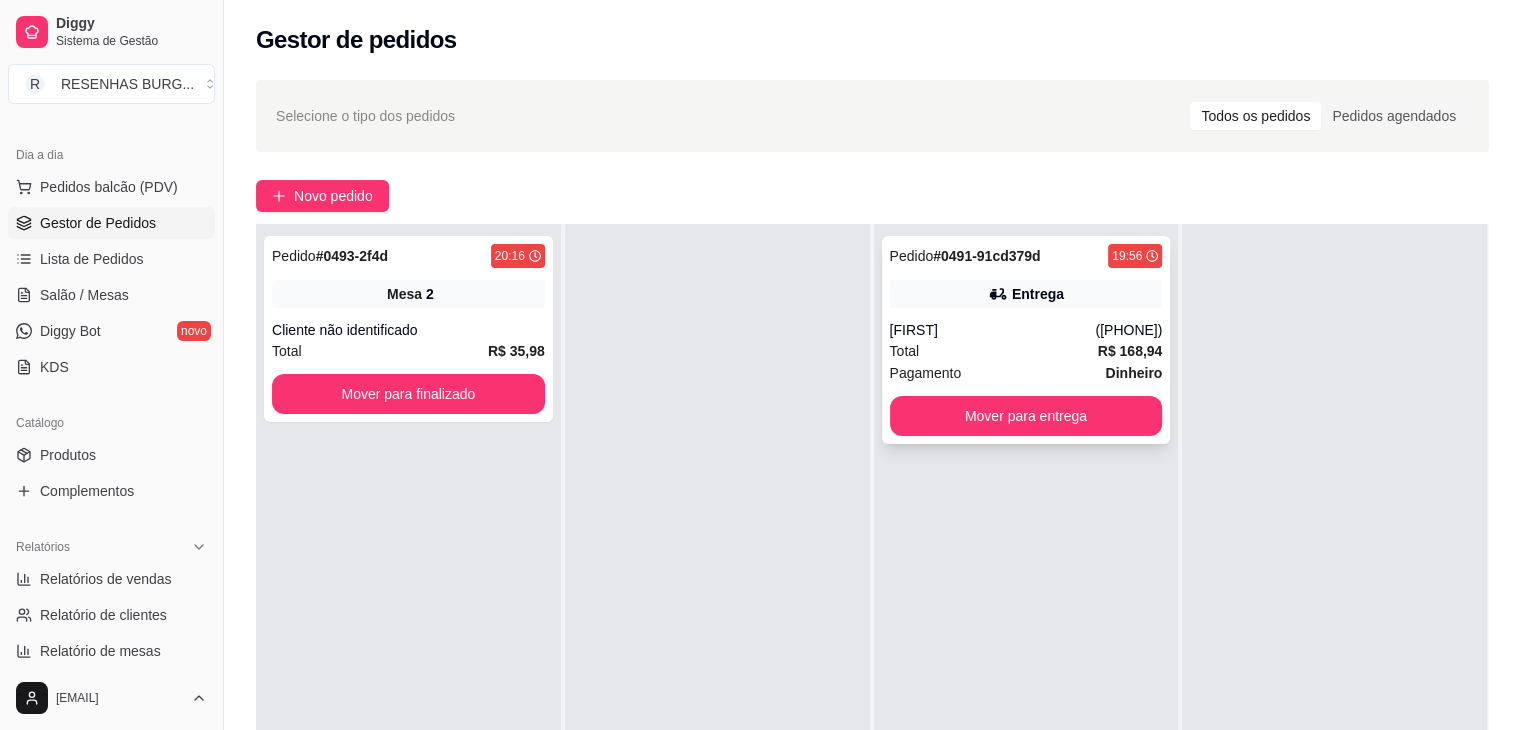 click on "[FIRST]" at bounding box center [993, 330] 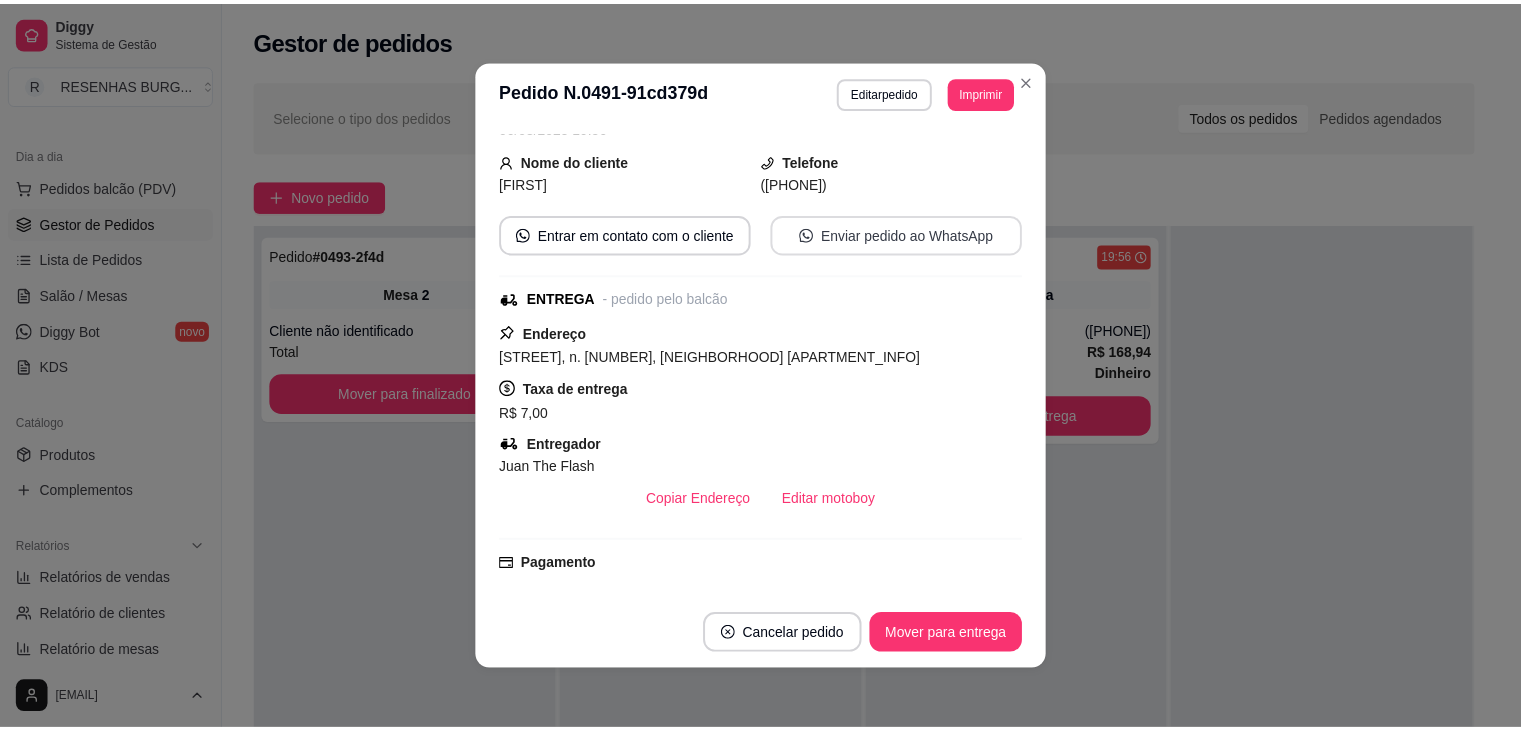scroll, scrollTop: 200, scrollLeft: 0, axis: vertical 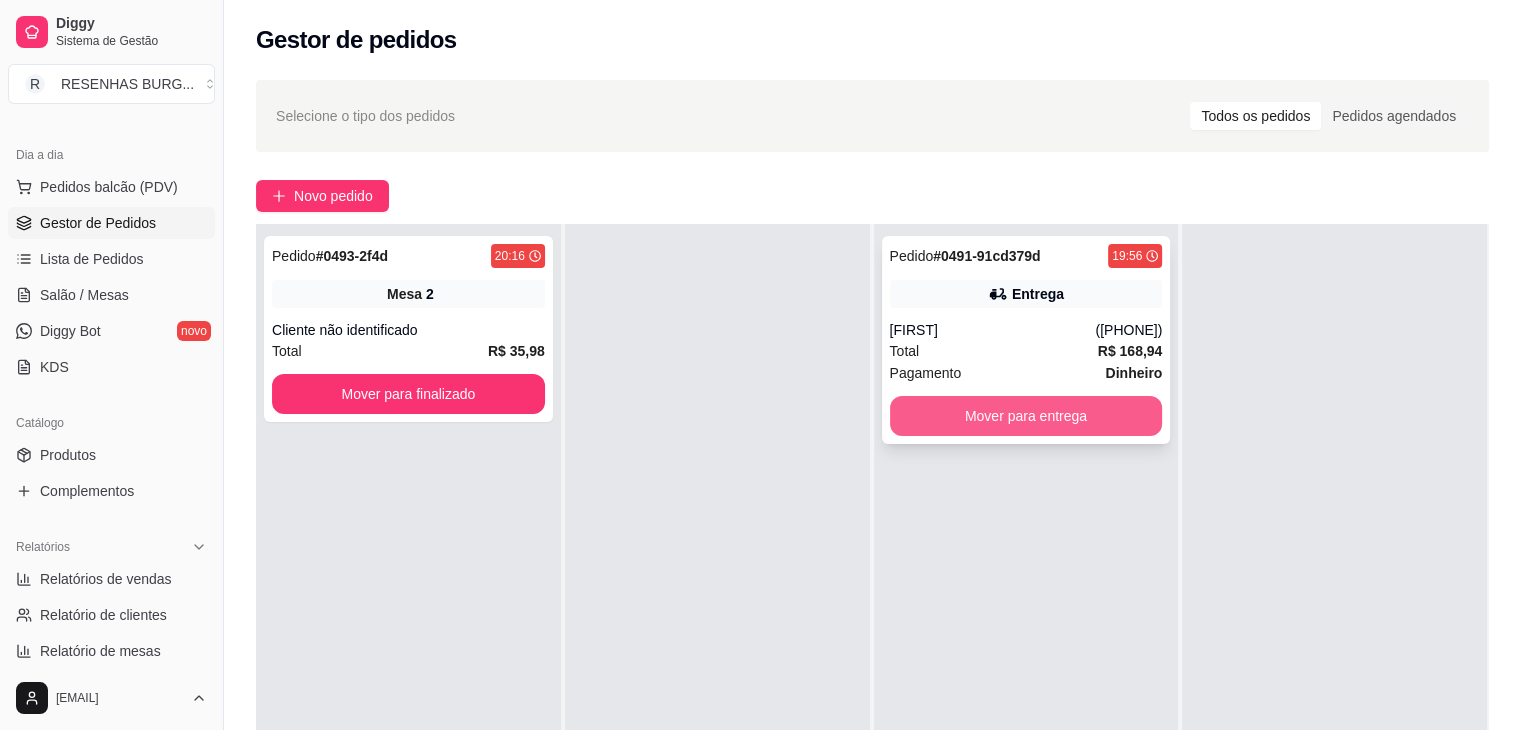 click on "Mover para entrega" at bounding box center [1026, 416] 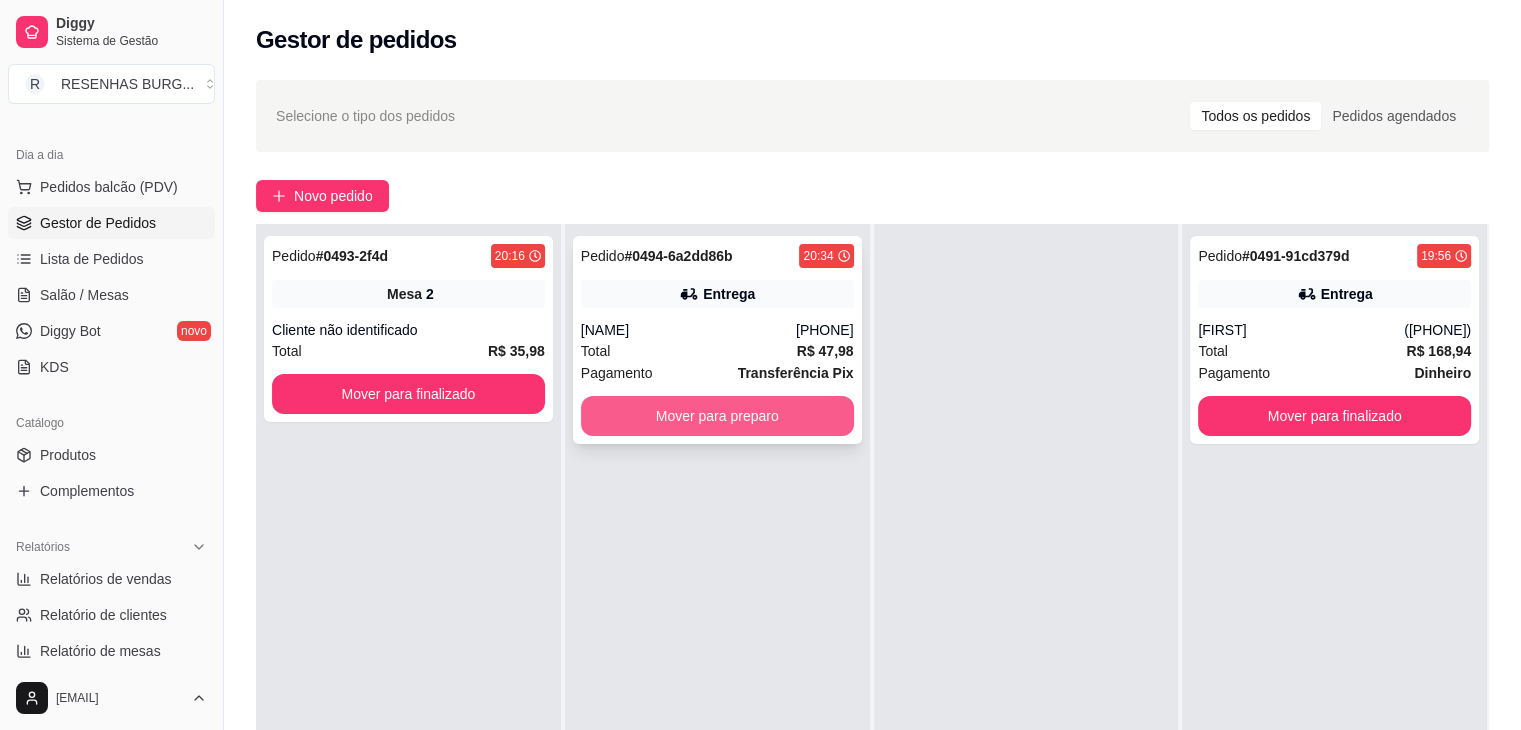click on "Mover para preparo" at bounding box center [717, 416] 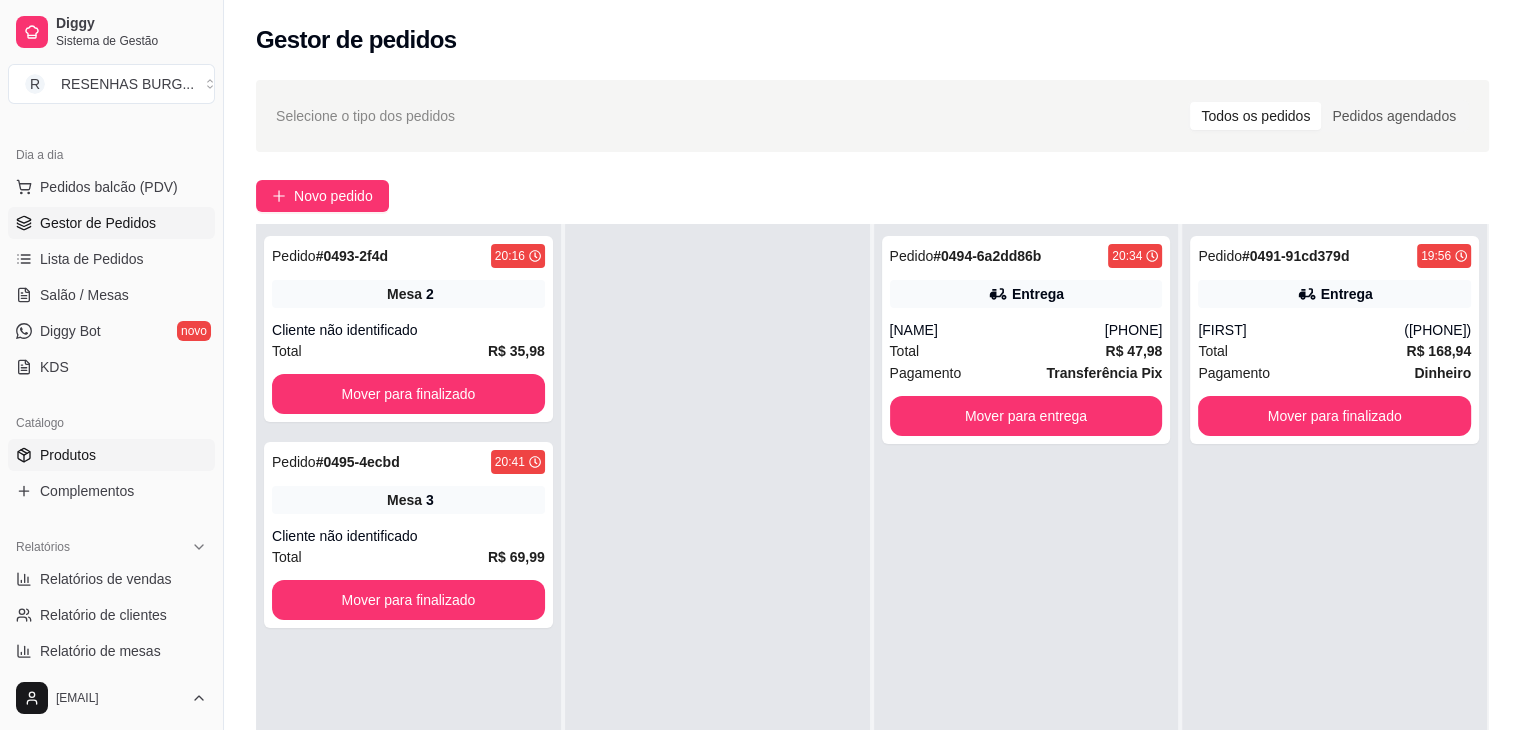 click on "Produtos" at bounding box center (111, 455) 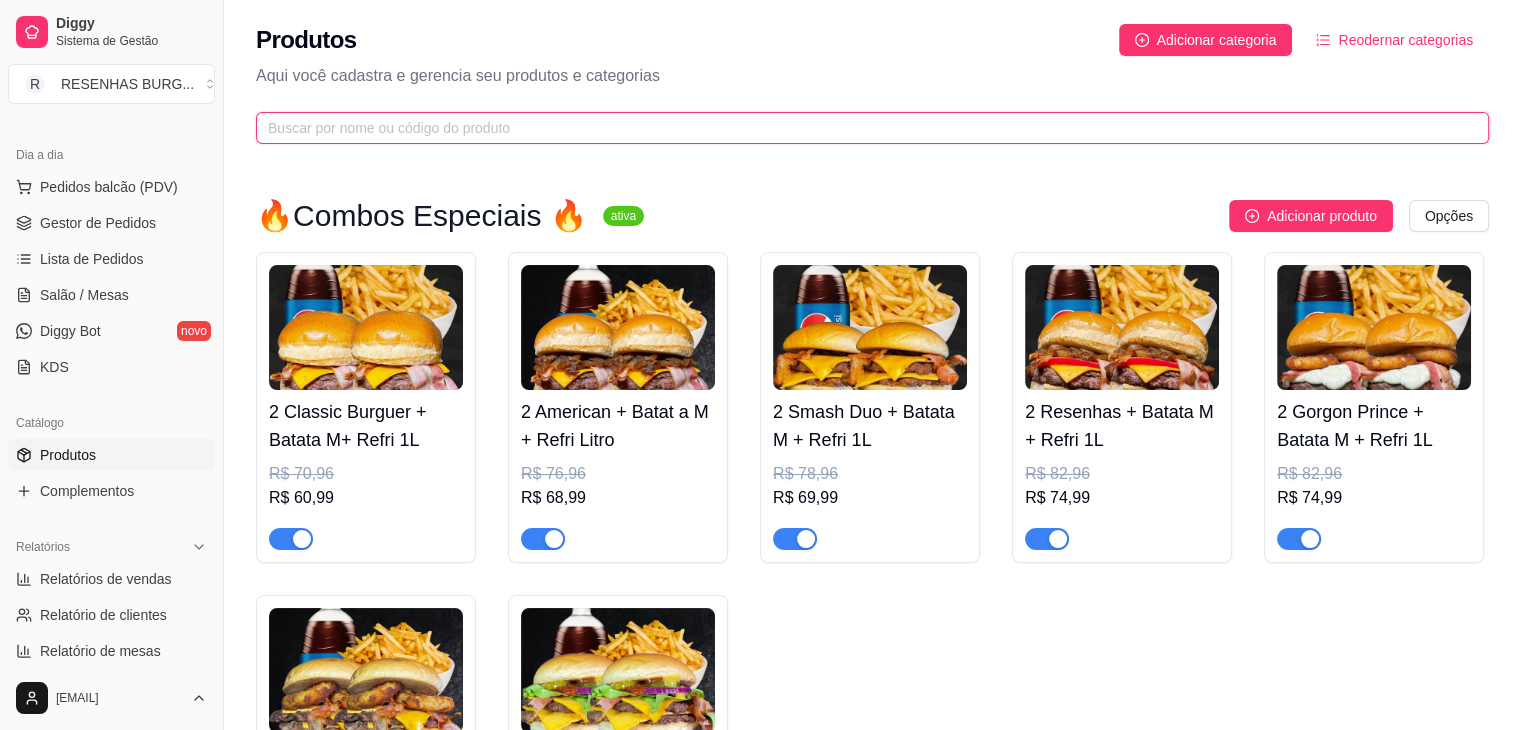 click at bounding box center [864, 128] 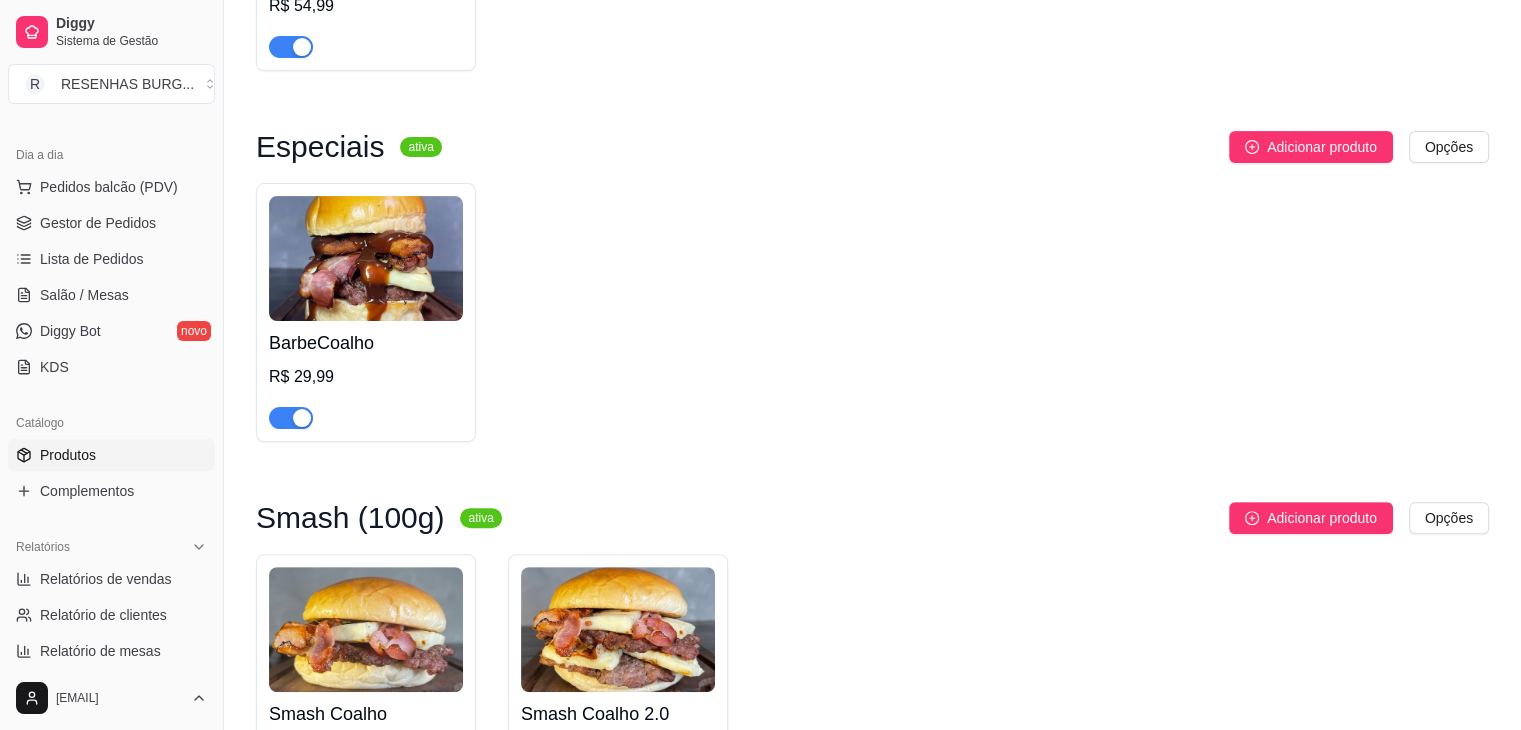 scroll, scrollTop: 500, scrollLeft: 0, axis: vertical 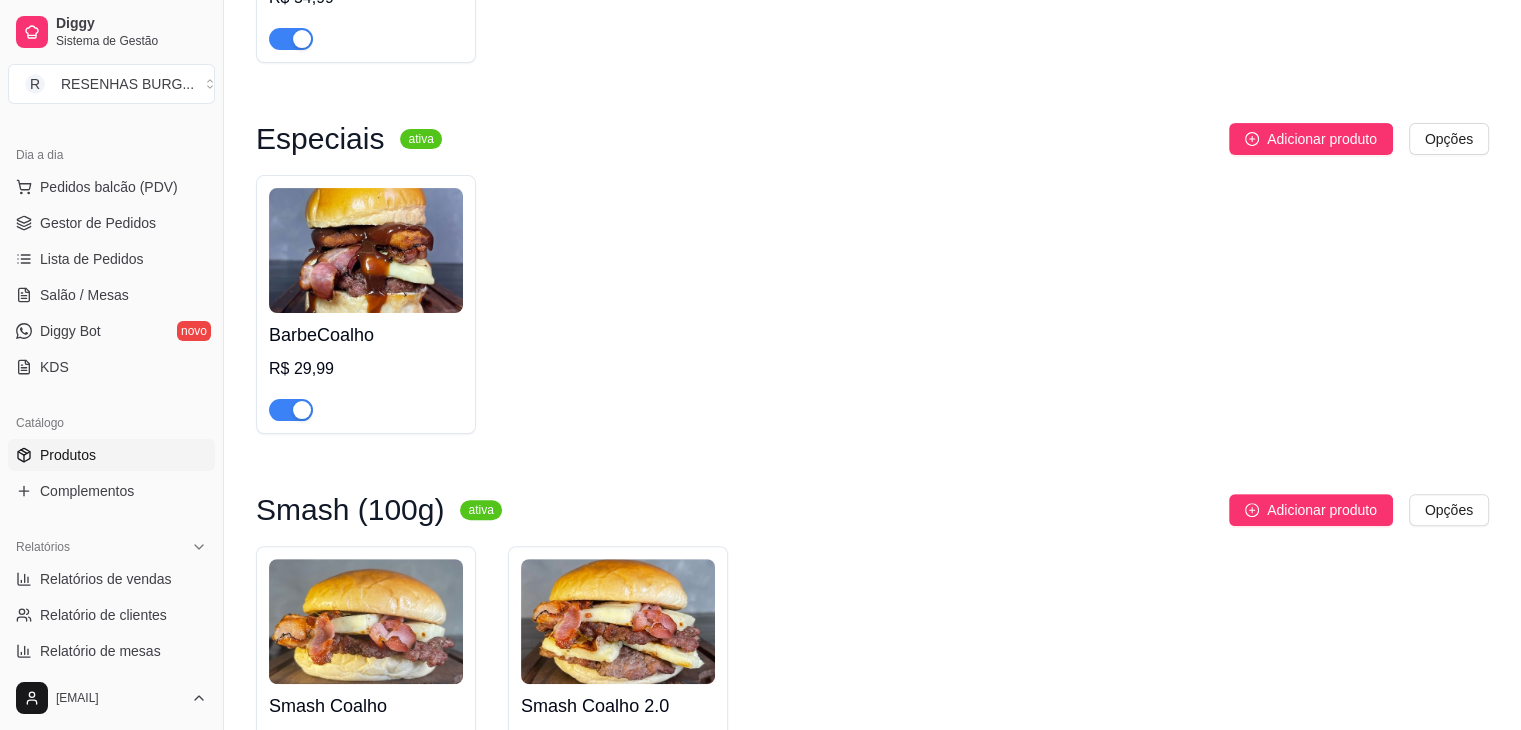 type on "COALH" 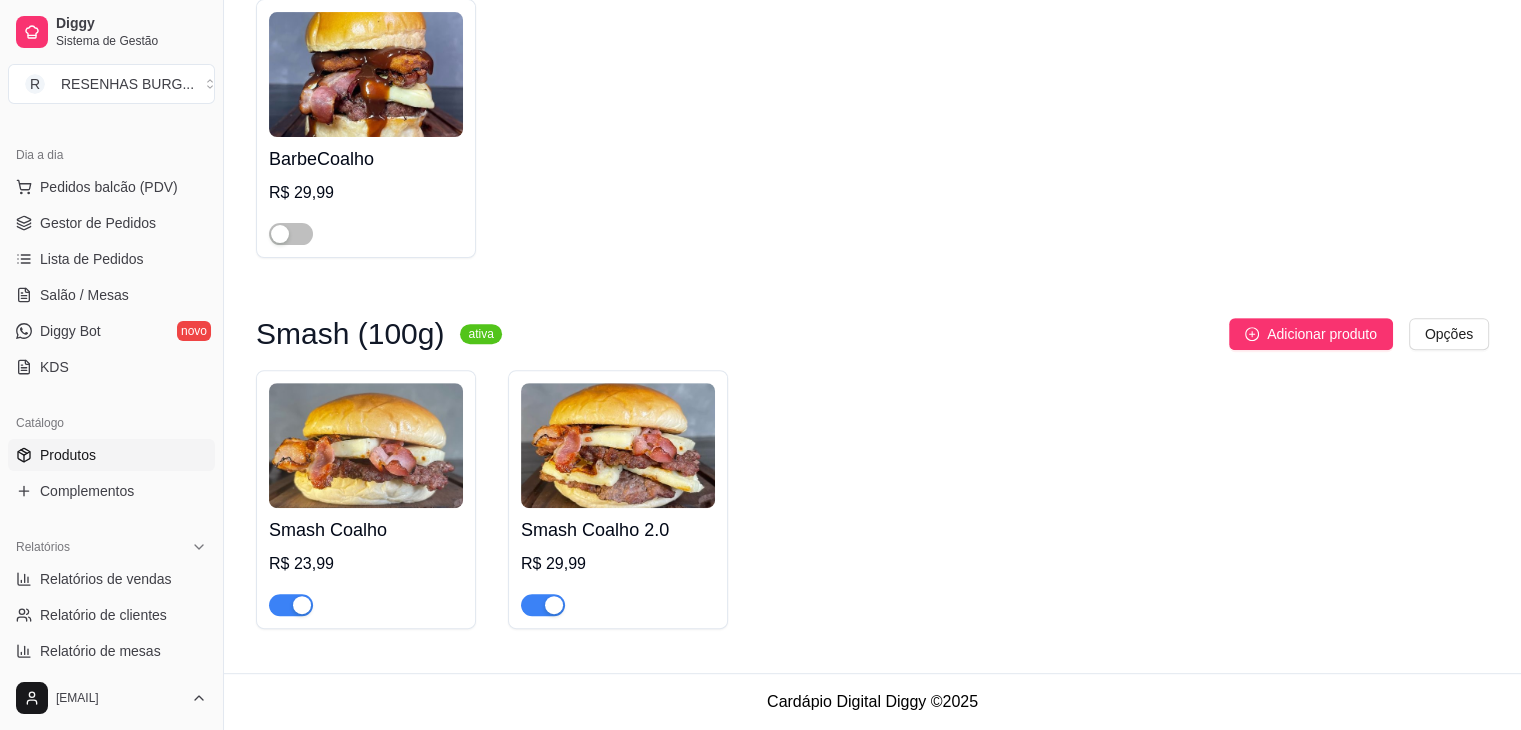 scroll, scrollTop: 679, scrollLeft: 0, axis: vertical 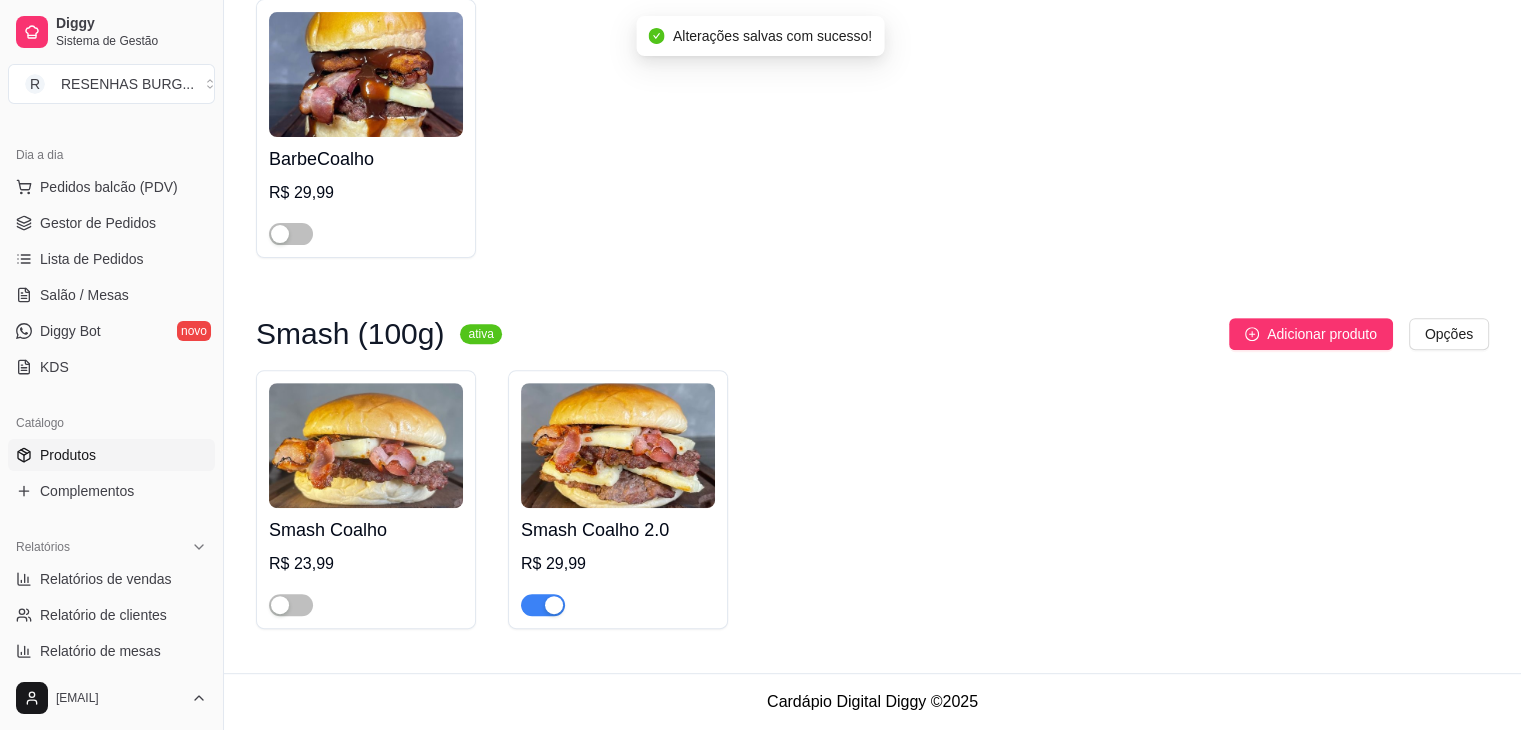 click at bounding box center [554, 605] 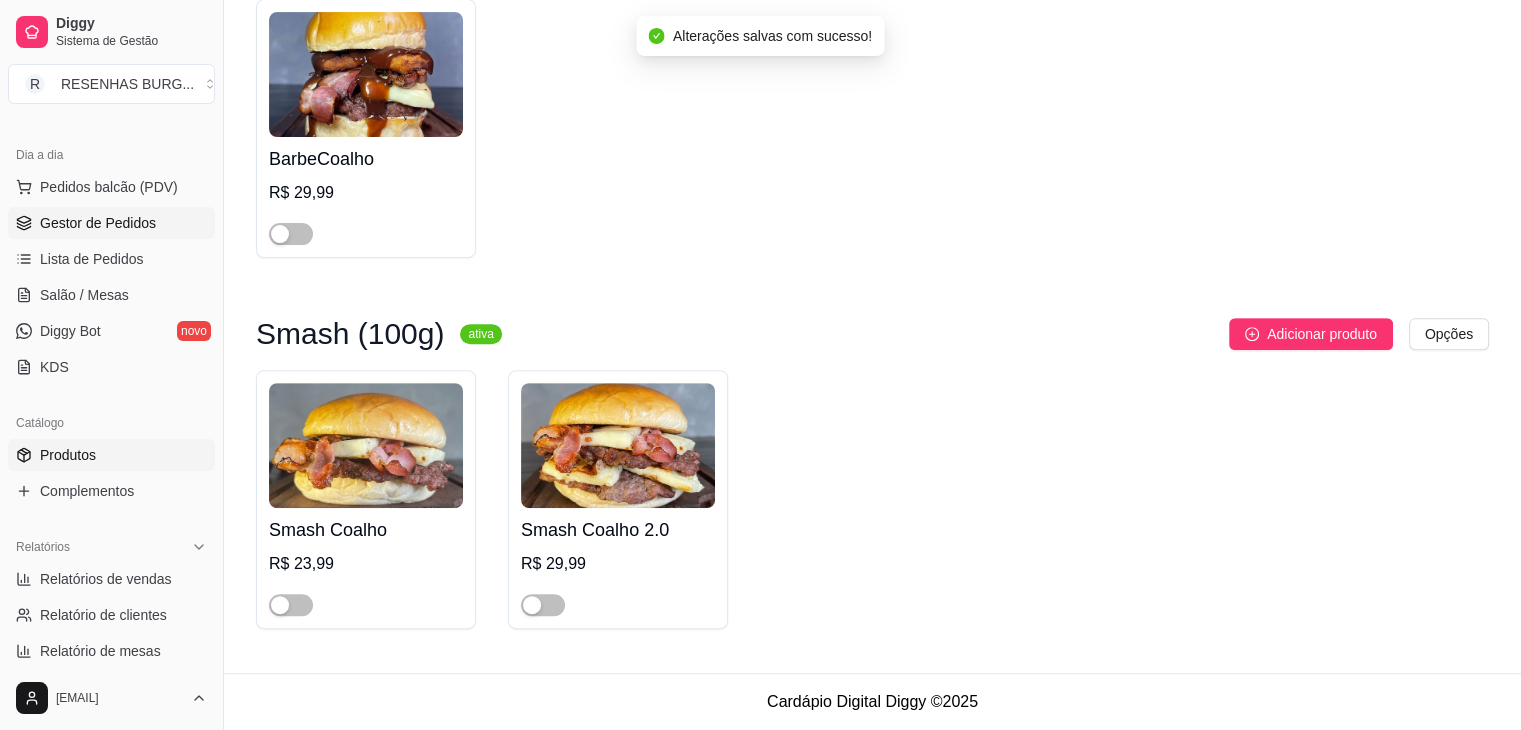 click on "Gestor de Pedidos" at bounding box center [98, 223] 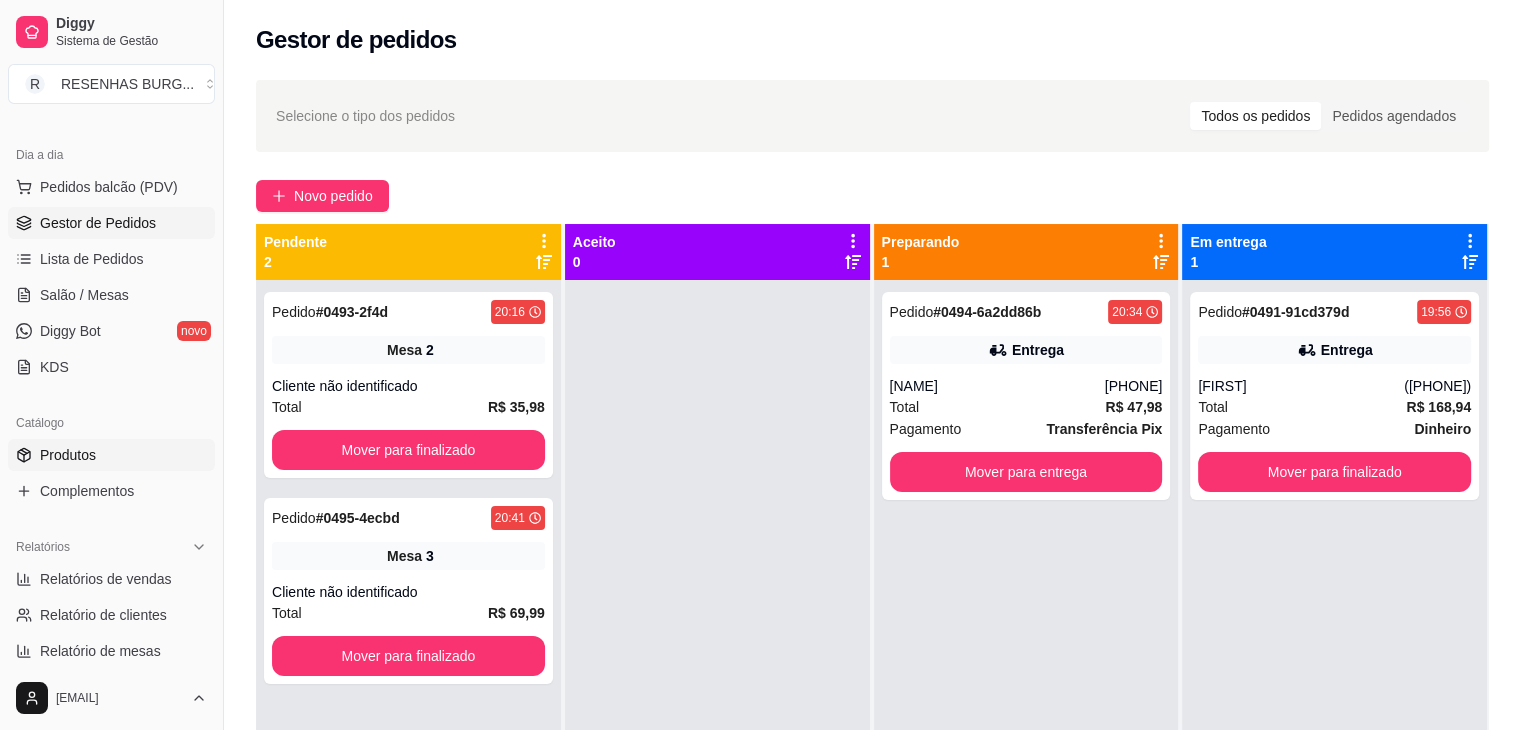 click on "Produtos" at bounding box center (68, 455) 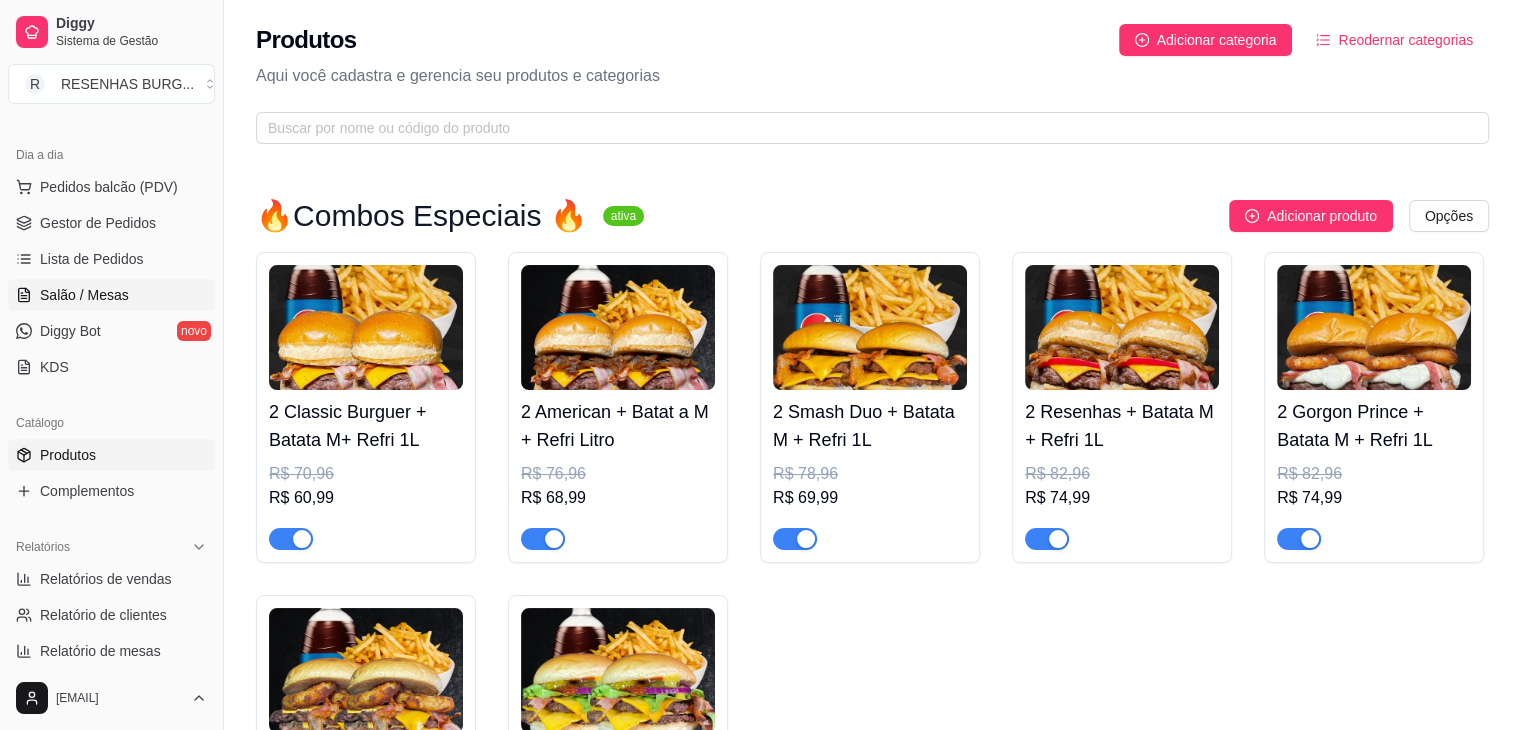 click on "Salão / Mesas" at bounding box center [84, 295] 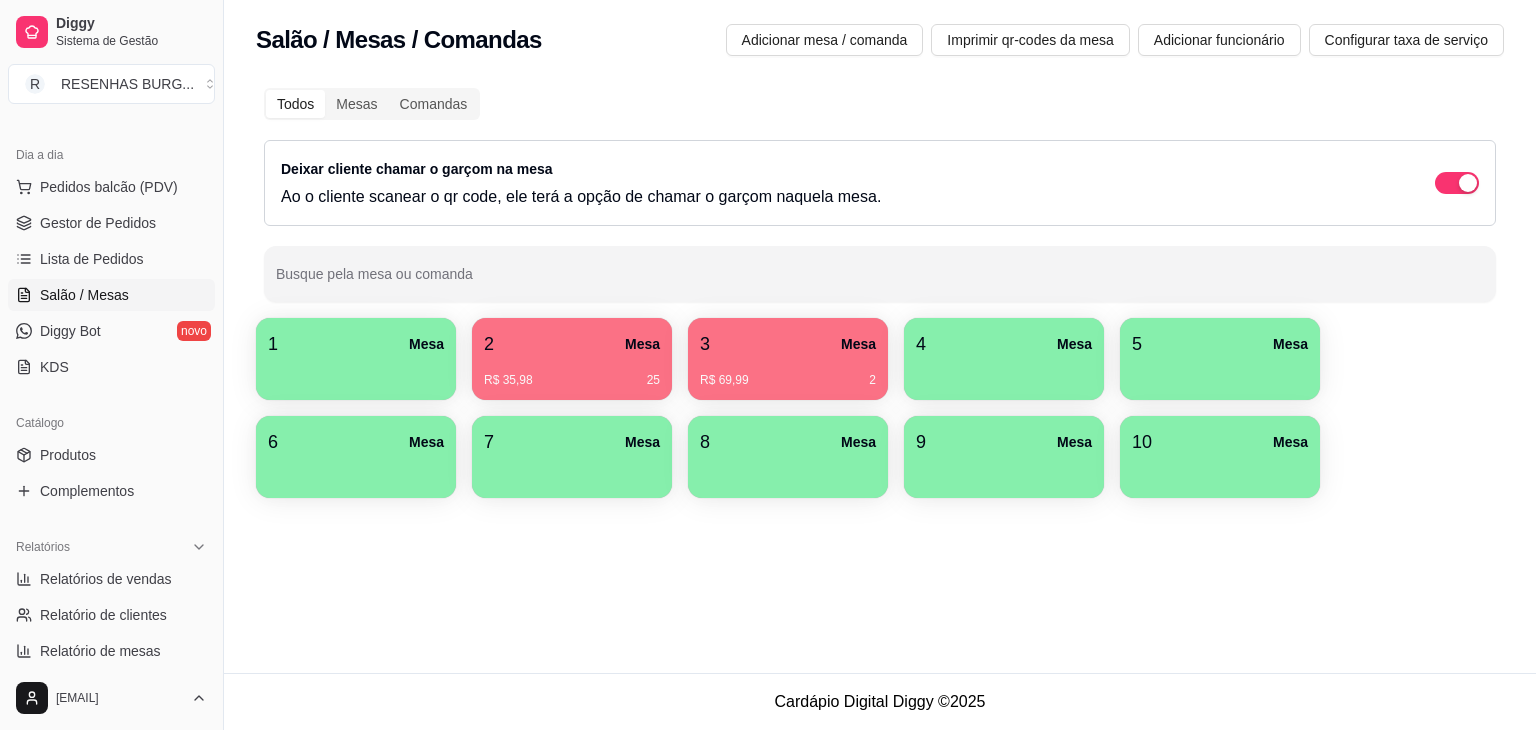click on "3 Mesa" at bounding box center (788, 344) 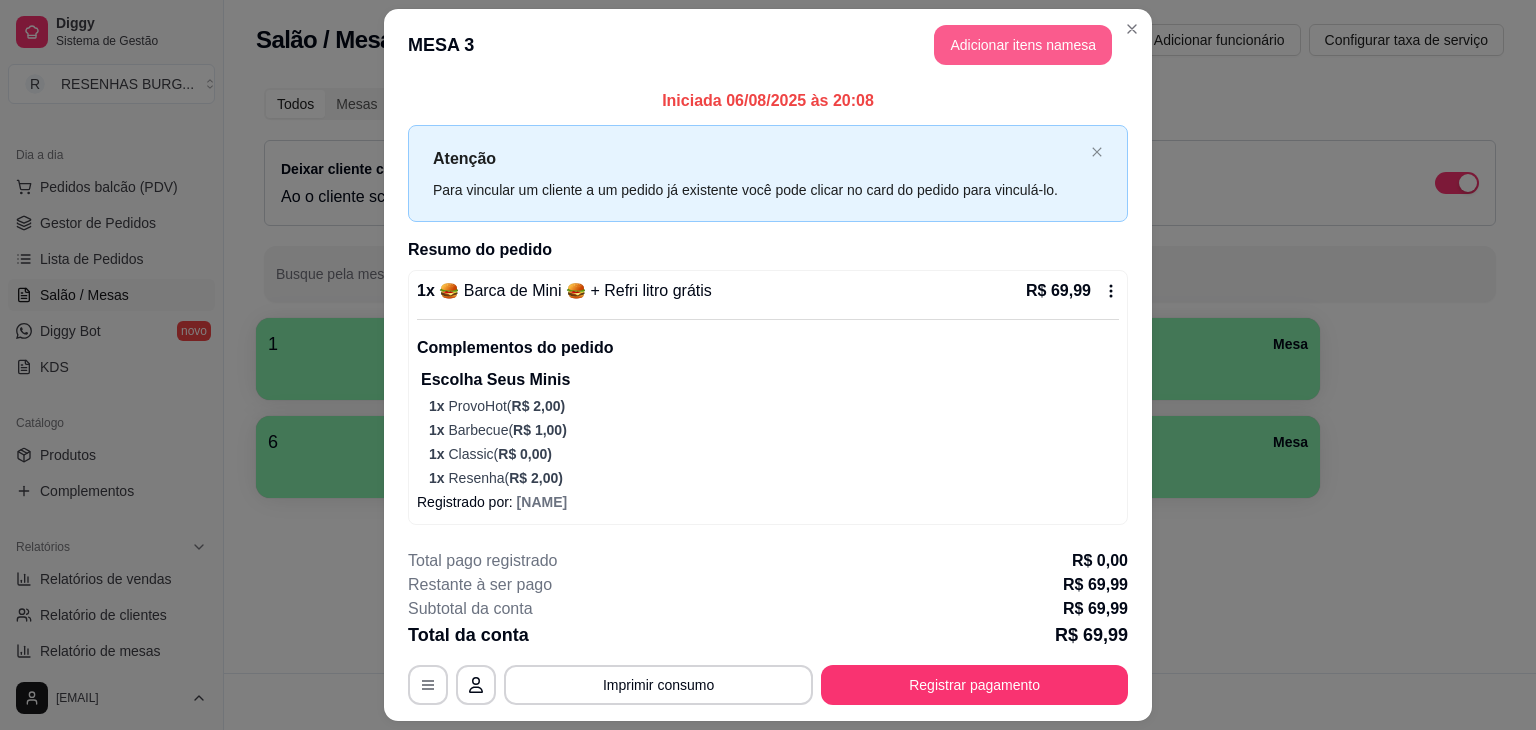 click on "Adicionar itens na  mesa" at bounding box center [1023, 45] 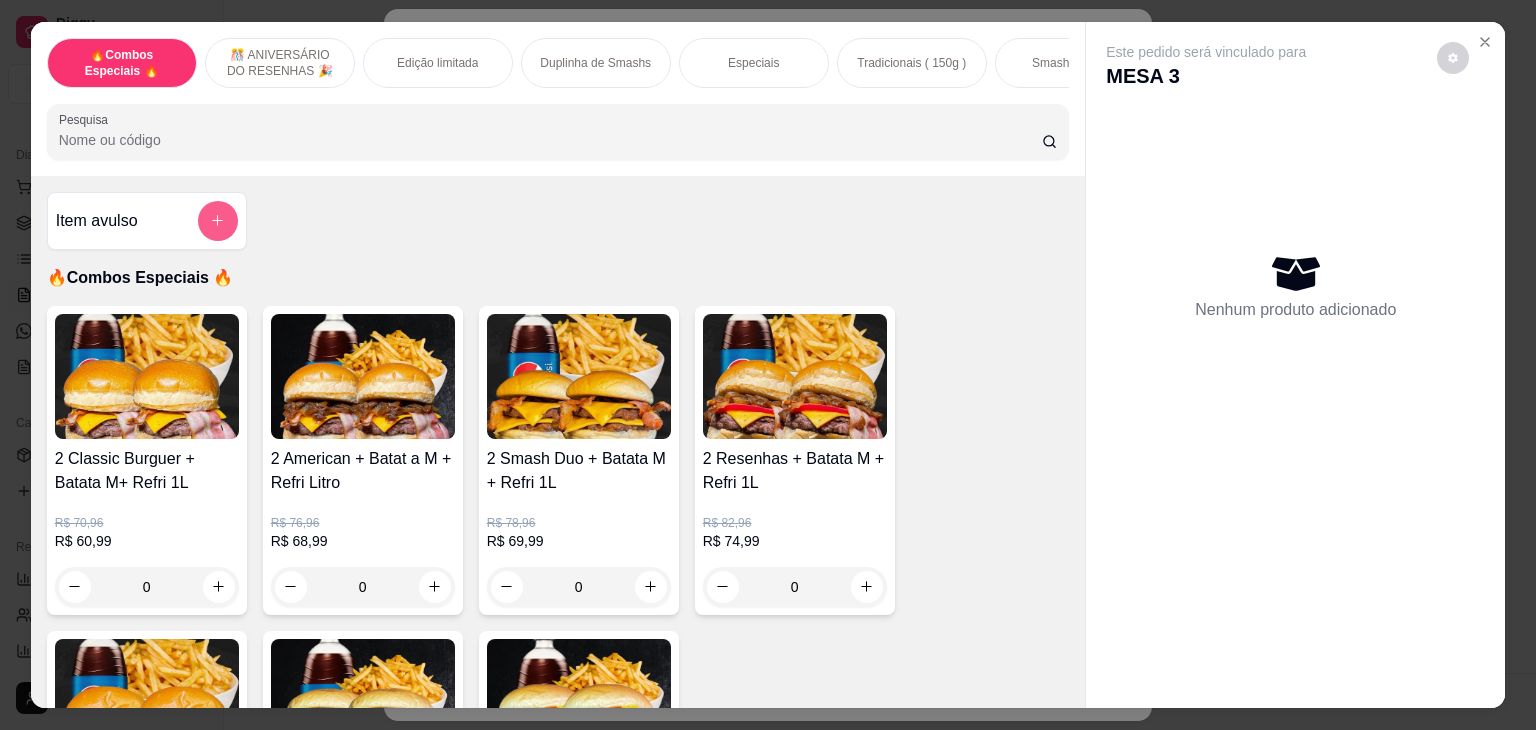 click 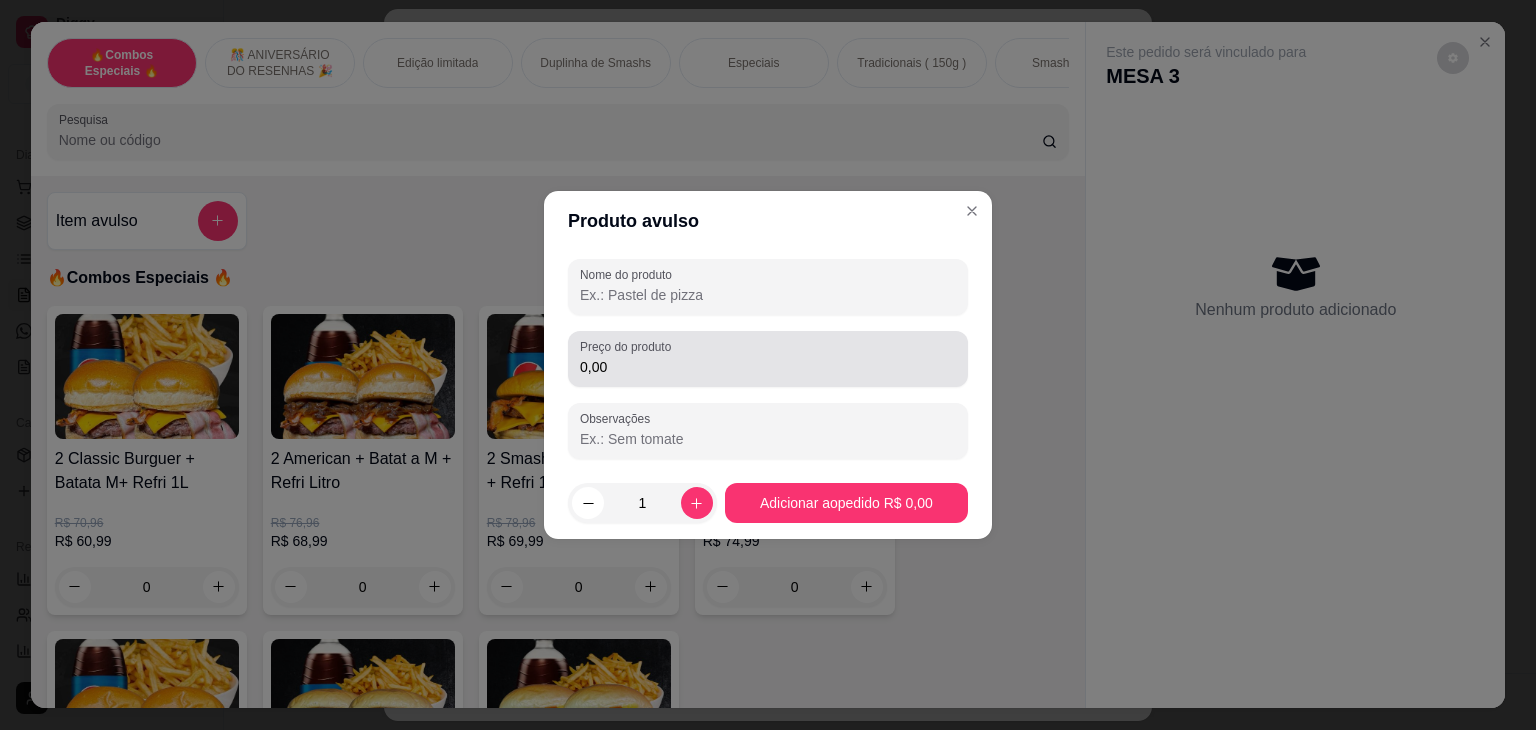 click on "0,00" at bounding box center [768, 367] 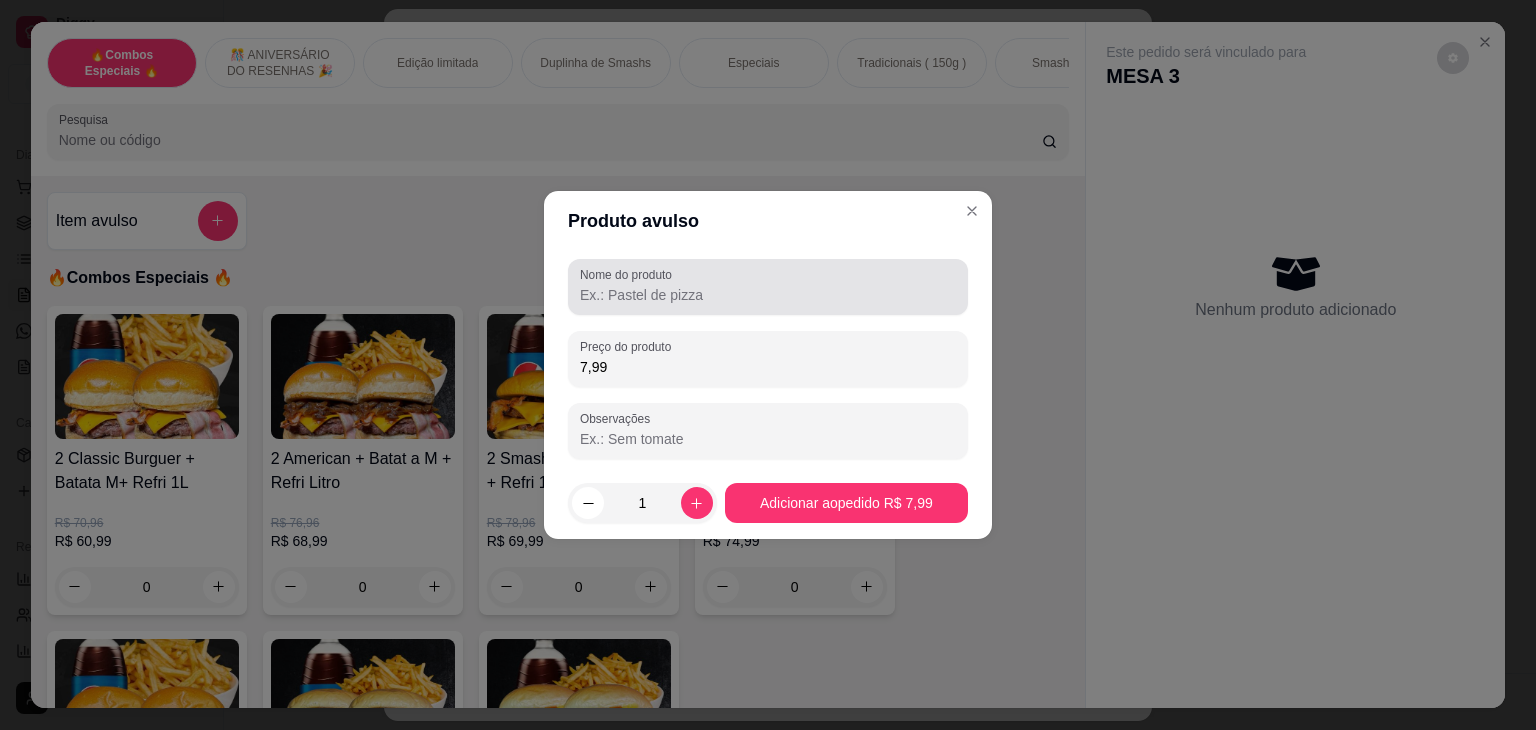 type on "7,99" 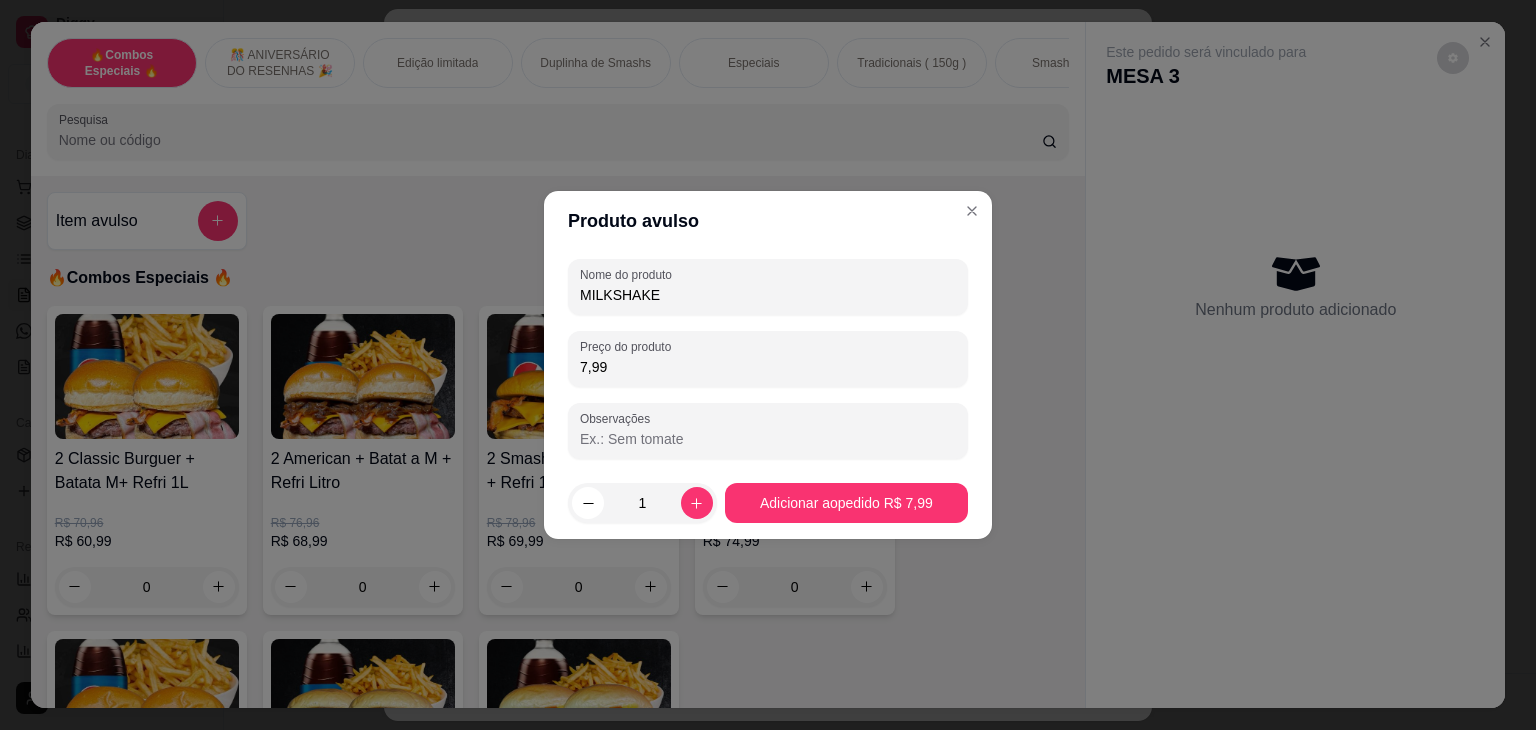 type on "MILKSHAKE" 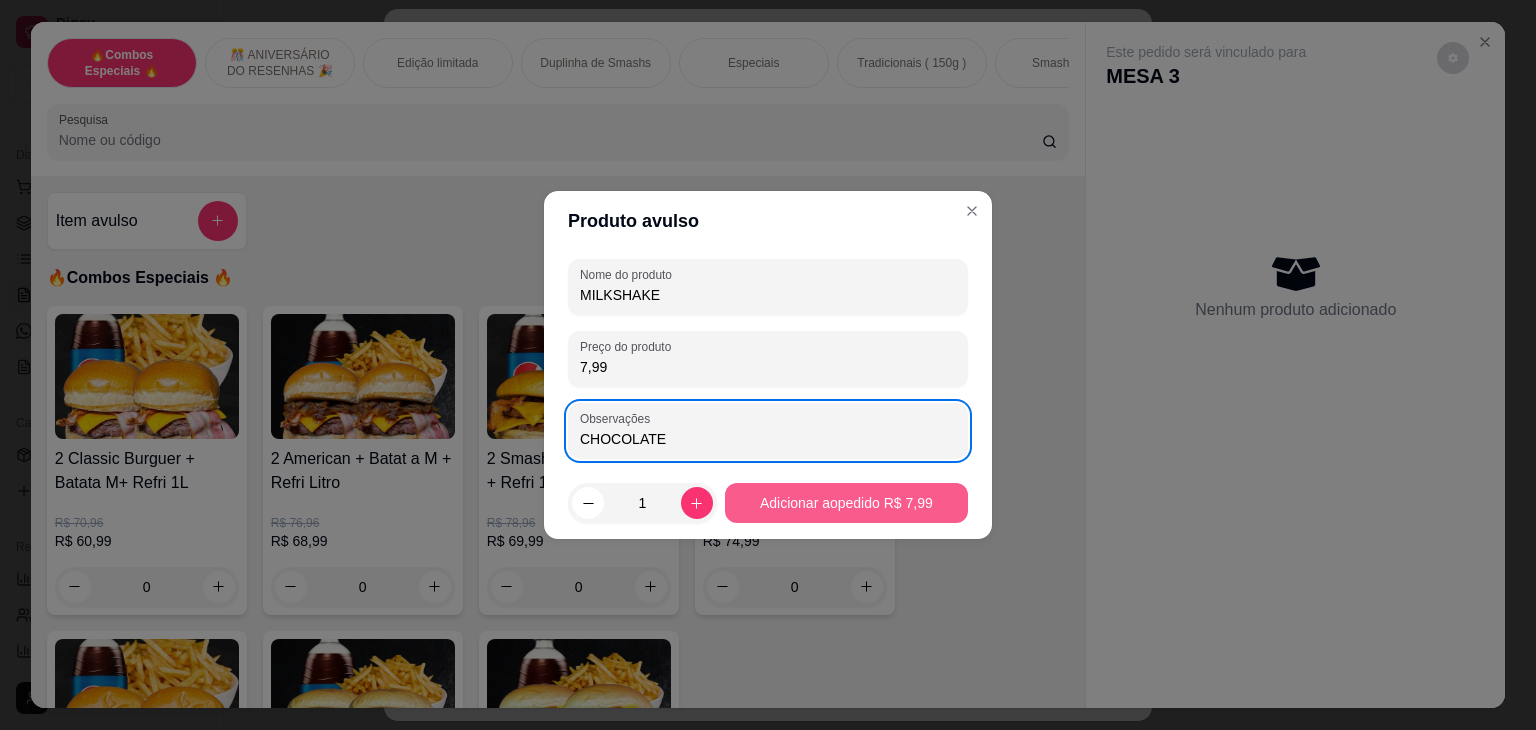 type on "CHOCOLATE" 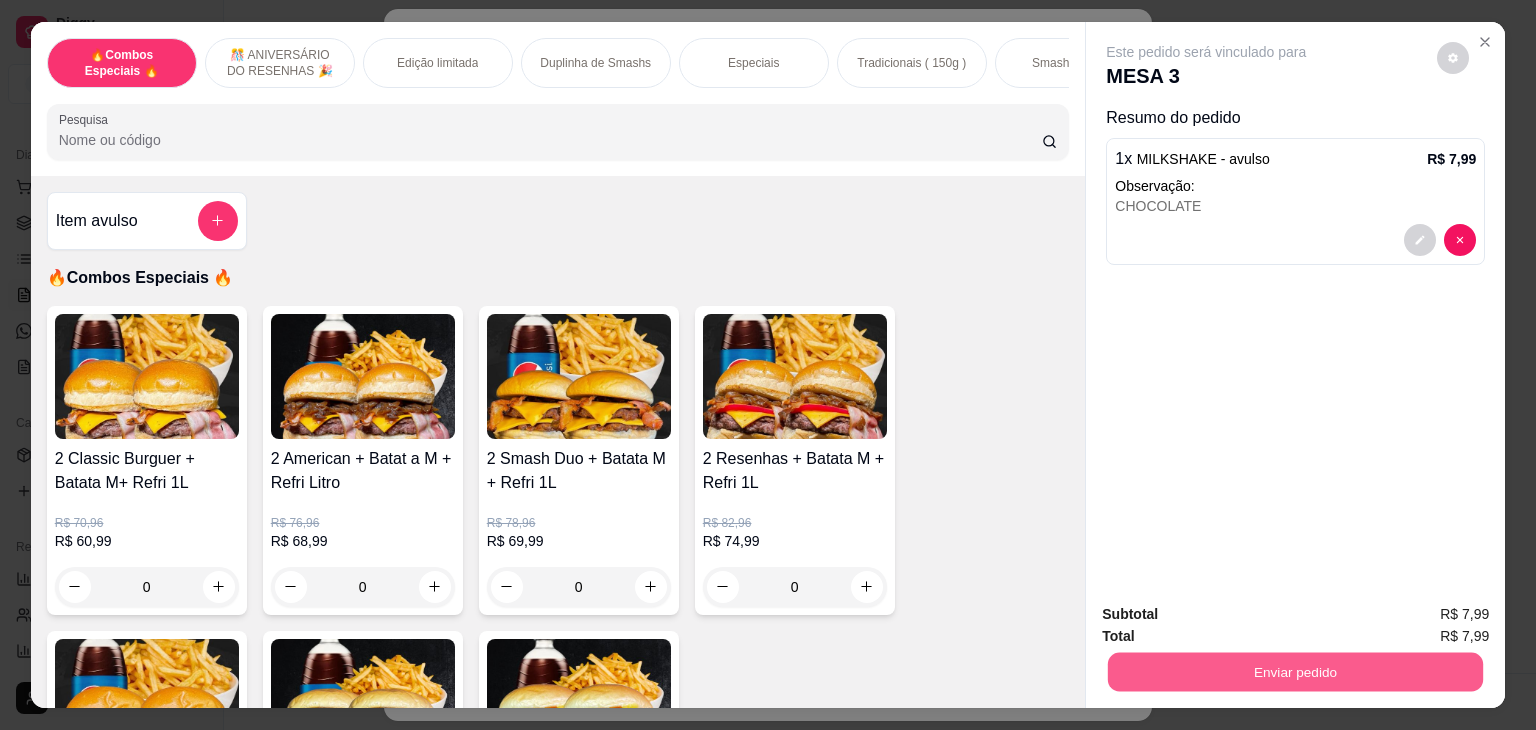 click on "Enviar pedido" at bounding box center [1295, 672] 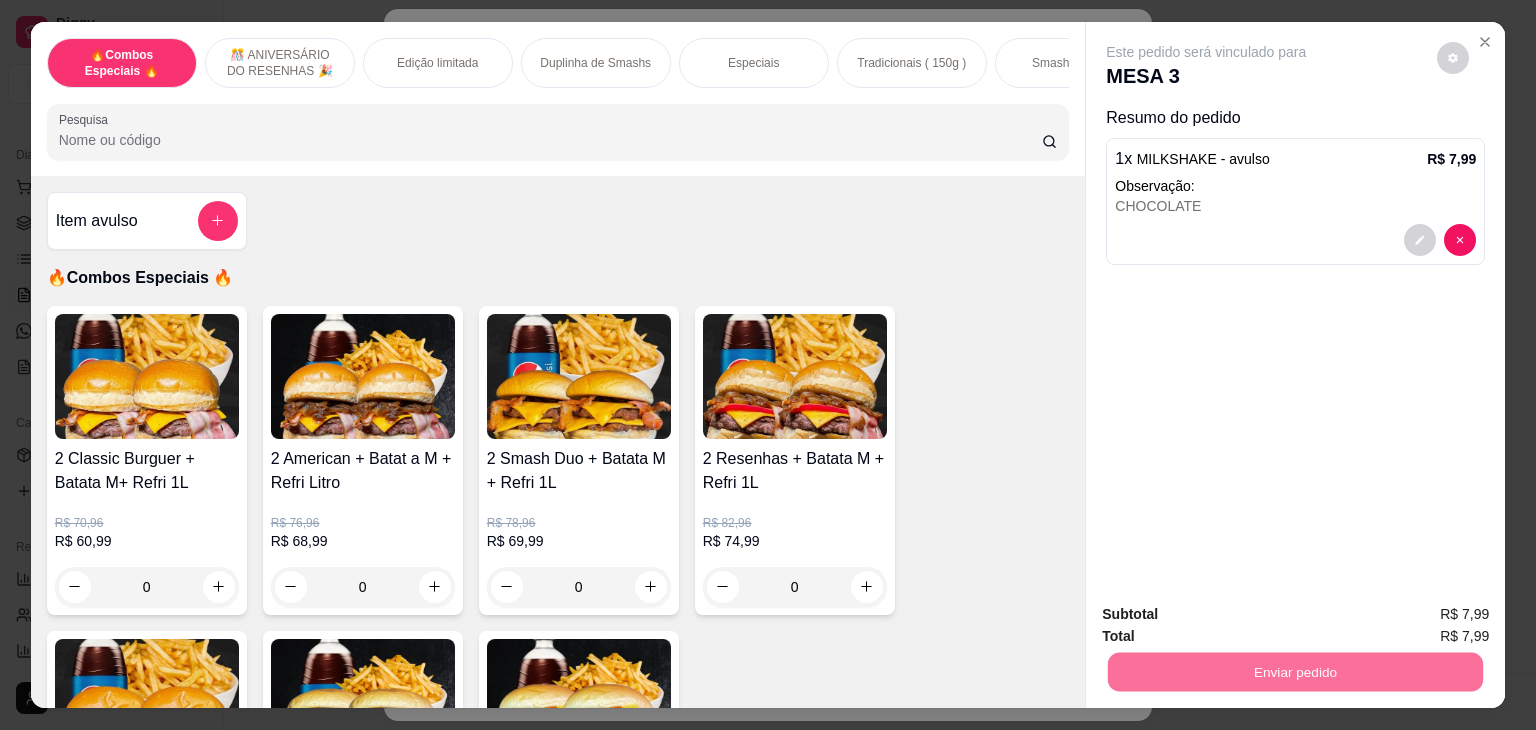 click on "Não registrar e enviar pedido" at bounding box center [1229, 615] 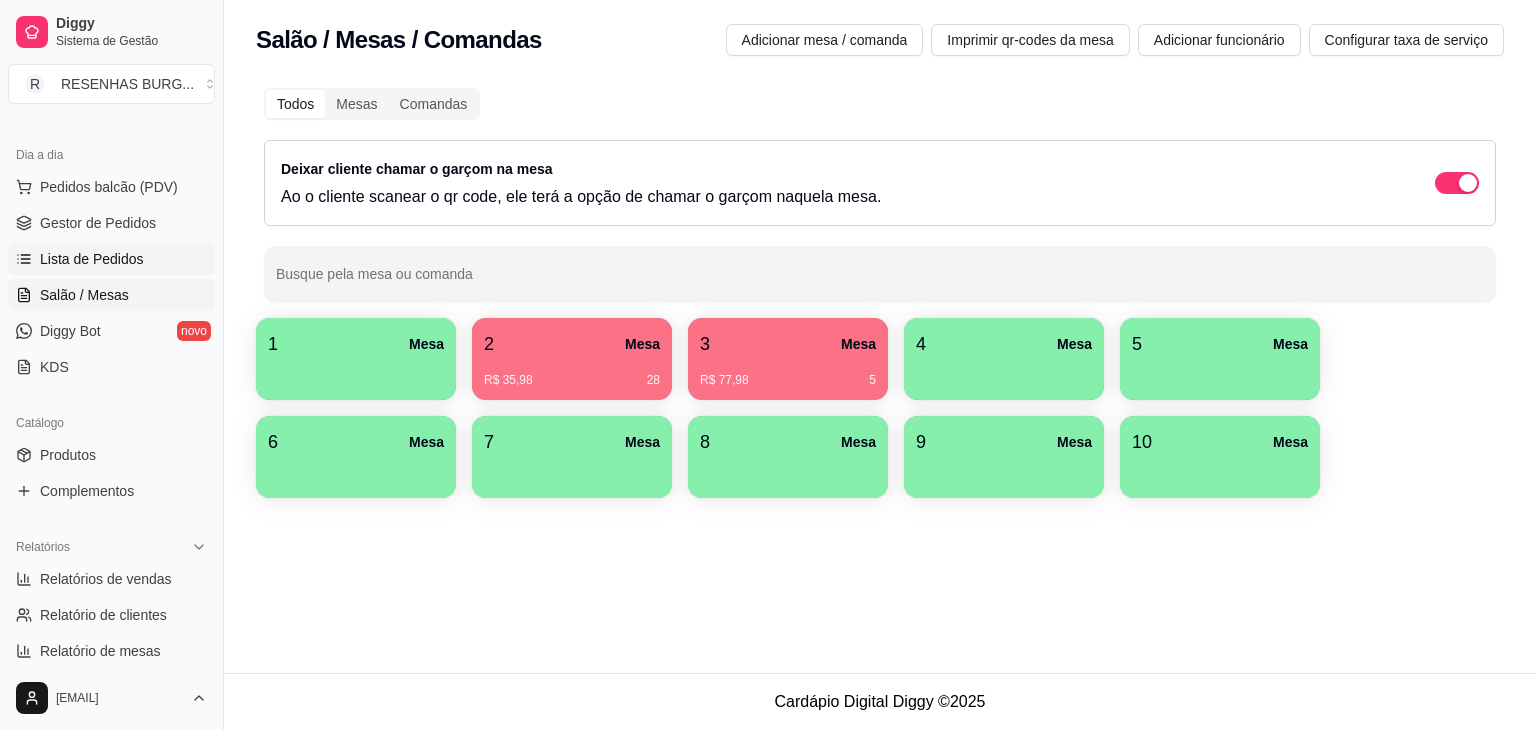 click on "Lista de Pedidos" at bounding box center [92, 259] 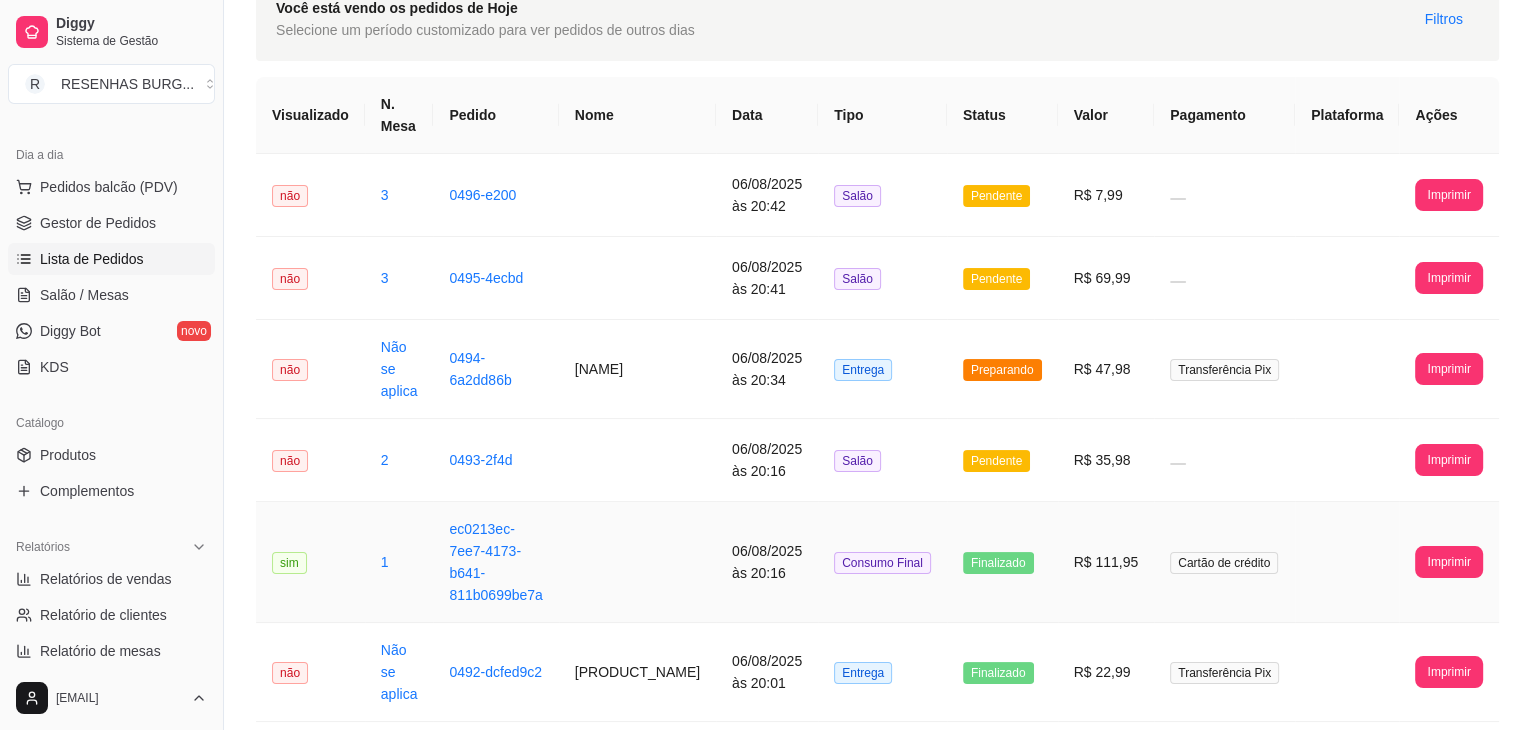 scroll, scrollTop: 0, scrollLeft: 0, axis: both 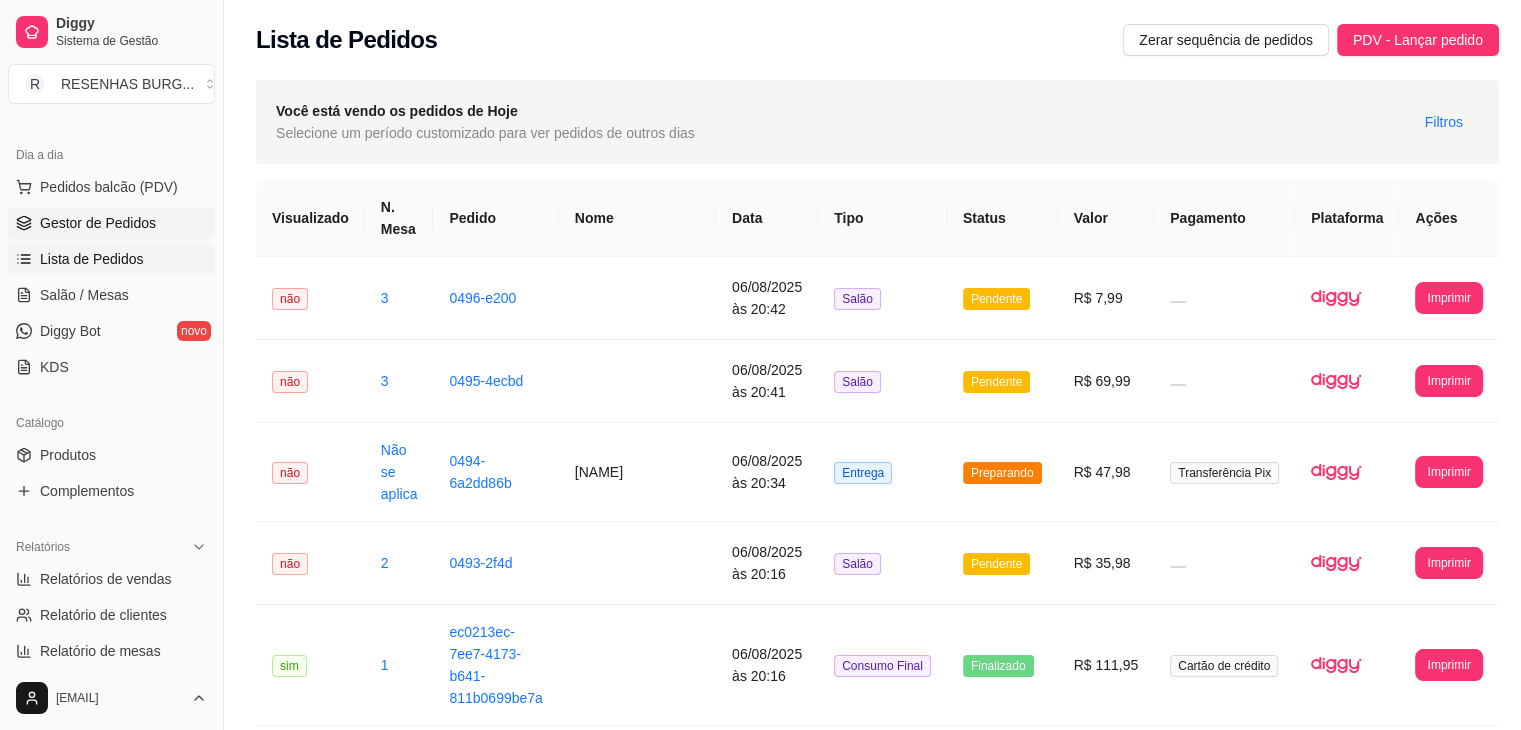 click on "Gestor de Pedidos" at bounding box center [98, 223] 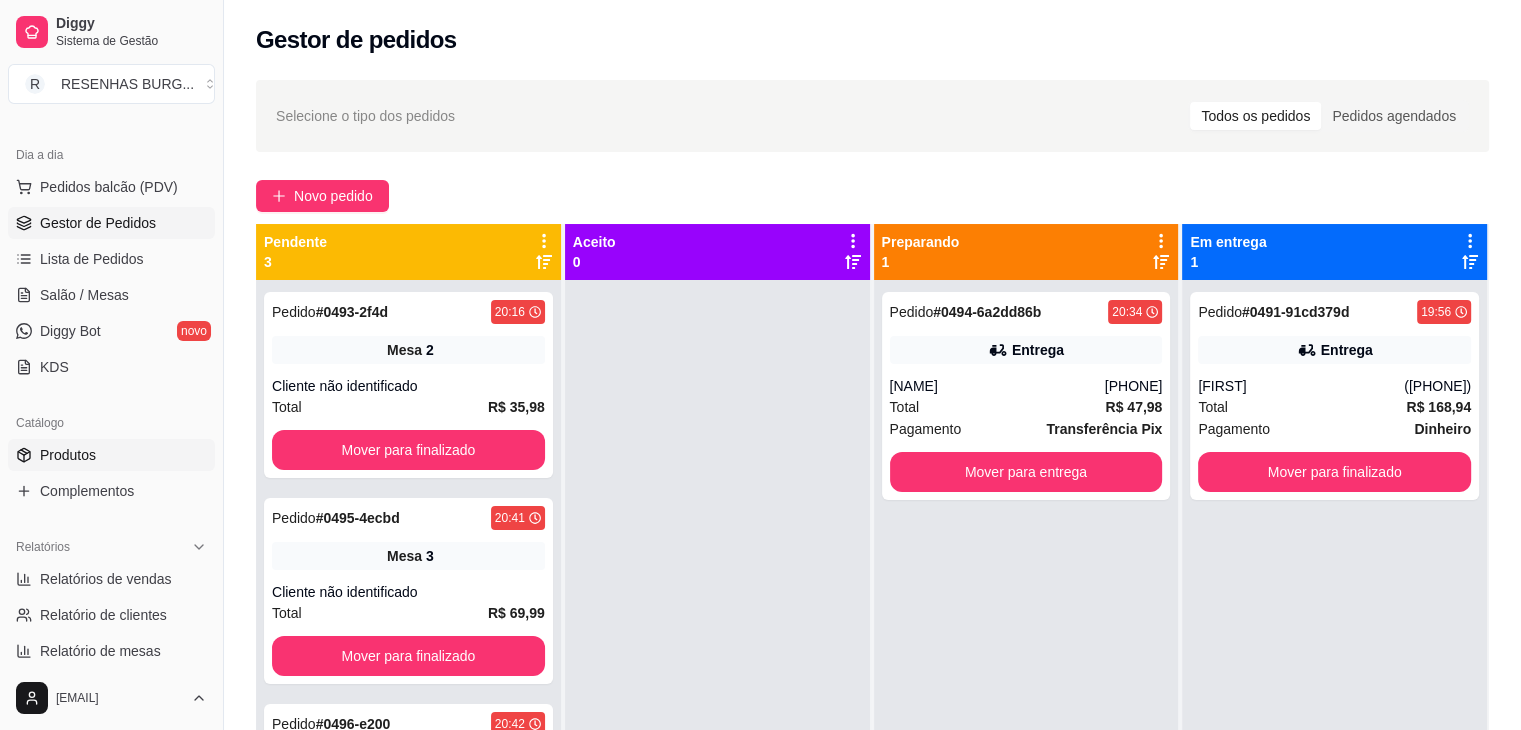 click on "Produtos" at bounding box center (68, 455) 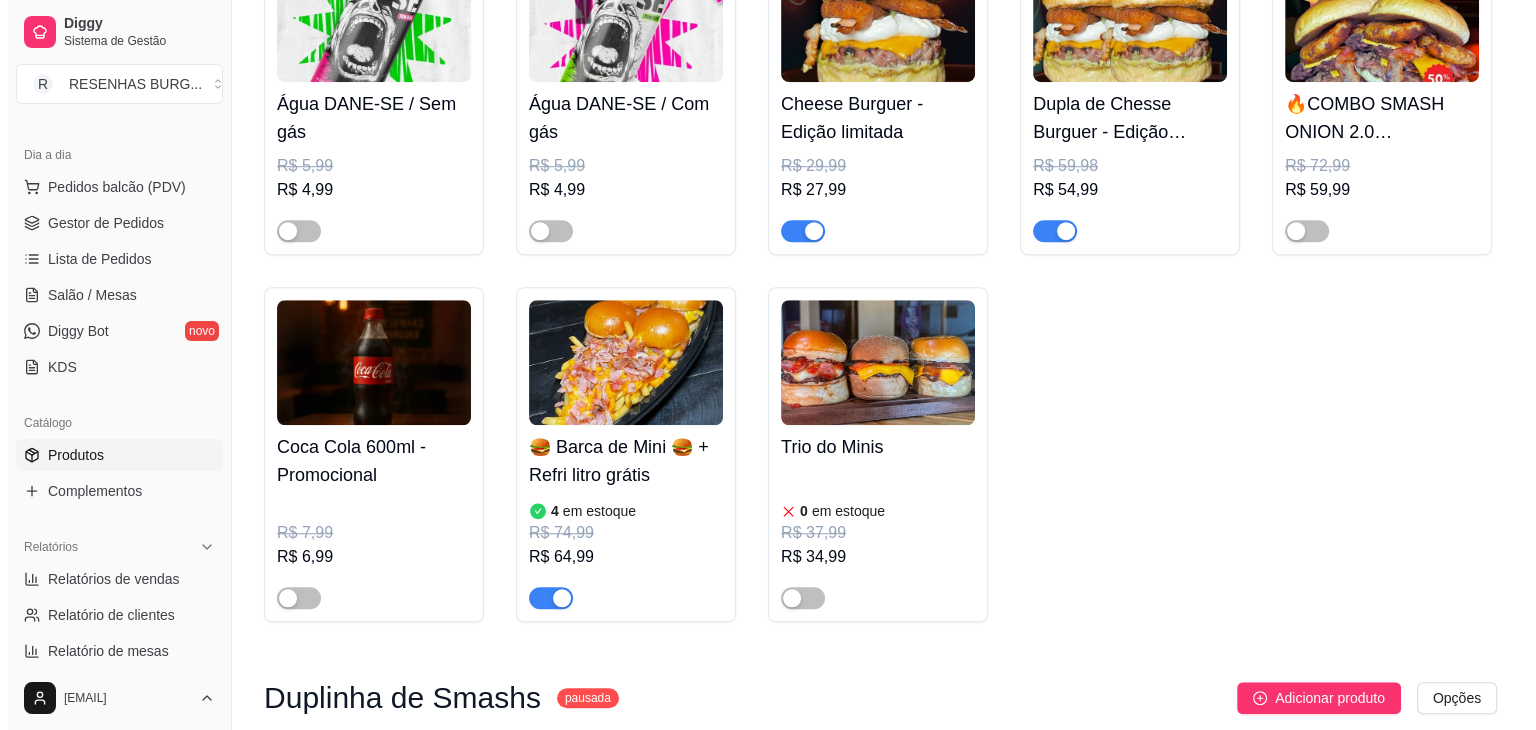scroll, scrollTop: 1500, scrollLeft: 0, axis: vertical 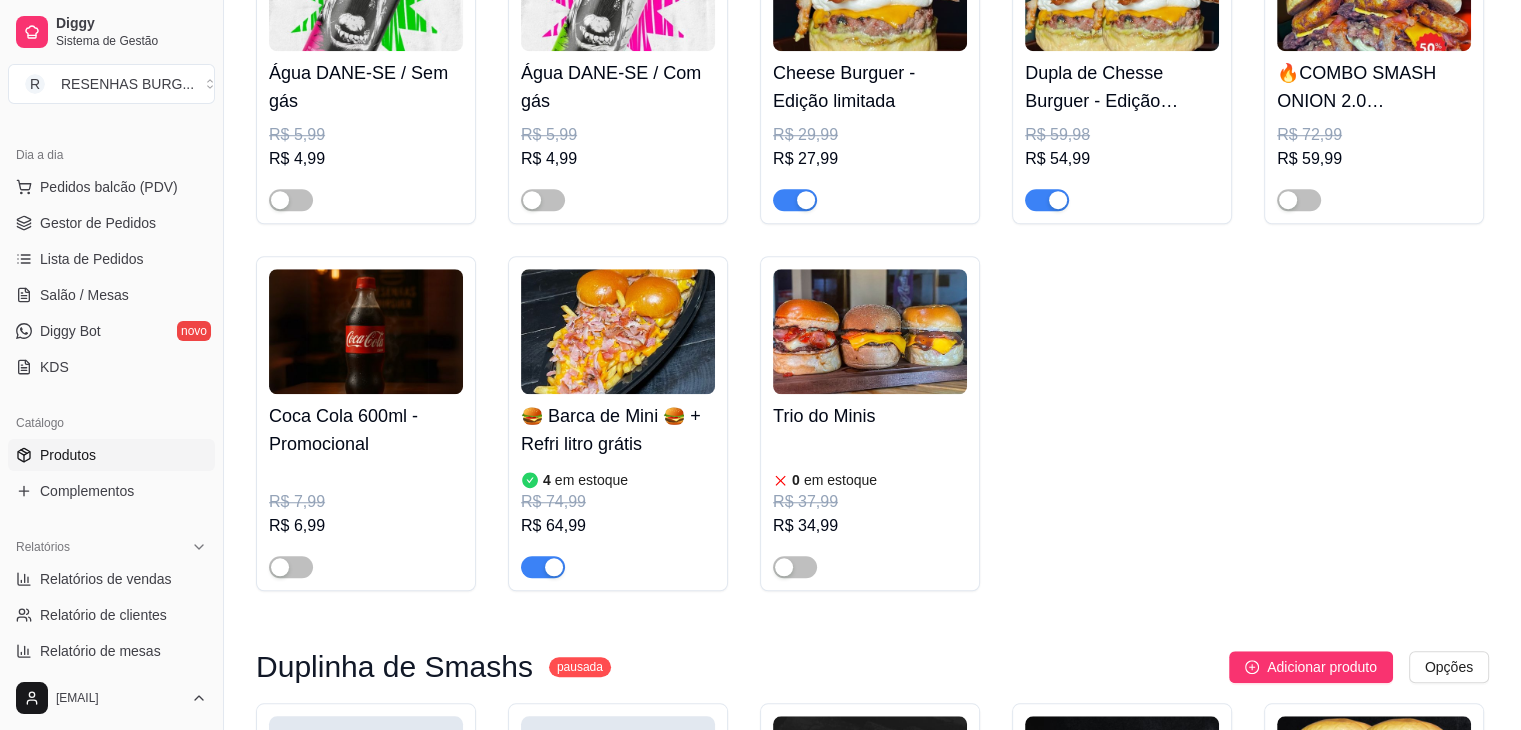 click at bounding box center (618, 331) 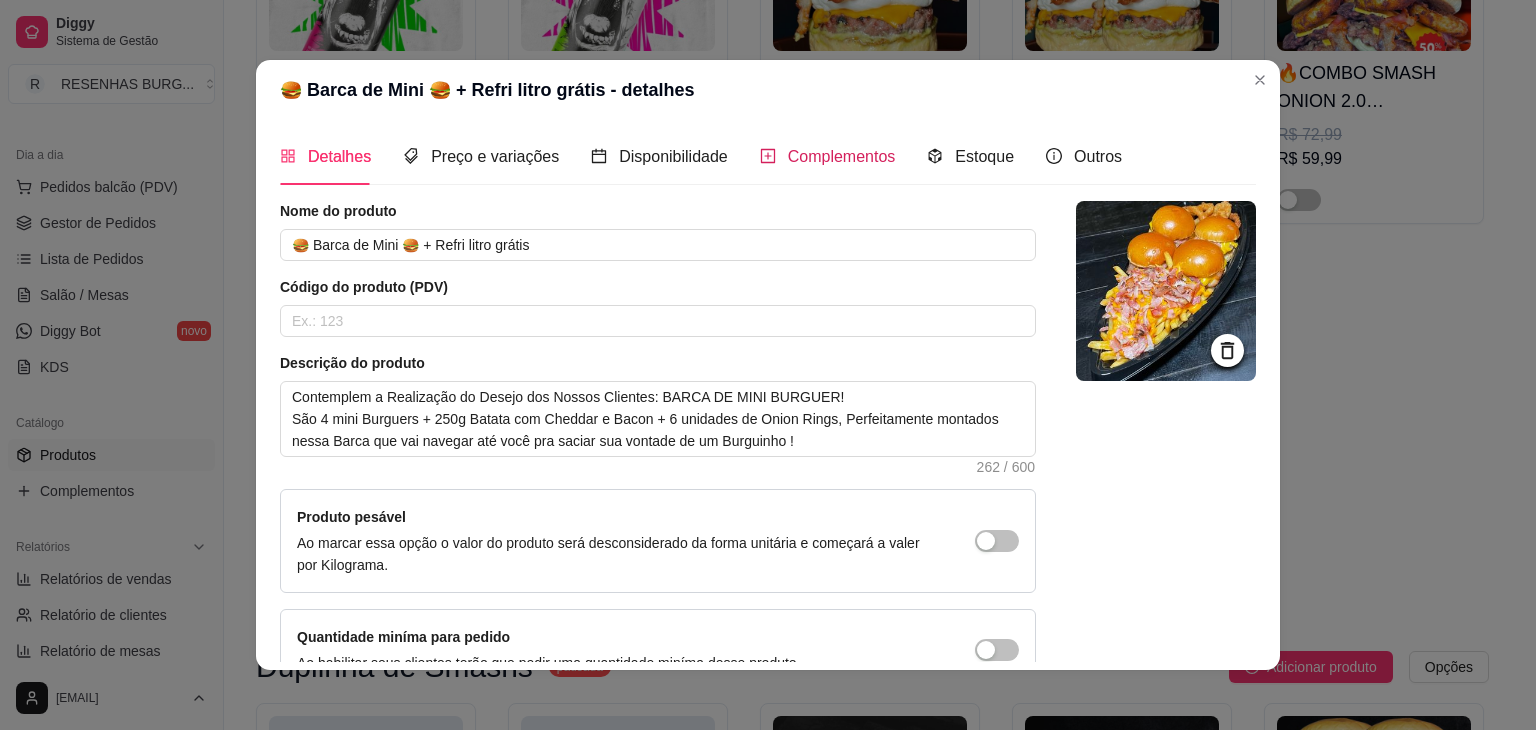 click on "Complementos" at bounding box center (828, 156) 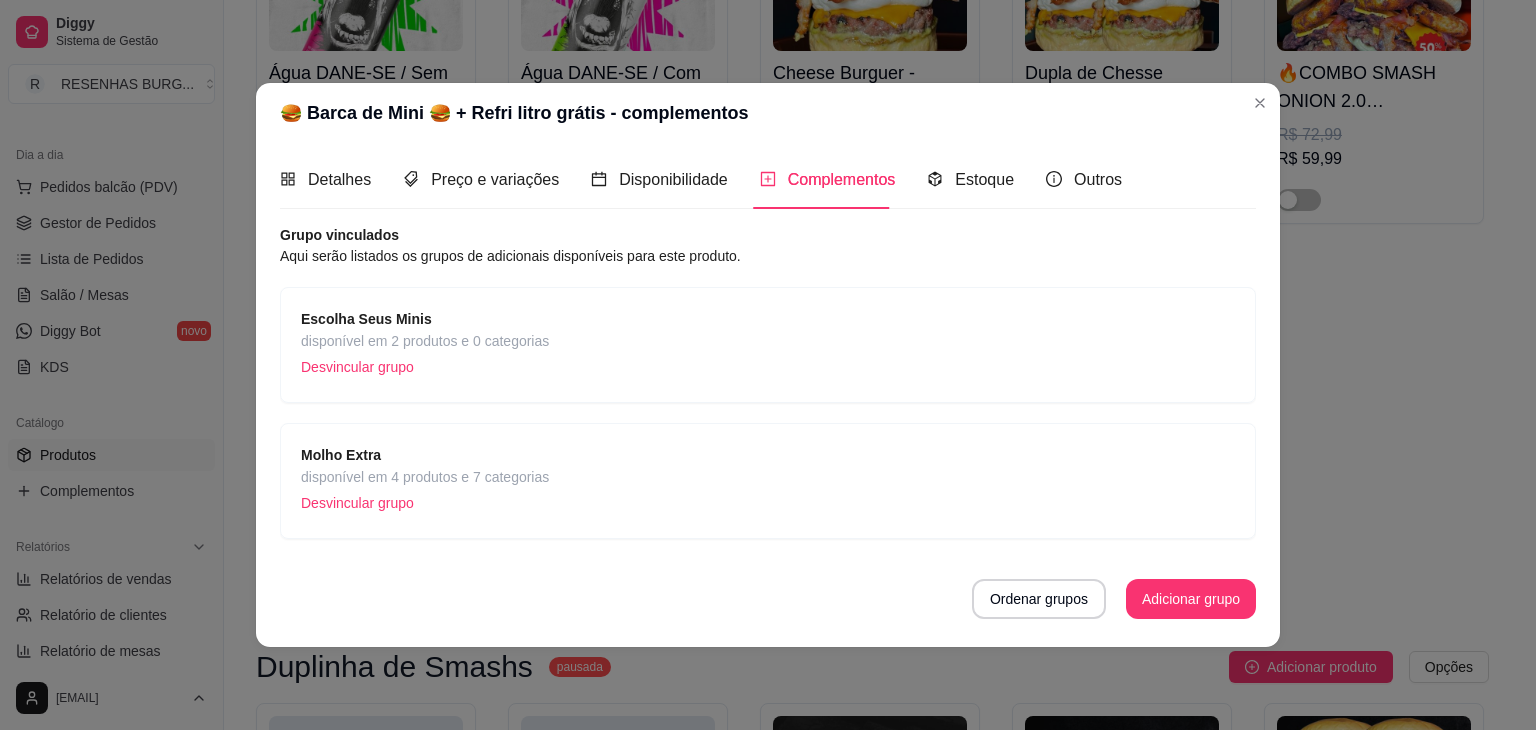 click on "disponível em 2 produtos e 0 categorias" at bounding box center (425, 341) 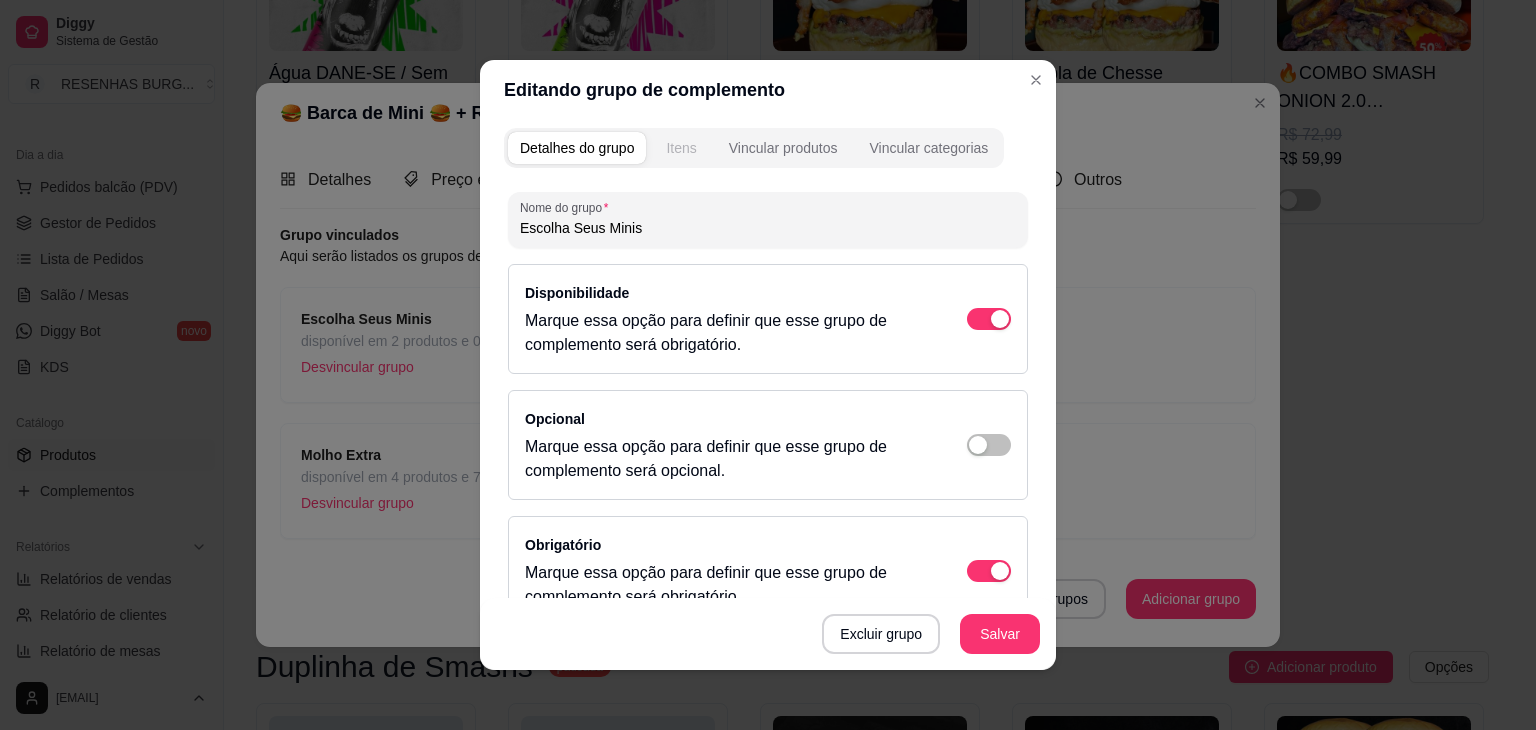 click on "Itens" at bounding box center [681, 148] 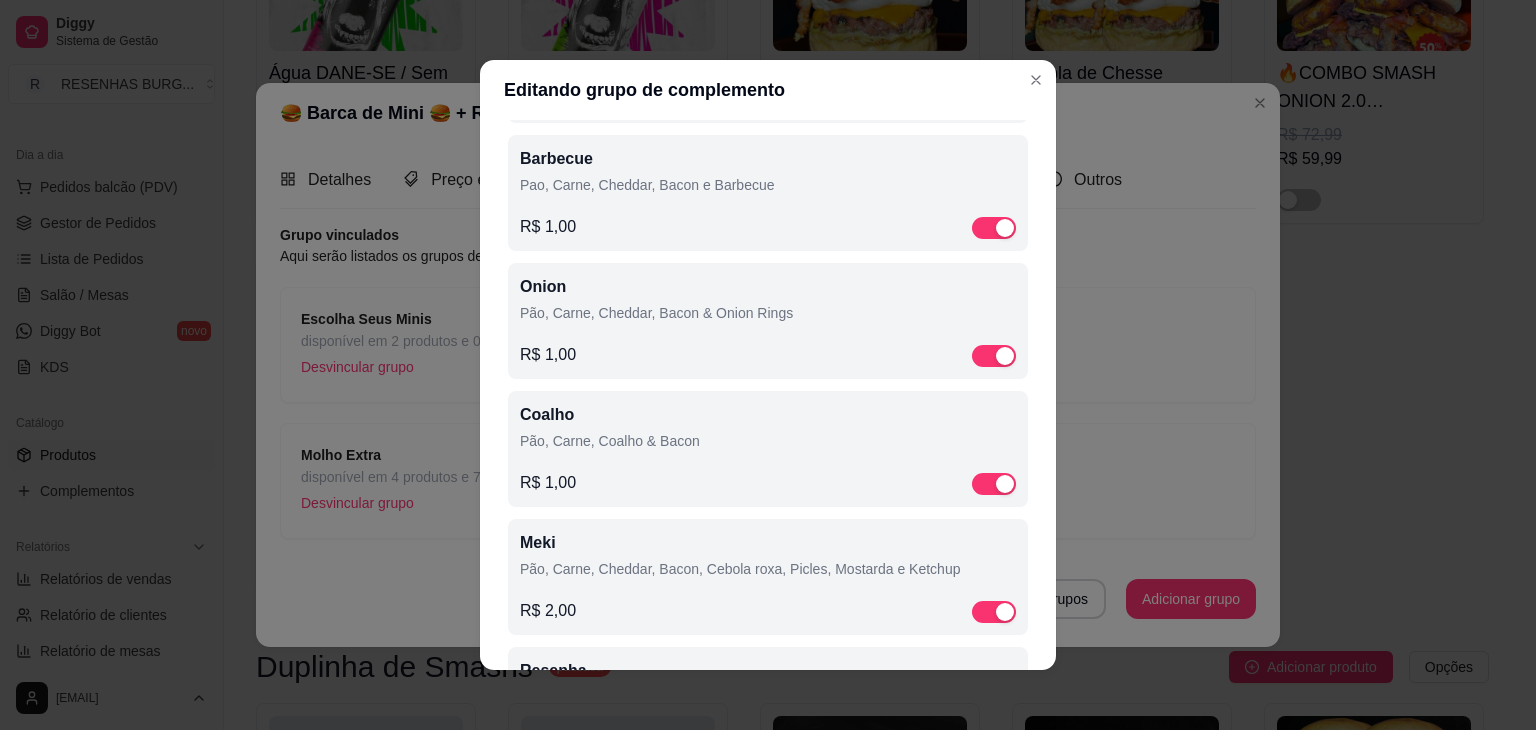 scroll, scrollTop: 400, scrollLeft: 0, axis: vertical 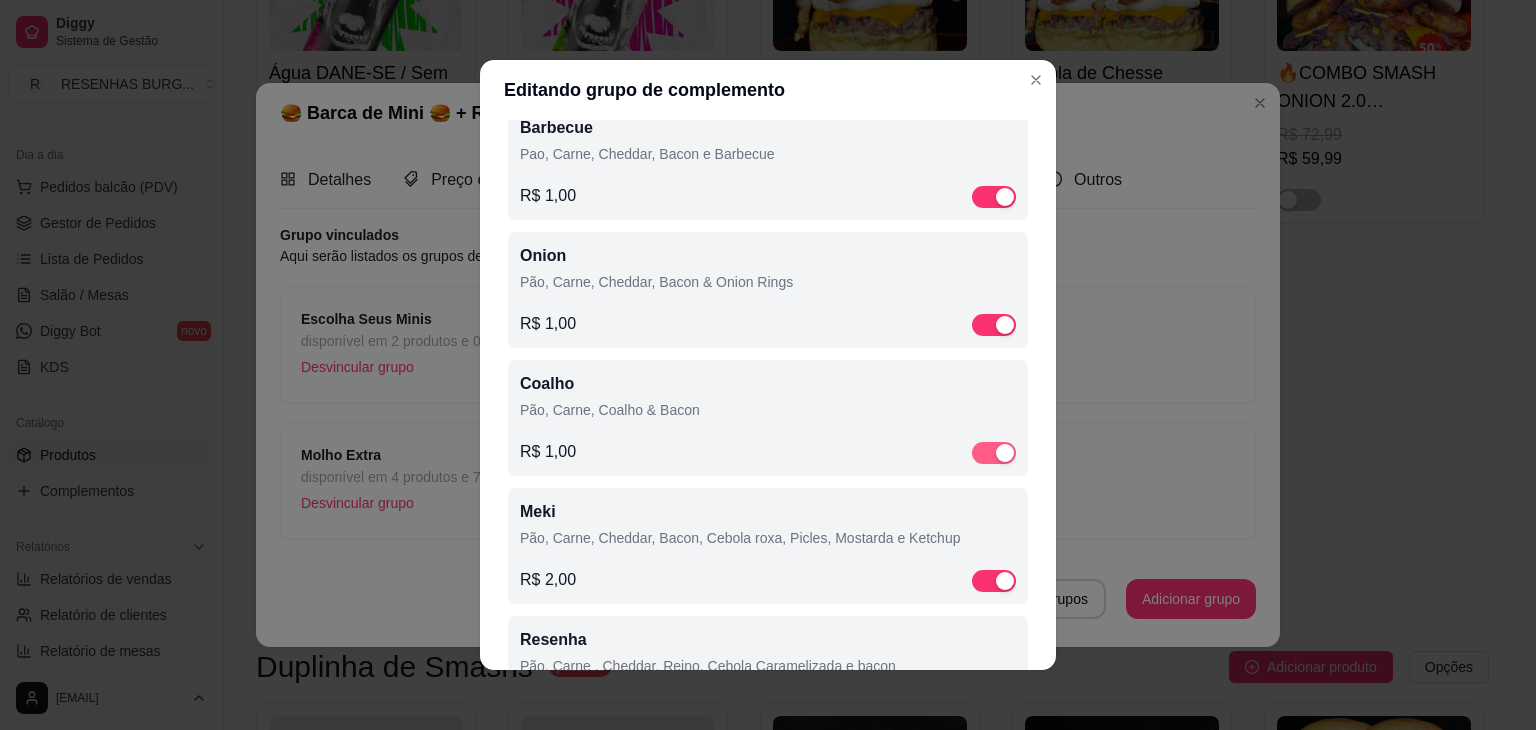 click at bounding box center [1005, 453] 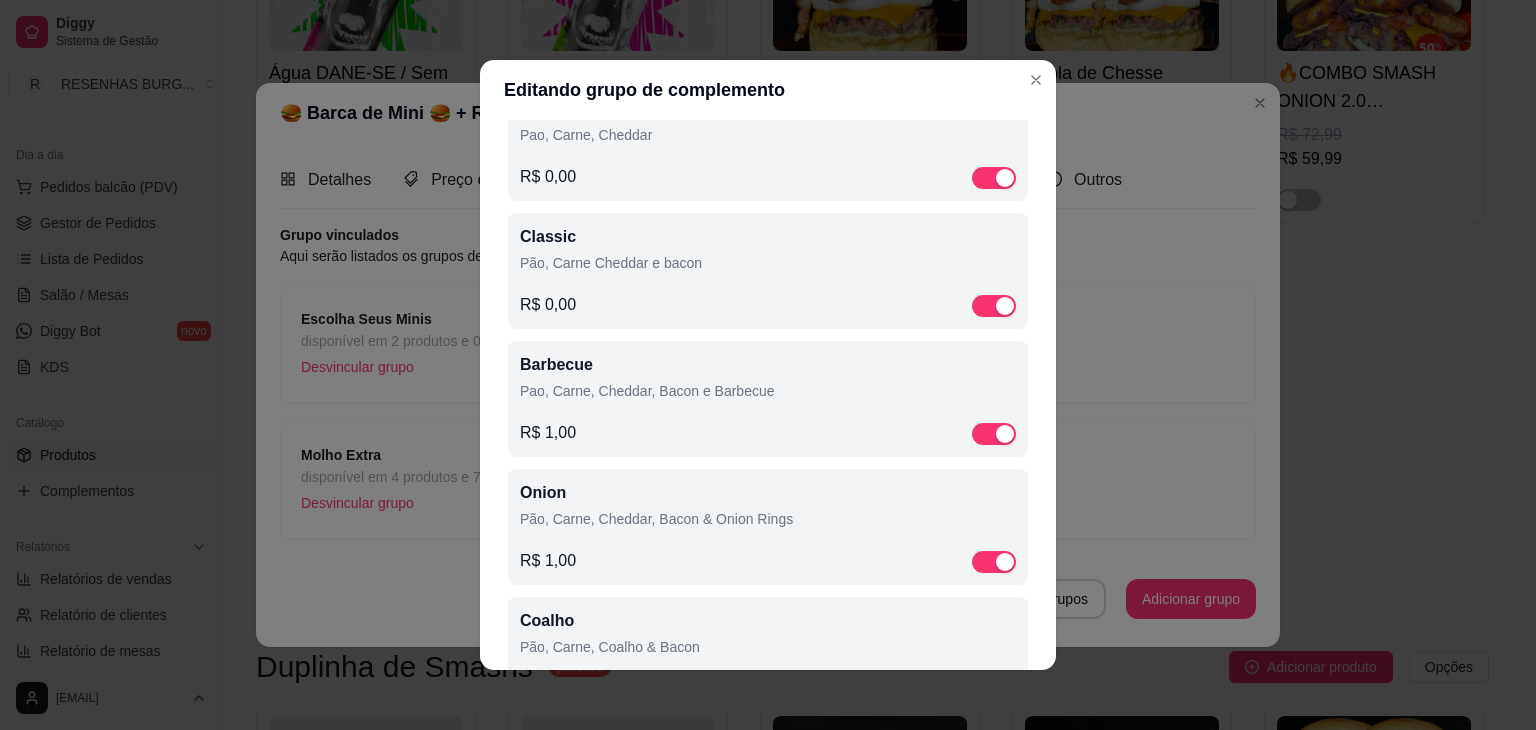 scroll, scrollTop: 0, scrollLeft: 0, axis: both 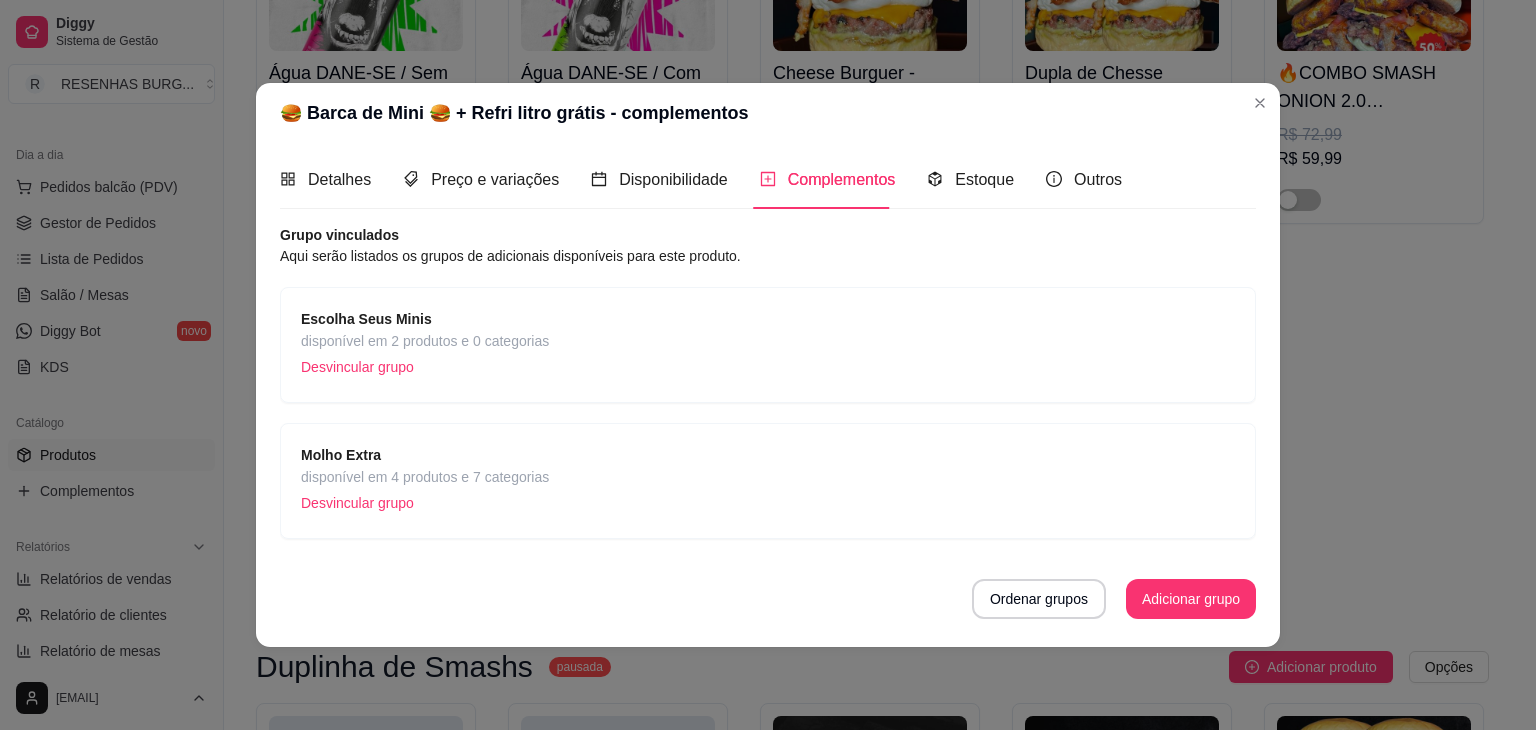click on "Escolha Seus Minis" at bounding box center [425, 319] 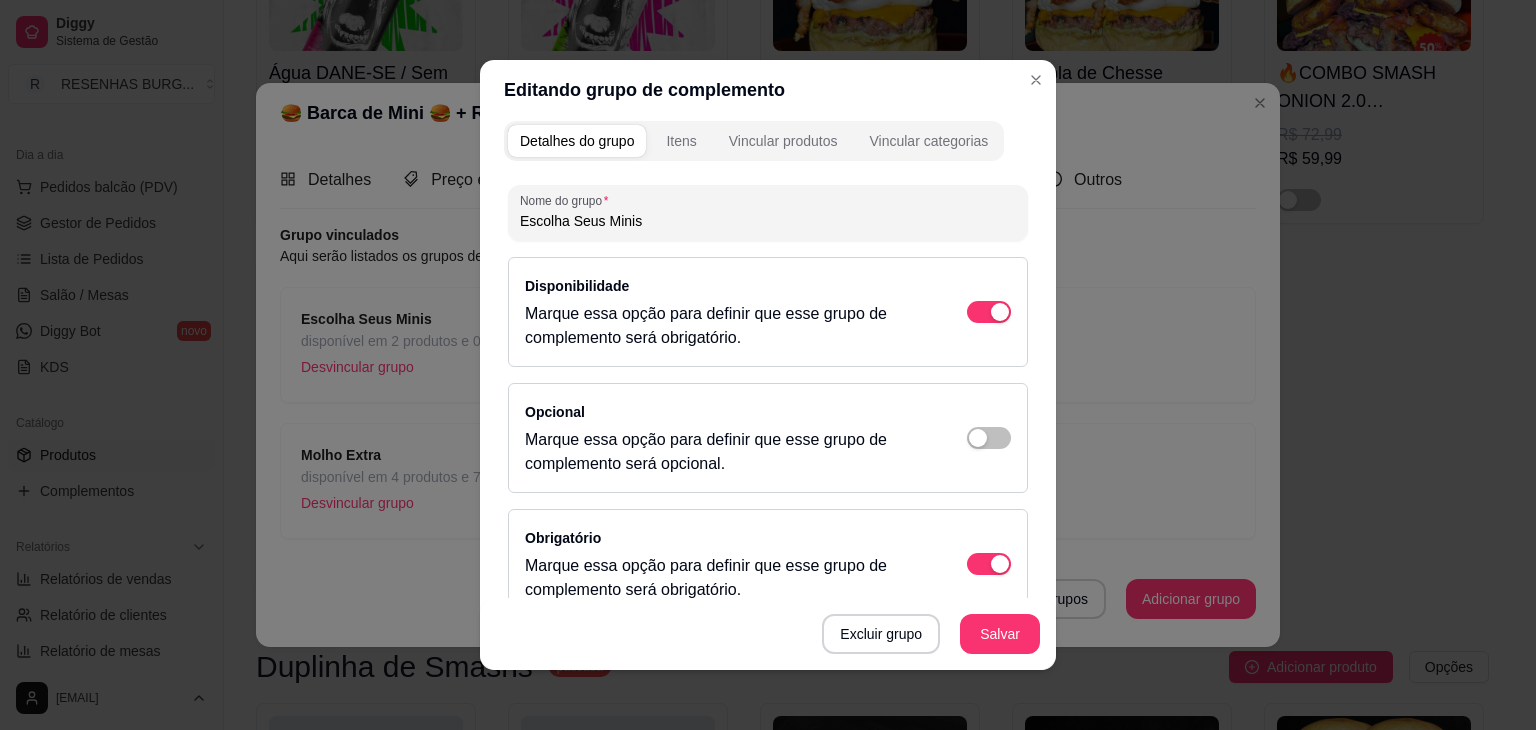 scroll, scrollTop: 0, scrollLeft: 0, axis: both 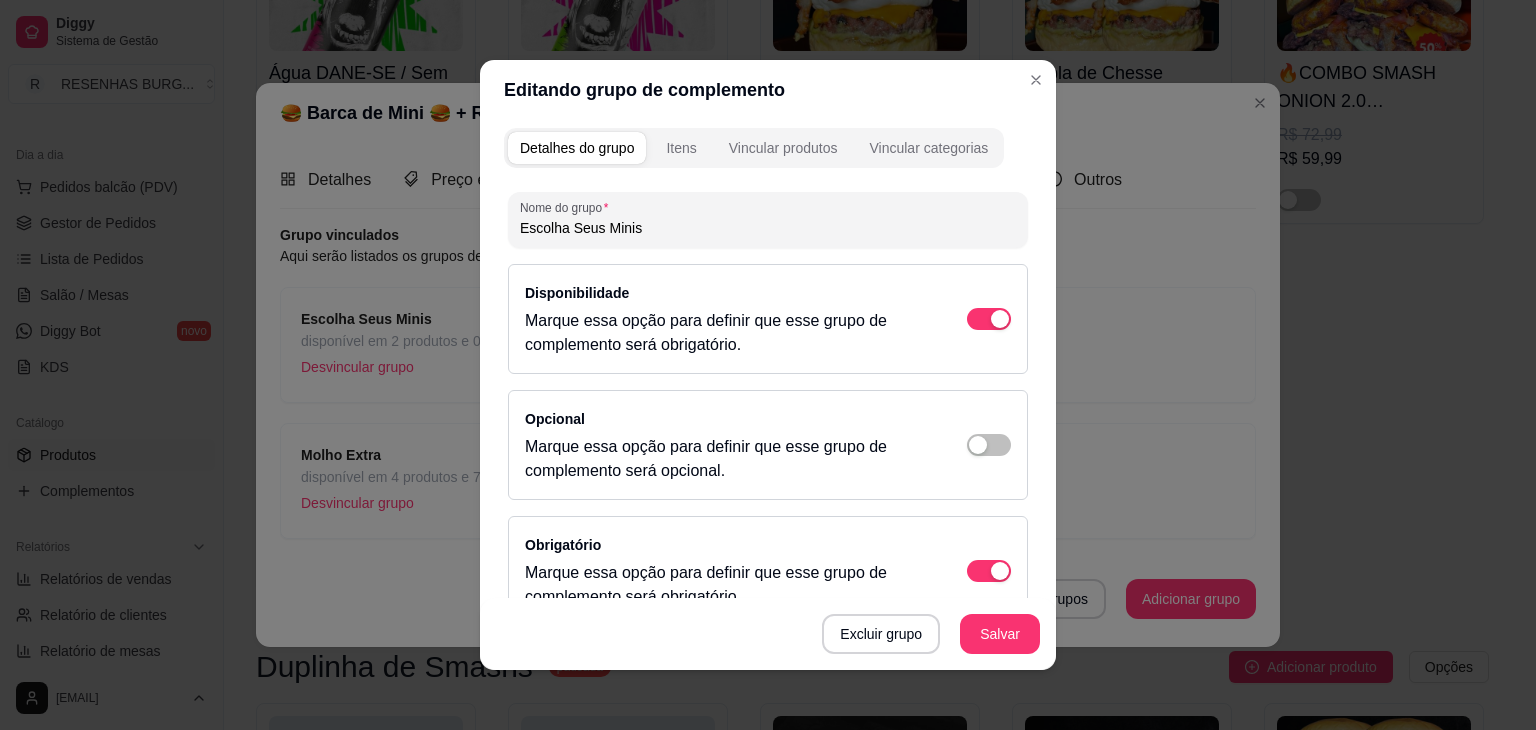 click on "Itens" at bounding box center [681, 148] 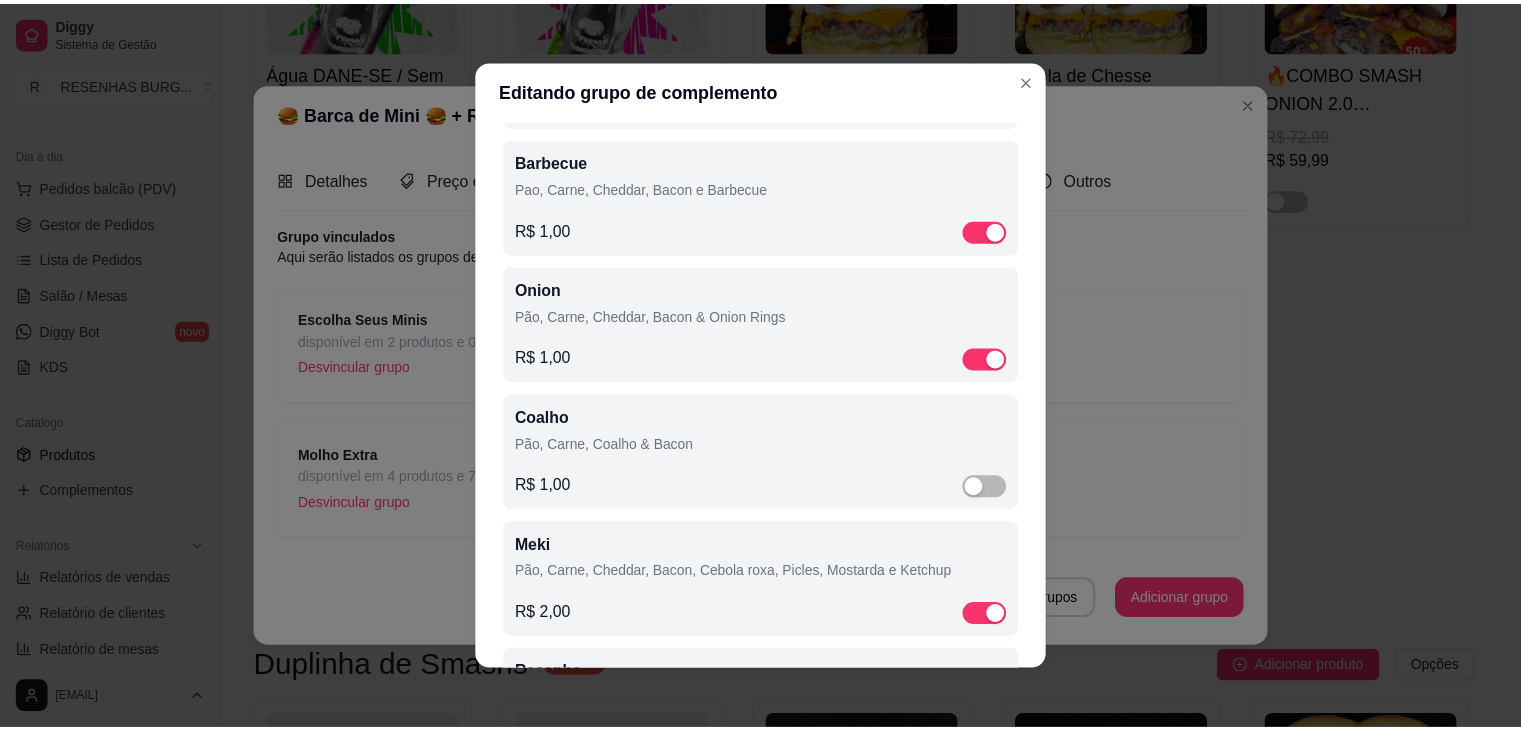 scroll, scrollTop: 400, scrollLeft: 0, axis: vertical 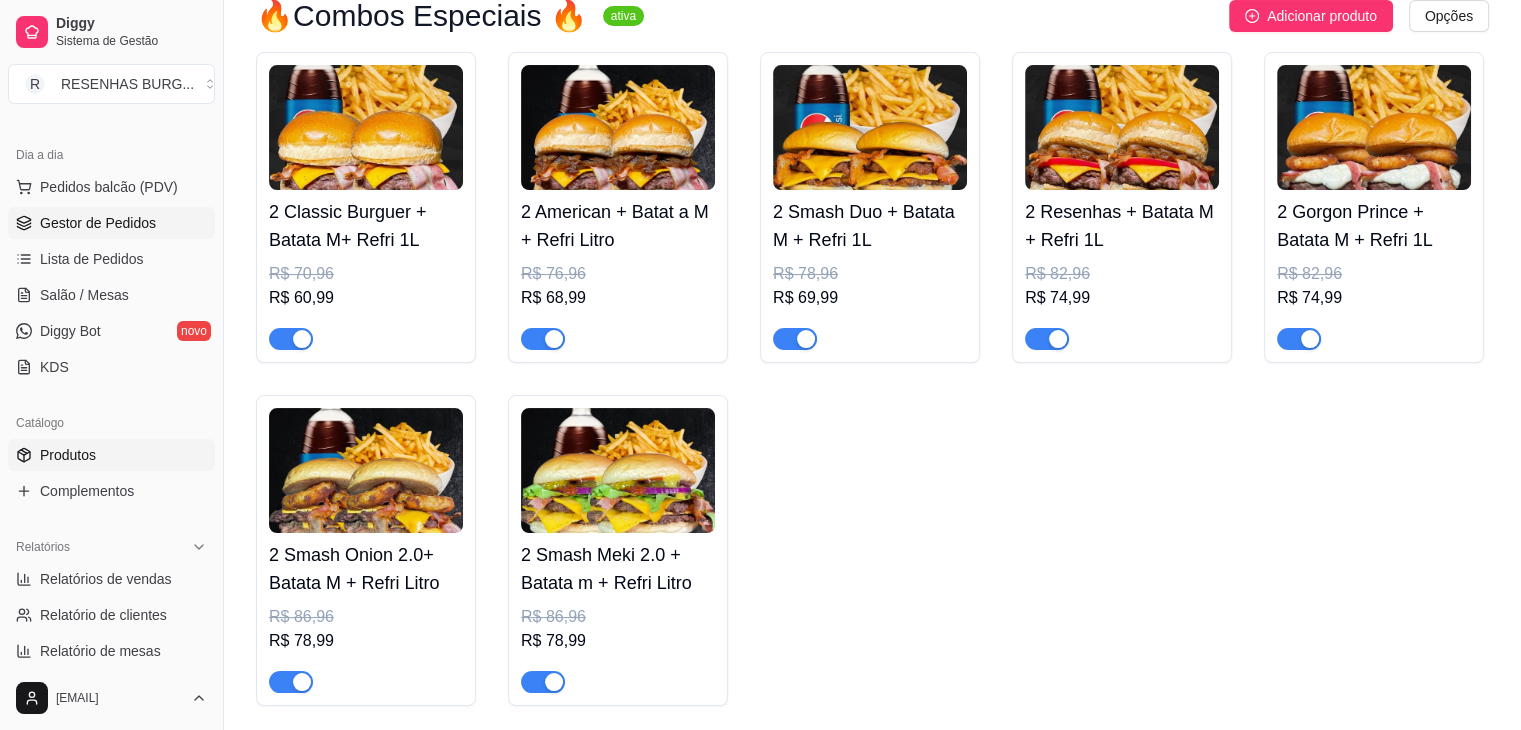 click on "Gestor de Pedidos" at bounding box center (98, 223) 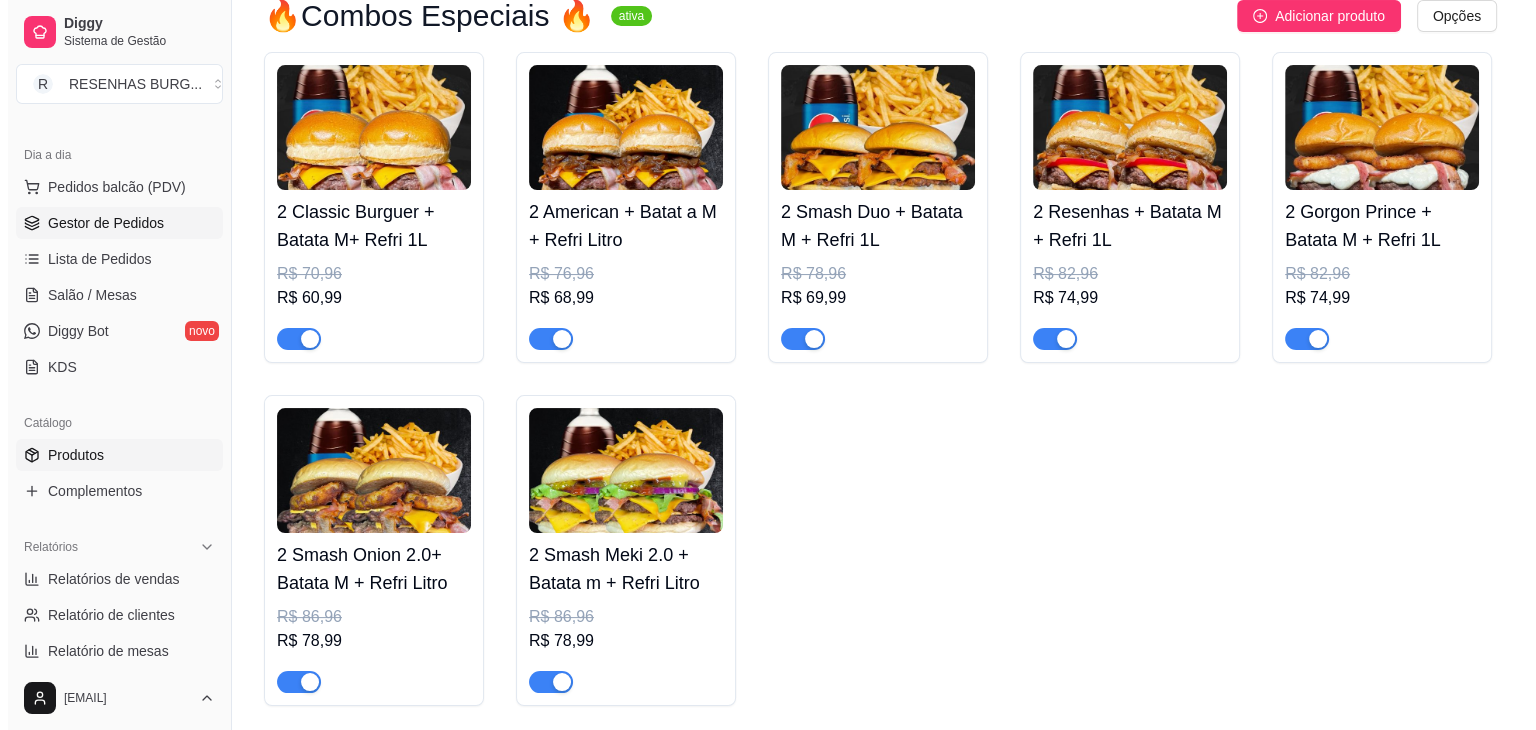 scroll, scrollTop: 0, scrollLeft: 0, axis: both 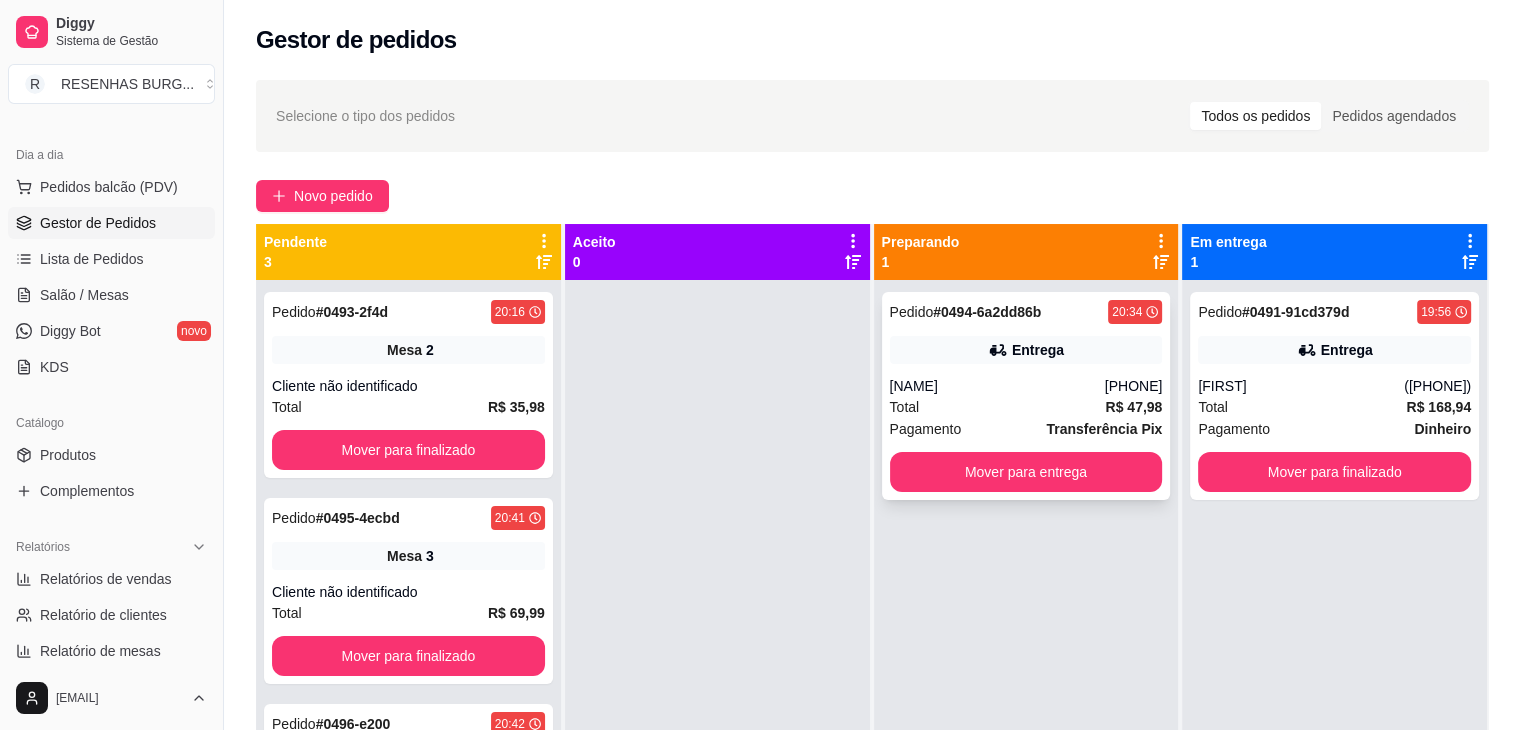 click on "[NAME]" at bounding box center (997, 386) 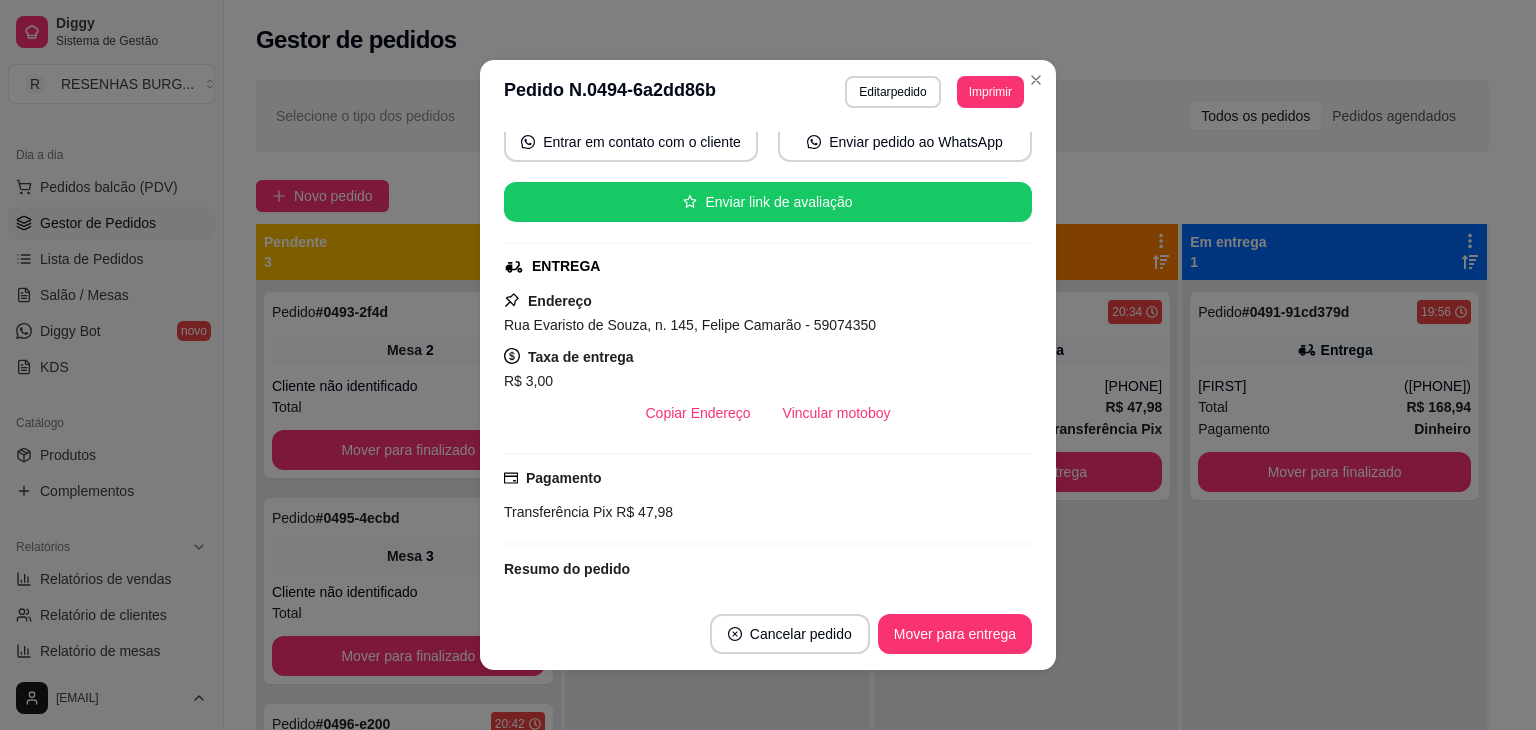 scroll, scrollTop: 200, scrollLeft: 0, axis: vertical 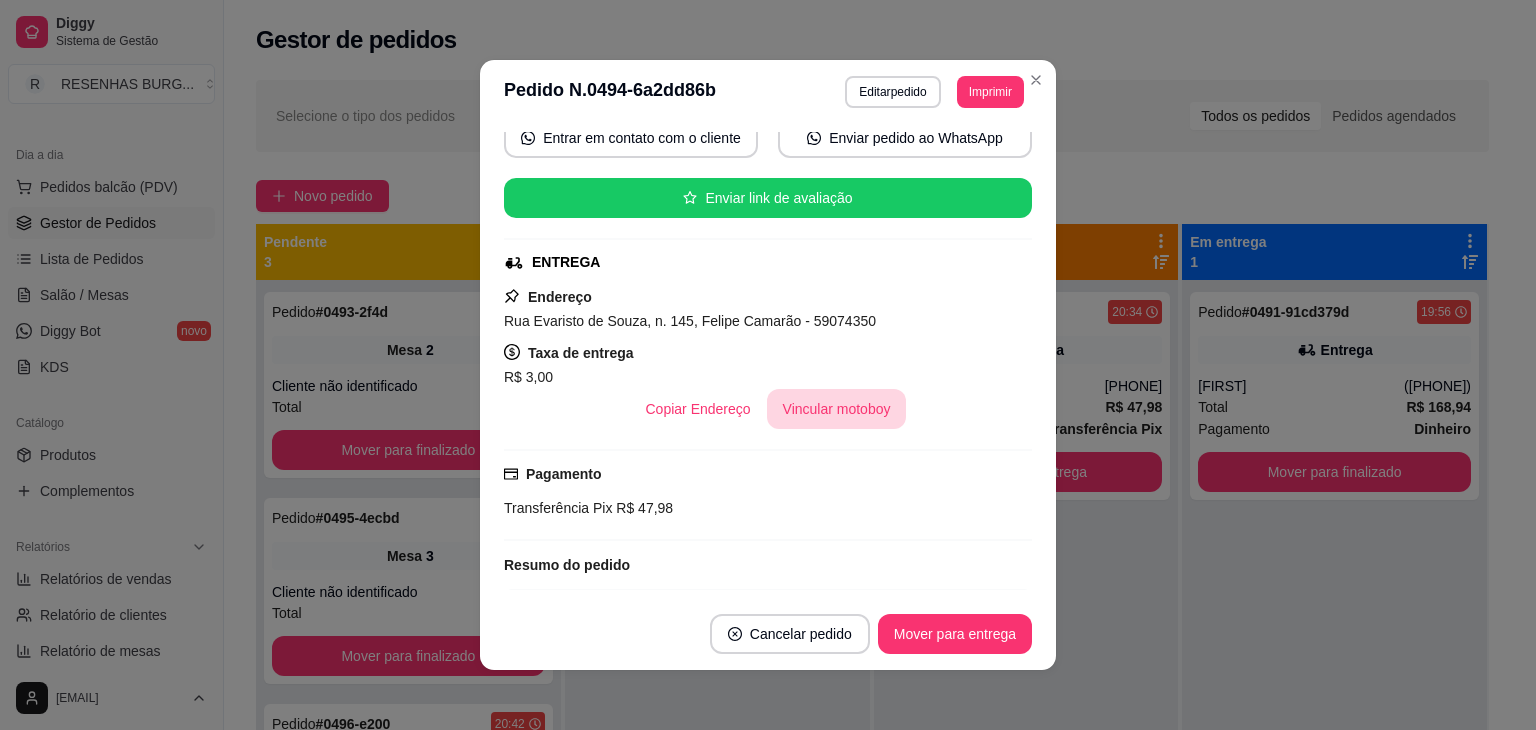 click on "Vincular motoboy" at bounding box center (837, 409) 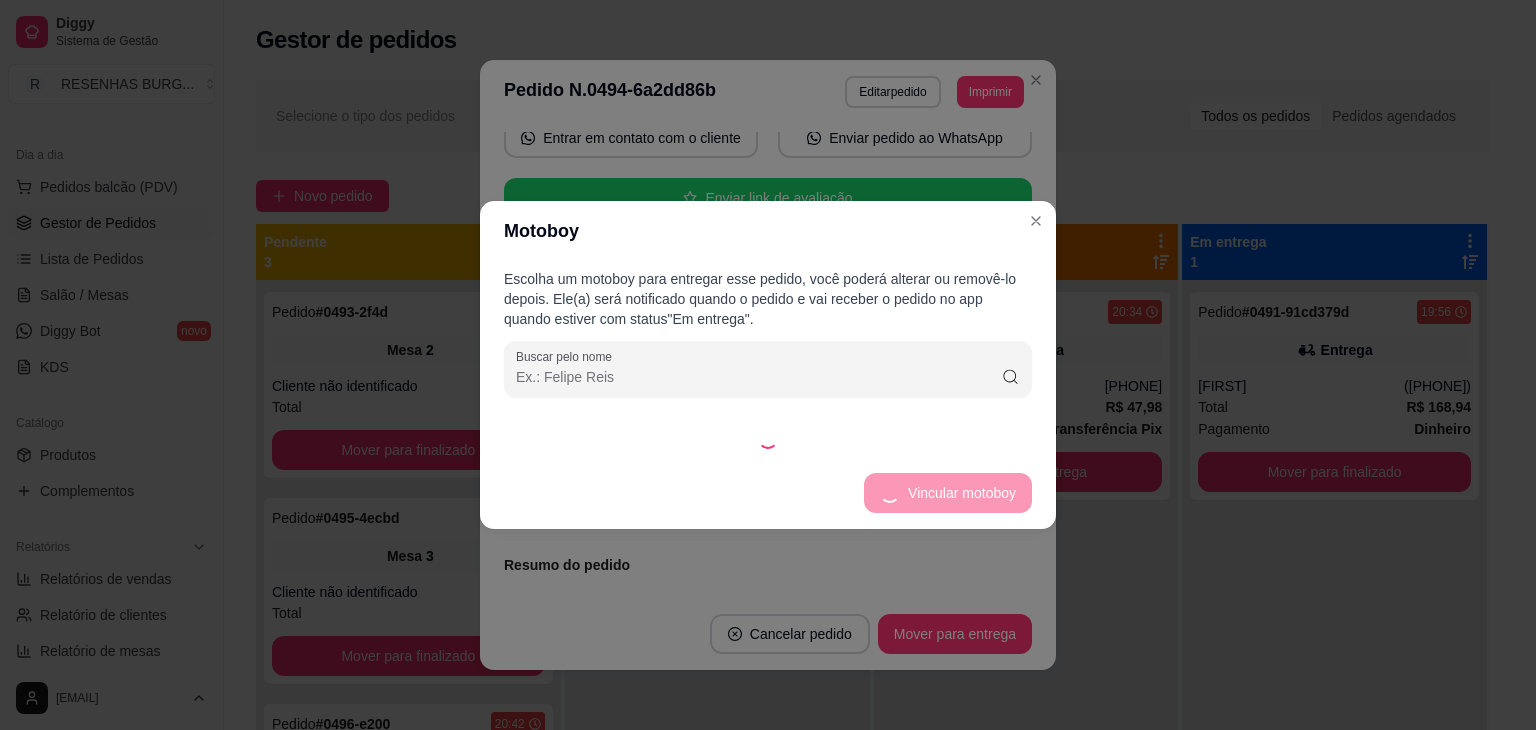 click on "Escolha um motoboy para entregar esse pedido, você poderá alterar ou removê-lo depois. Ele(a) será notificado quando o pedido e vai receber o pedido no app quando estiver com status  "Em entrega" . Buscar pelo nome" at bounding box center (768, 359) 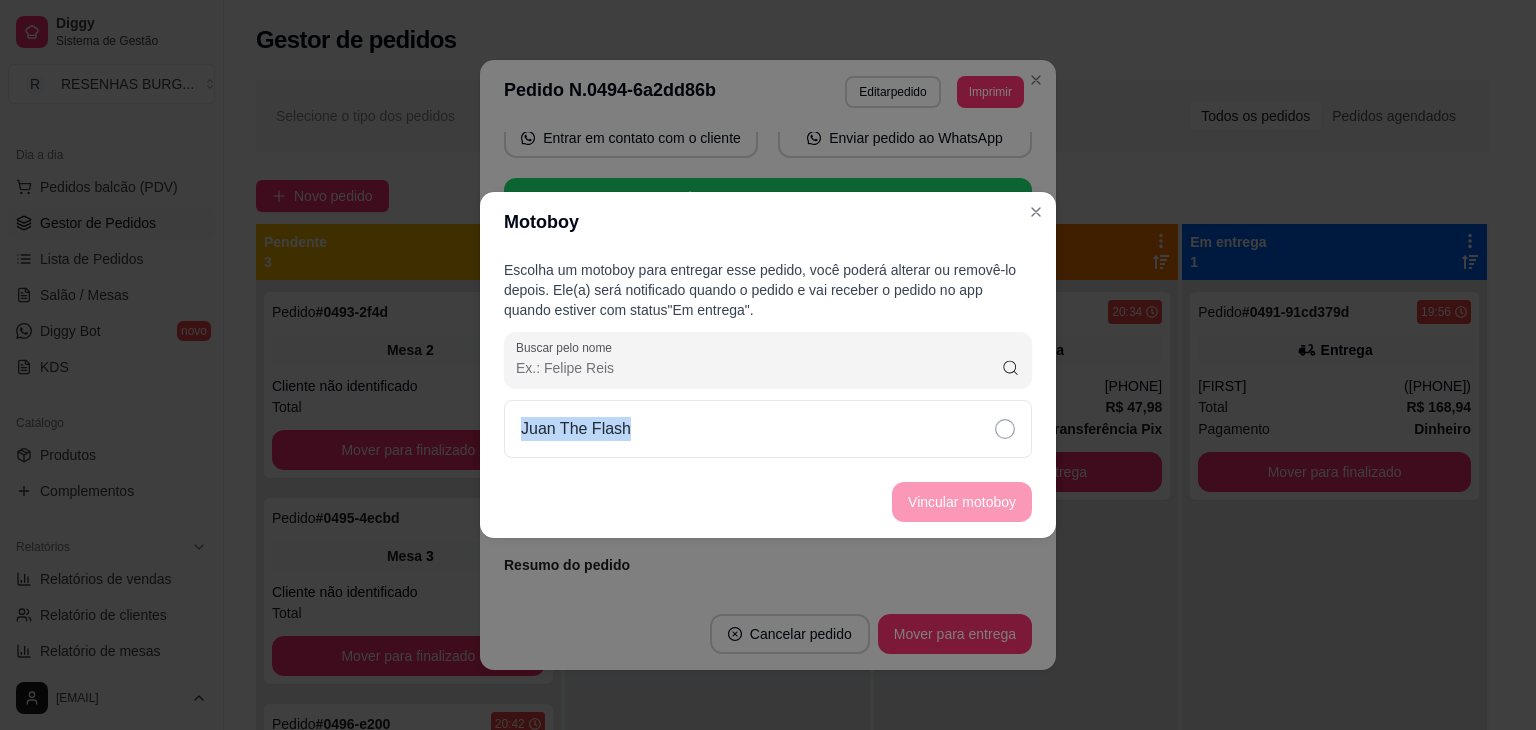 click on "Juan The Flash" at bounding box center (768, 429) 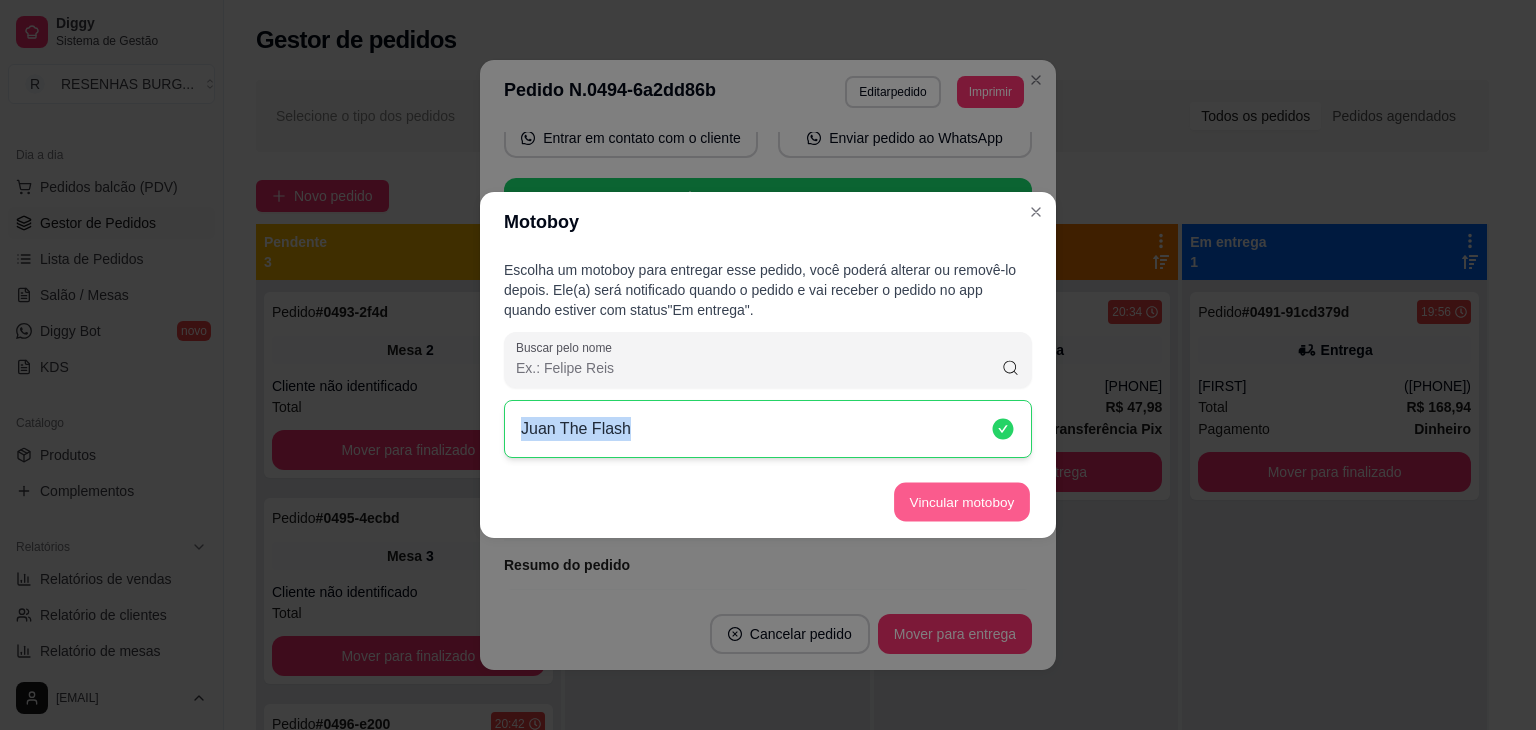 click on "Vincular motoboy" at bounding box center (962, 502) 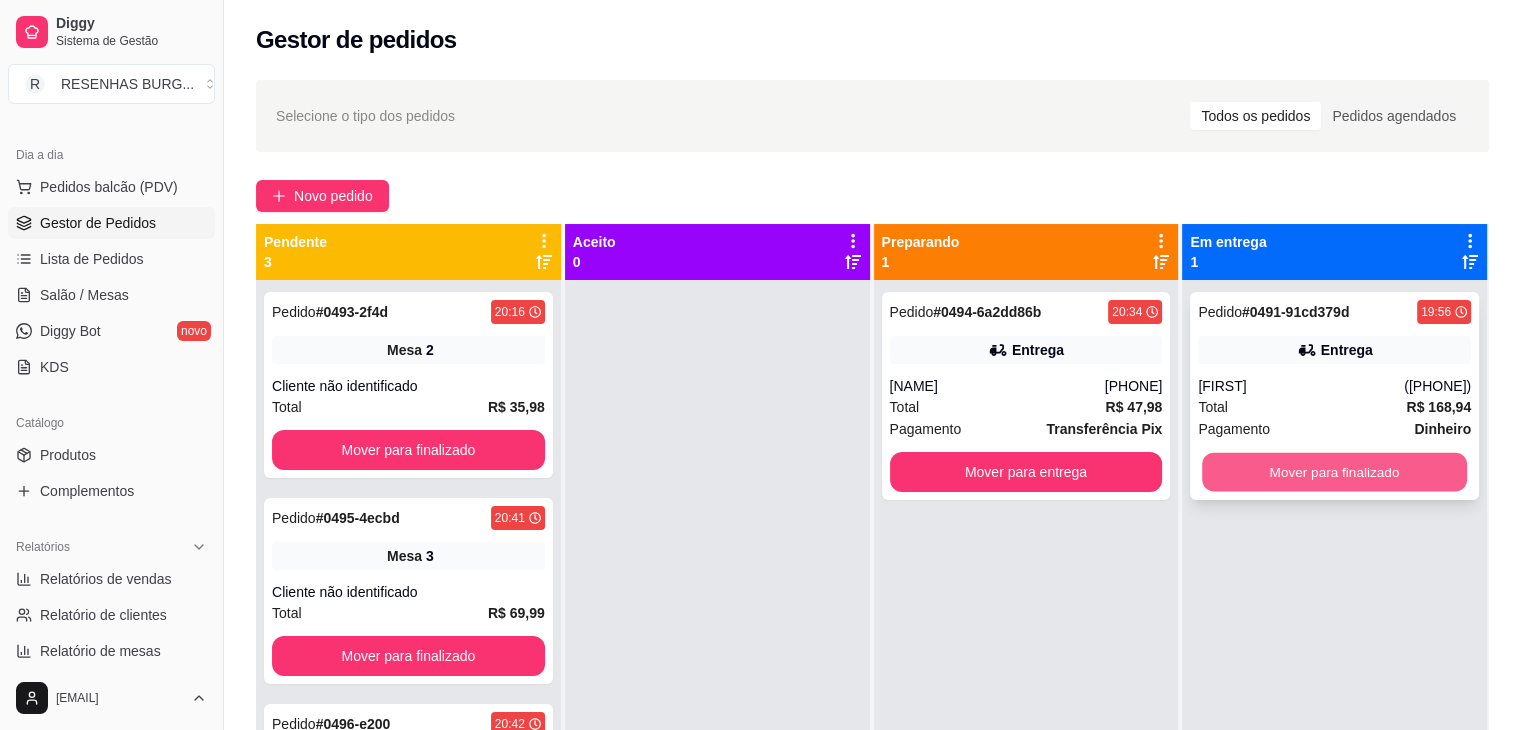 click on "Mover para finalizado" at bounding box center (1334, 472) 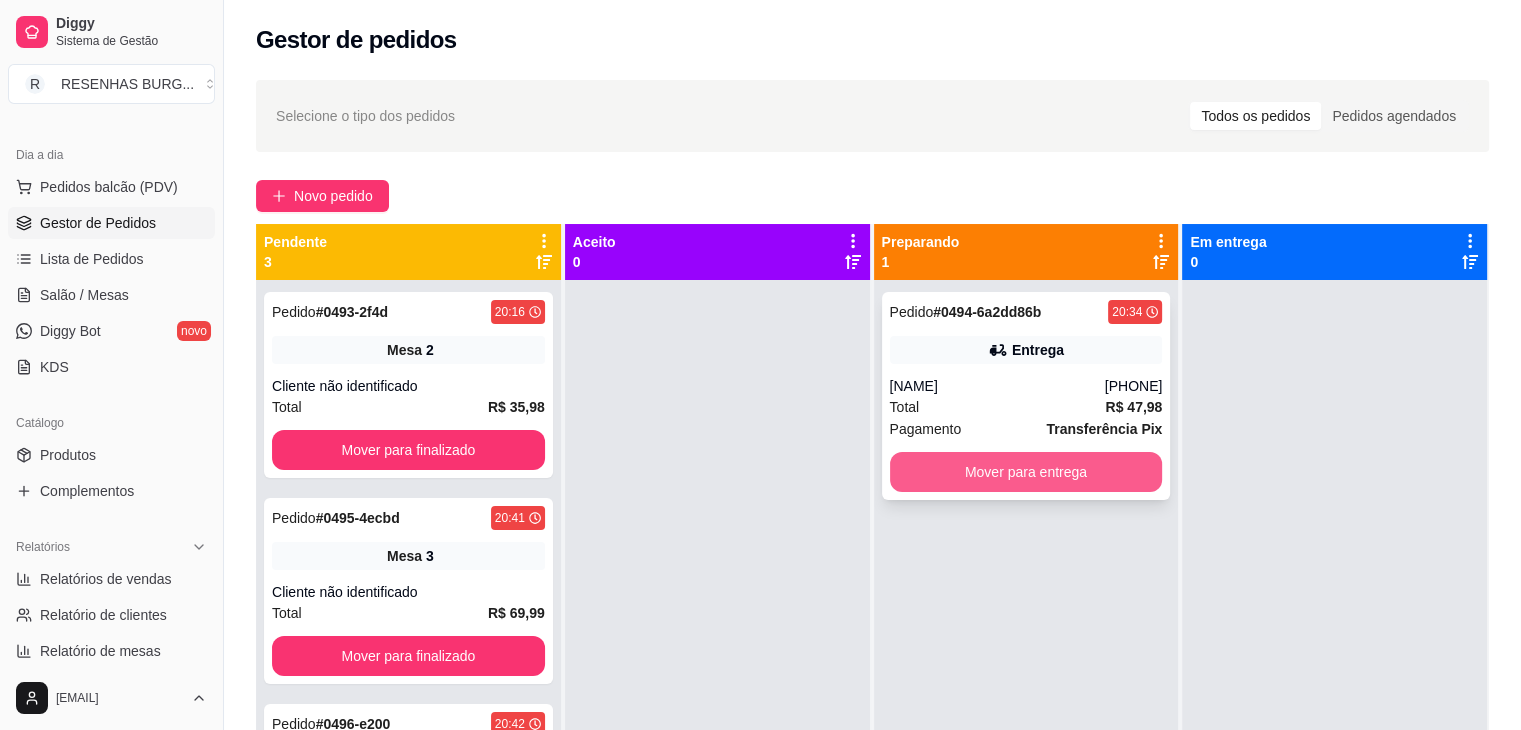 click on "Mover para entrega" at bounding box center (1026, 472) 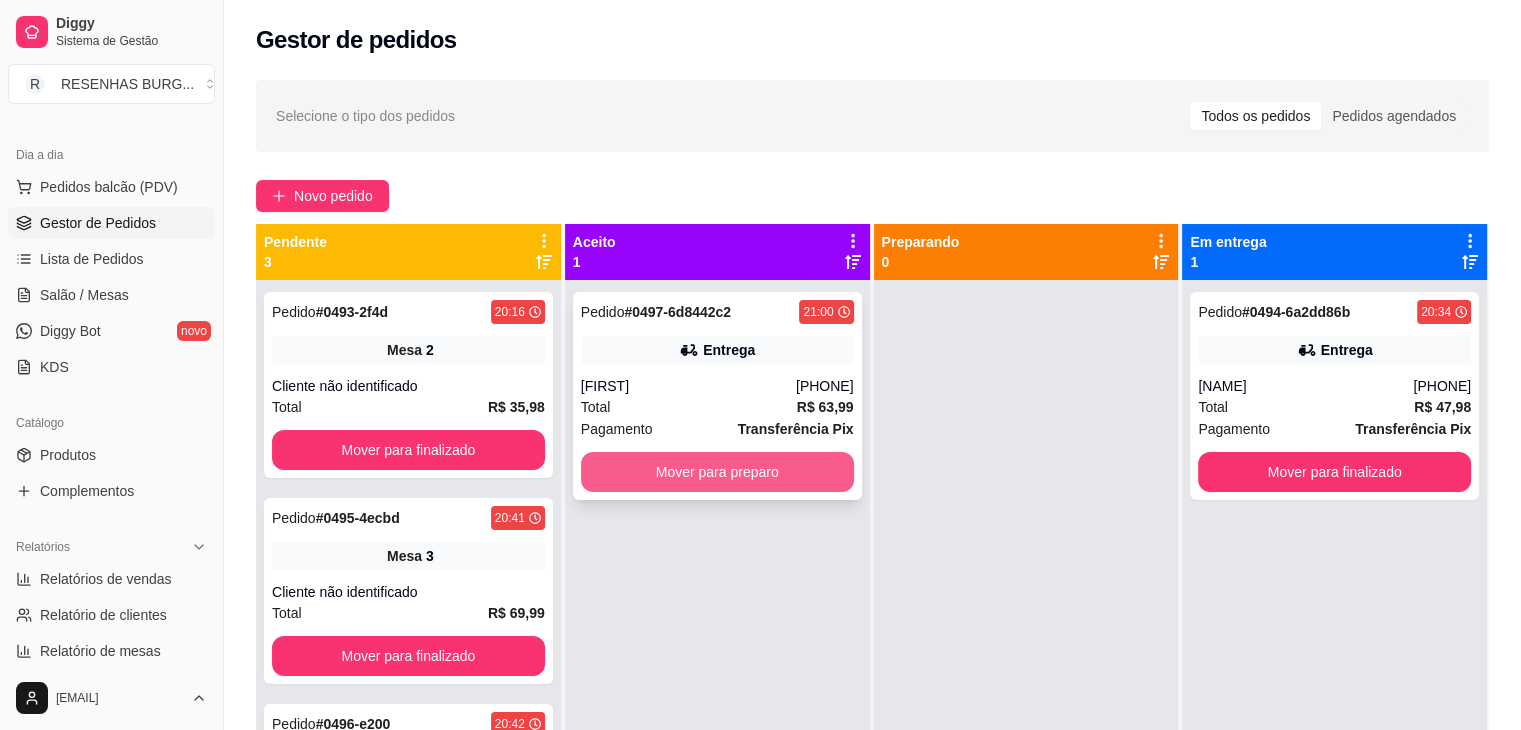 click on "Mover para preparo" at bounding box center [717, 472] 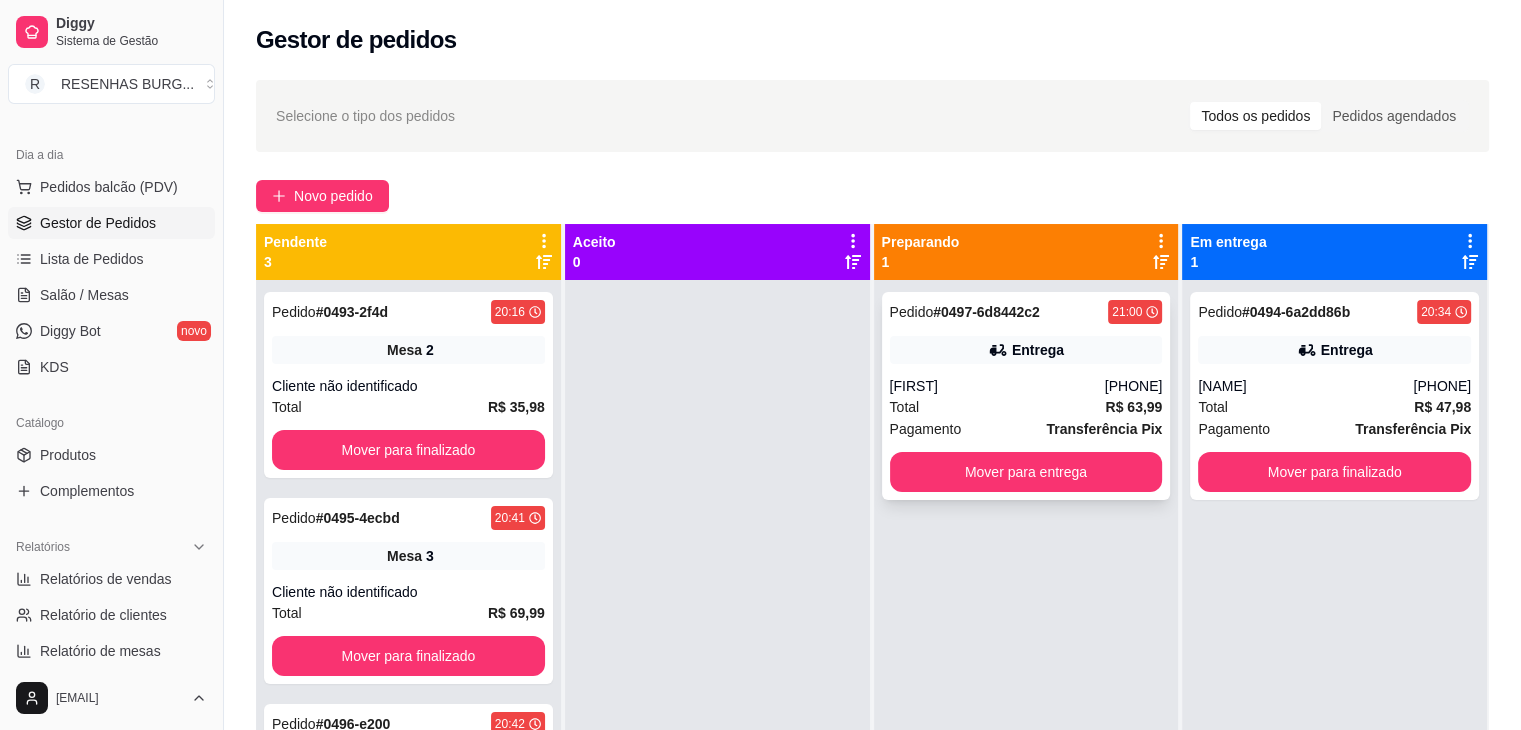 click 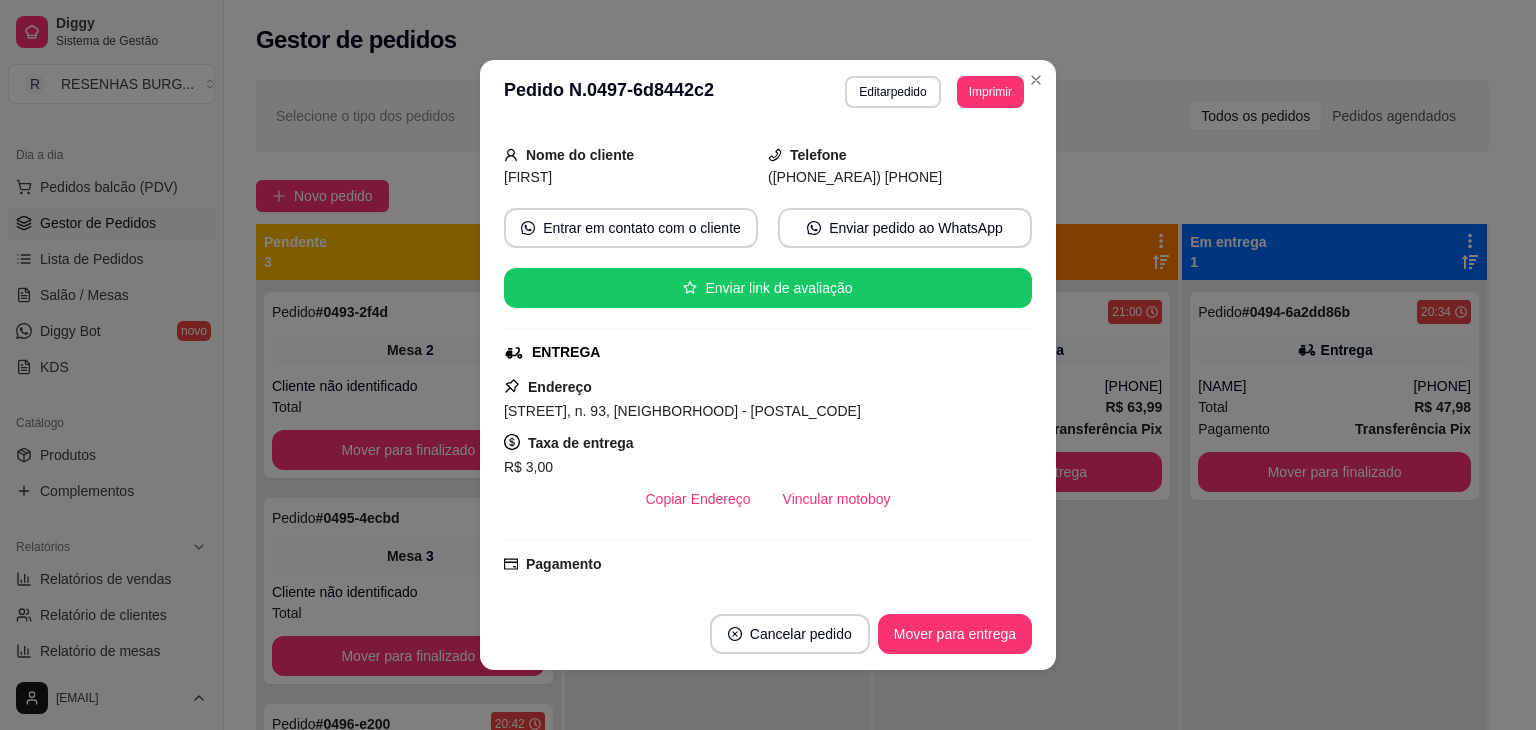 scroll, scrollTop: 200, scrollLeft: 0, axis: vertical 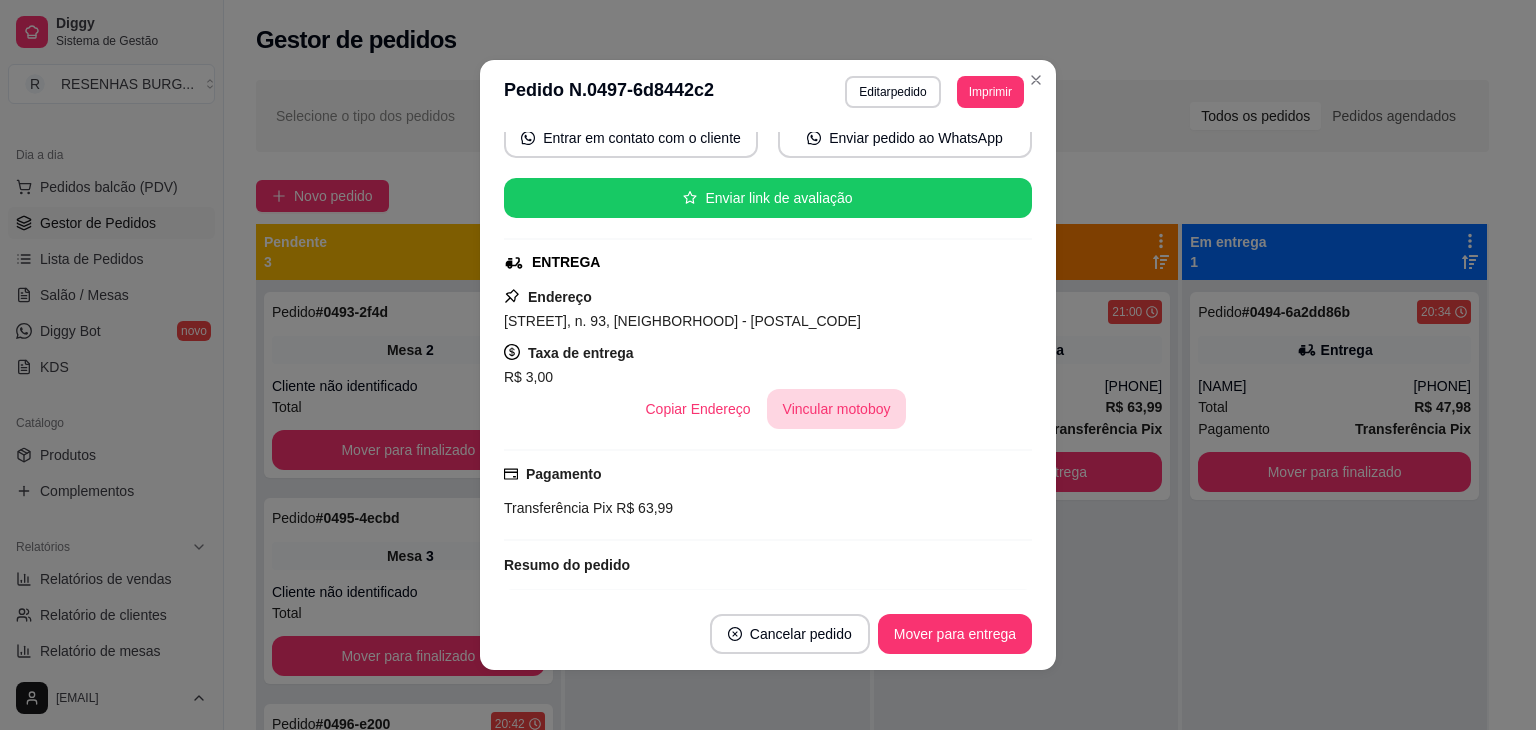 click on "Vincular motoboy" at bounding box center (837, 409) 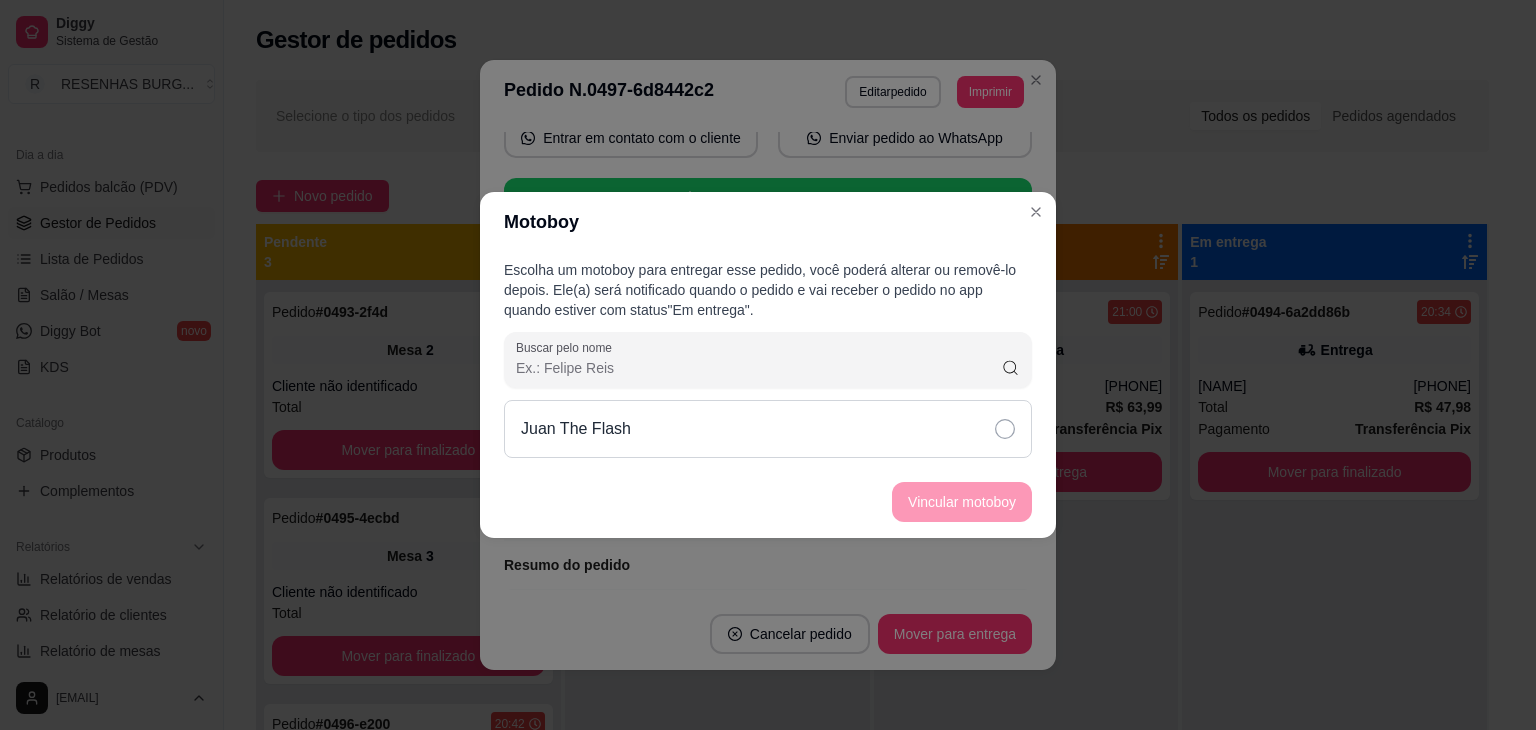 drag, startPoint x: 999, startPoint y: 417, endPoint x: 1000, endPoint y: 446, distance: 29.017237 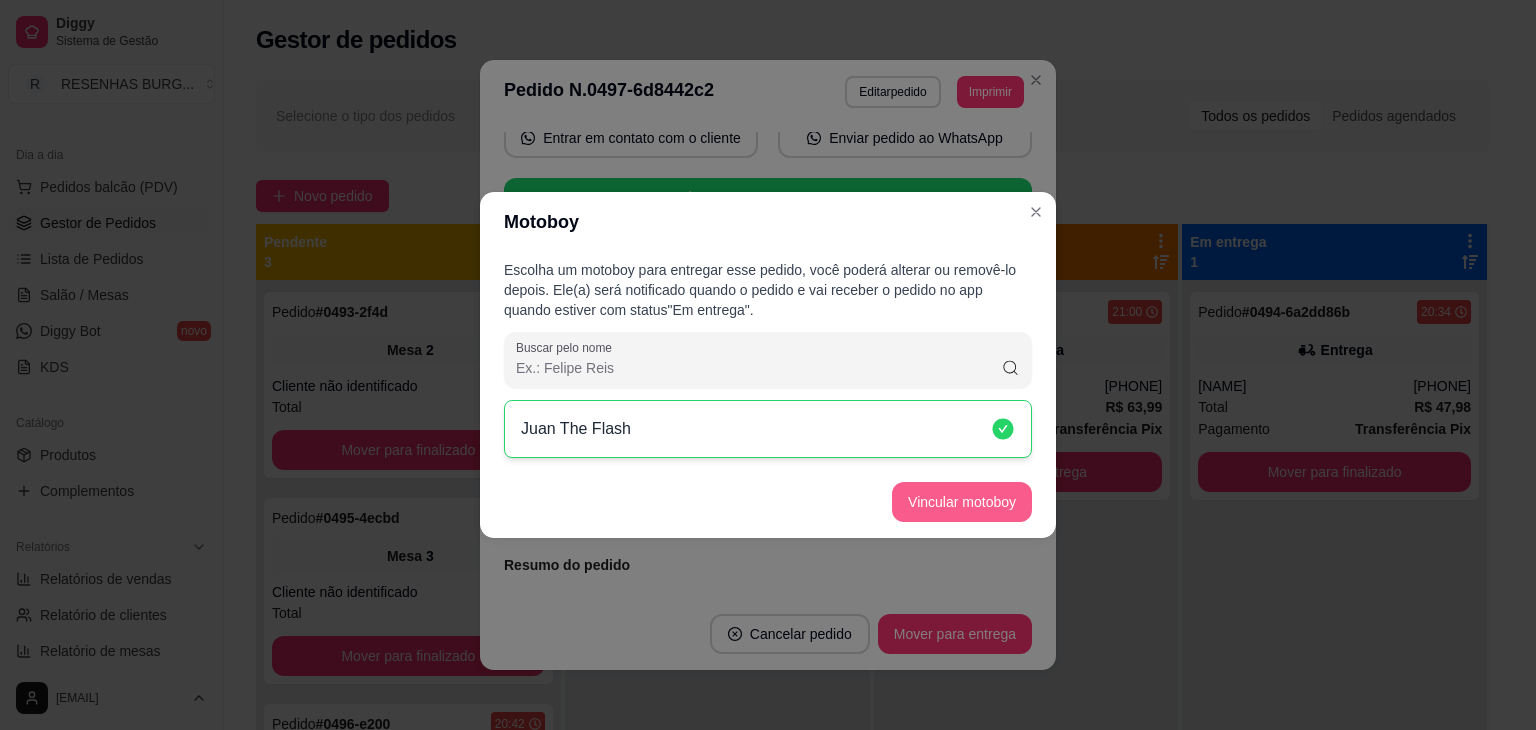 click on "Vincular motoboy" at bounding box center (962, 502) 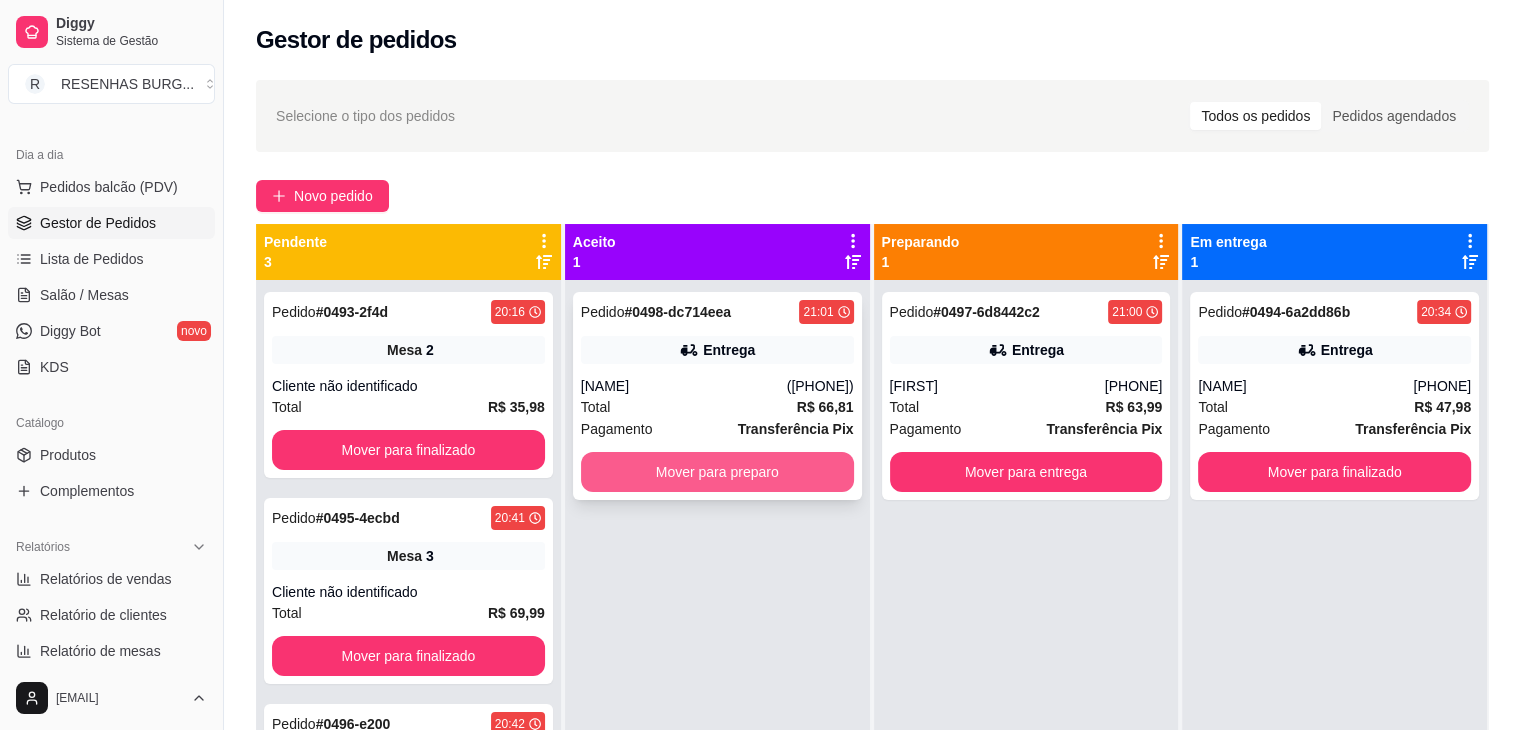 click on "Mover para preparo" at bounding box center [717, 472] 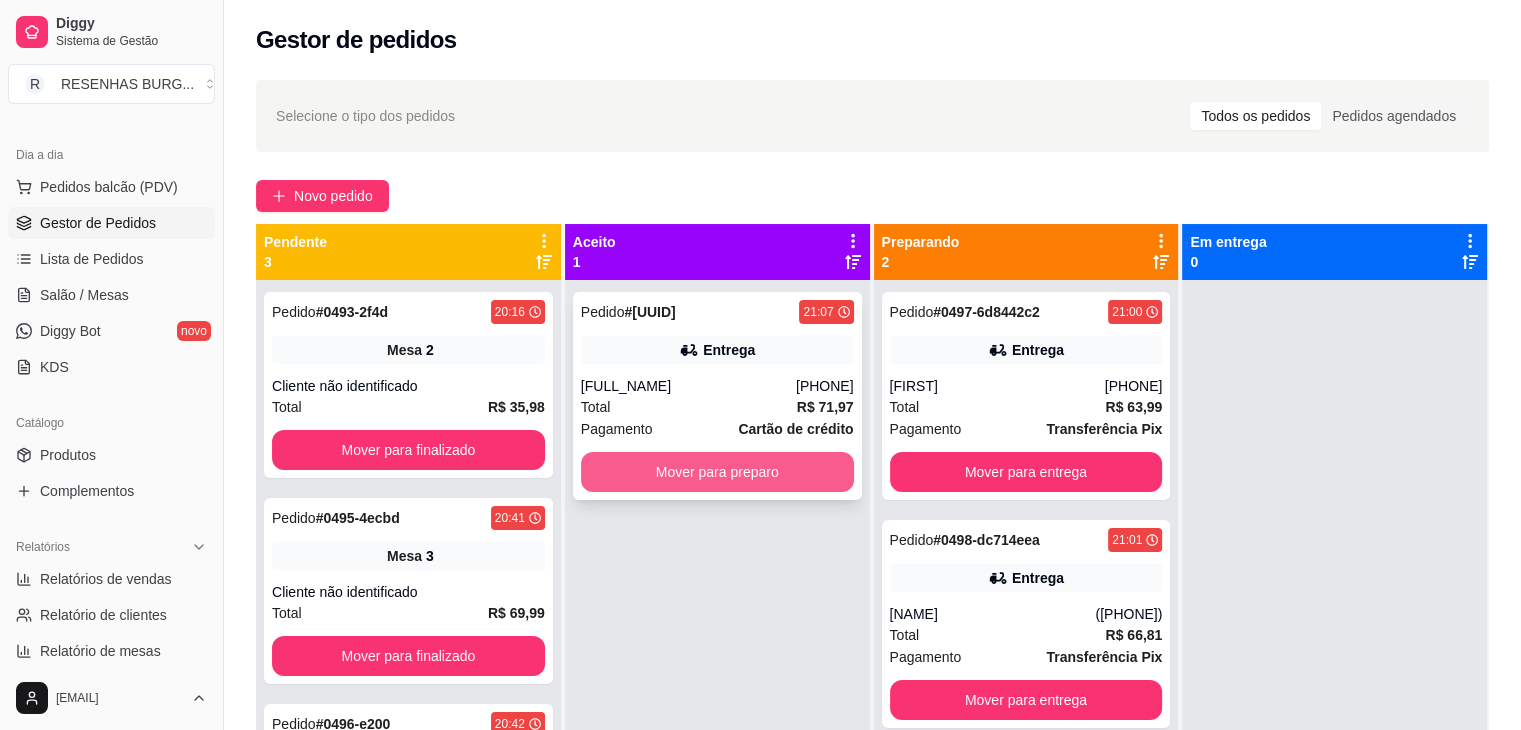 click on "Mover para preparo" at bounding box center (717, 472) 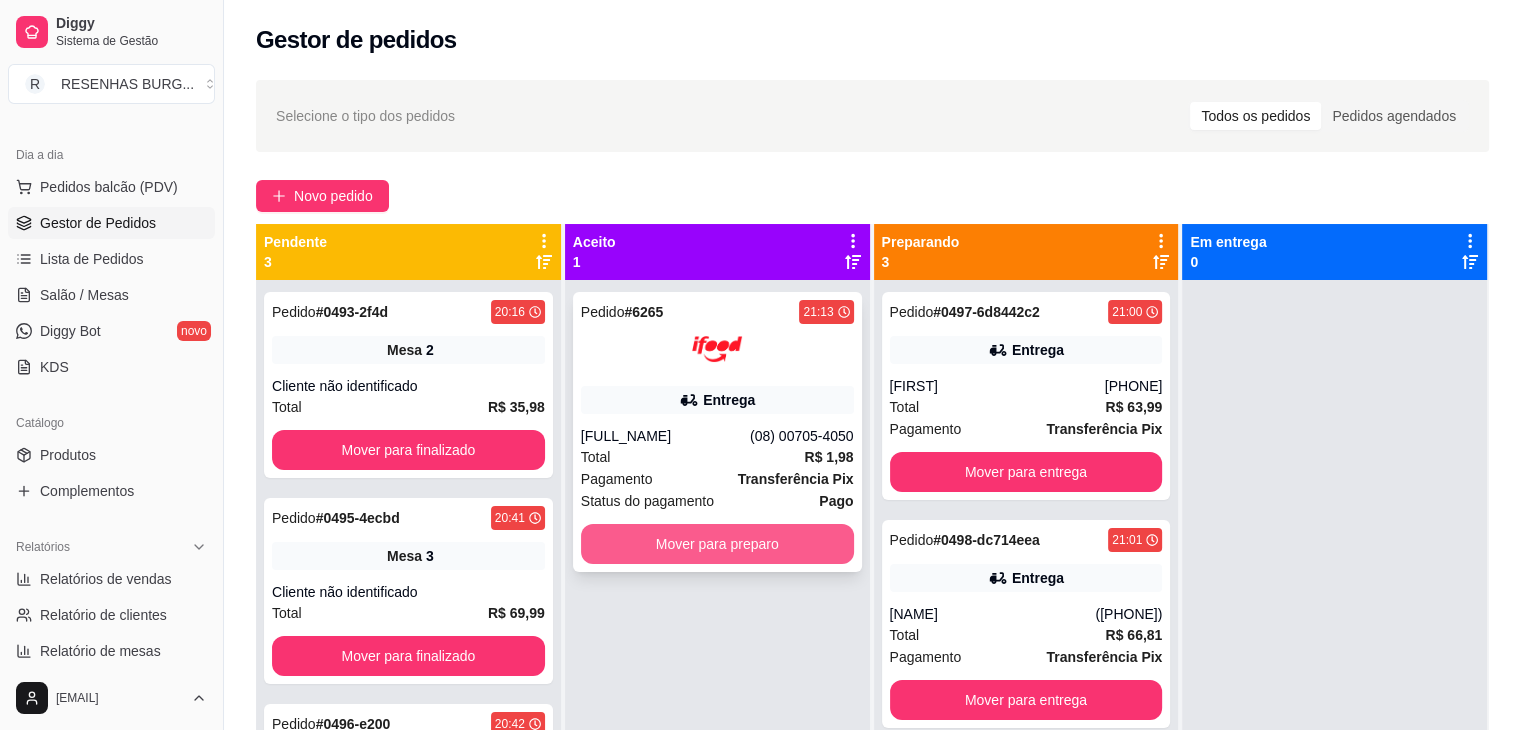 click on "Mover para preparo" at bounding box center [717, 544] 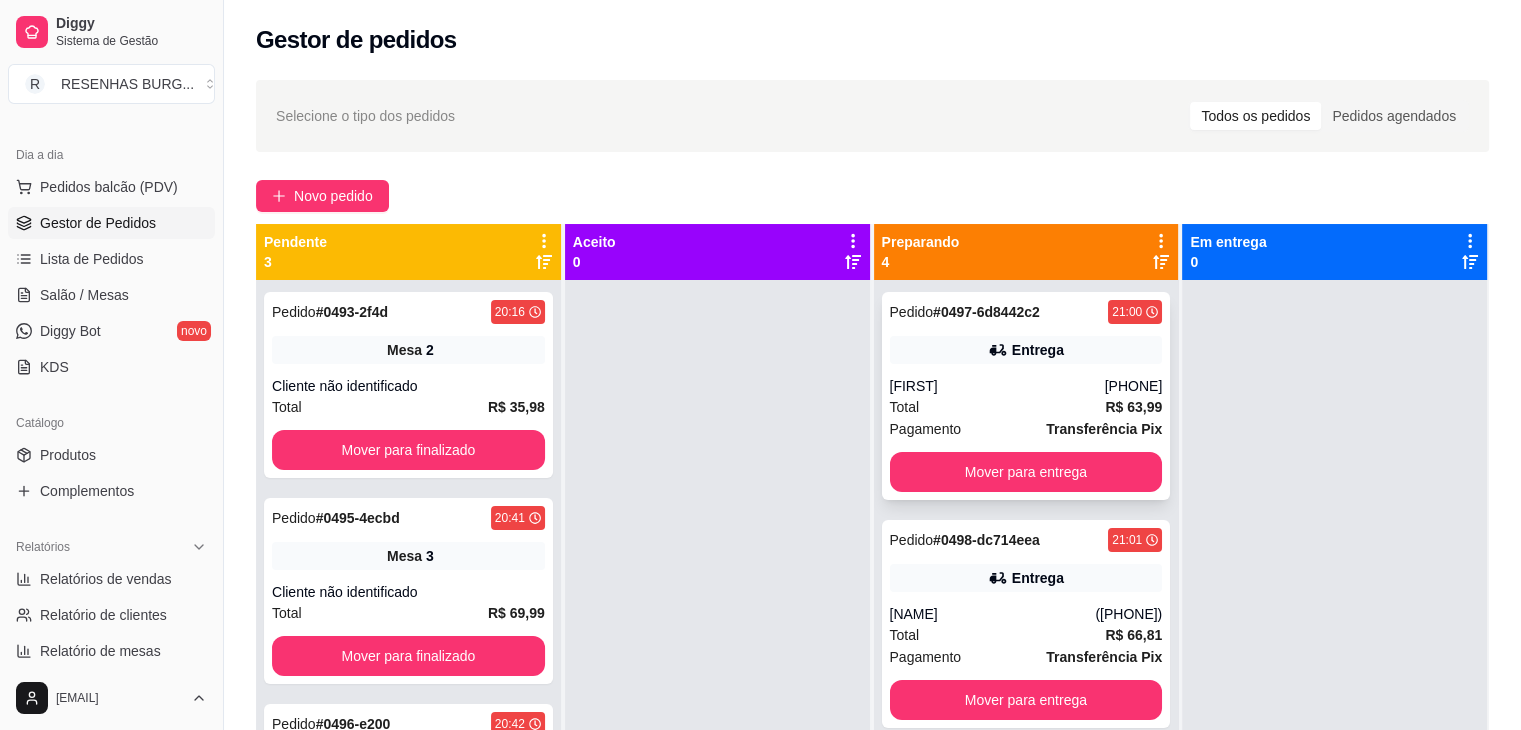 click on "Pedido # 0497-6d8442c2 [TIME] Entrega [FIRST] ([PHONE]) Total R$ 63,99 Pagamento Transferência Pix Mover para entrega" at bounding box center [1026, 396] 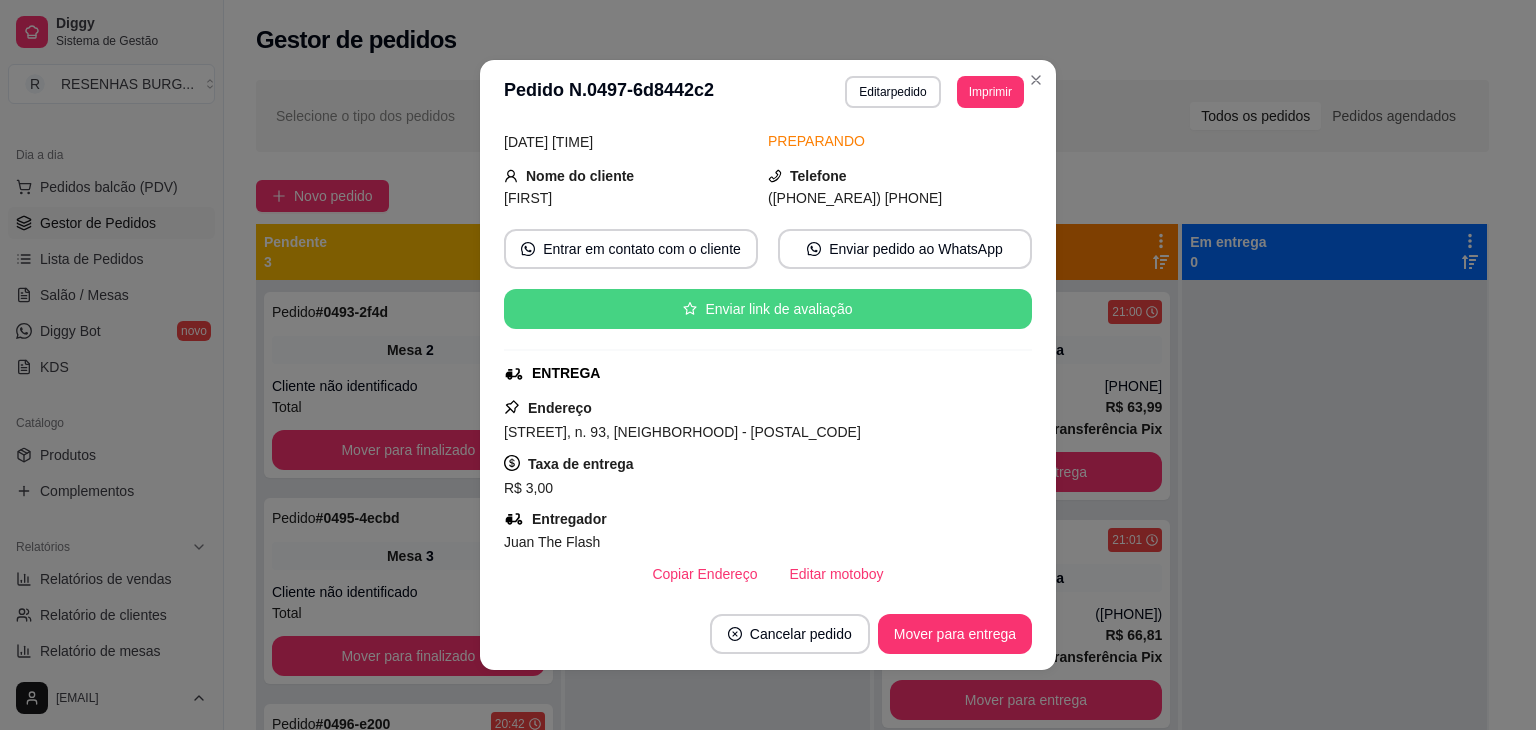 scroll, scrollTop: 200, scrollLeft: 0, axis: vertical 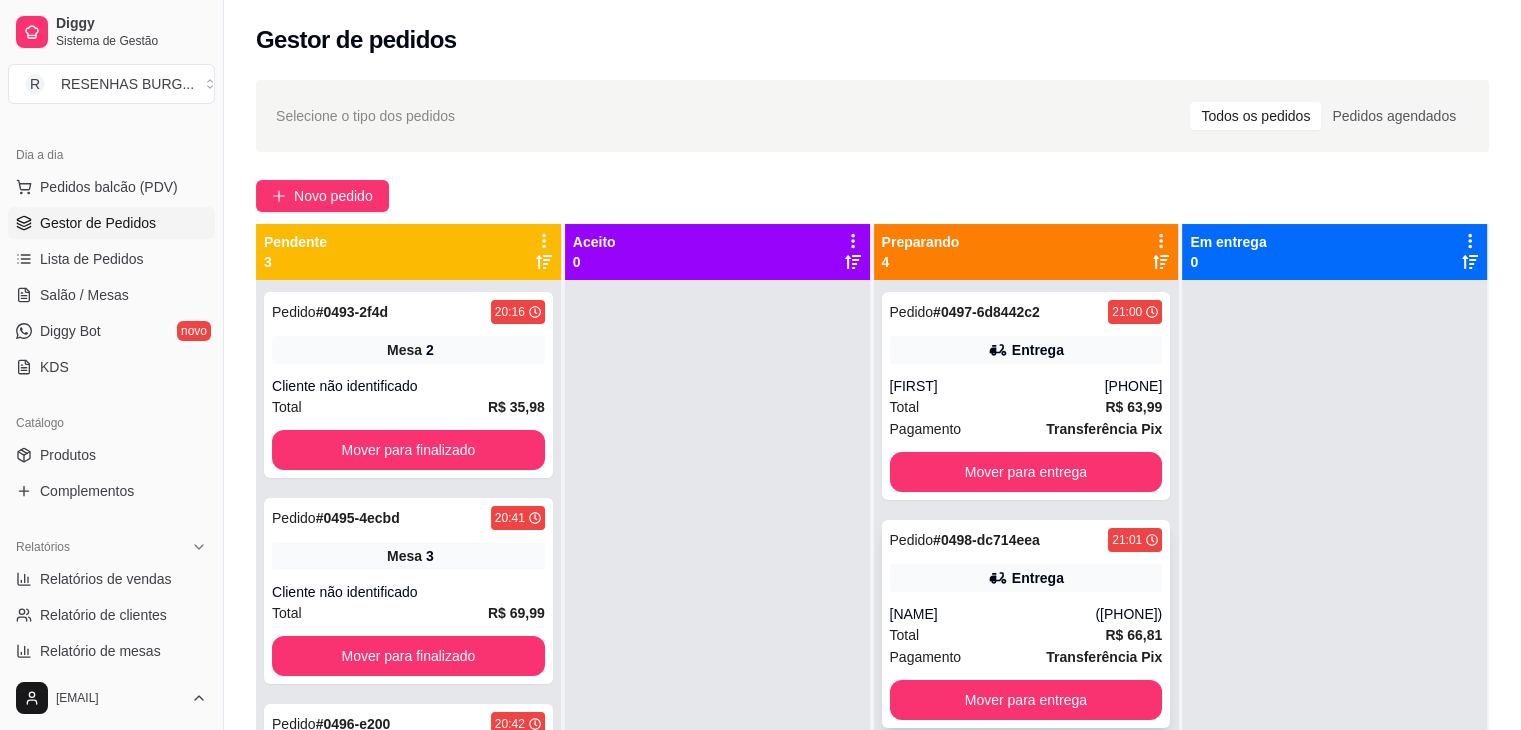 click on "[NAME]" at bounding box center (993, 614) 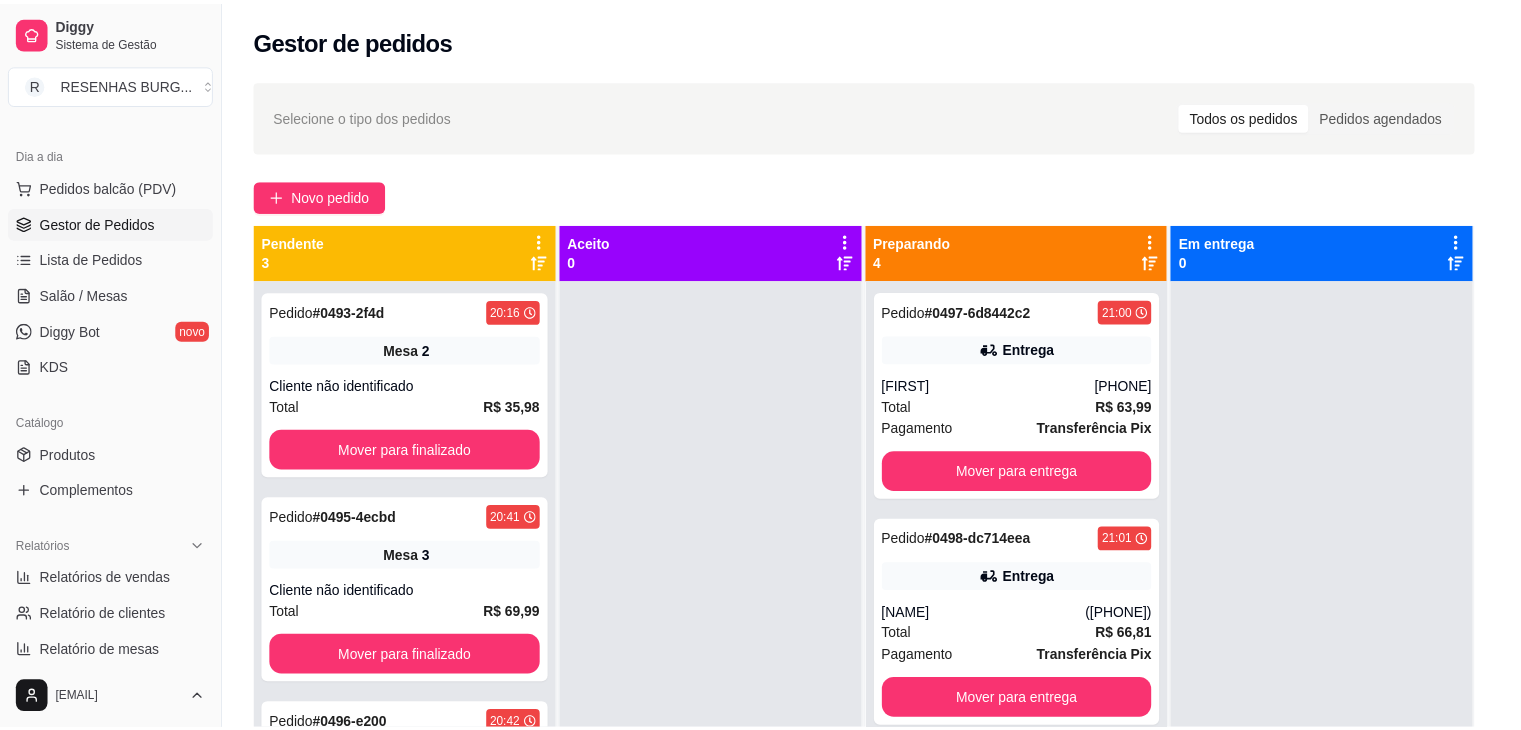 scroll, scrollTop: 200, scrollLeft: 0, axis: vertical 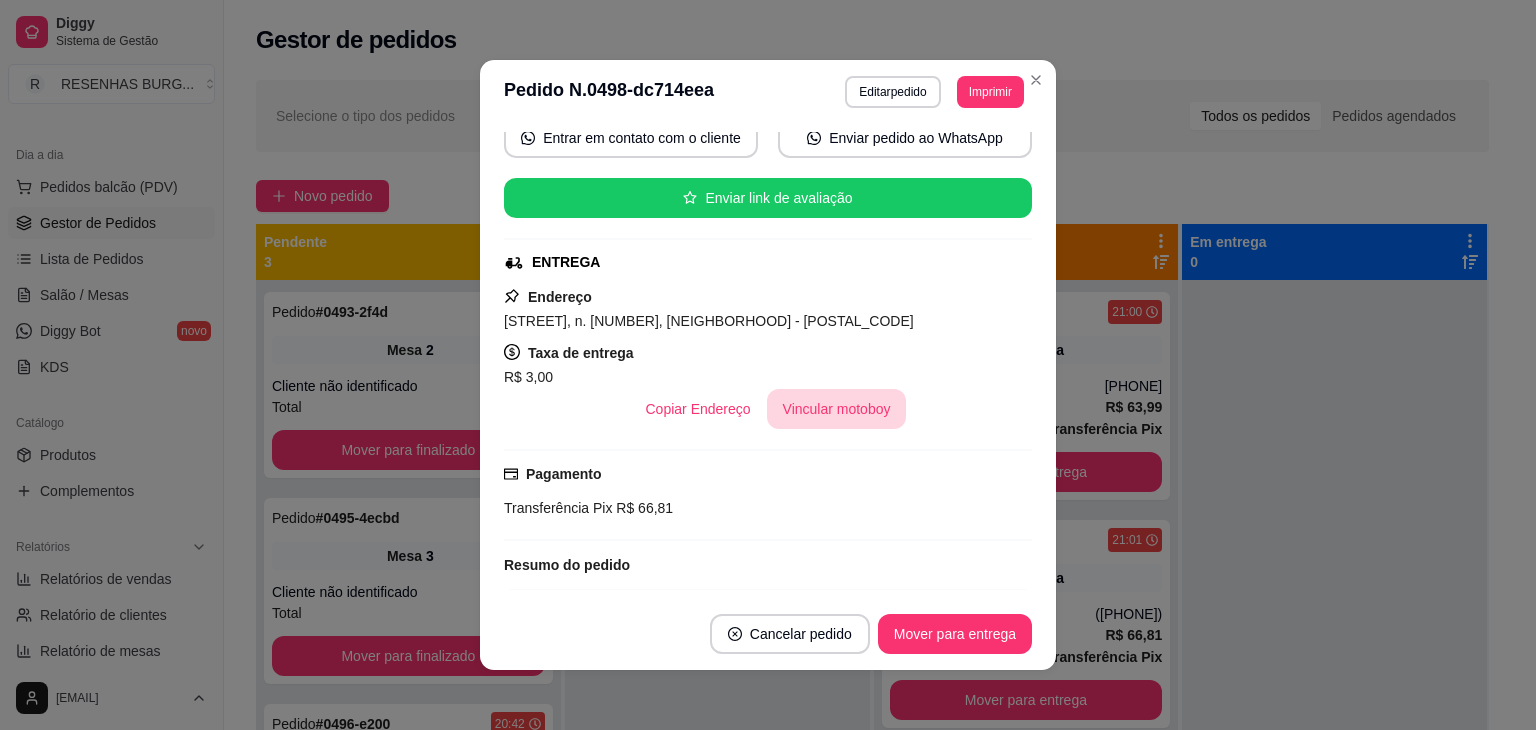 click on "Vincular motoboy" at bounding box center [837, 409] 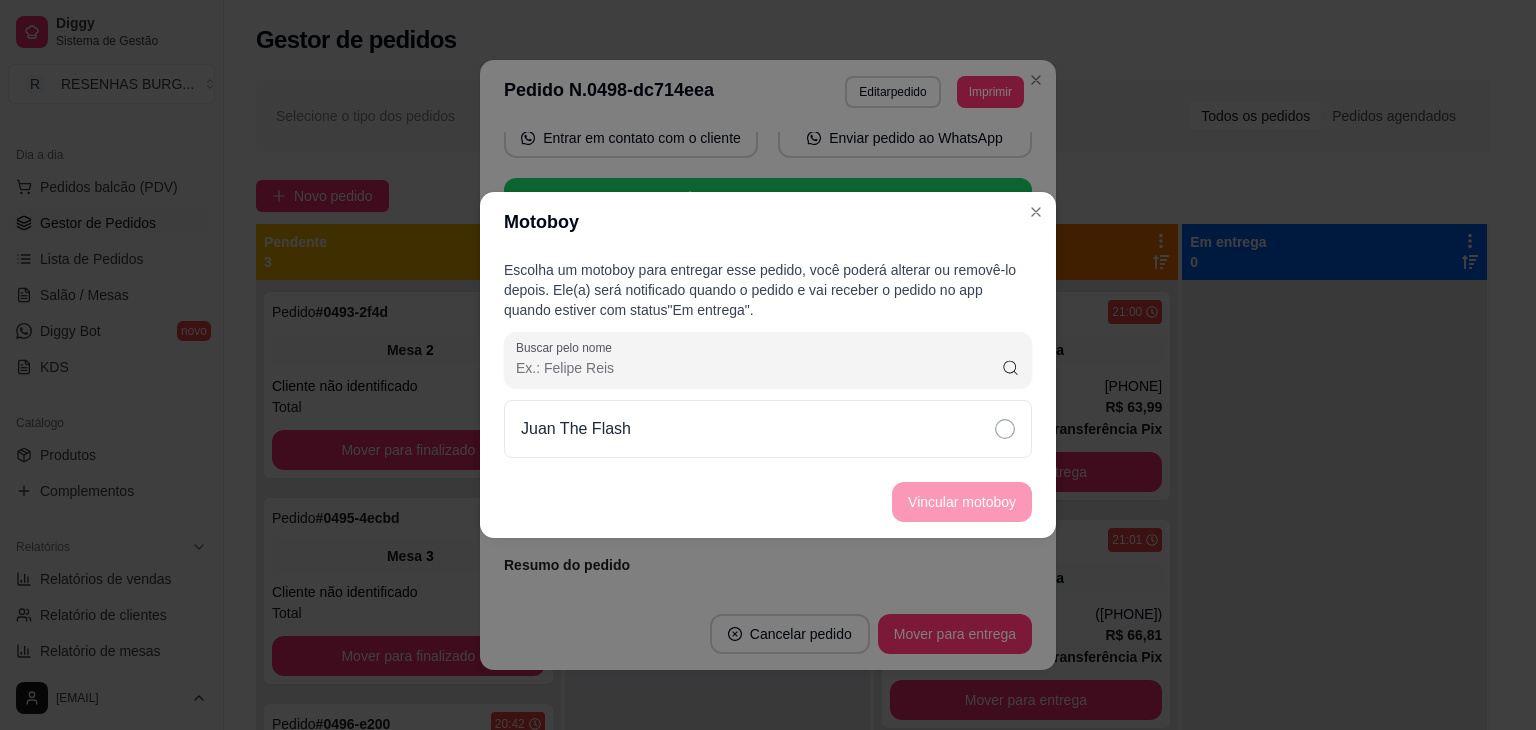 click on "Juan The Flash" at bounding box center [768, 429] 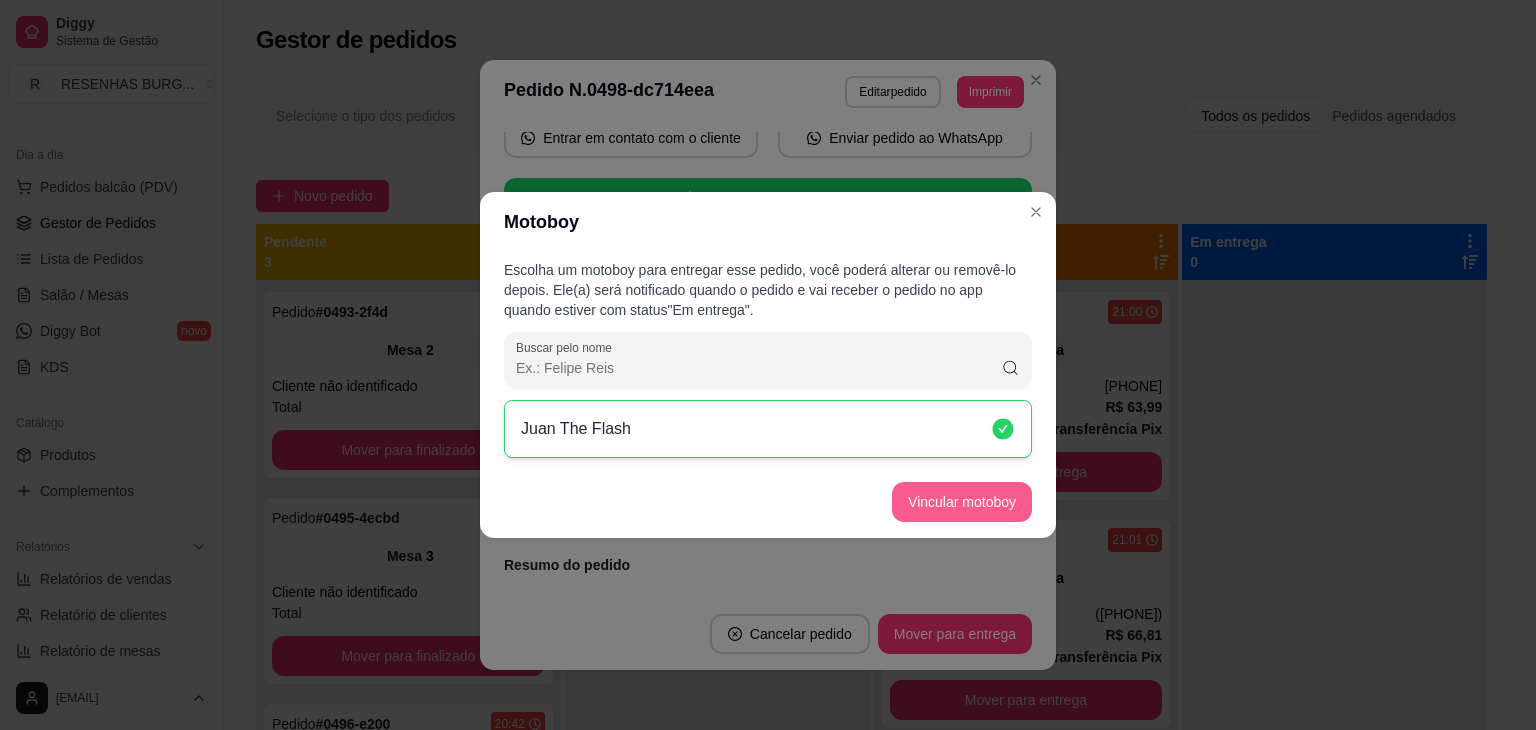 click on "Vincular motoboy" at bounding box center (962, 502) 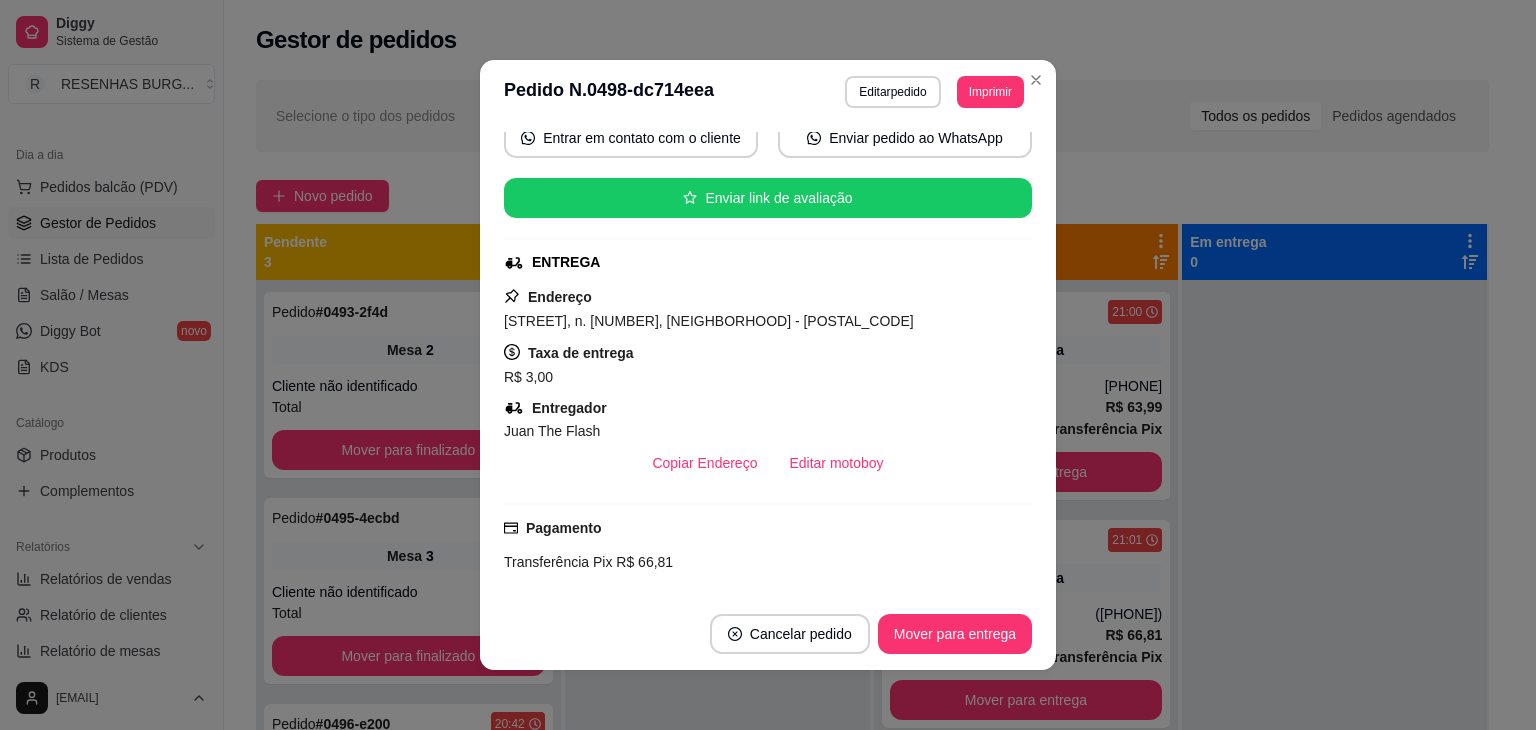 click on "feito há 16 minutos Horário do pedido [DATE] [TIME] Status do pedido PREPARANDO Nome do cliente [NAME] Telefone ([PHONE]) Entrar em contato com o cliente Enviar pedido ao WhatsApp Enviar link de avaliação ENTREGA Endereço [STREET], n. [NUMBER], [NEIGHBORHOOD] - [POSTAL_CODE] Taxa de entrega R$ 3,00 Entregador Juan The Flash Copiar Endereço Editar motoboy Pagamento Transferência Pix R$ 66,81 Resumo do pedido 1 x 🍔 Barca de Mini 🍔 + Refri litro grátis R$ 64,99 Escolha Seus Minis 2 x PCQ ( R$ 0,00 ) 2 x Classic ( R$ 0,00 ) Subtotal R$ 64,99 Cashback para o cliente R$ 1,91 Cashback usado -R$ 1,18 Total R$ 66,81" at bounding box center (768, 361) 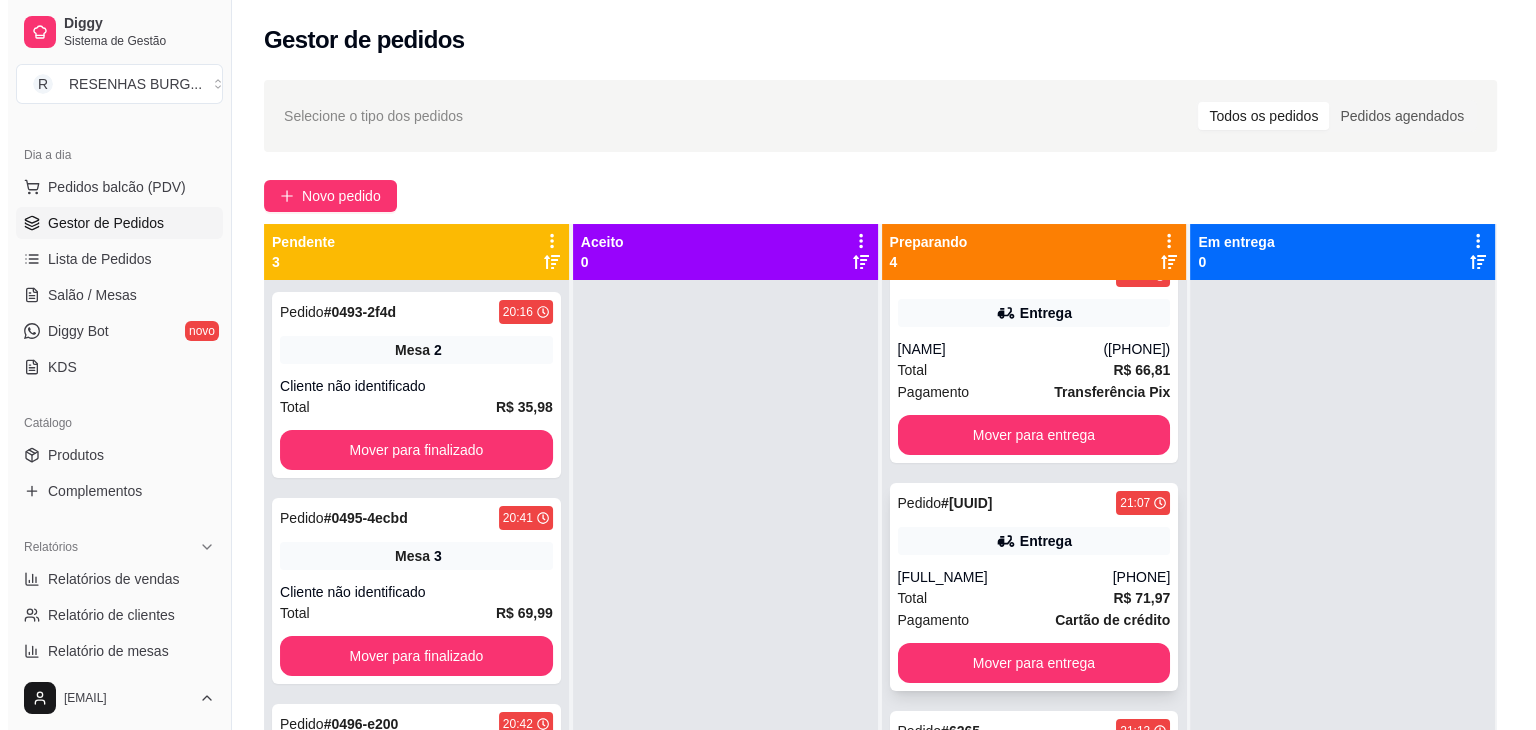 scroll, scrollTop: 274, scrollLeft: 0, axis: vertical 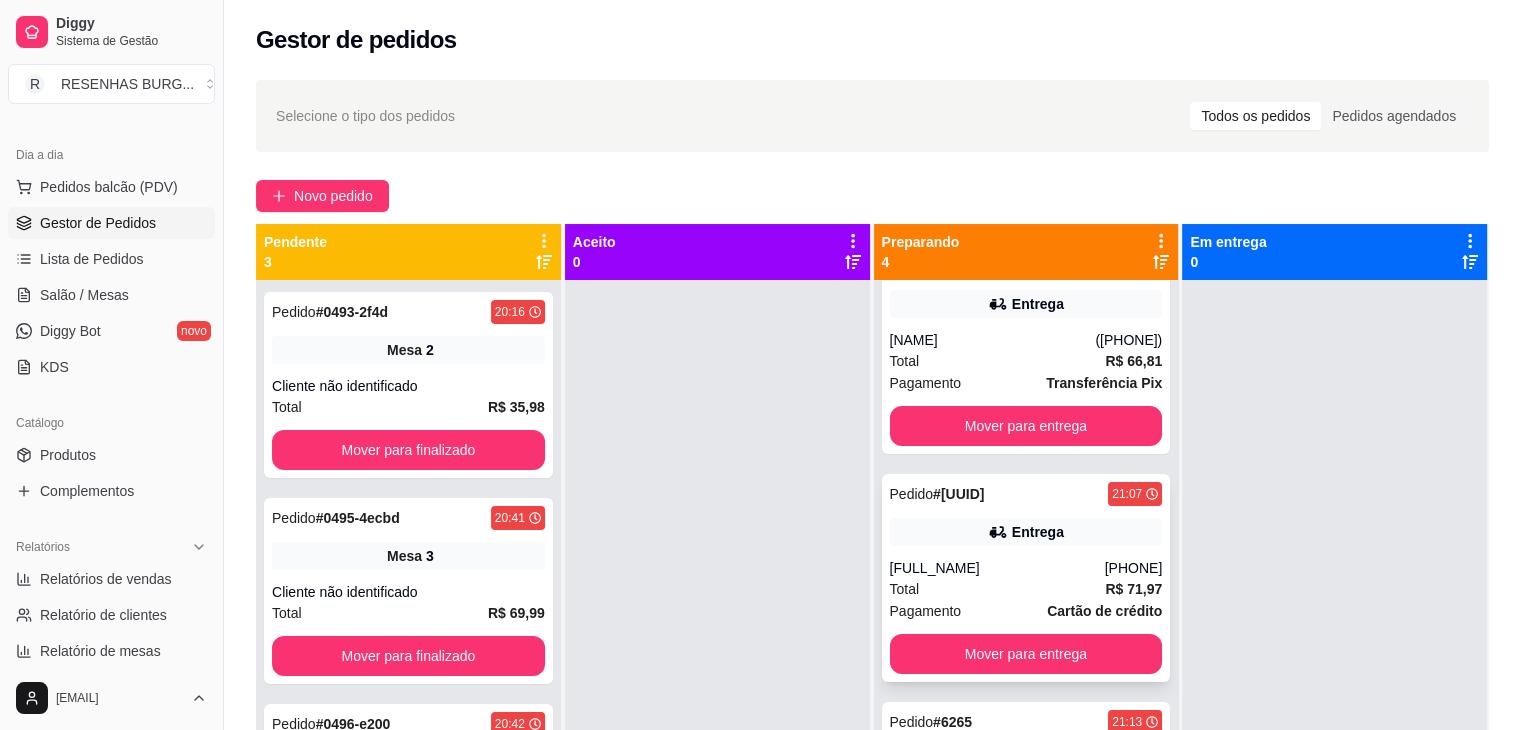 click on "Entrega" at bounding box center (1026, 532) 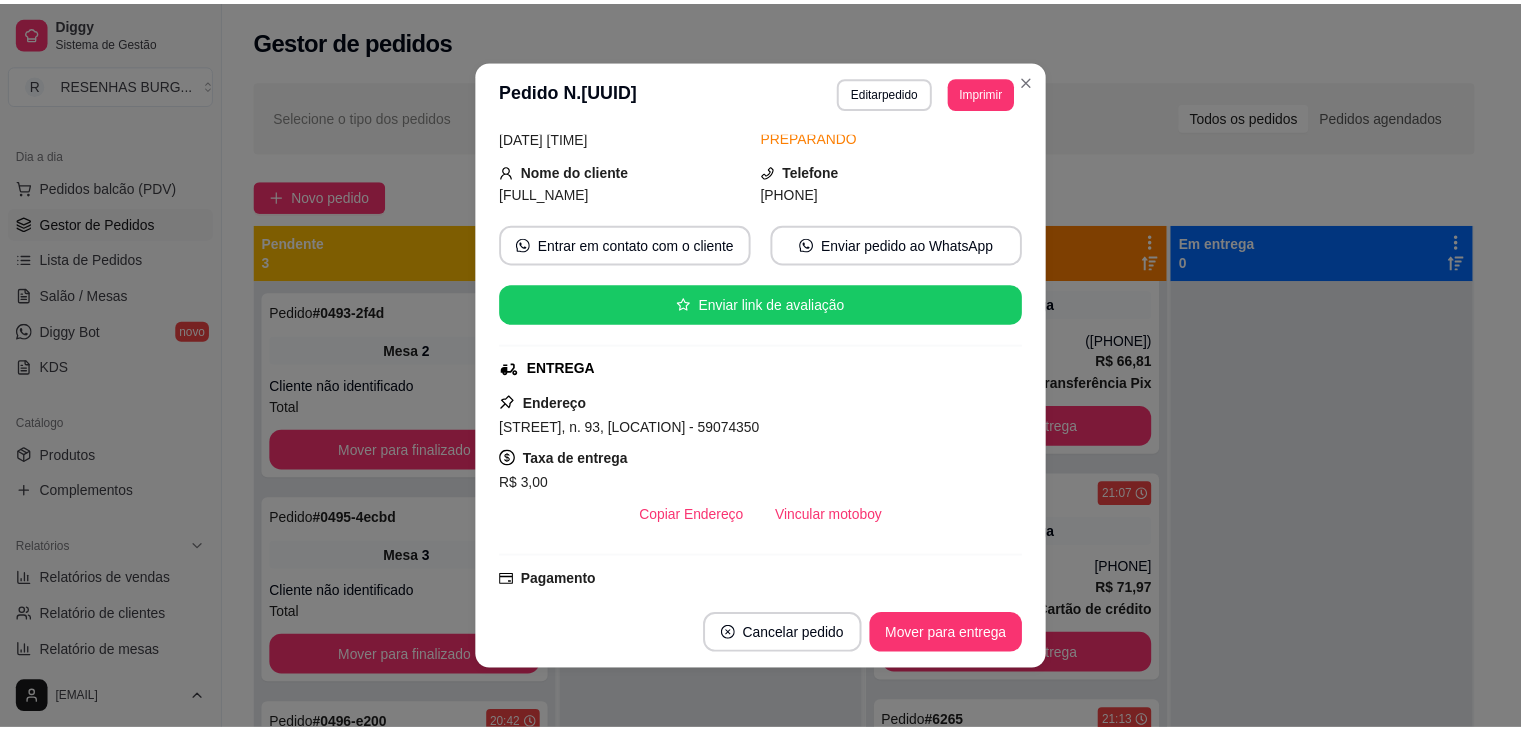 scroll, scrollTop: 200, scrollLeft: 0, axis: vertical 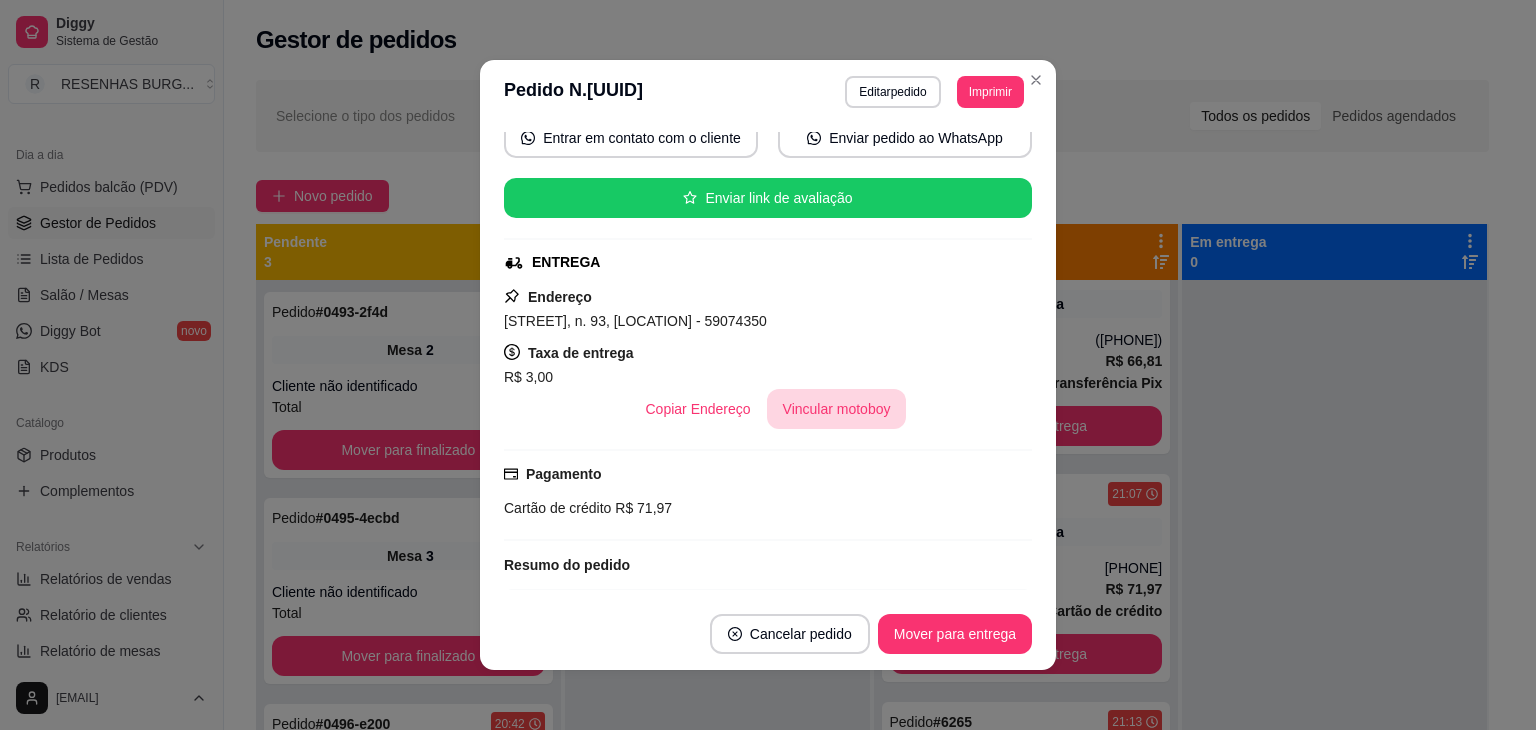 click on "Vincular motoboy" at bounding box center (837, 409) 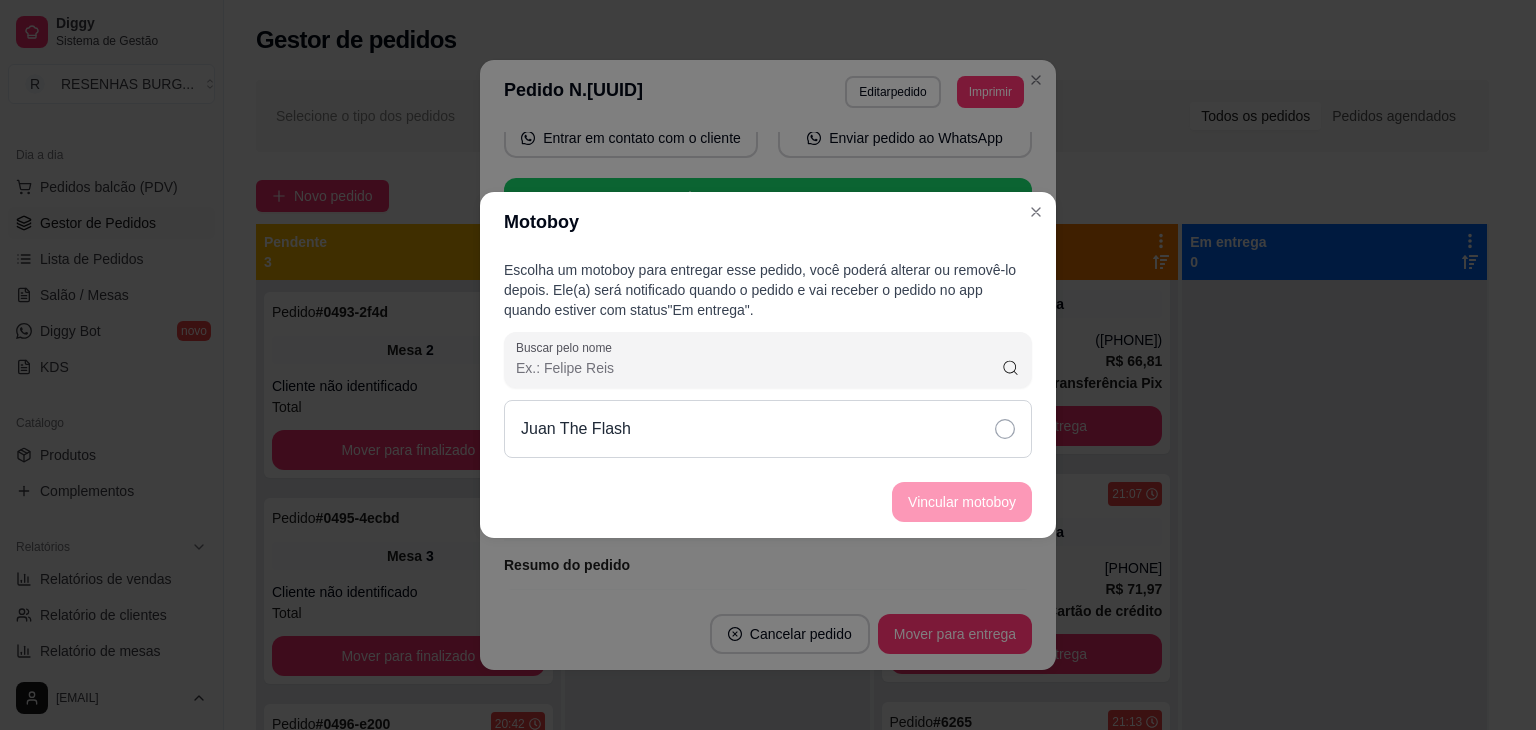 click on "Juan The Flash" at bounding box center [768, 429] 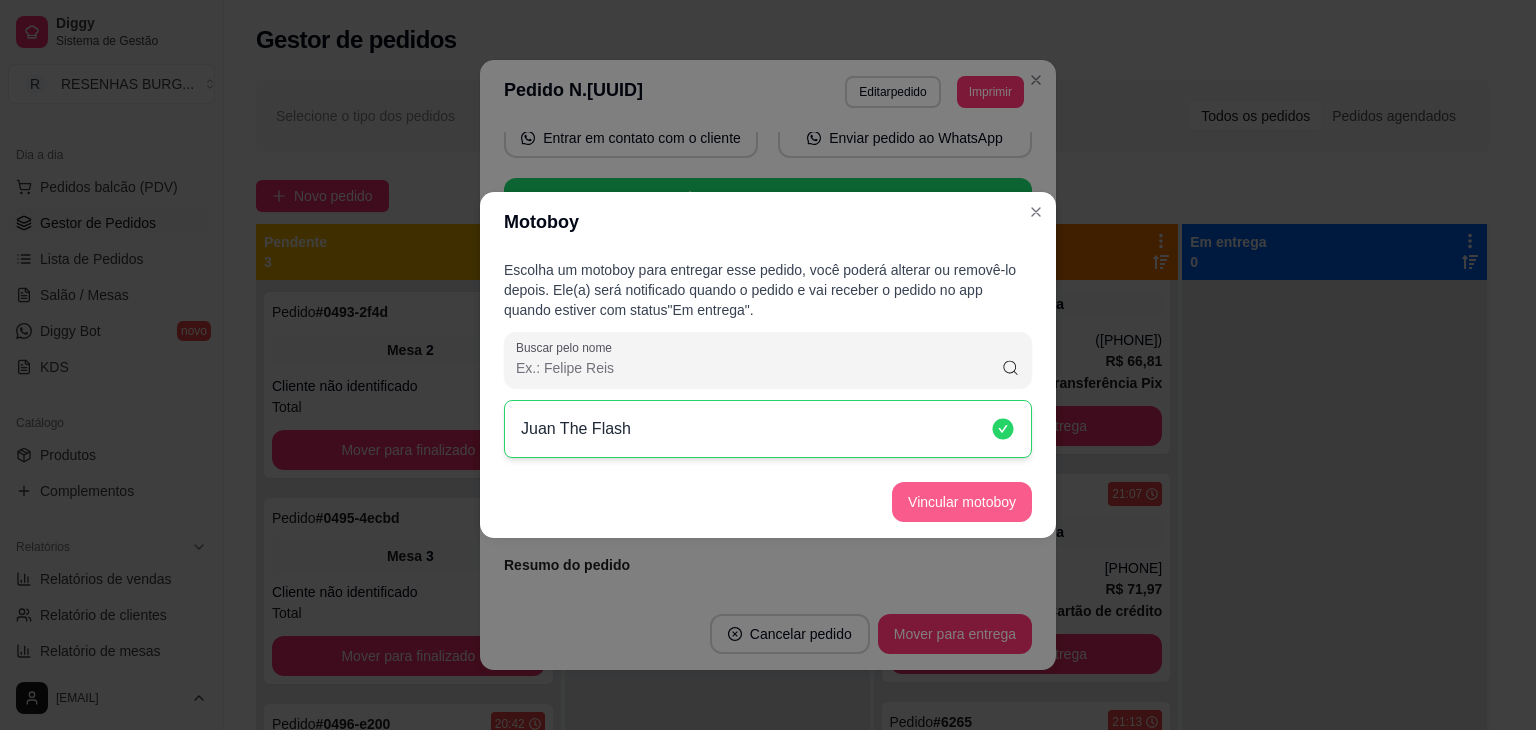 click on "Vincular motoboy" at bounding box center (962, 502) 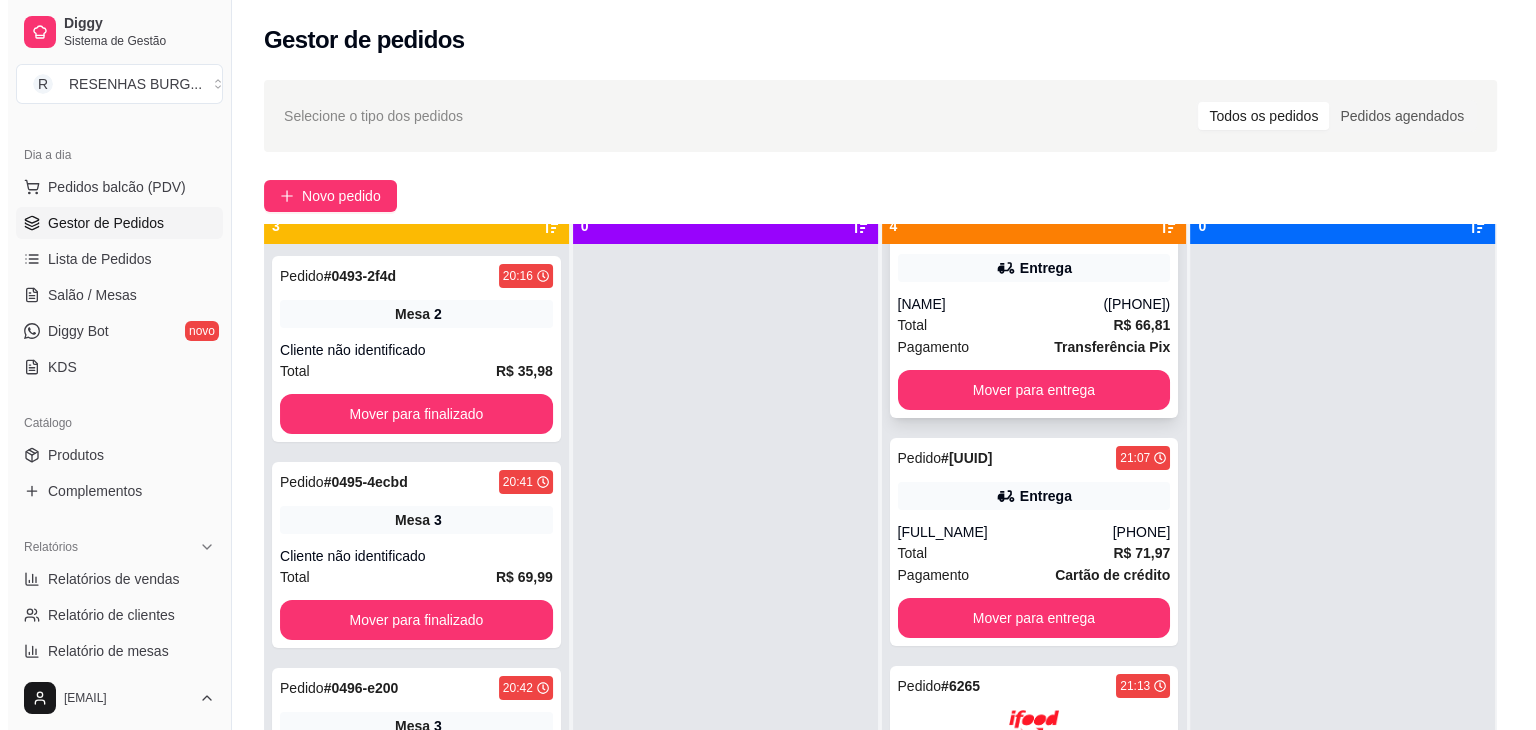 scroll, scrollTop: 56, scrollLeft: 0, axis: vertical 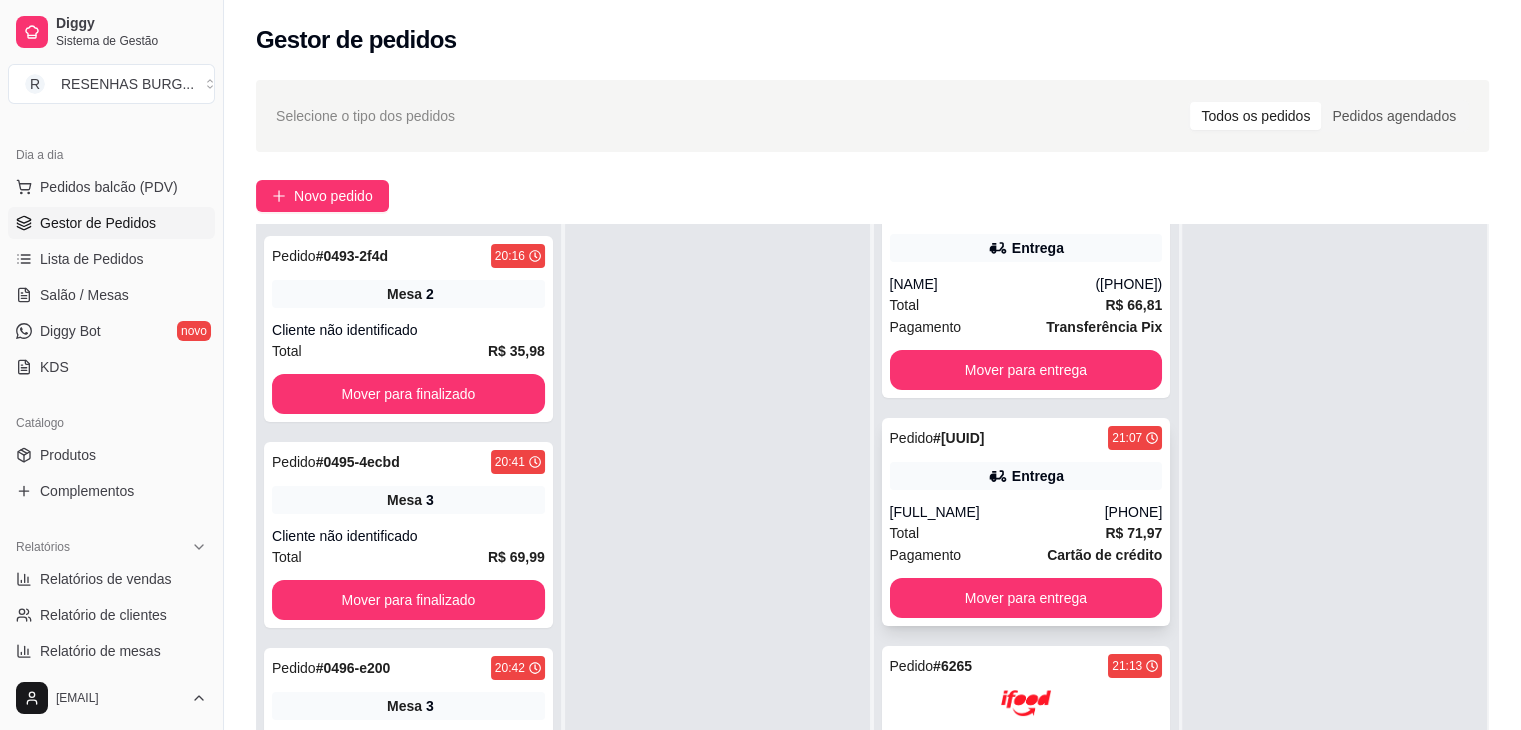 click on "Total R$ 71,97" at bounding box center [1026, 533] 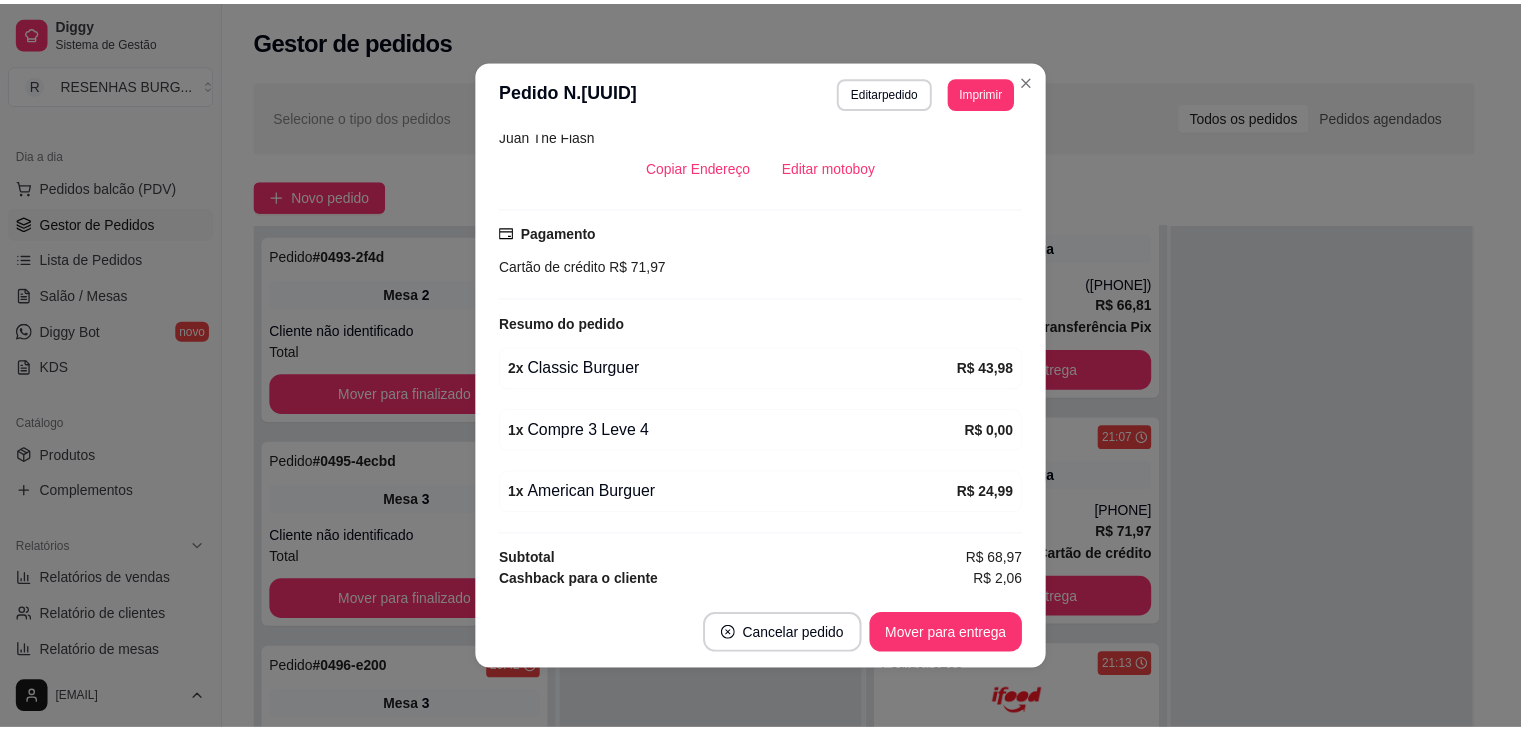 scroll, scrollTop: 500, scrollLeft: 0, axis: vertical 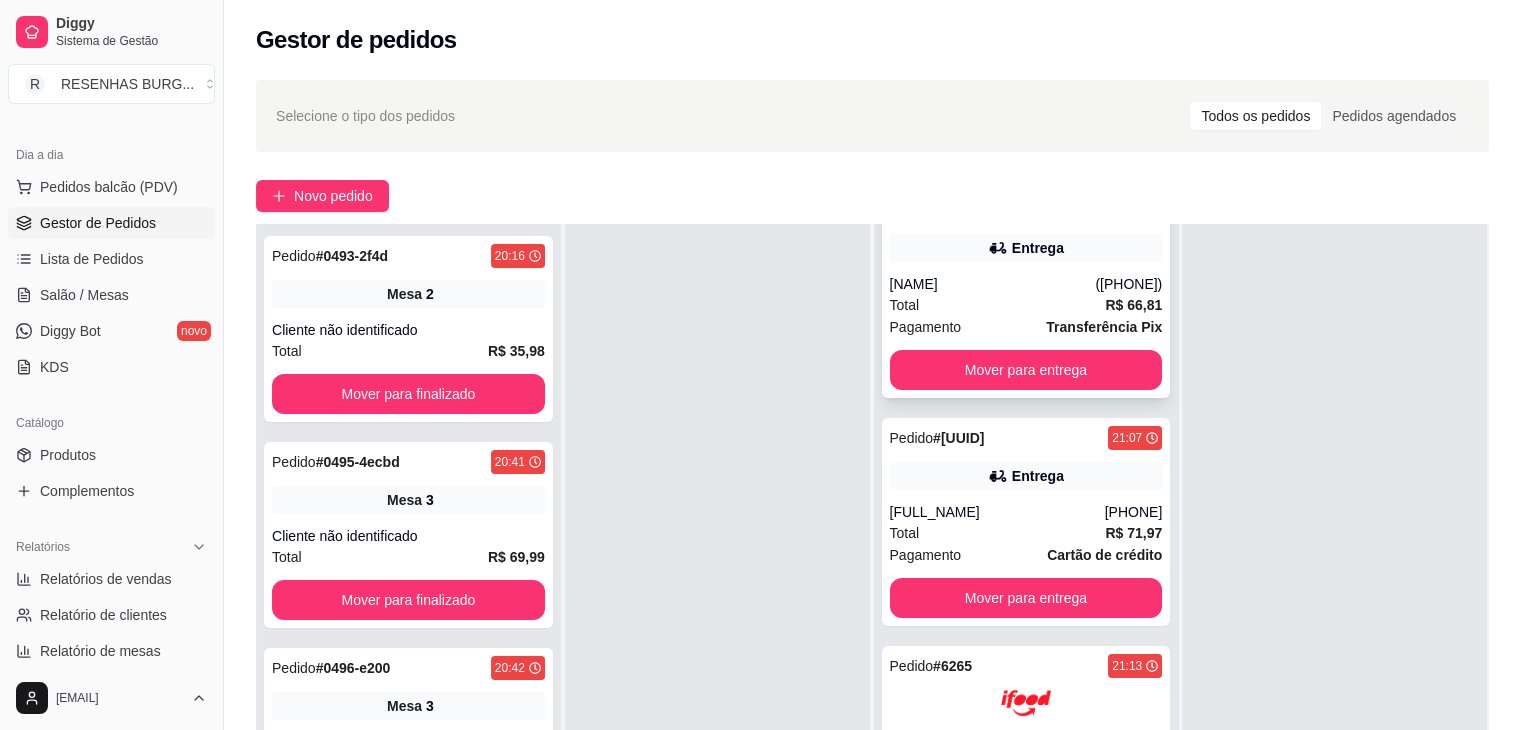 click on "Mover para entrega" at bounding box center [1026, 370] 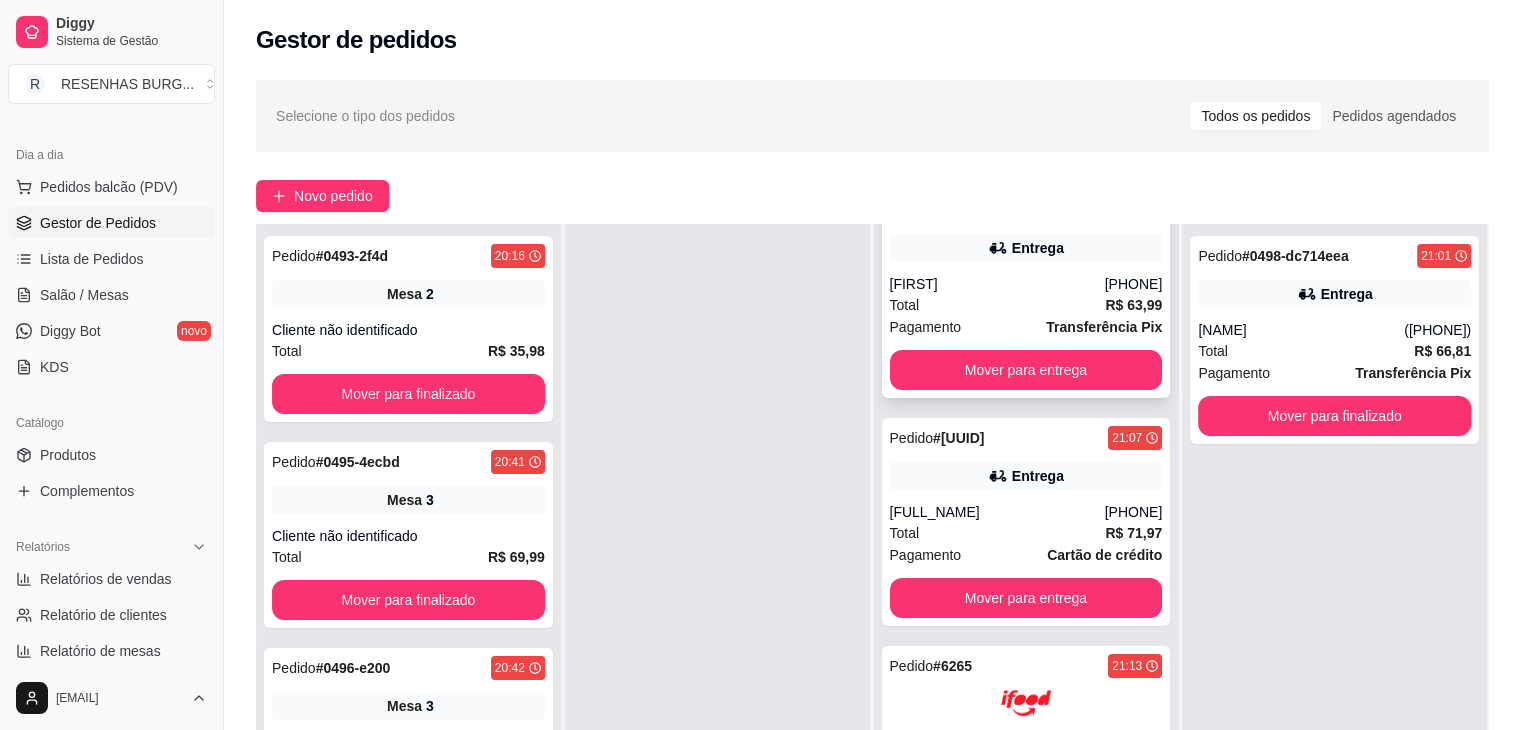 scroll, scrollTop: 46, scrollLeft: 0, axis: vertical 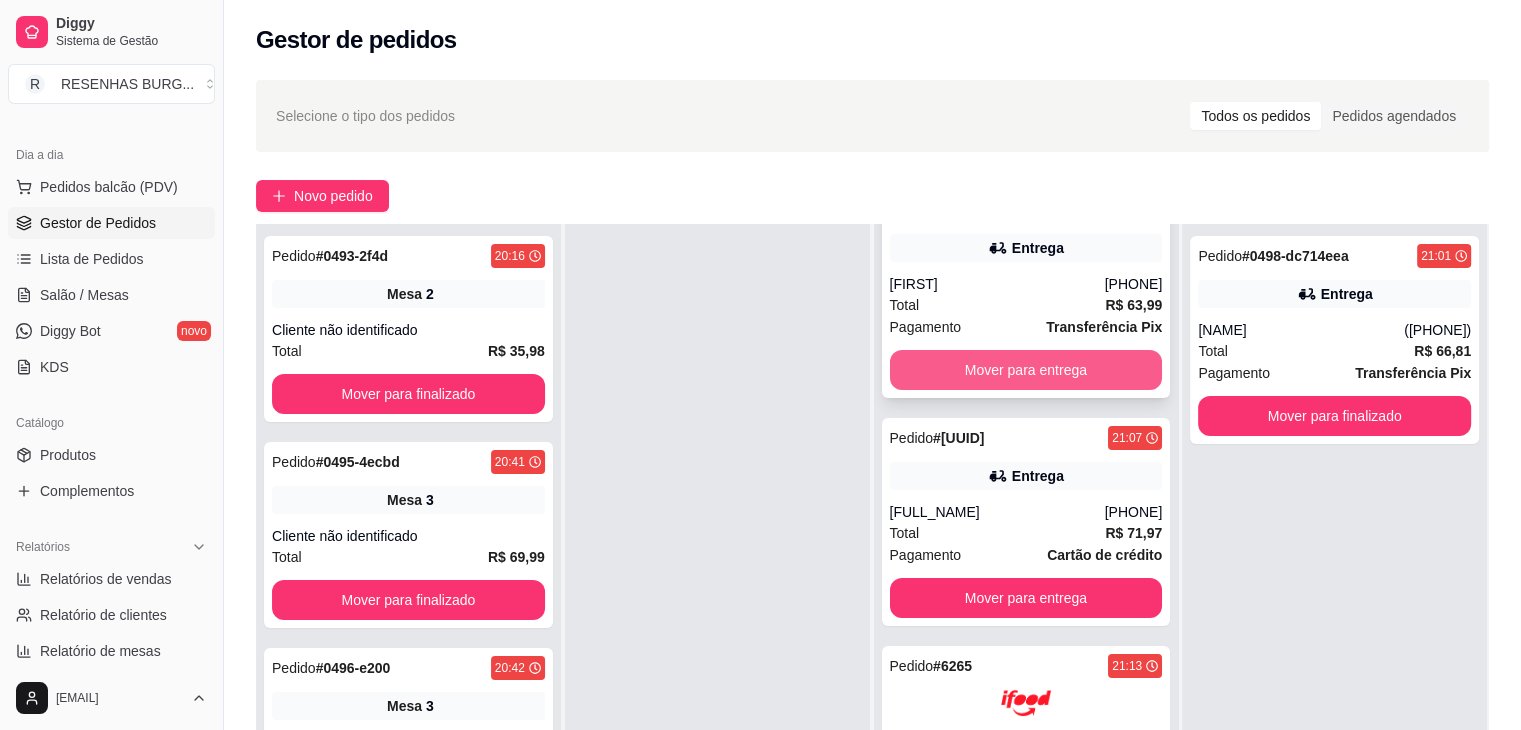 click on "Mover para entrega" at bounding box center (1026, 370) 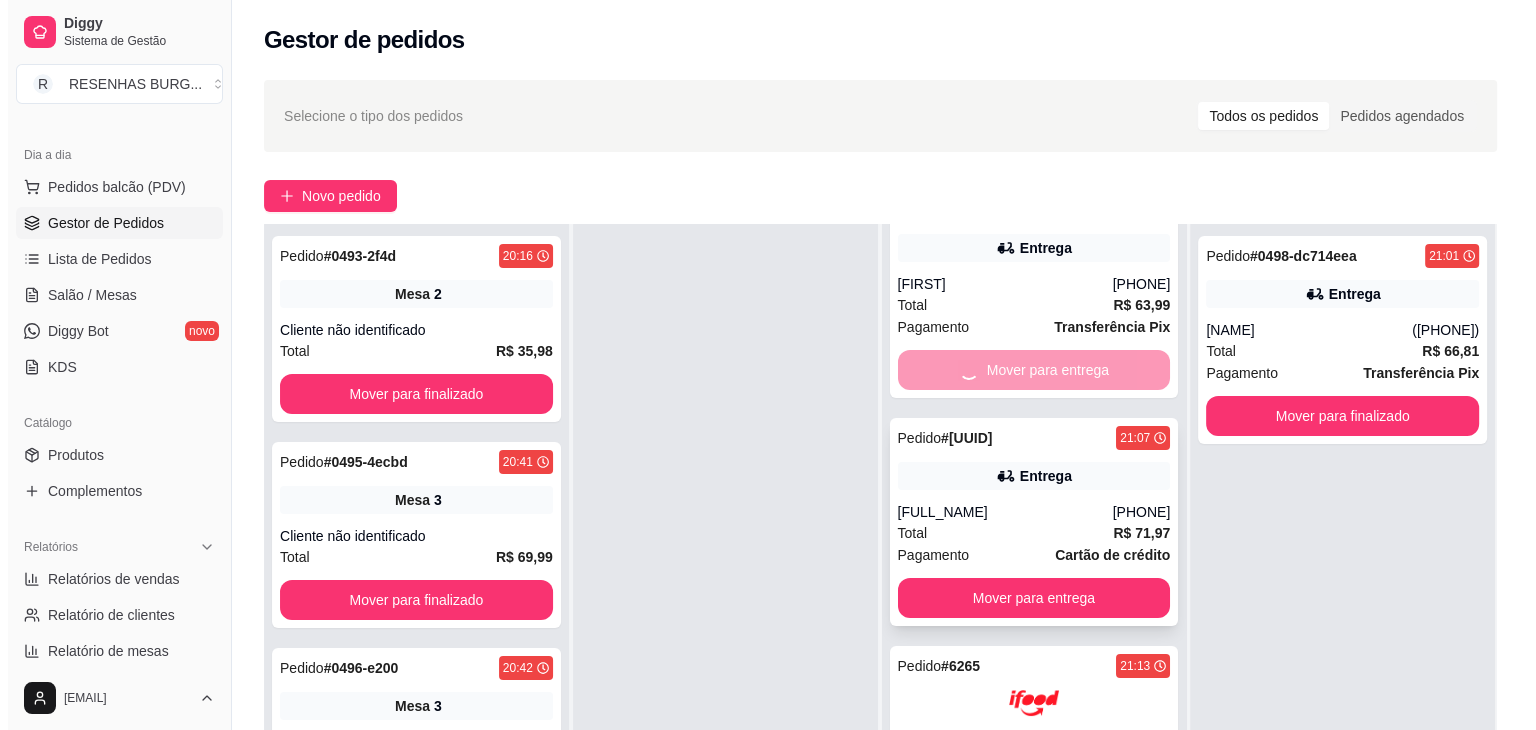 scroll, scrollTop: 0, scrollLeft: 0, axis: both 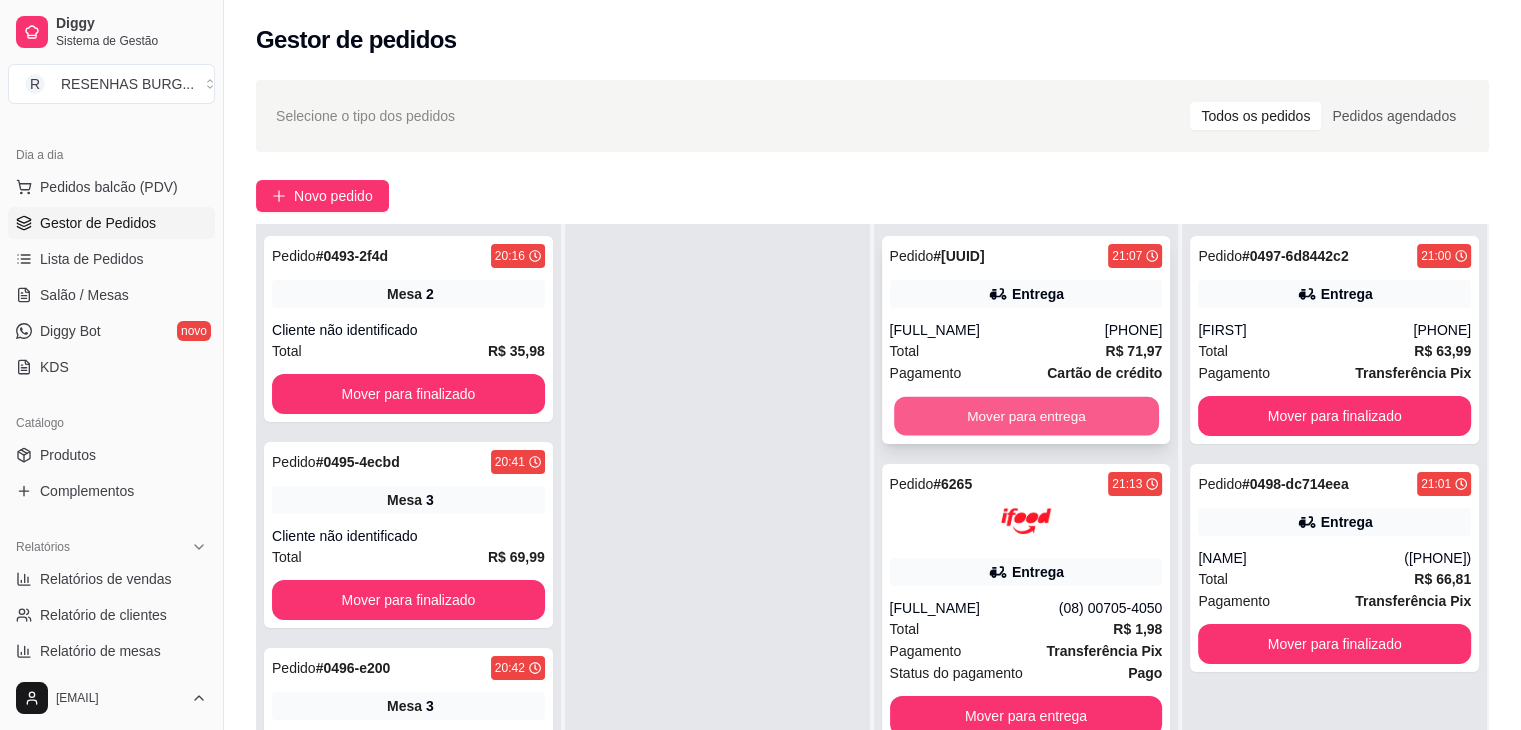 click on "Mover para entrega" at bounding box center (1026, 416) 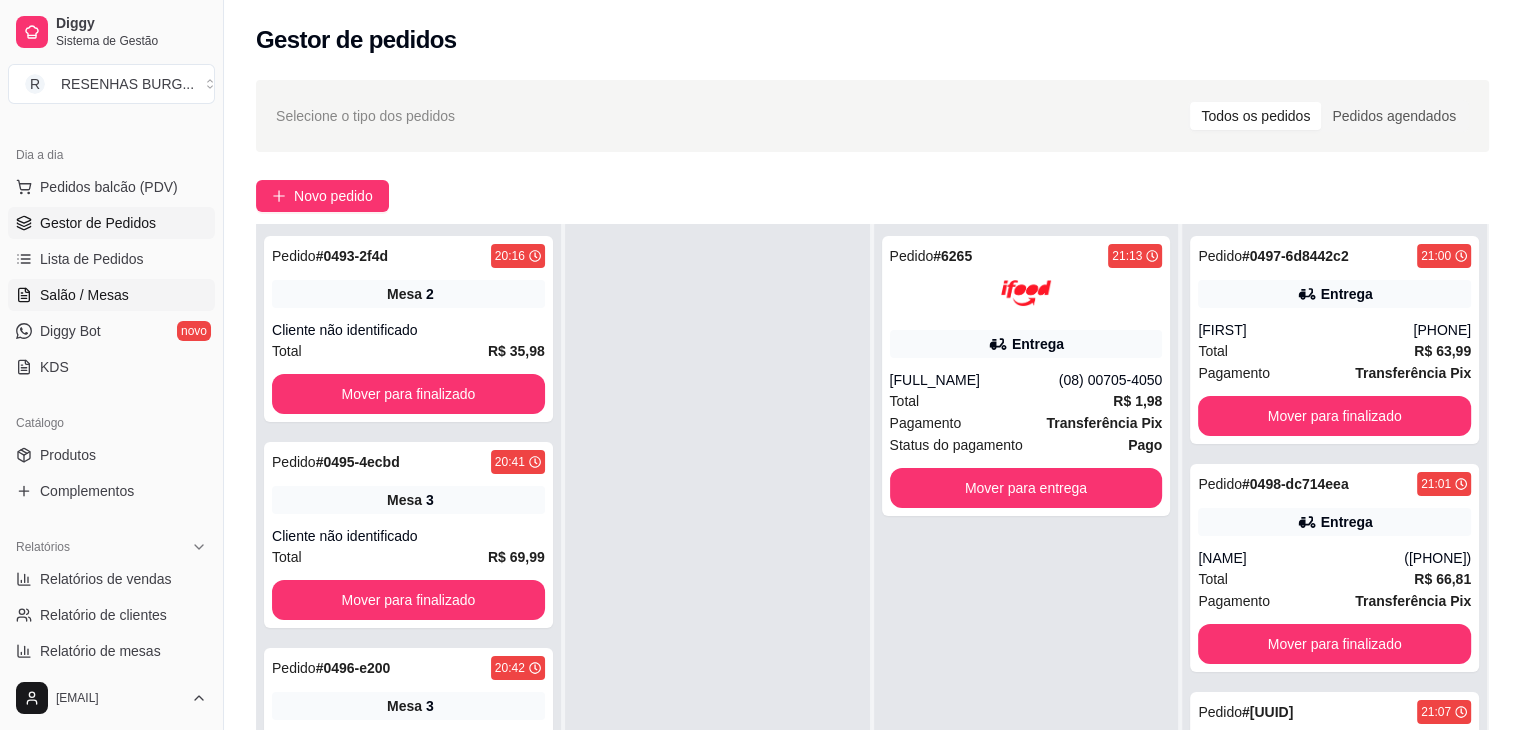 click on "Salão / Mesas" at bounding box center [84, 295] 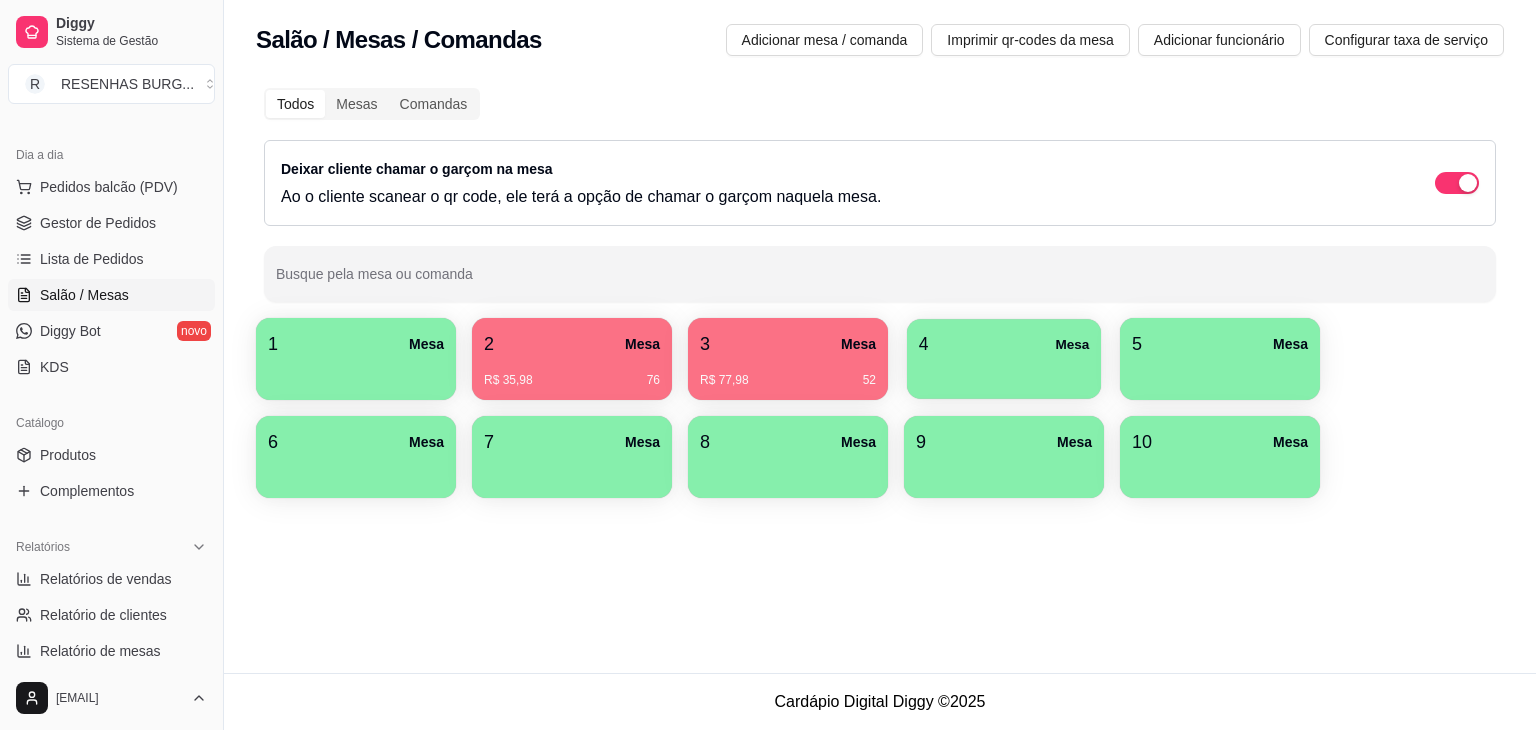 click at bounding box center (1004, 372) 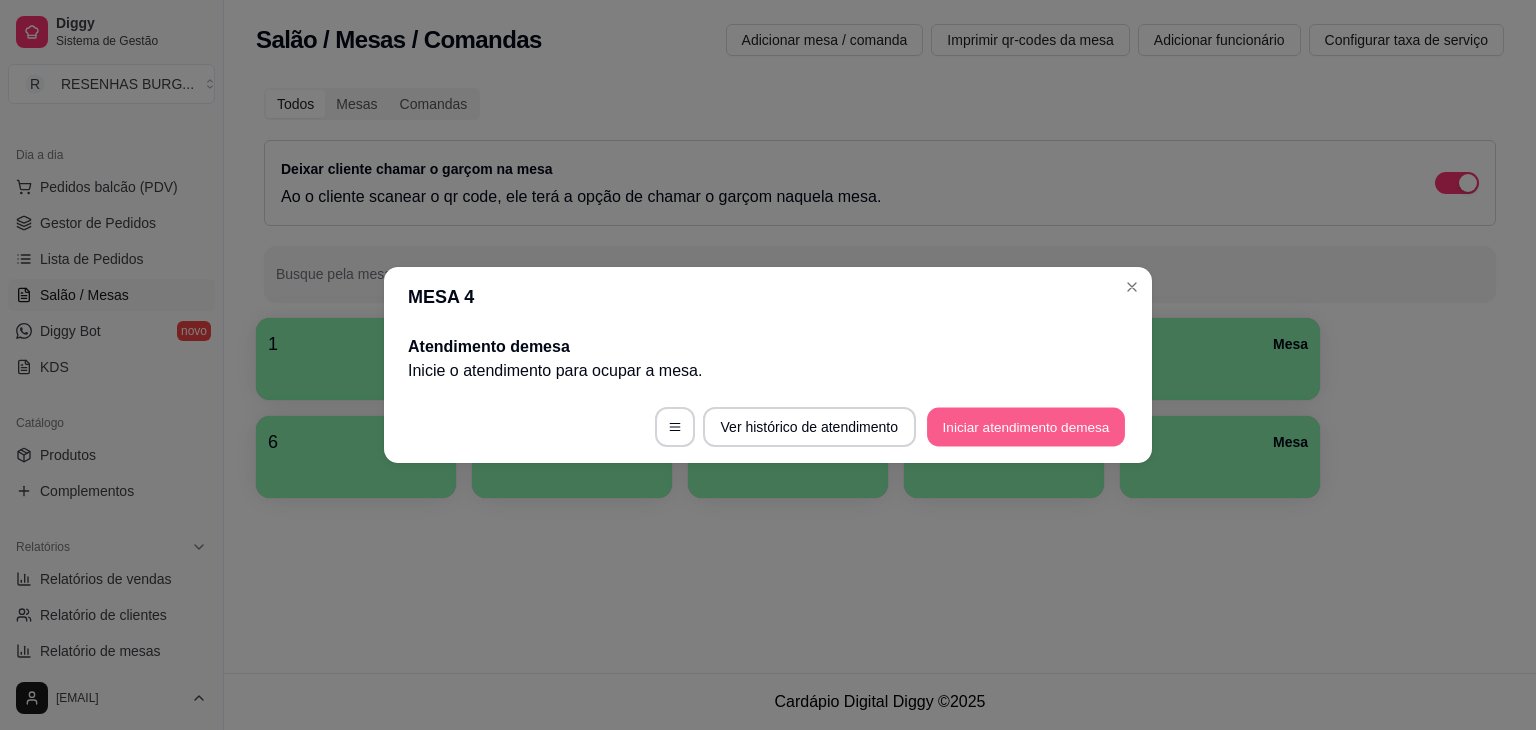 click on "Iniciar atendimento de  mesa" at bounding box center (1026, 427) 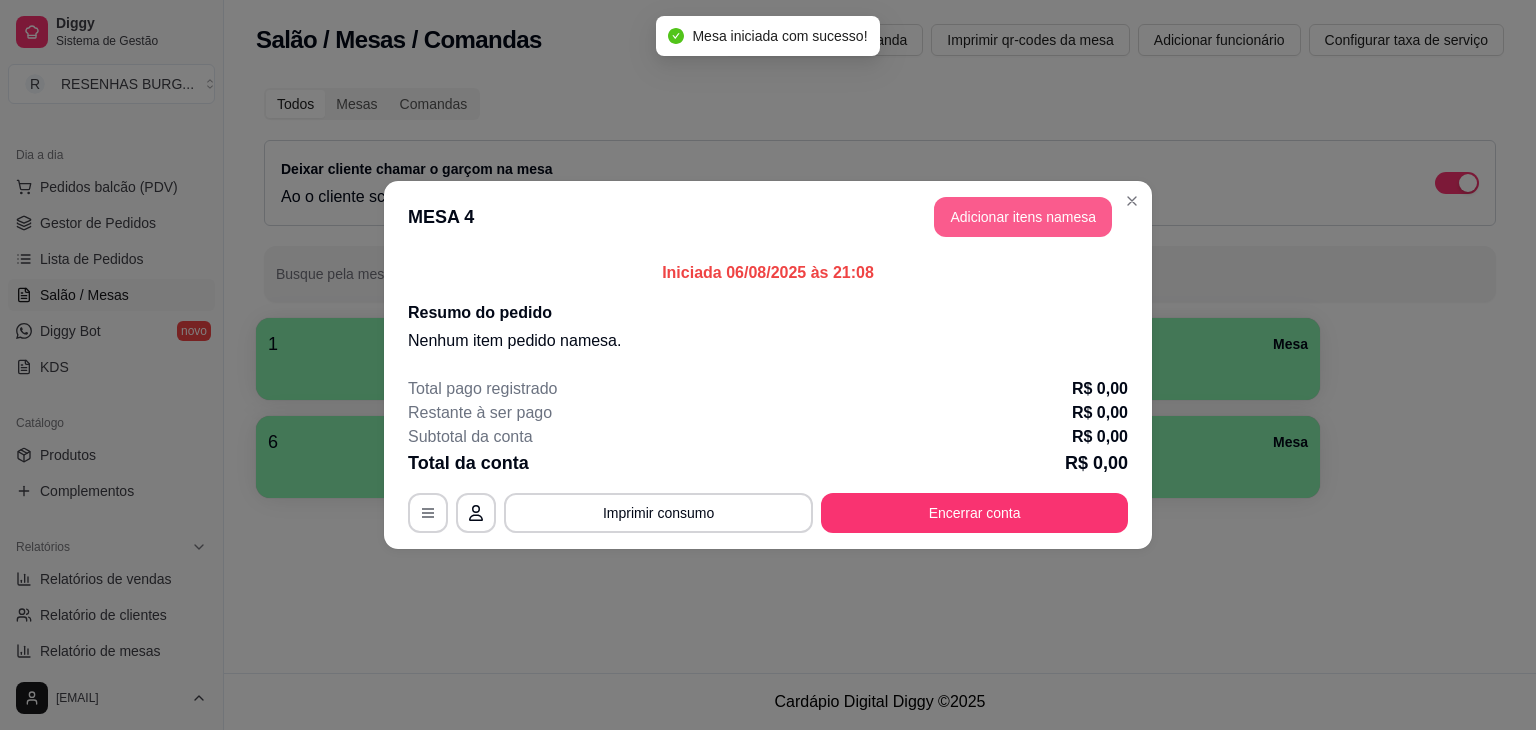 click on "Adicionar itens na  mesa" at bounding box center [1023, 217] 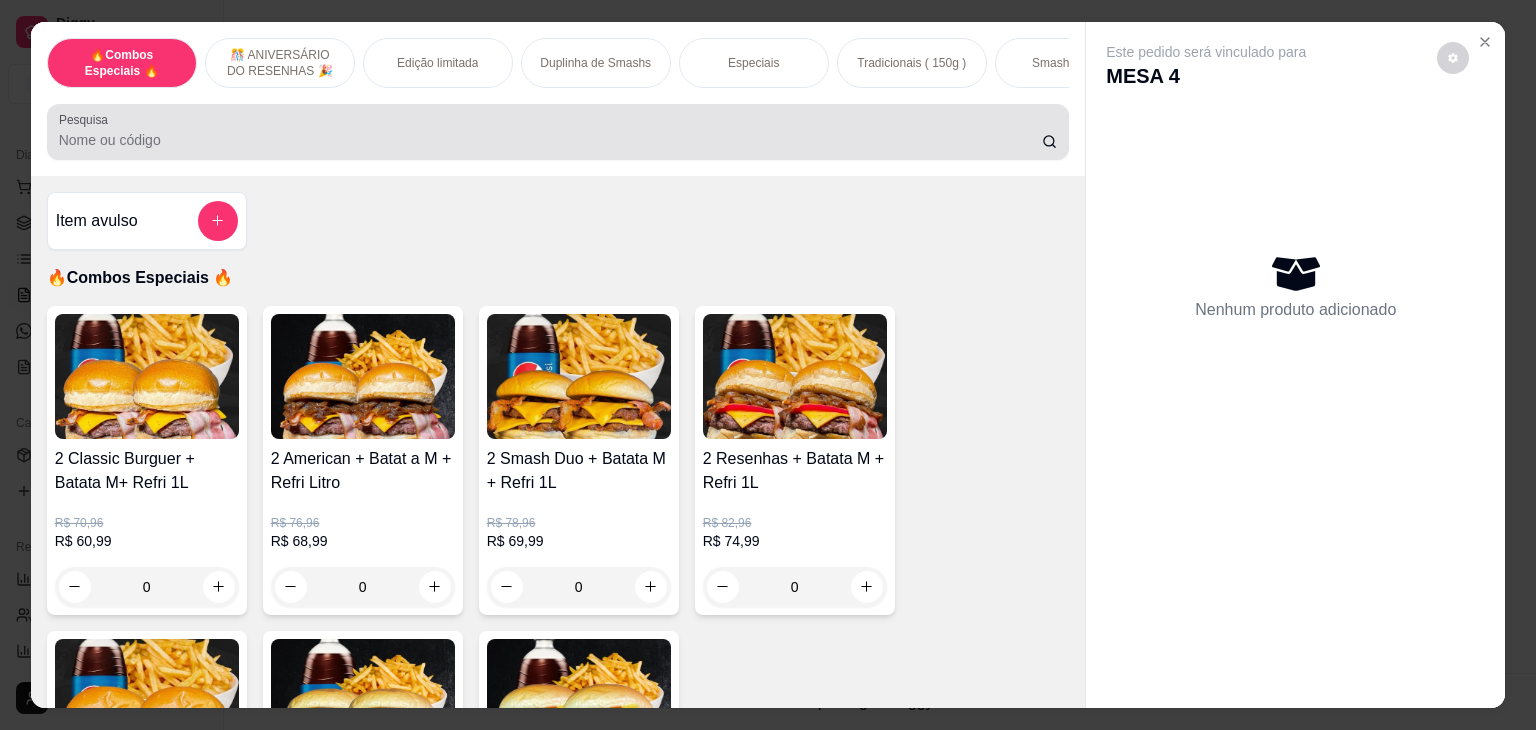 click at bounding box center (558, 132) 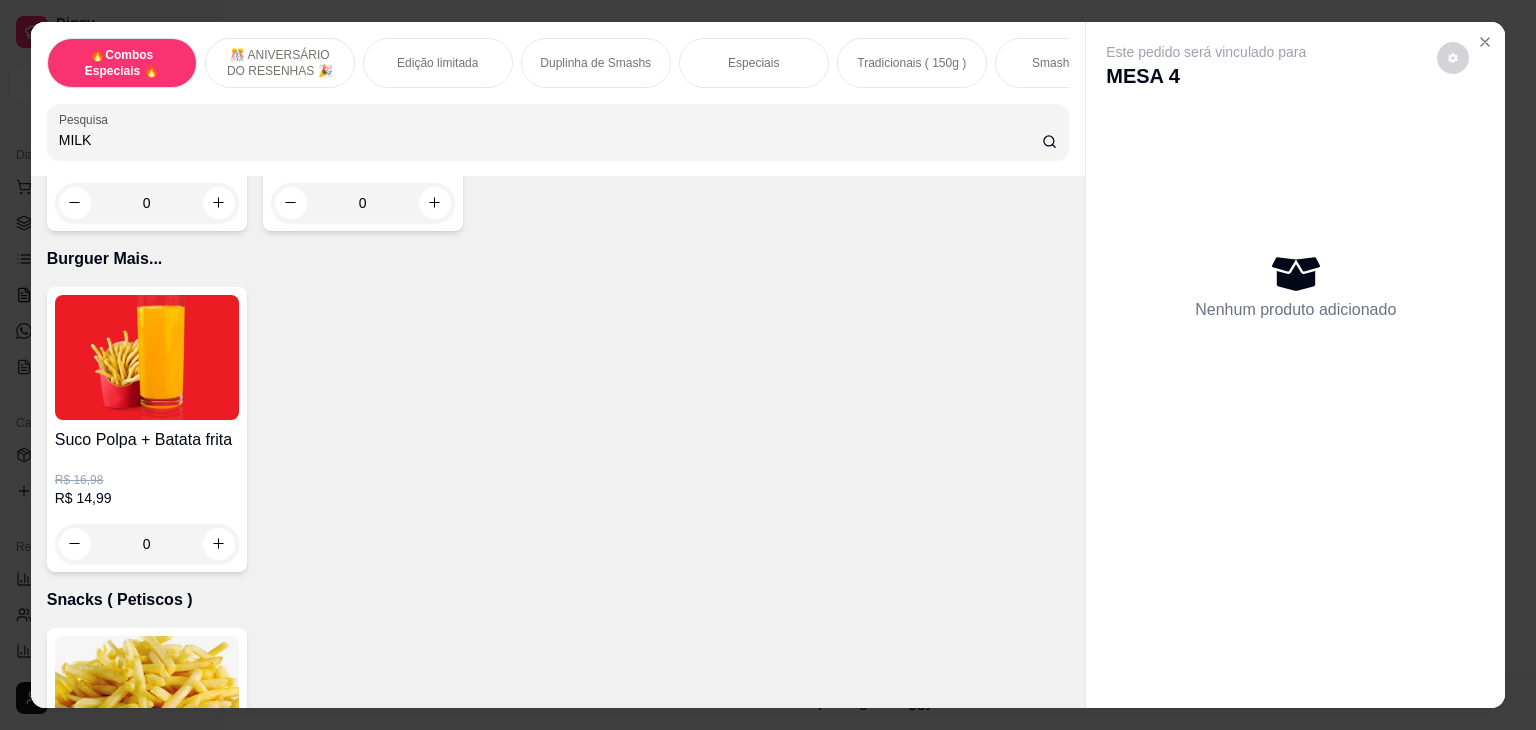 scroll, scrollTop: 5100, scrollLeft: 0, axis: vertical 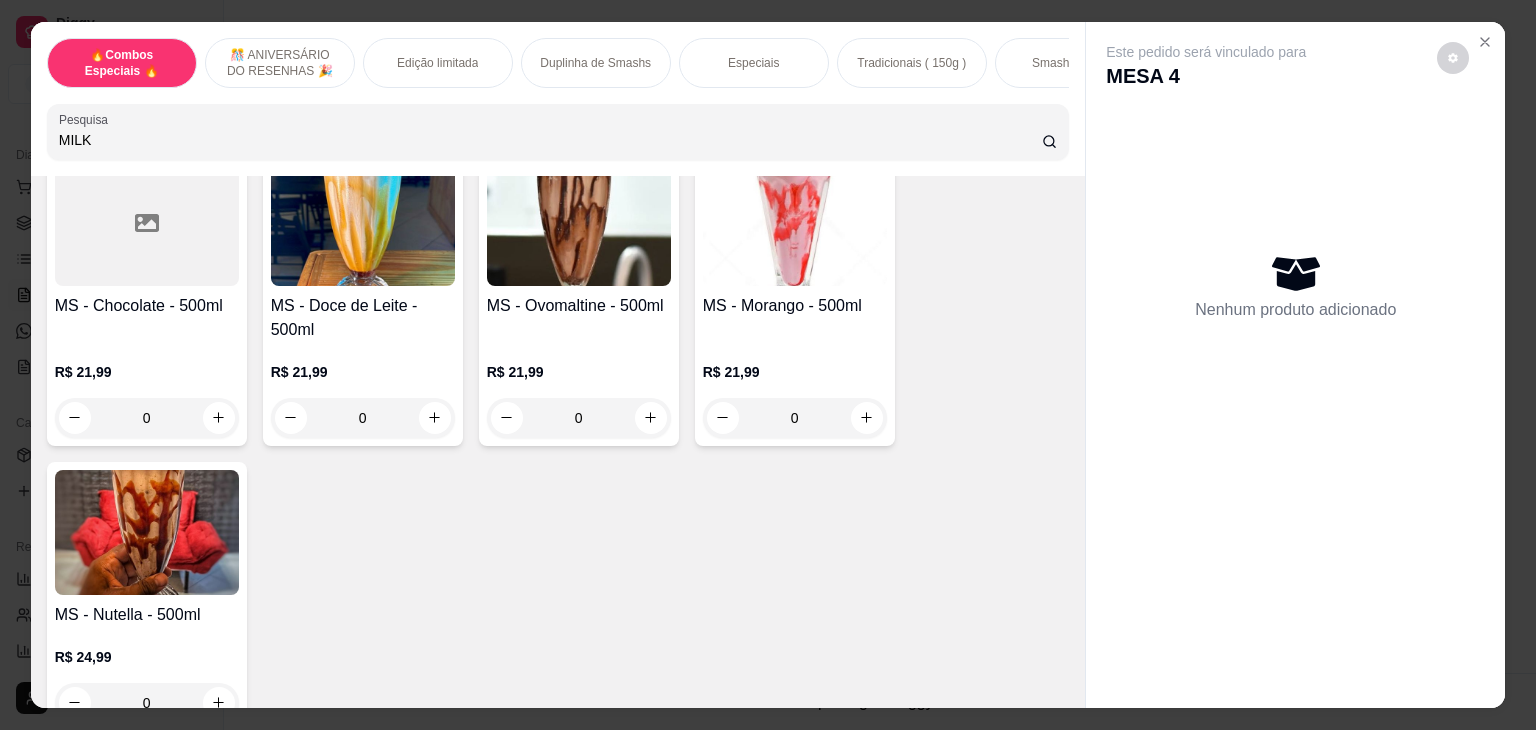 type on "MILK" 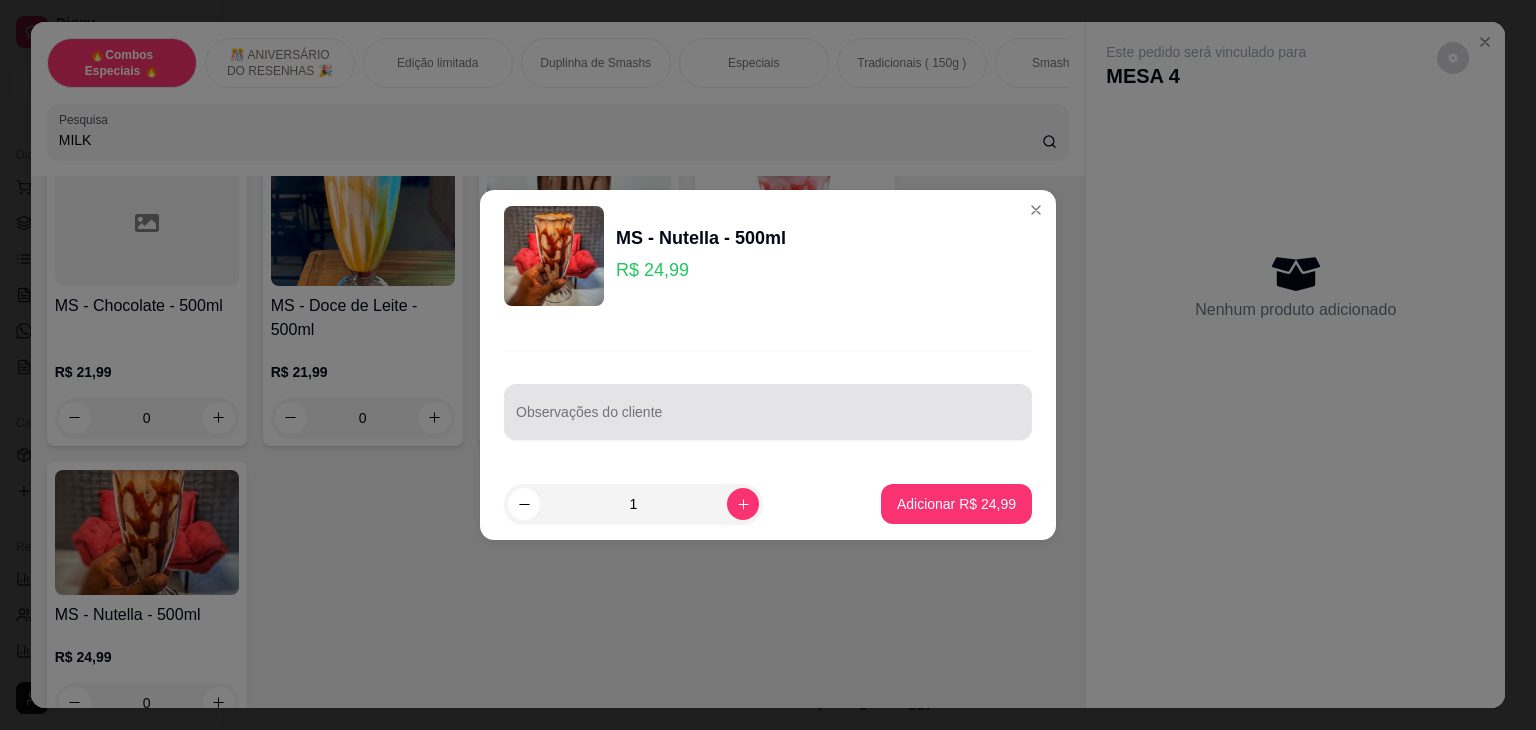 click on "Observações do cliente" at bounding box center (768, 420) 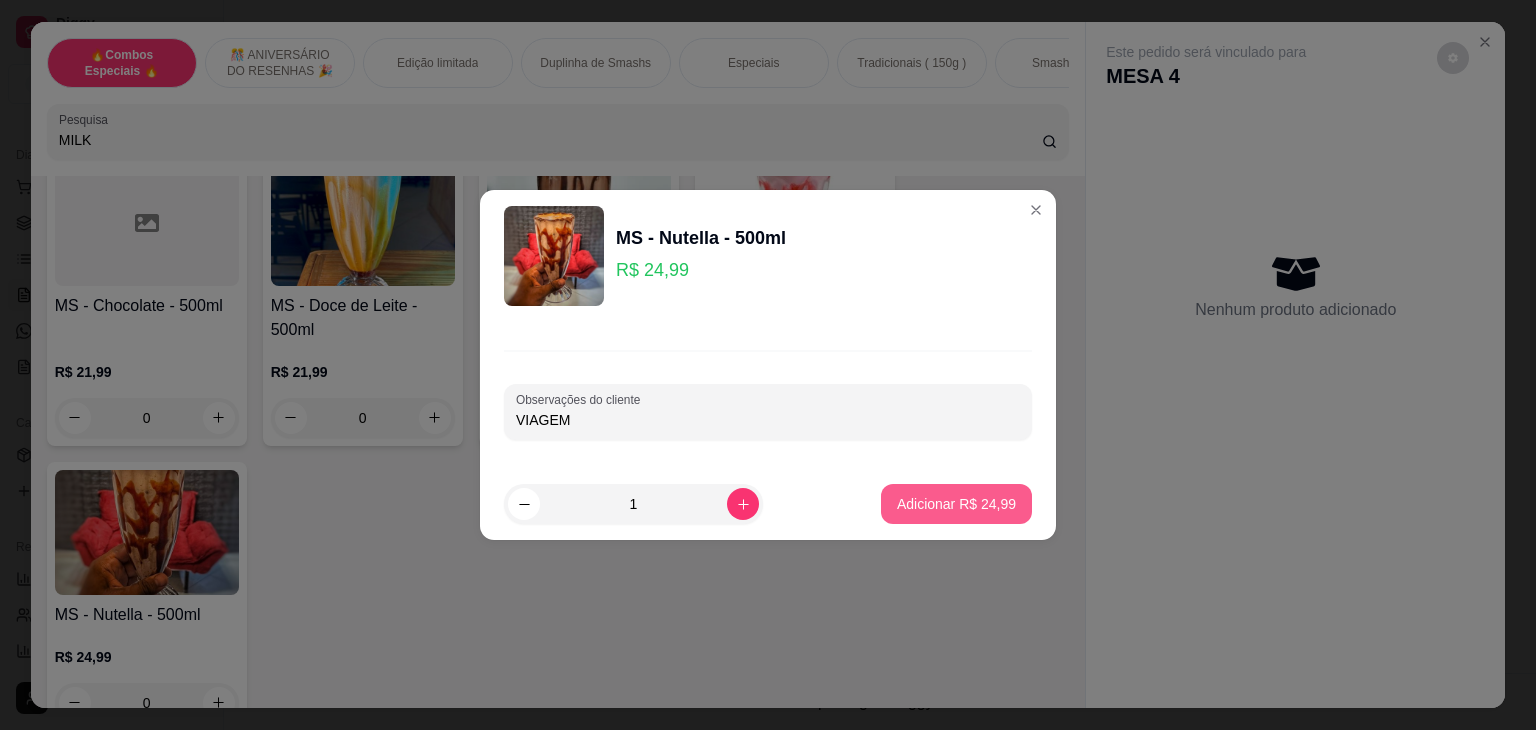 type on "VIAGEM" 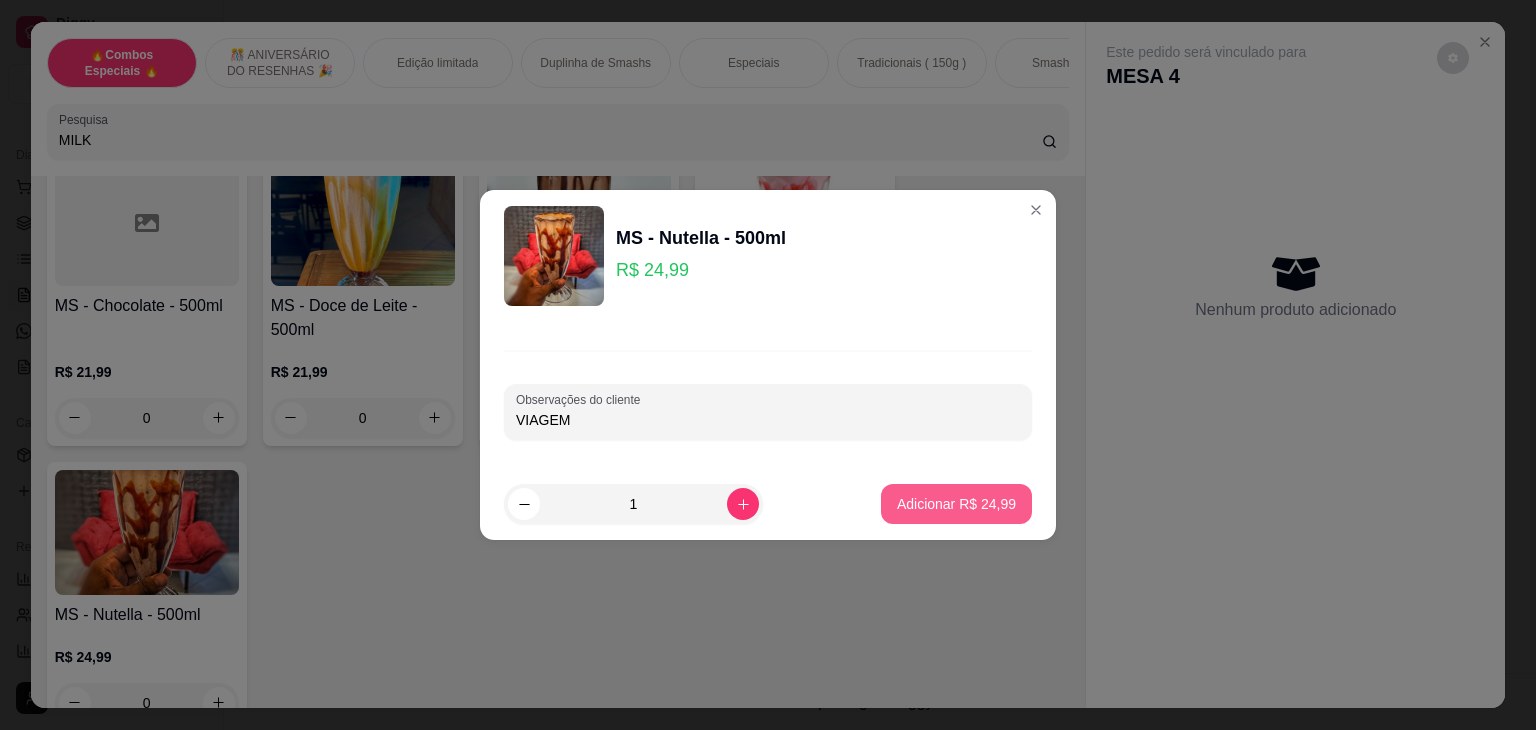 click on "Adicionar   R$ 24,99" at bounding box center [956, 504] 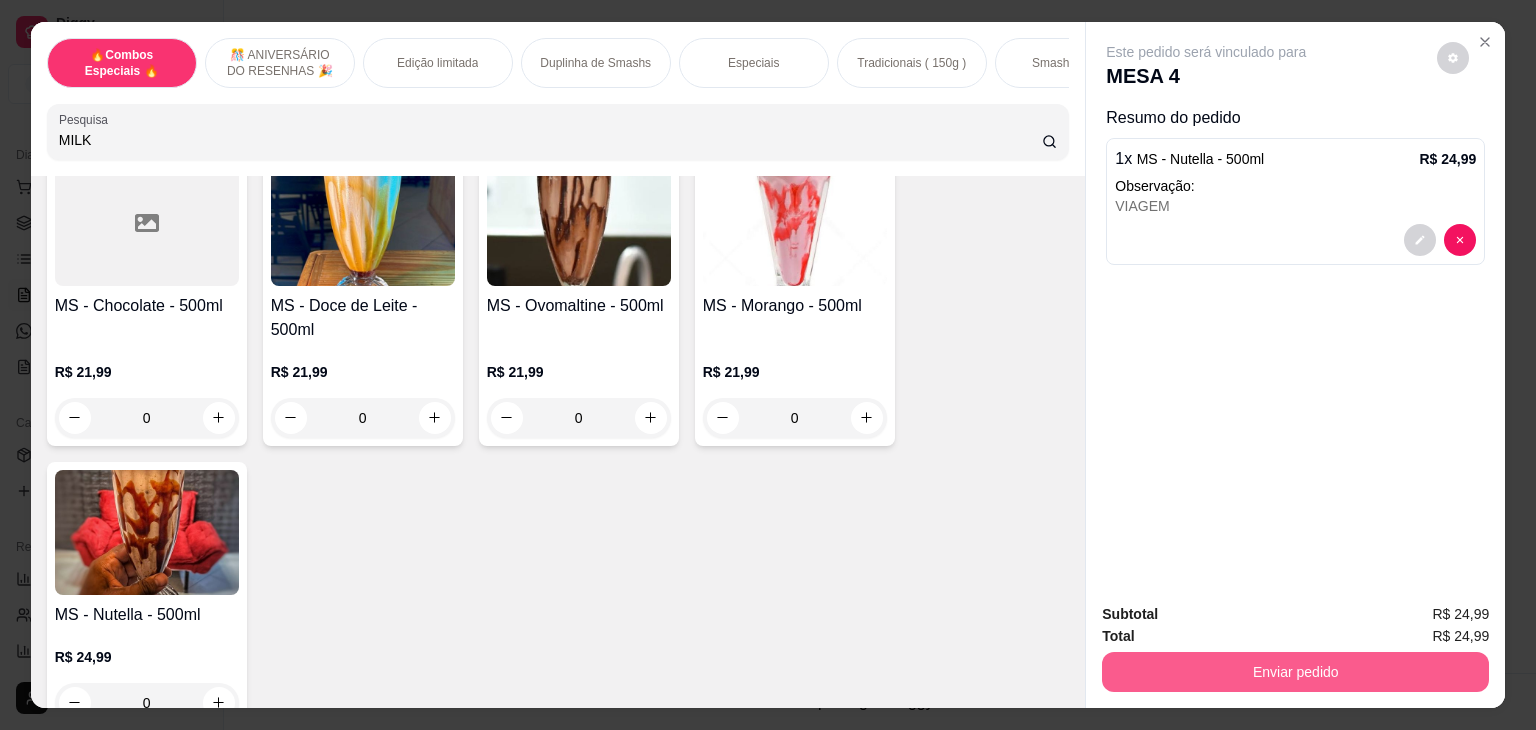 click on "Enviar pedido" at bounding box center (1295, 672) 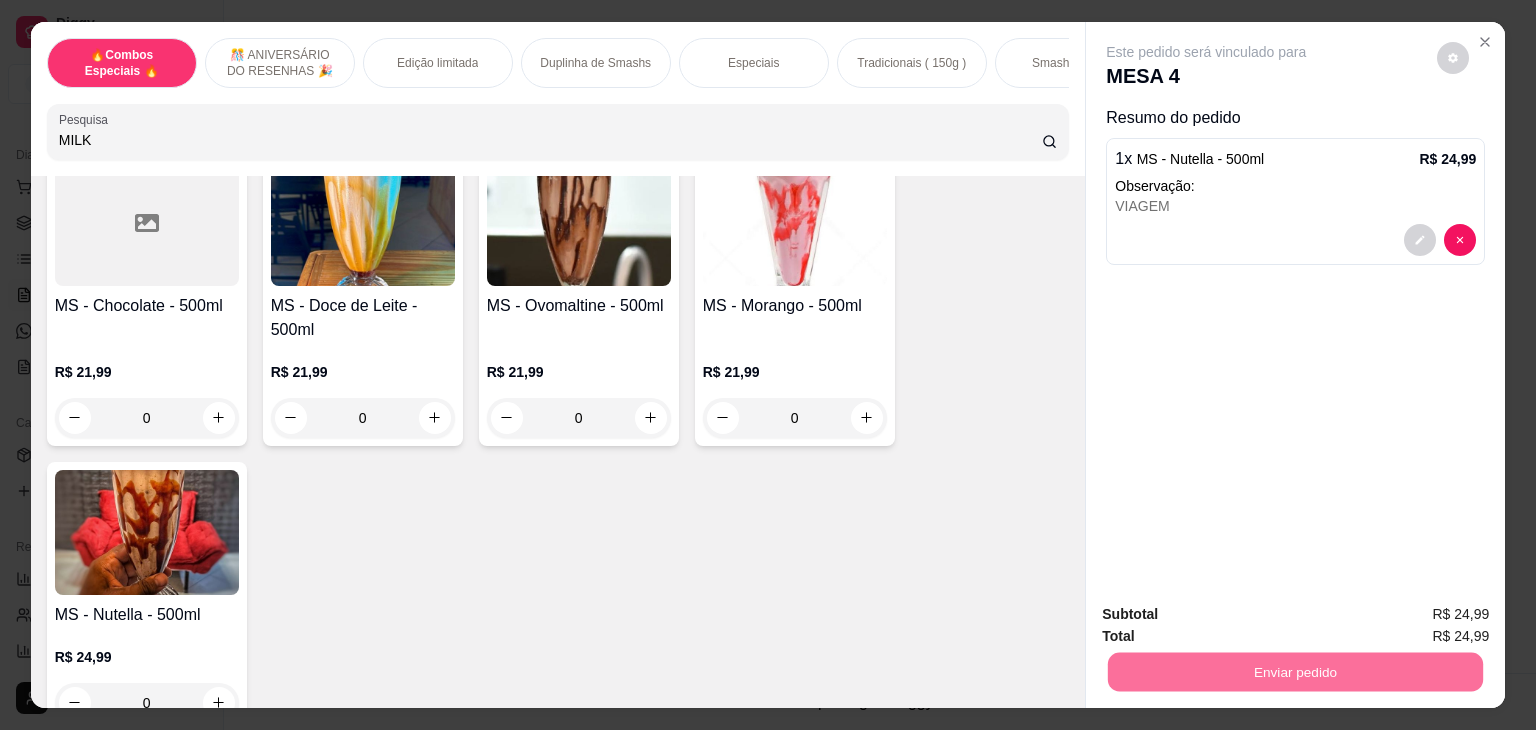 click on "Sim, quero registrar" at bounding box center [1419, 614] 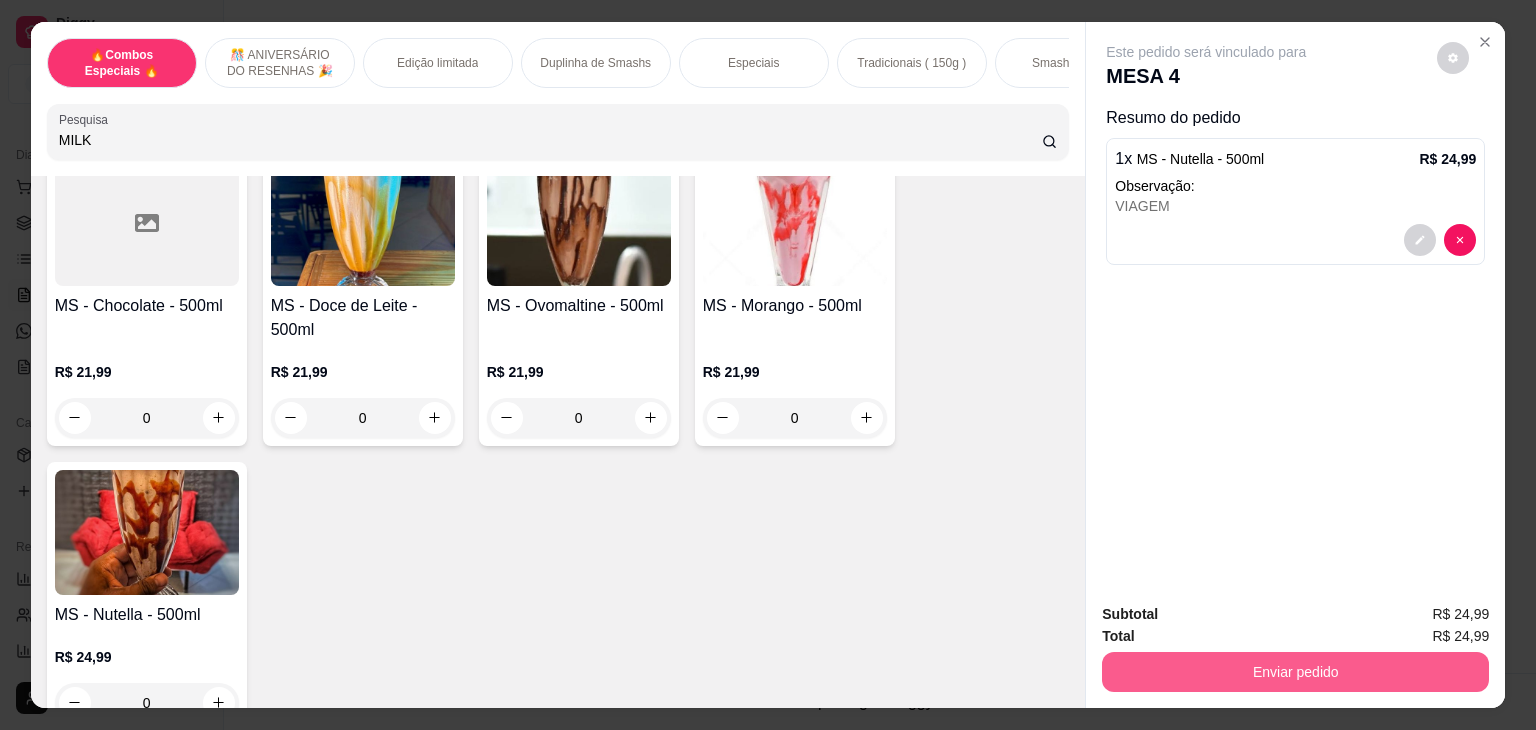 click on "Enviar pedido" at bounding box center (1295, 672) 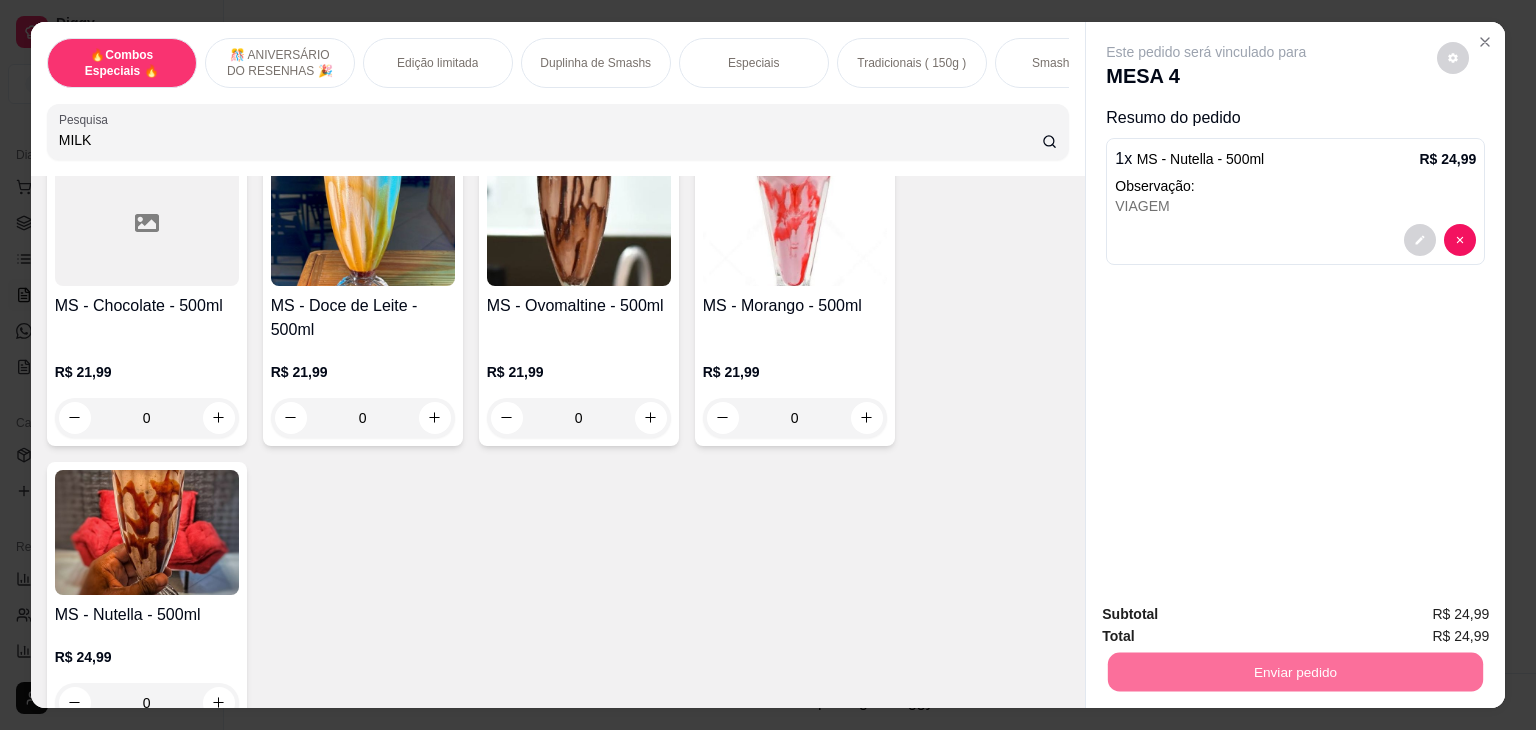 click on "Não registrar e enviar pedido" at bounding box center (1229, 614) 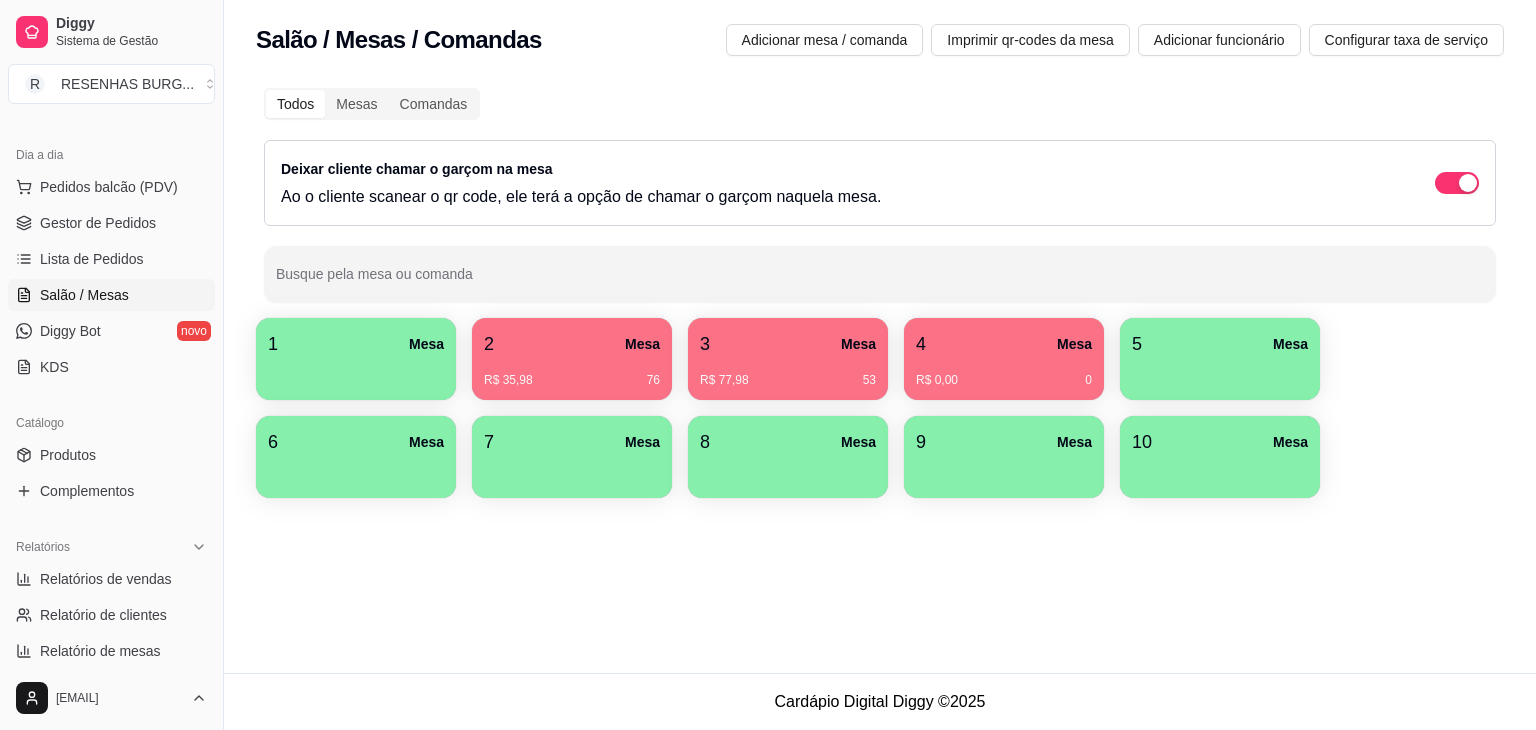 click on "R$ 35,98 76" at bounding box center [572, 373] 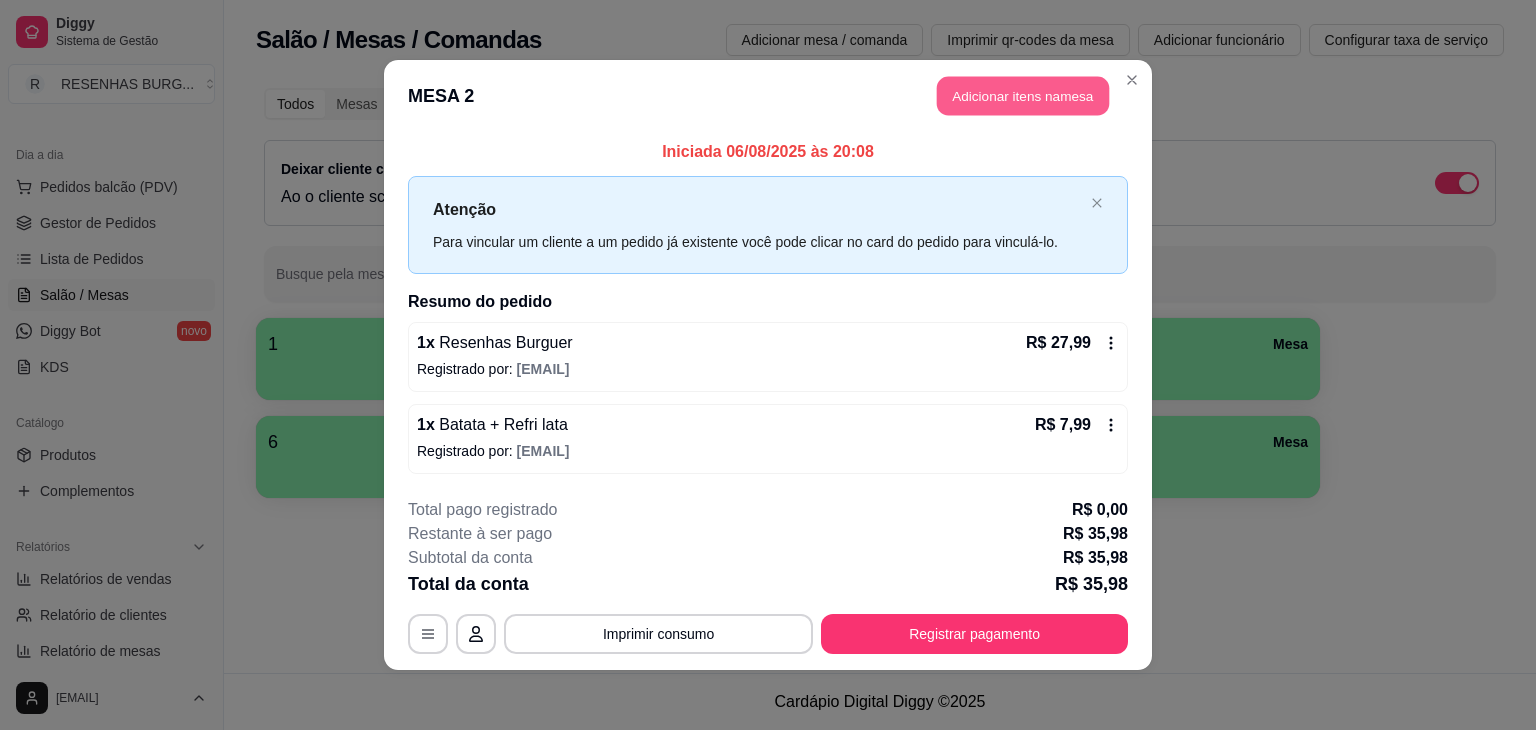 click on "Adicionar itens na  mesa" at bounding box center (1023, 96) 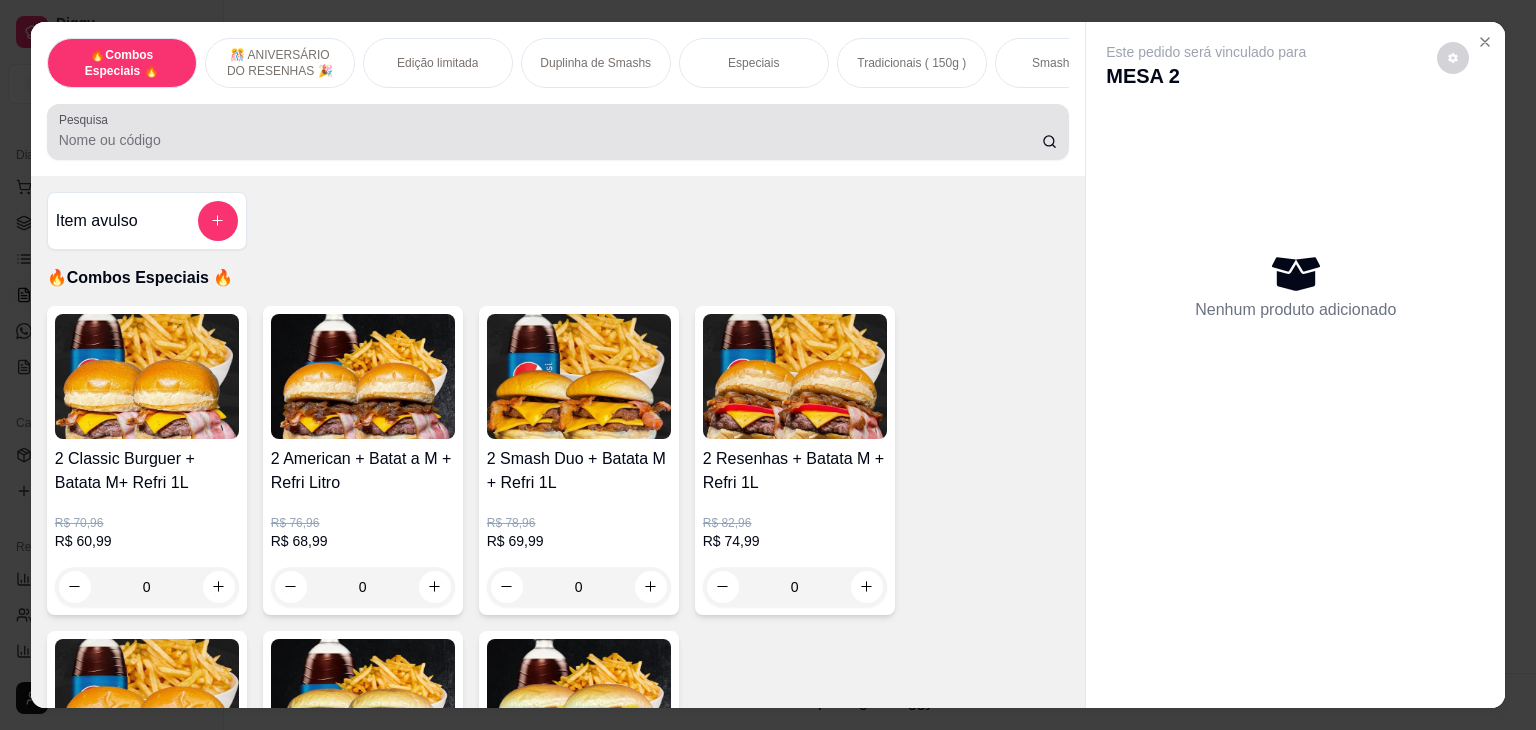 click on "Pesquisa" at bounding box center [550, 140] 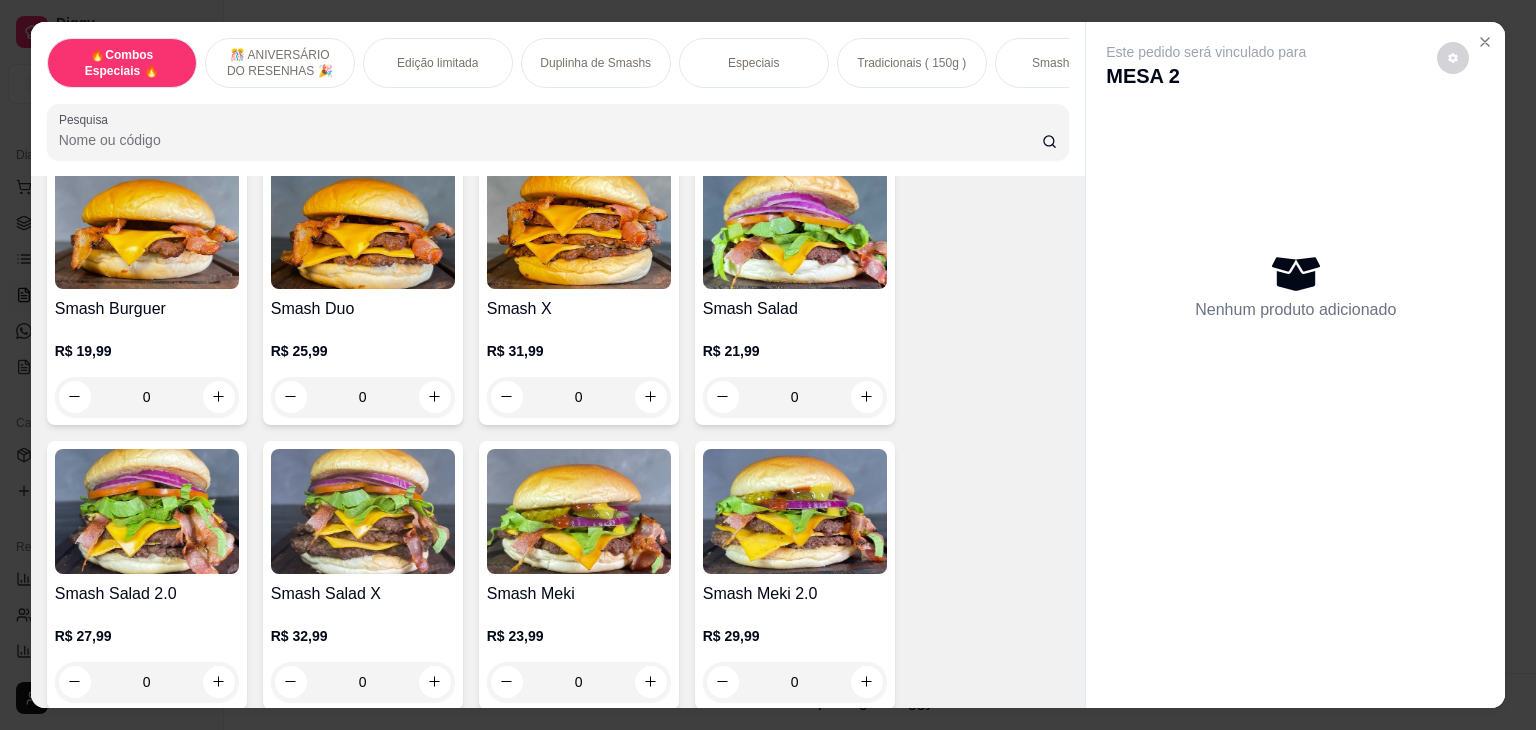scroll, scrollTop: 3500, scrollLeft: 0, axis: vertical 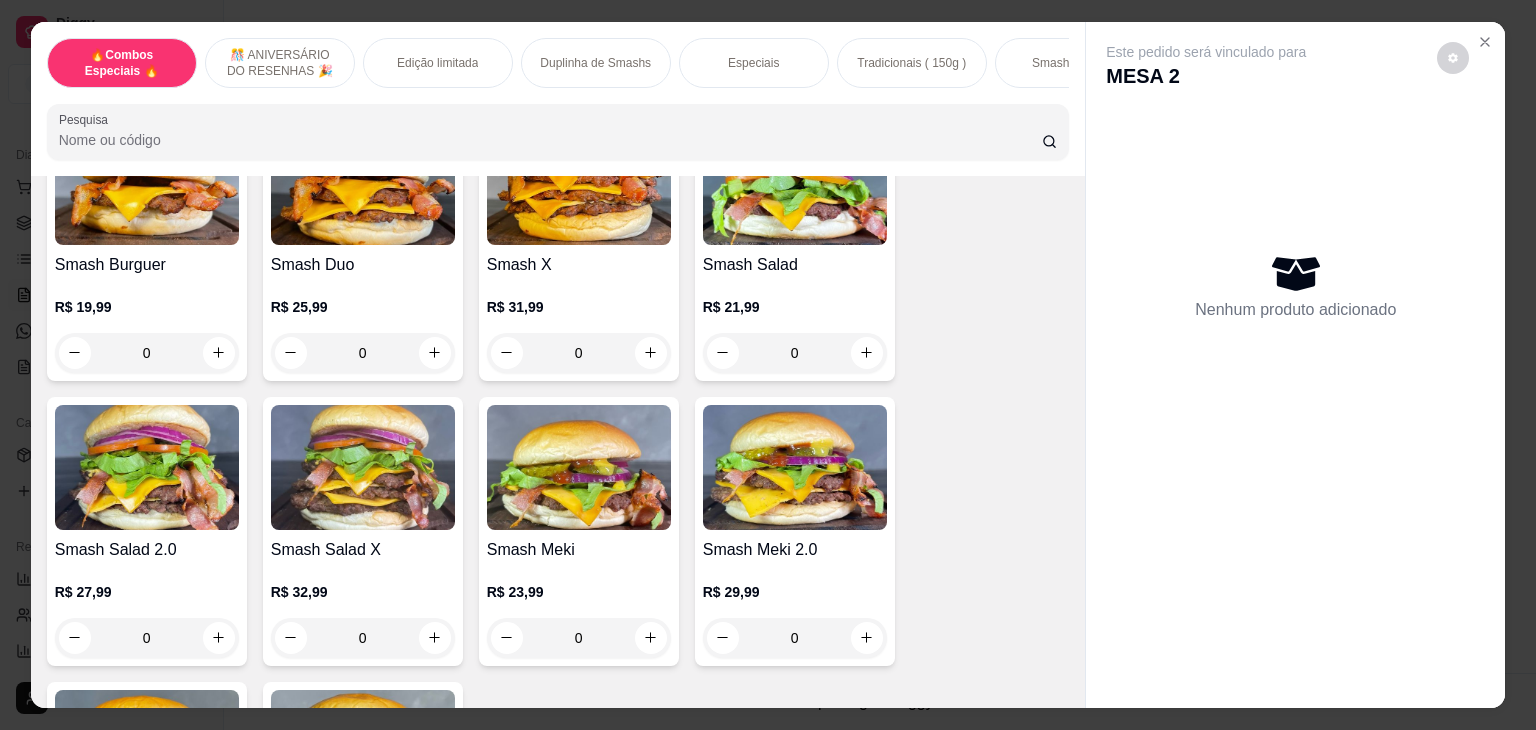 click at bounding box center [795, 182] 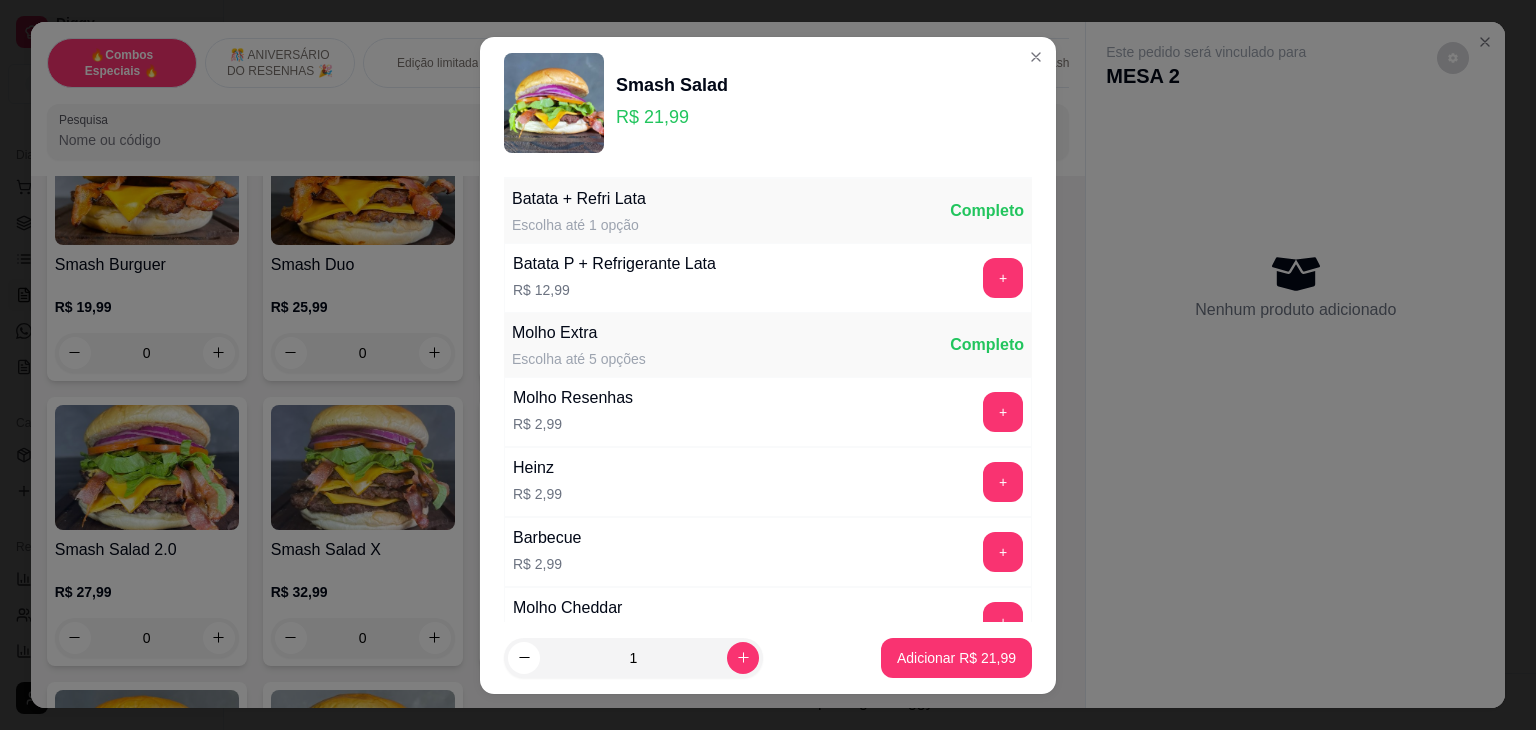 scroll, scrollTop: 182, scrollLeft: 0, axis: vertical 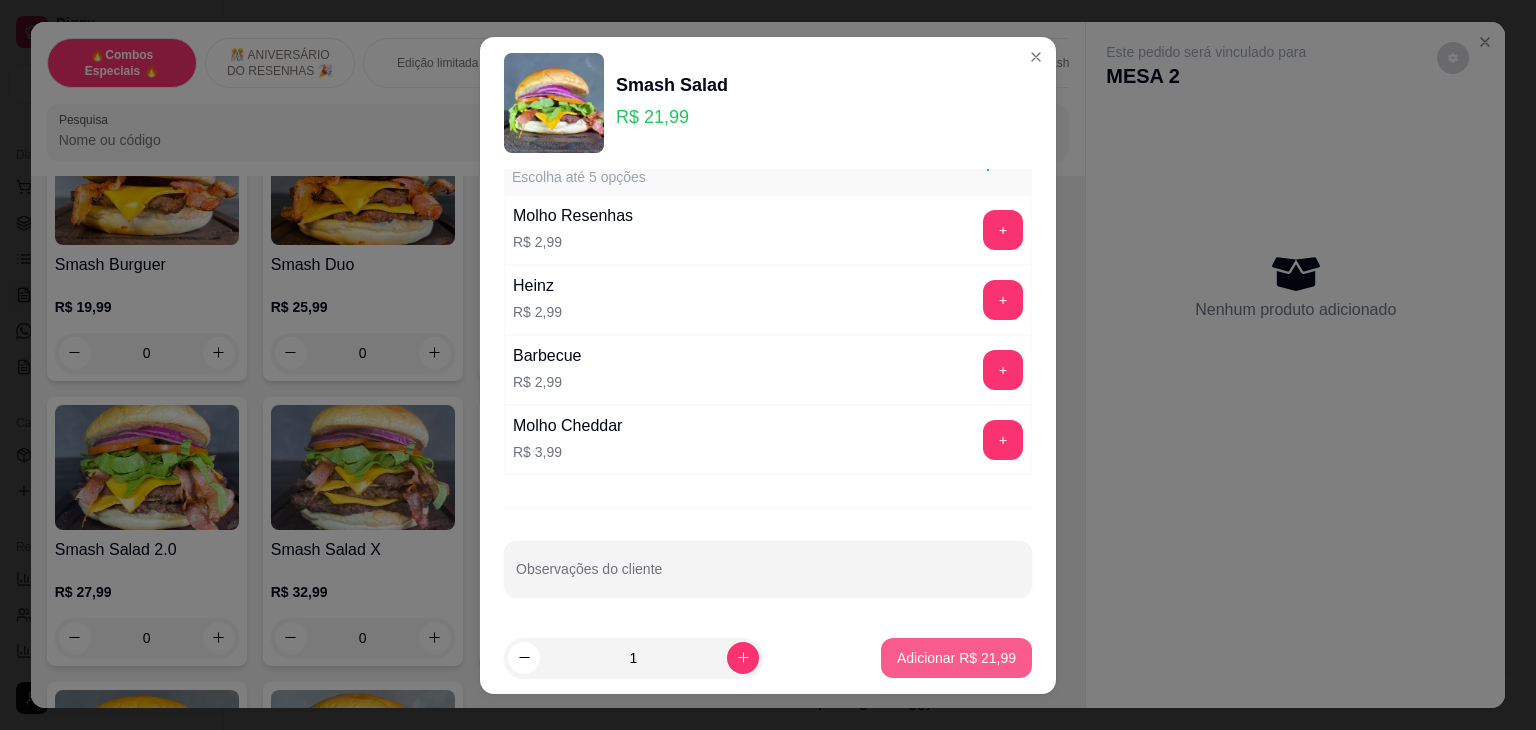 click on "Adicionar   R$ 21,99" at bounding box center (956, 658) 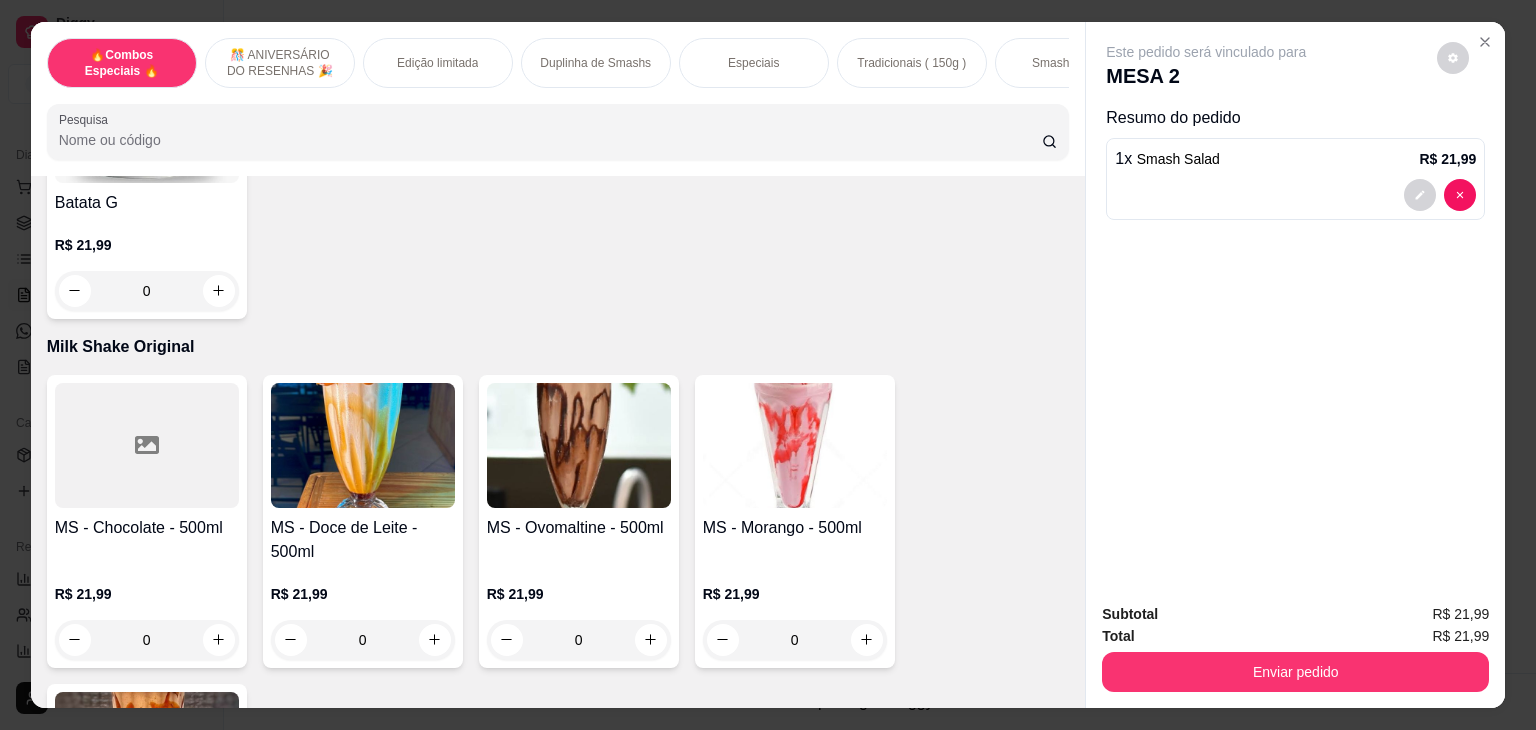 scroll, scrollTop: 5600, scrollLeft: 0, axis: vertical 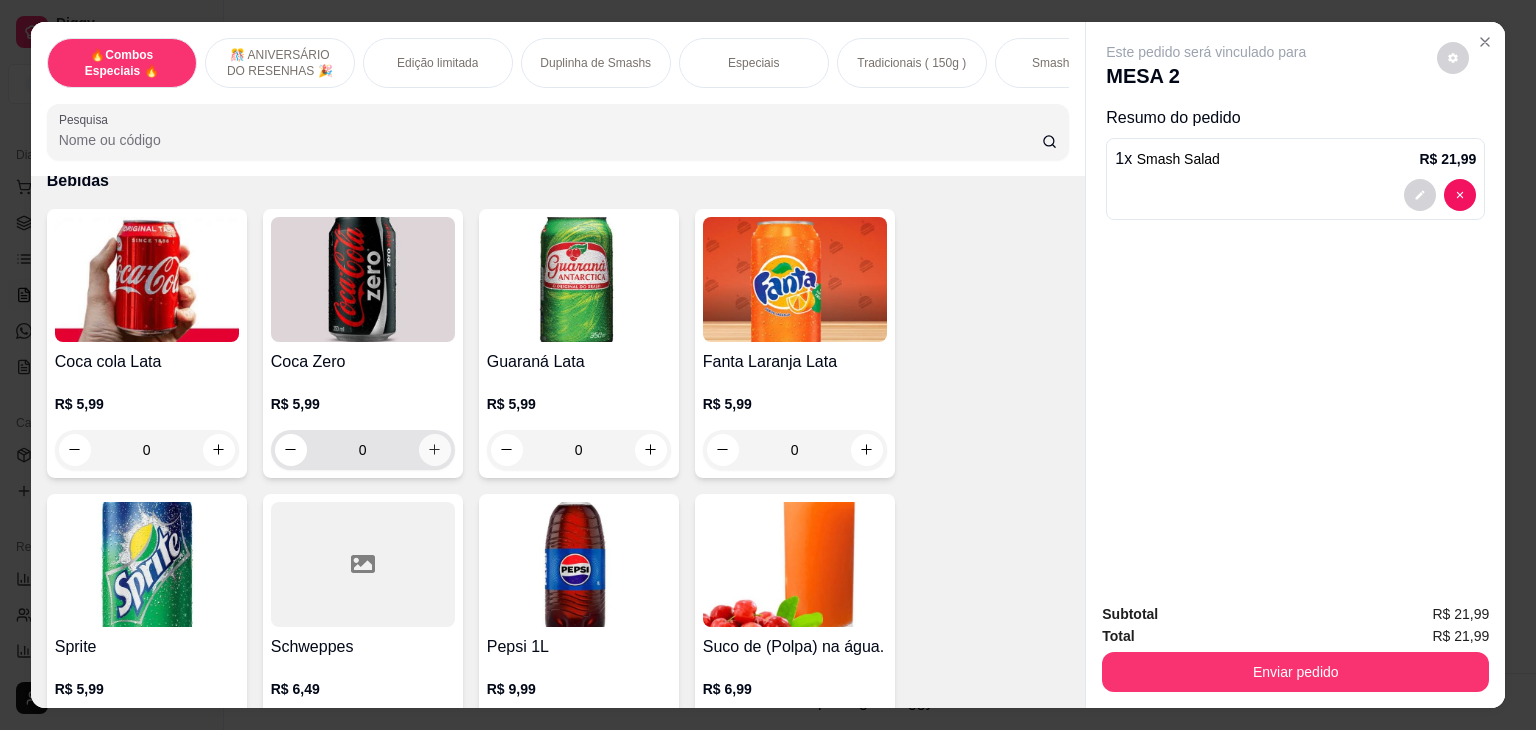 click 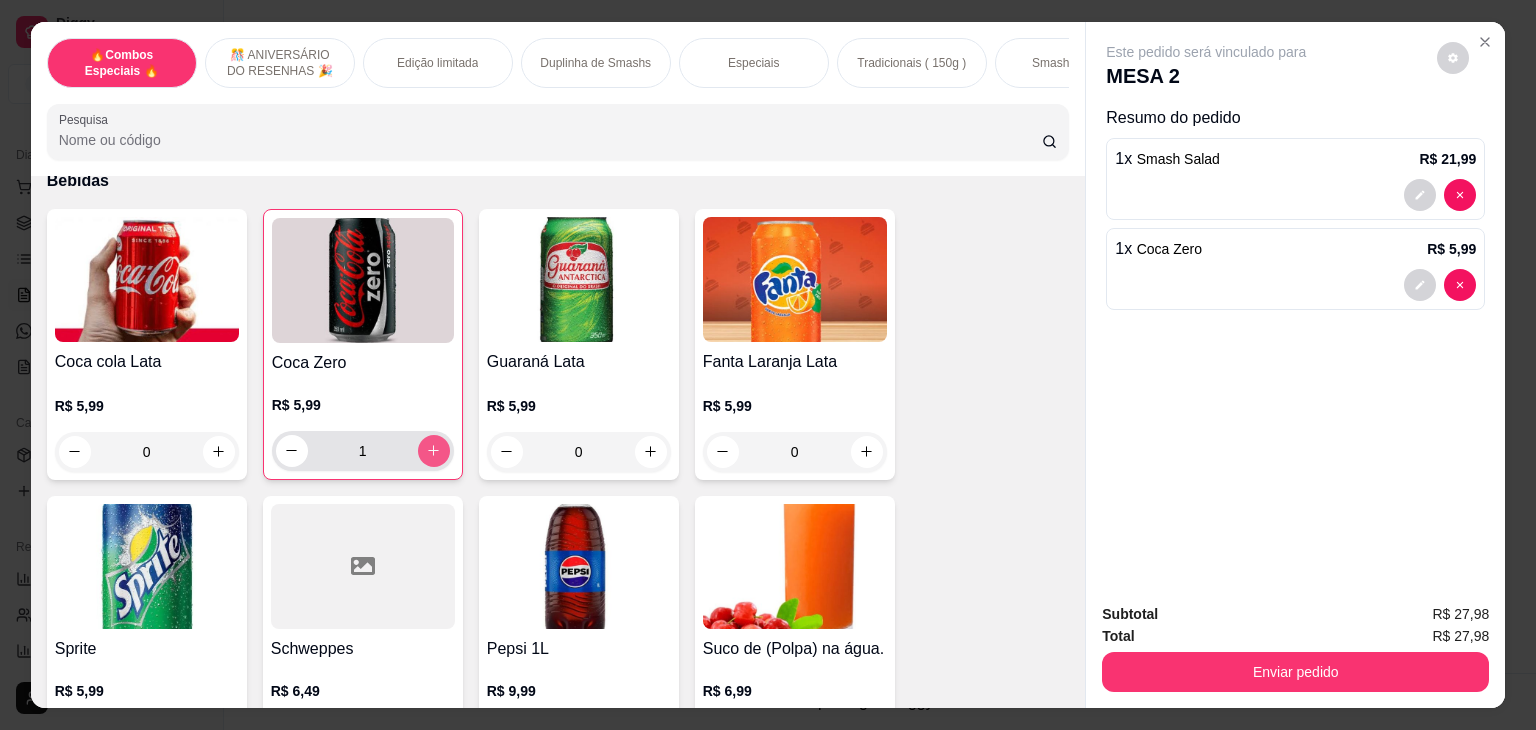 type on "1" 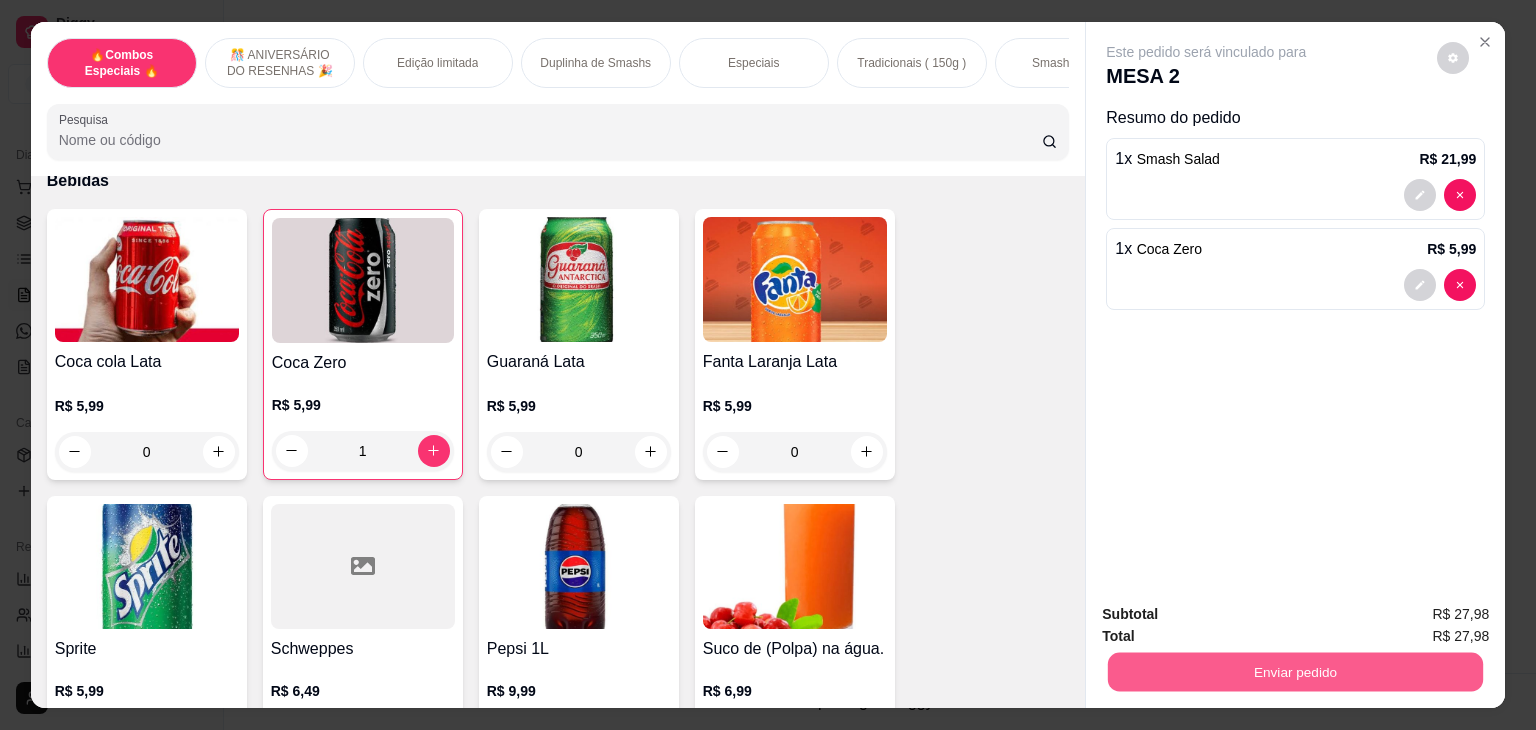 click on "Enviar pedido" at bounding box center [1295, 672] 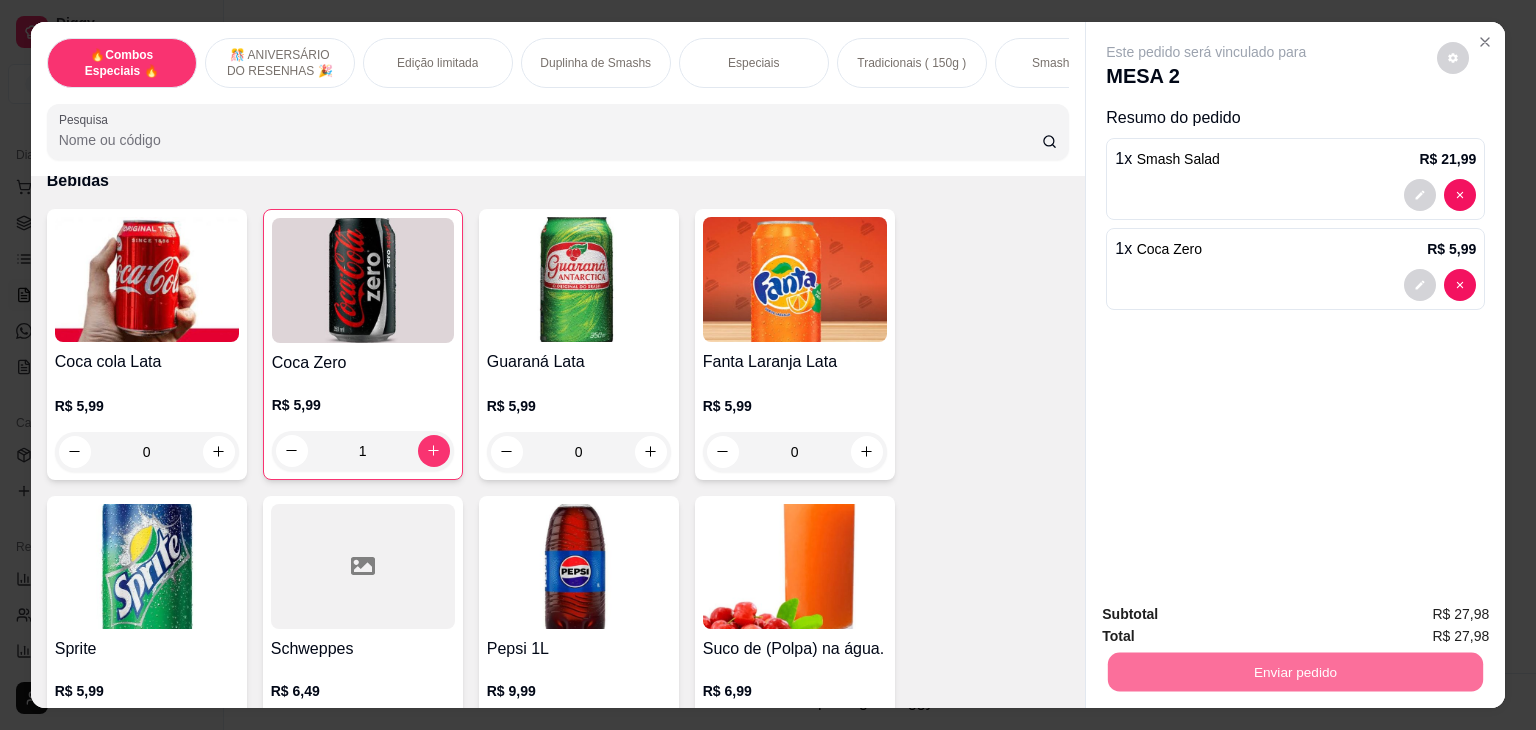 click on "Não registrar e enviar pedido" at bounding box center [1229, 615] 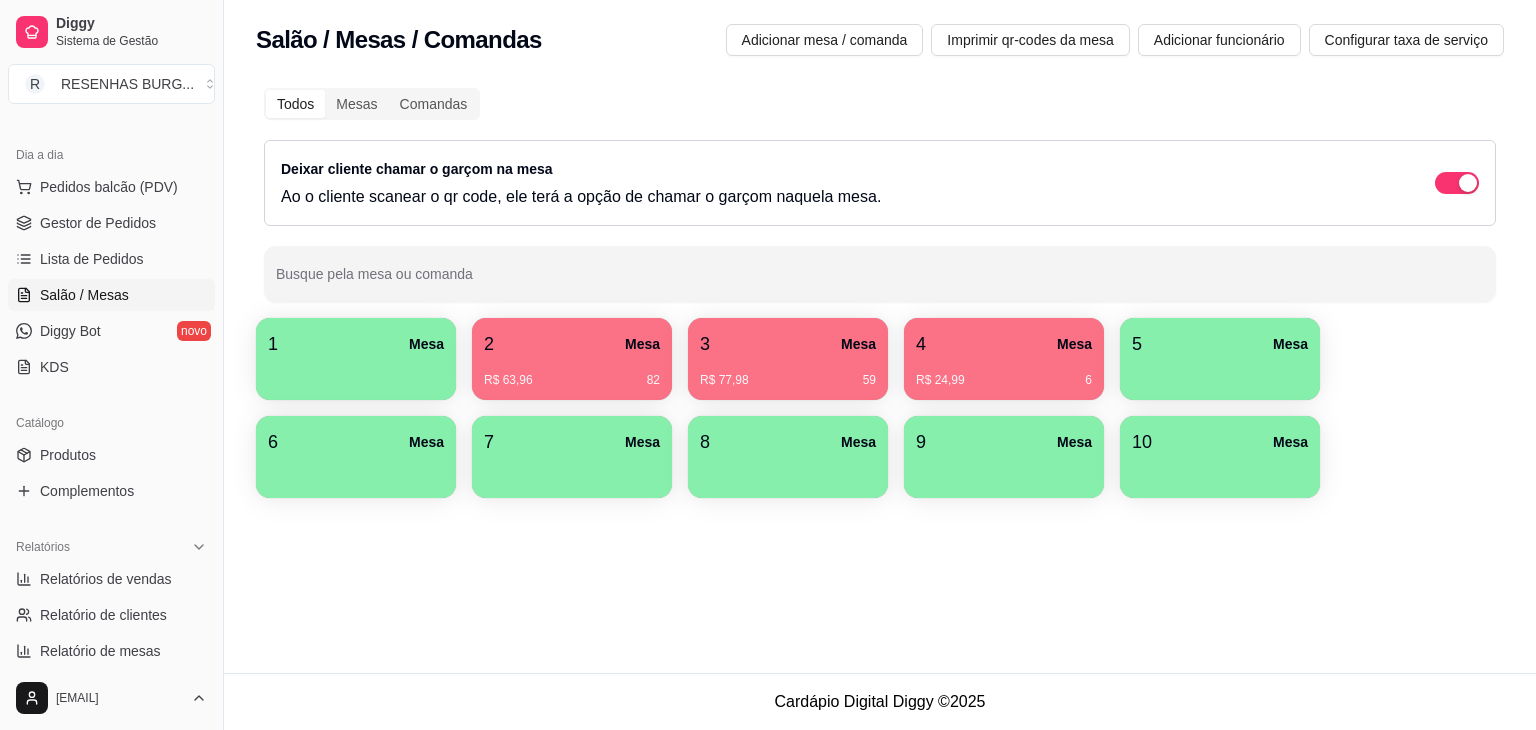 click on "R$ 63,96 82" at bounding box center (572, 373) 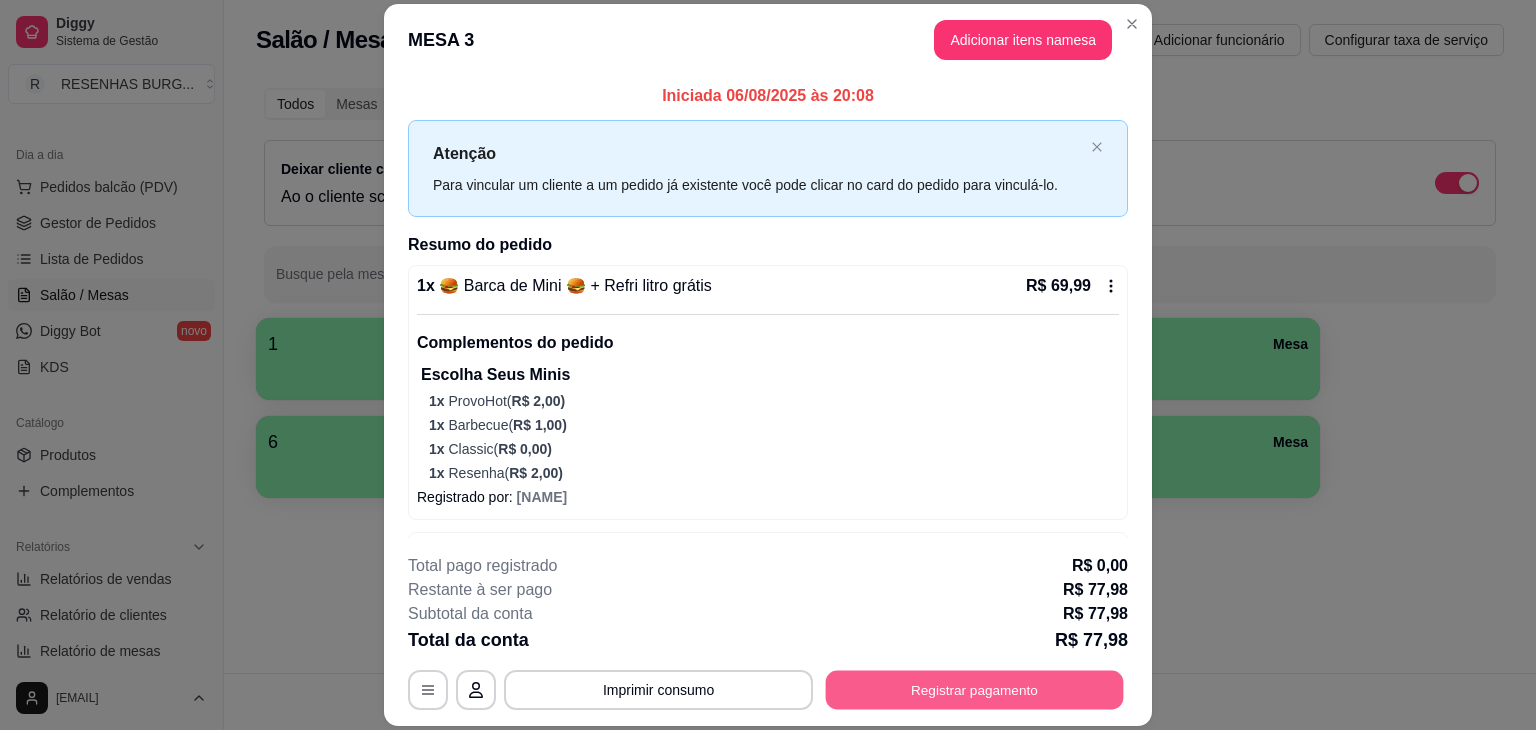 click on "Registrar pagamento" at bounding box center [975, 690] 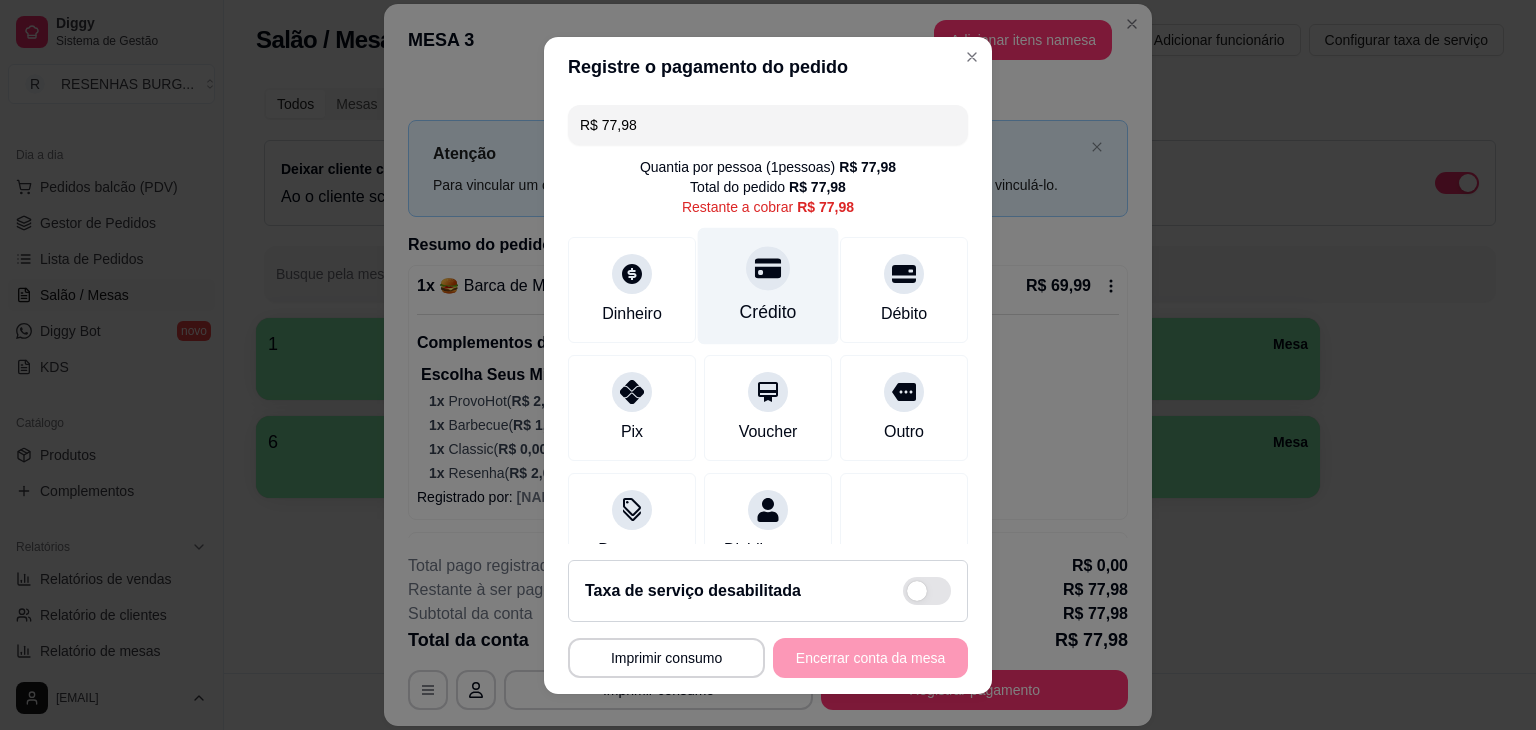 click on "Crédito" at bounding box center [768, 285] 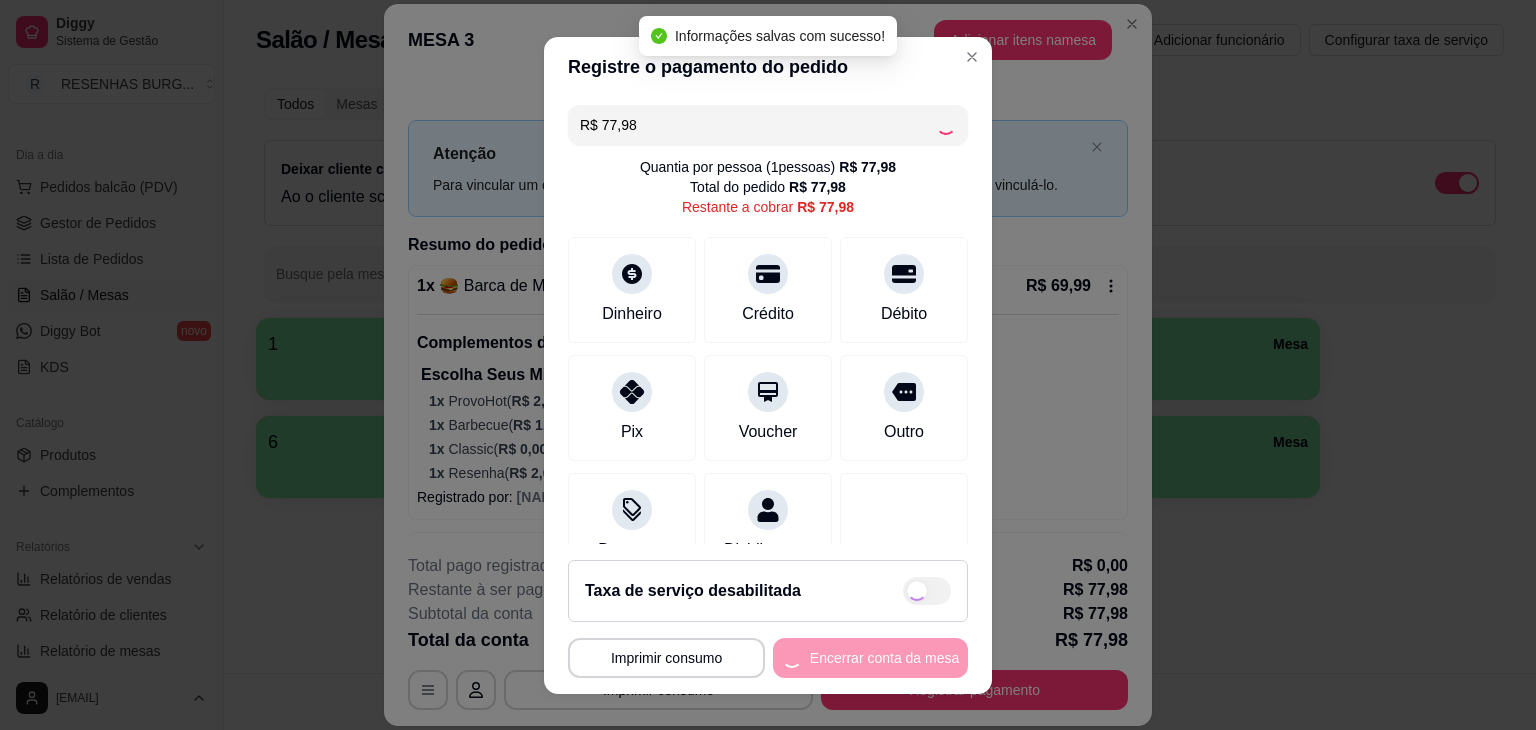 type on "R$ 0,00" 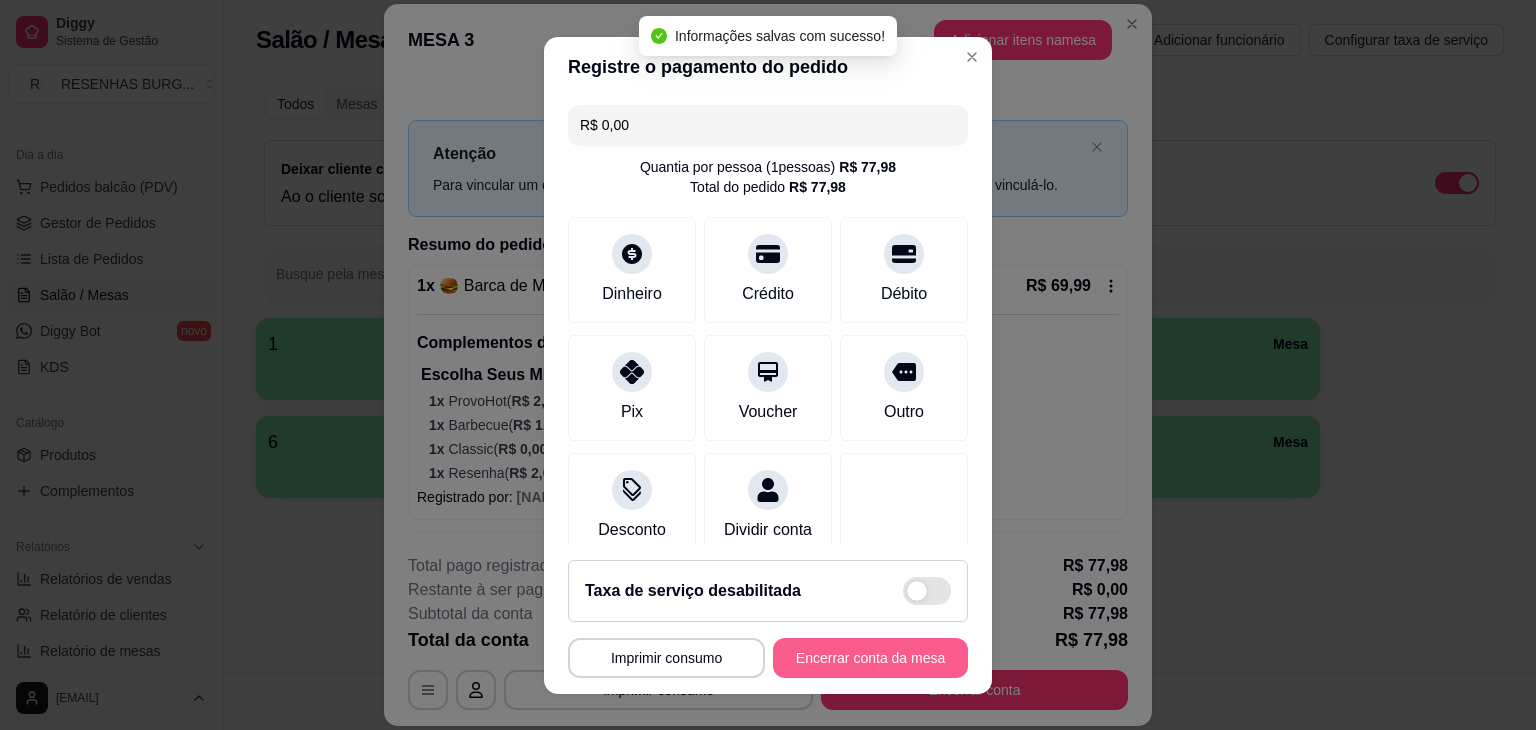 click on "Encerrar conta da mesa" at bounding box center [870, 658] 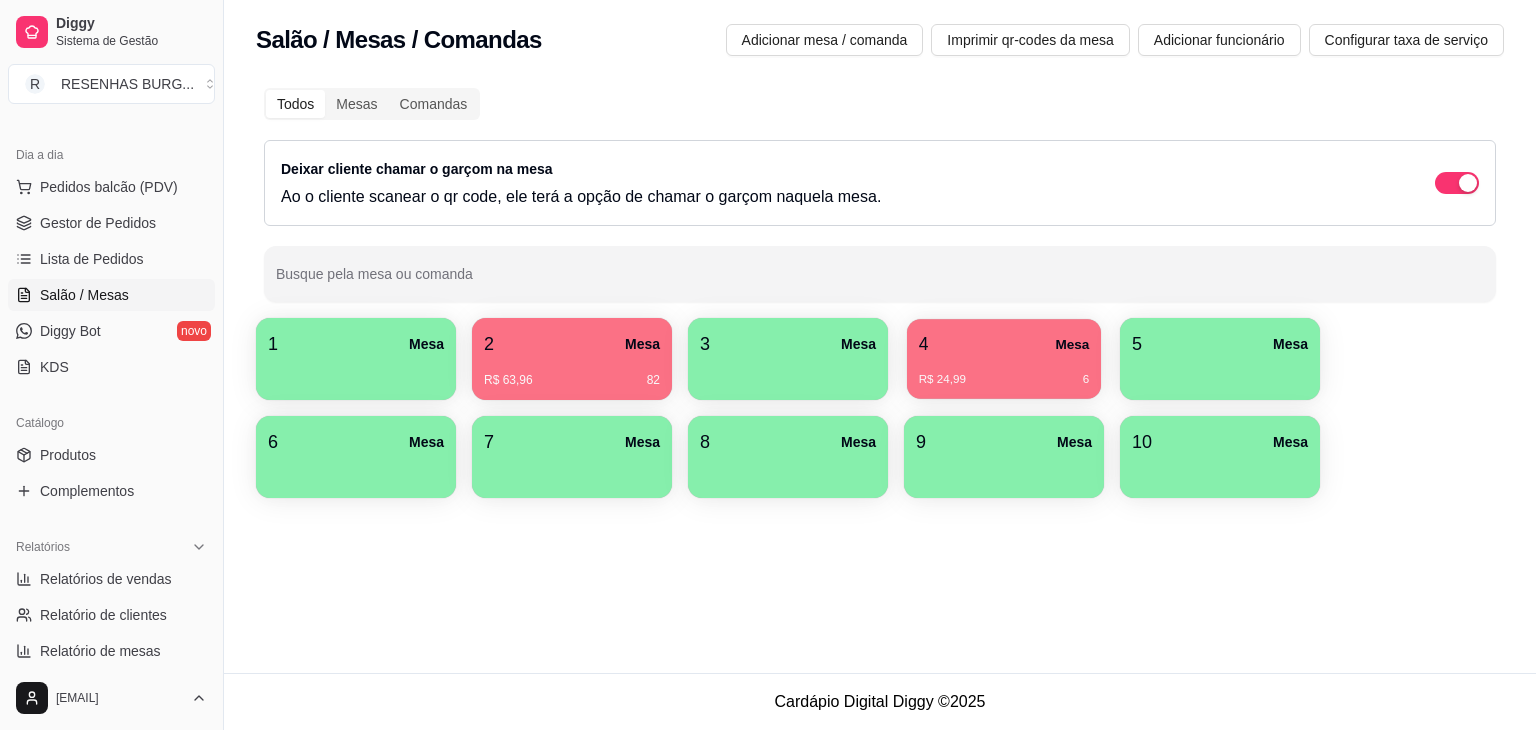 click on "4 Mesa" at bounding box center (1004, 344) 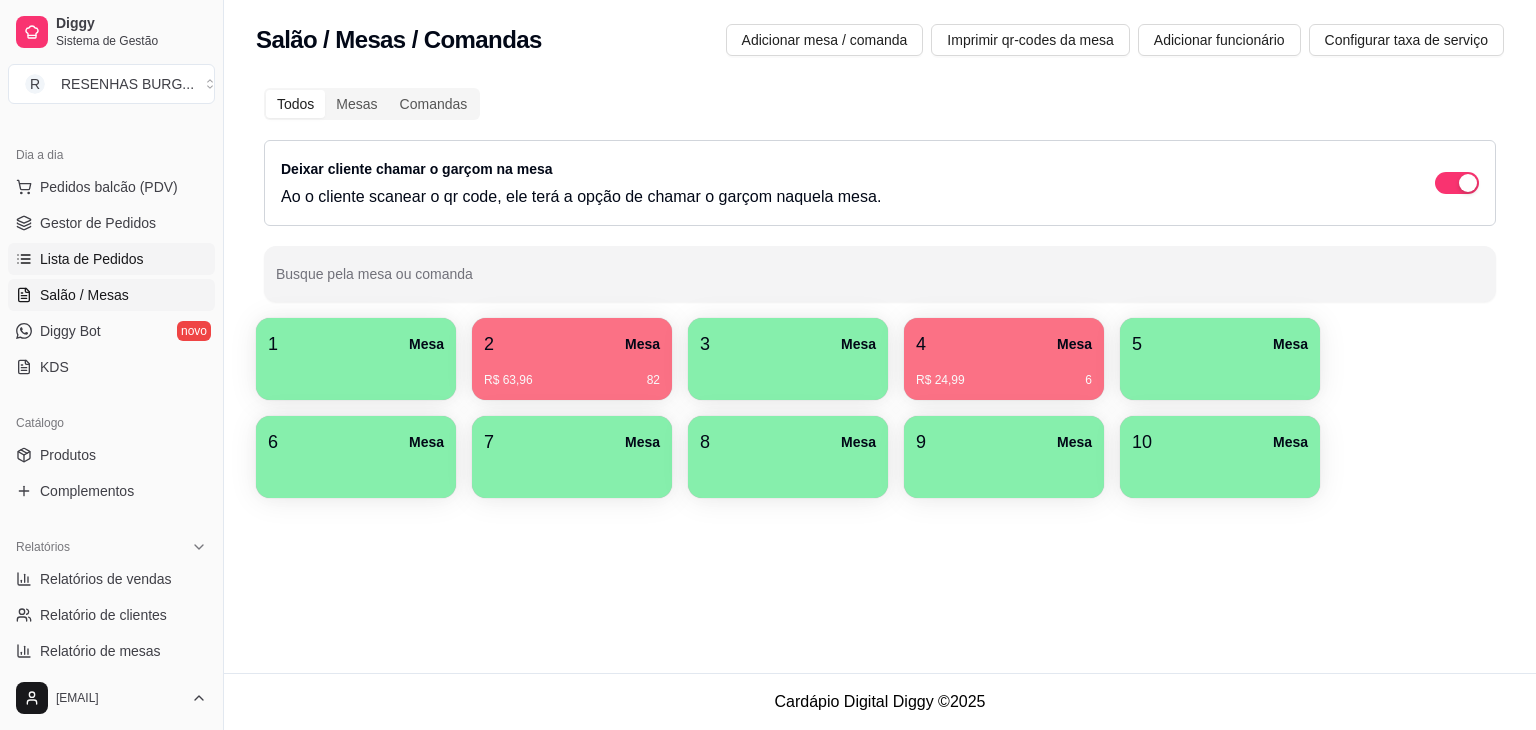 click on "Lista de Pedidos" at bounding box center (92, 259) 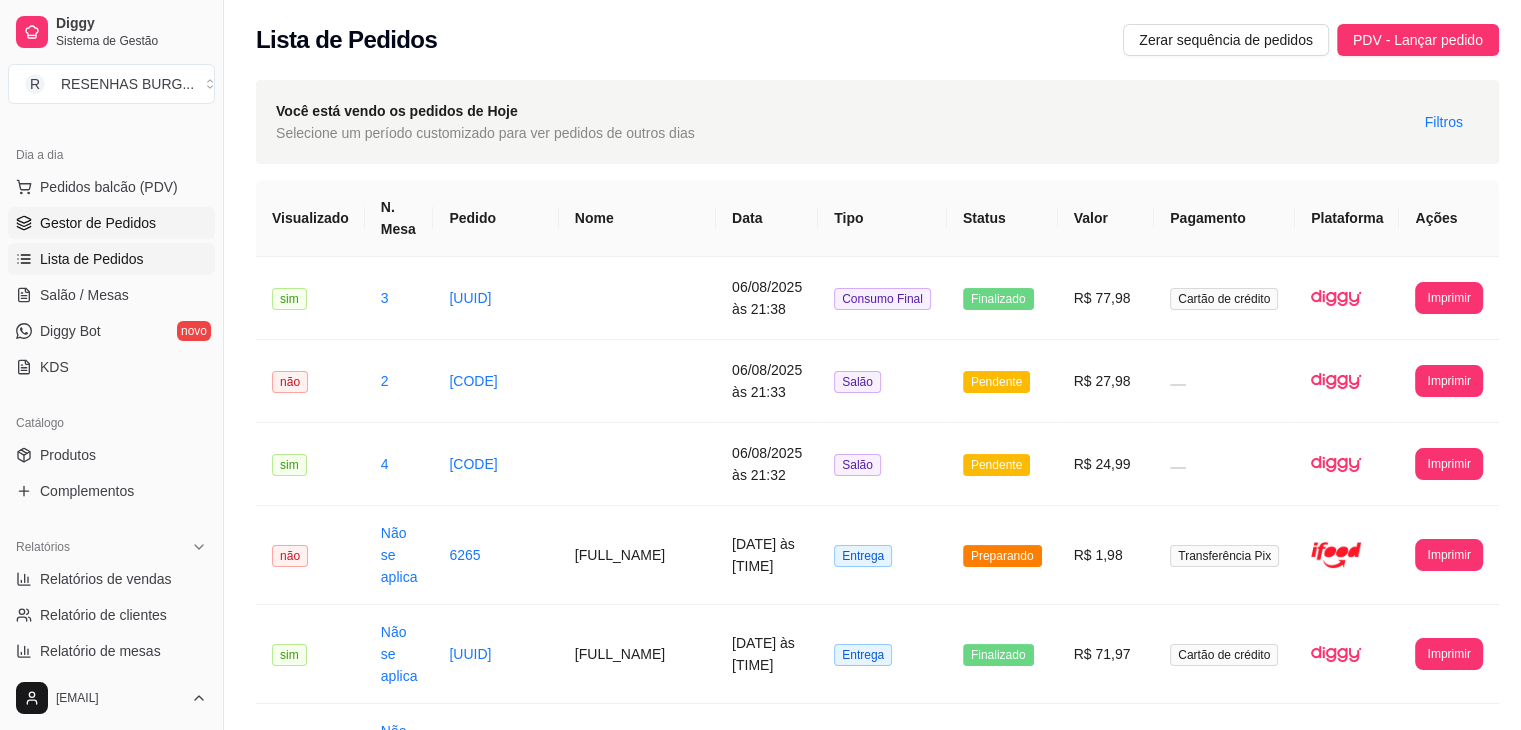 click on "Gestor de Pedidos" at bounding box center [98, 223] 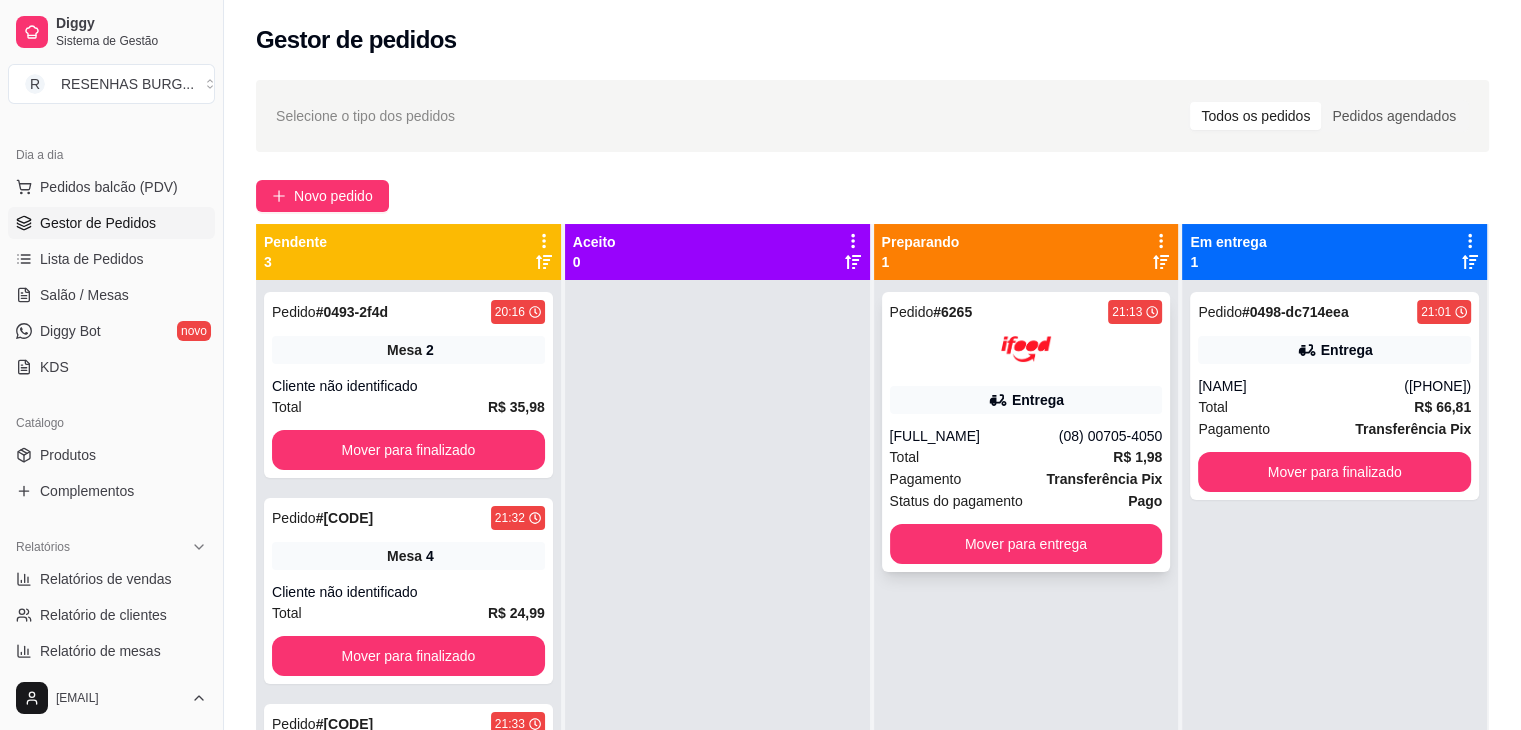 click on "Entrega" at bounding box center (1026, 400) 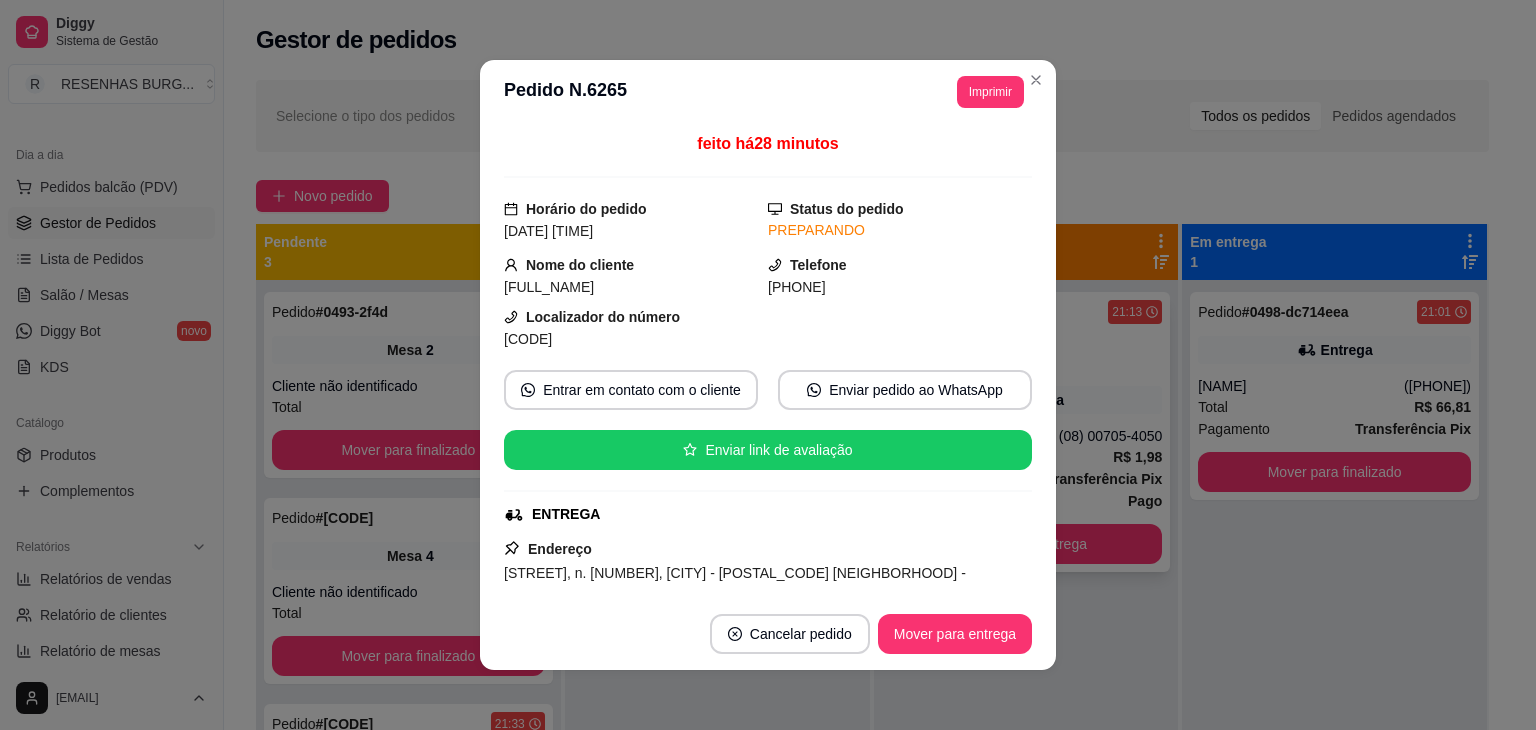 scroll, scrollTop: 100, scrollLeft: 0, axis: vertical 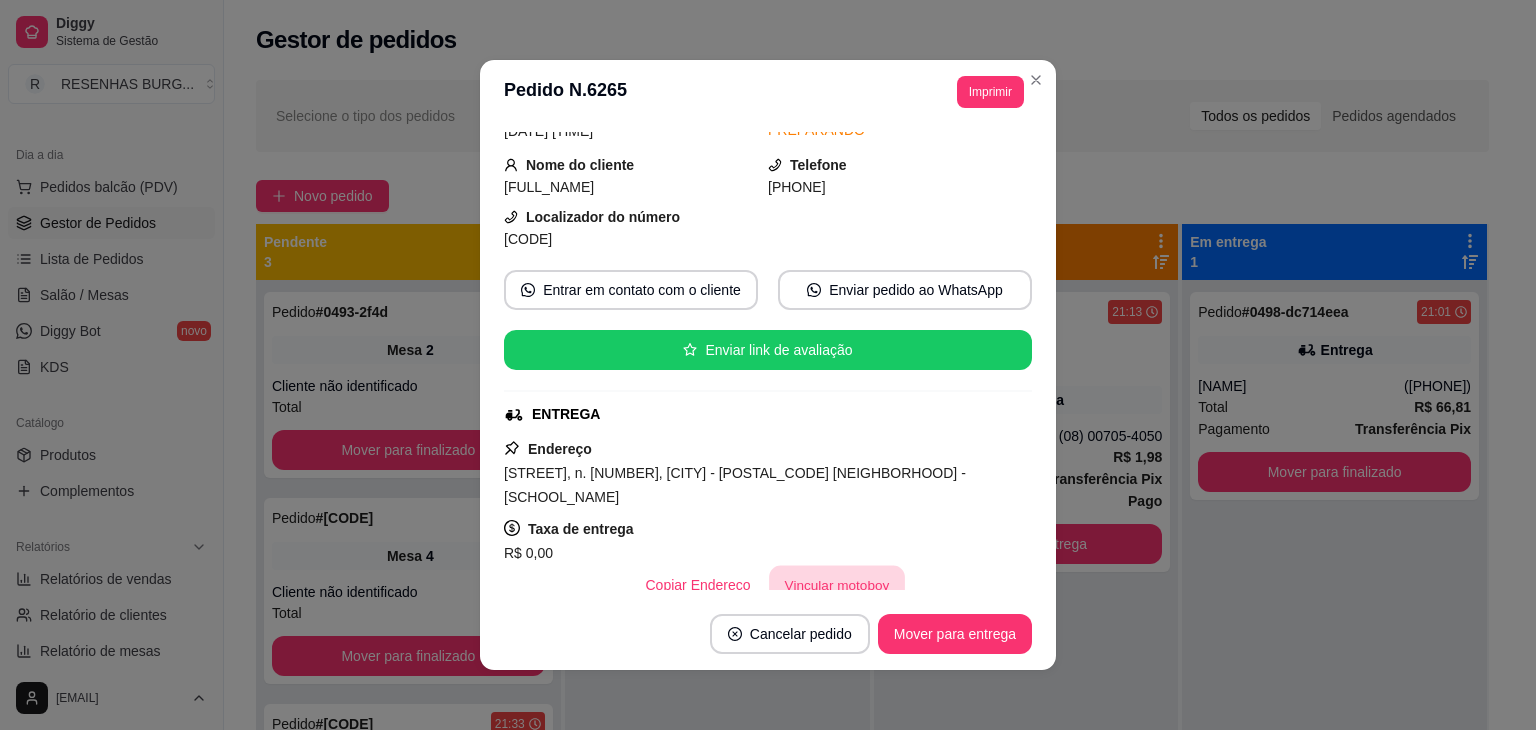 click on "Vincular motoboy" at bounding box center [837, 585] 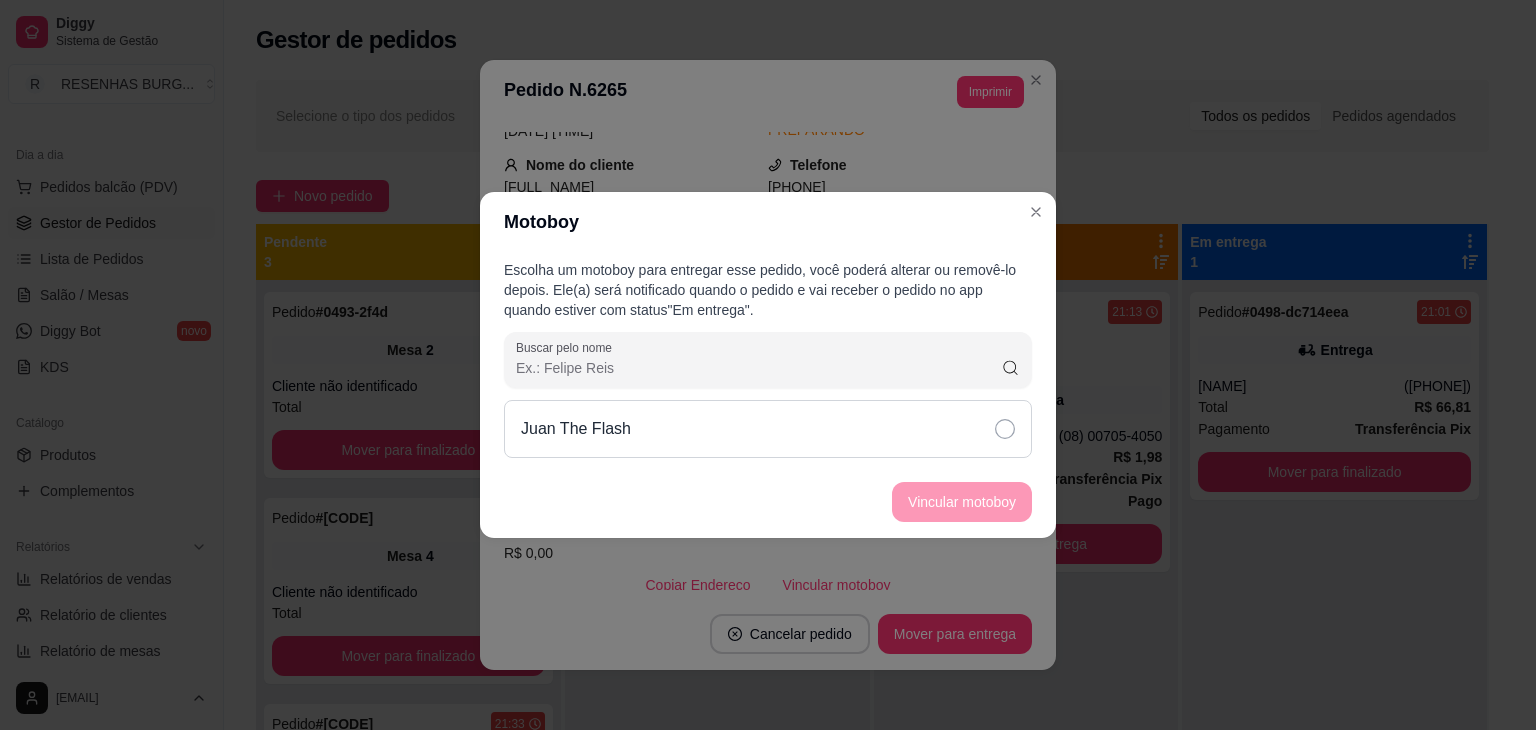 click on "Juan The Flash" at bounding box center (768, 429) 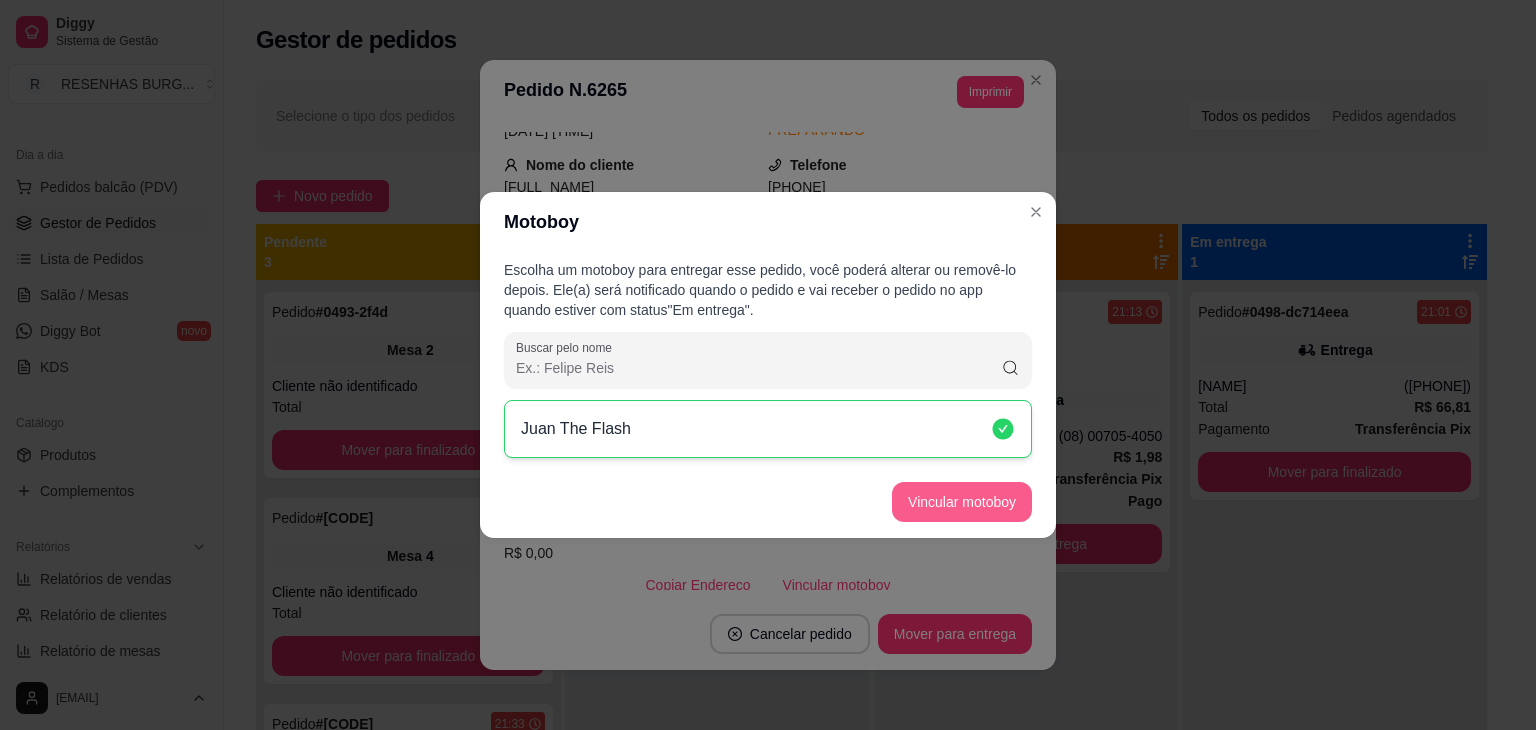 click on "Vincular motoboy" at bounding box center [962, 502] 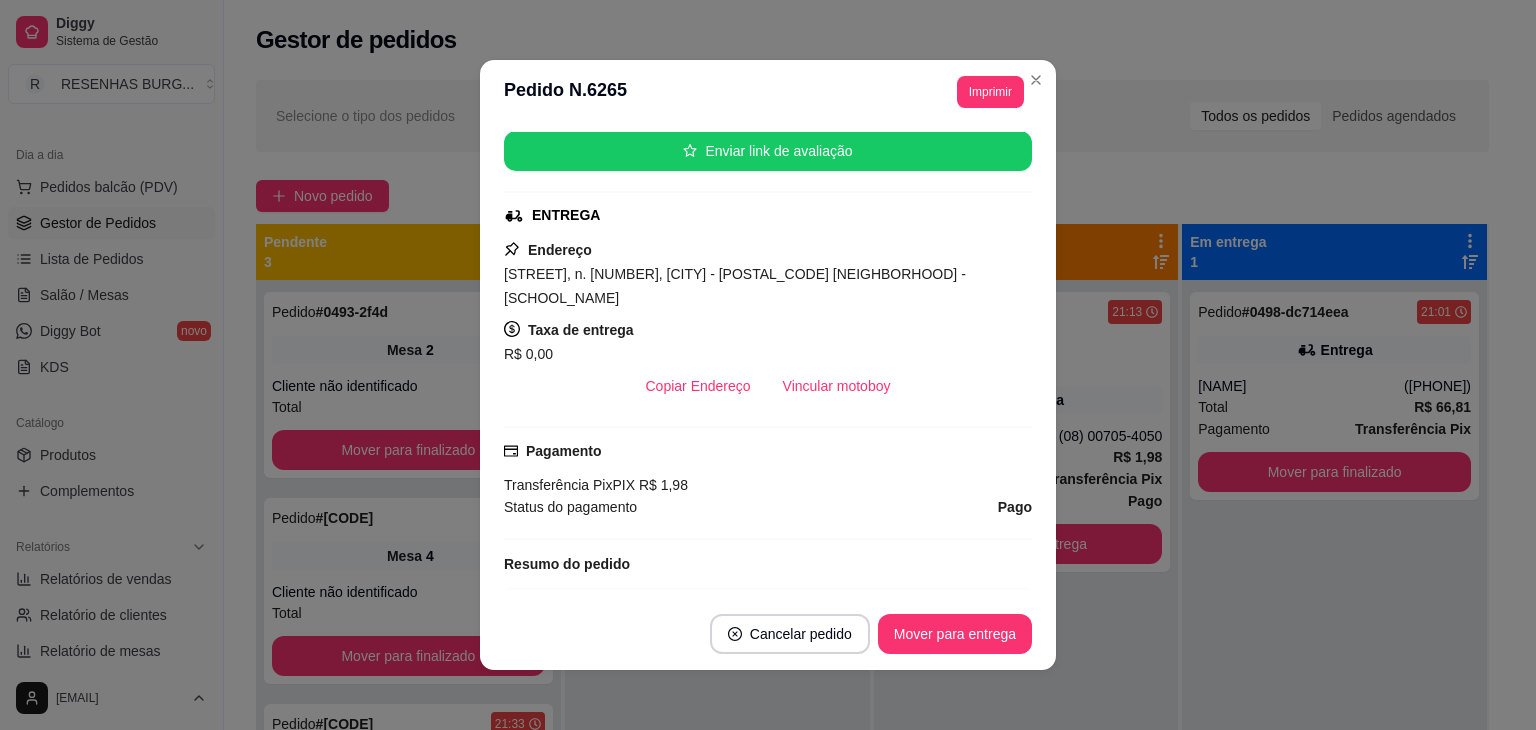 scroll, scrollTop: 300, scrollLeft: 0, axis: vertical 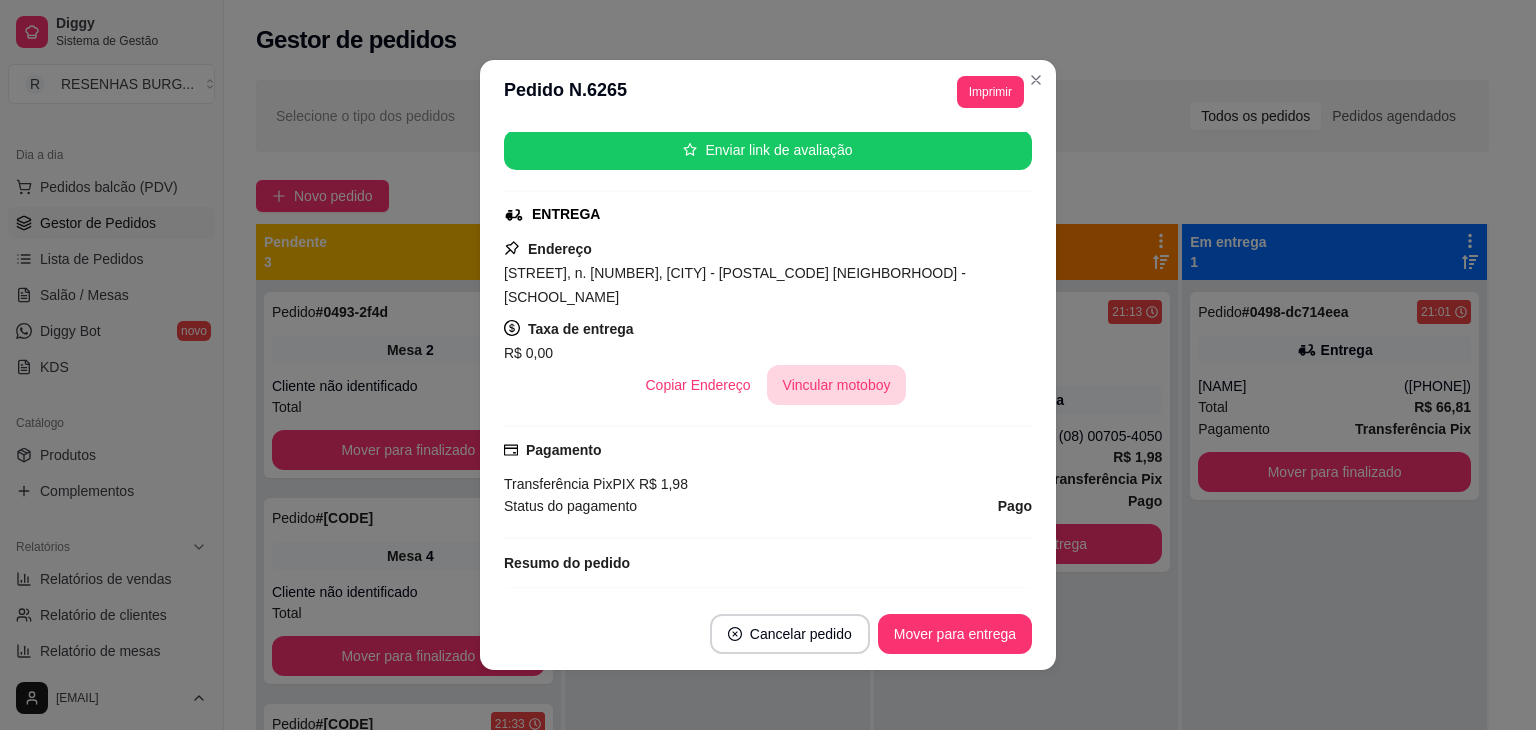 click on "Vincular motoboy" at bounding box center [837, 385] 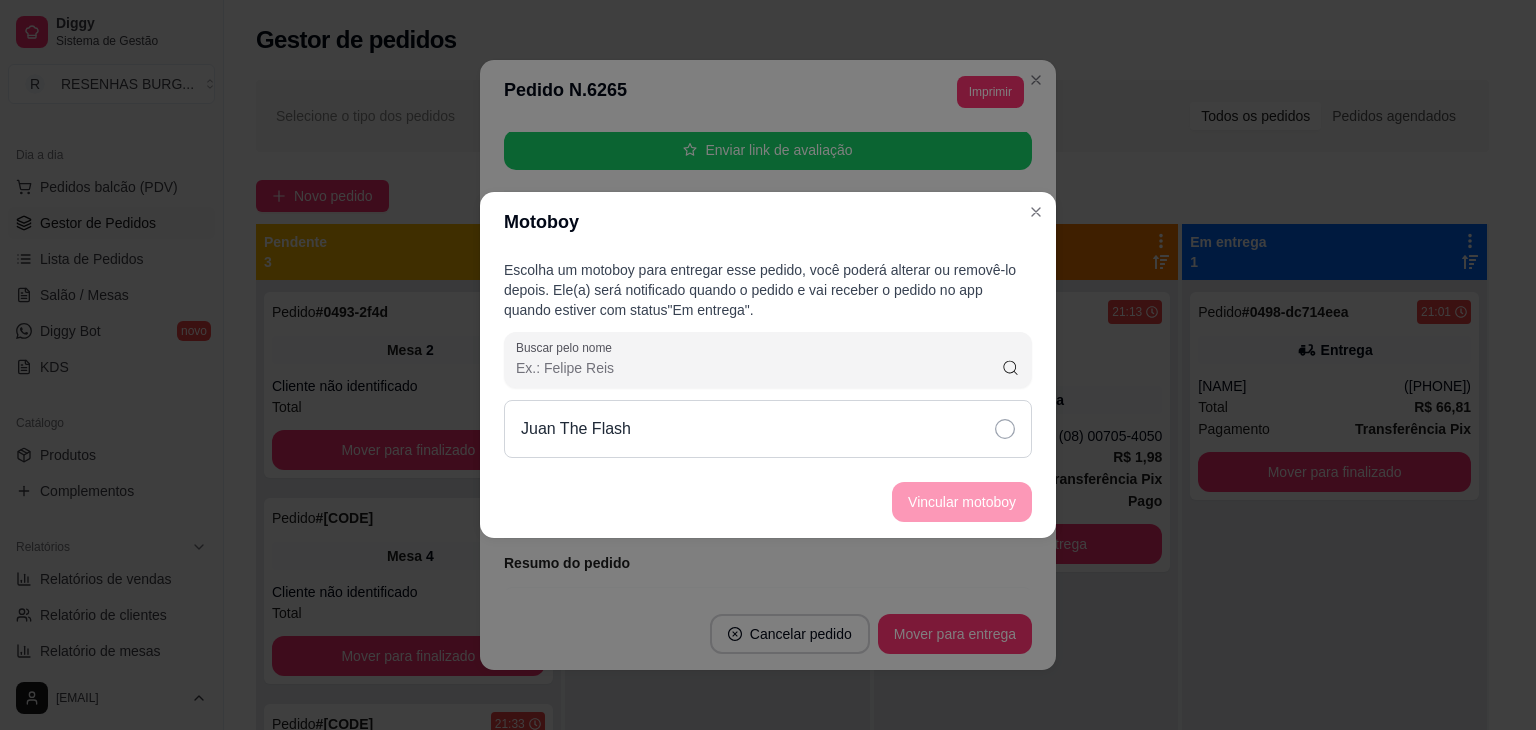 click on "Juan The Flash" at bounding box center (768, 429) 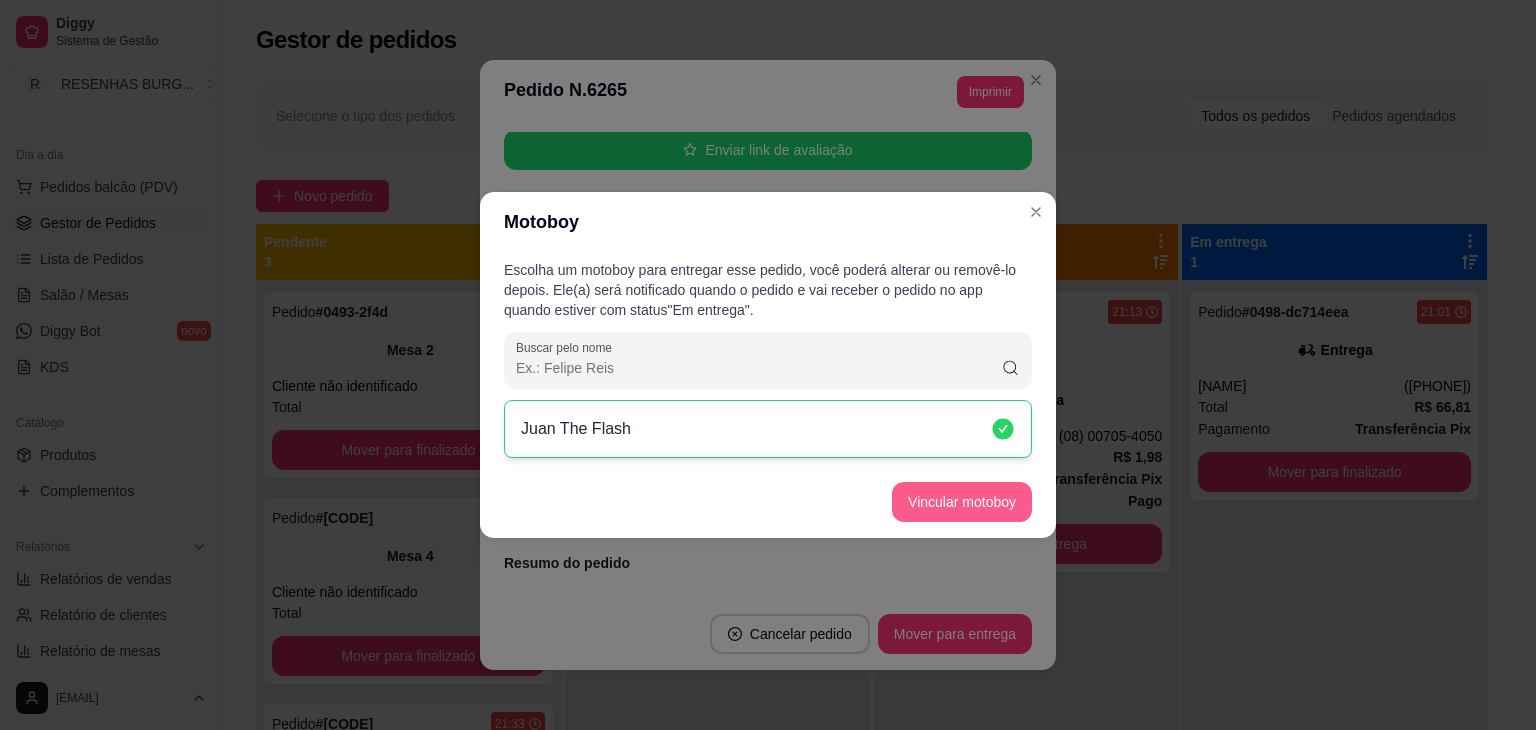 click on "Vincular motoboy" at bounding box center (962, 502) 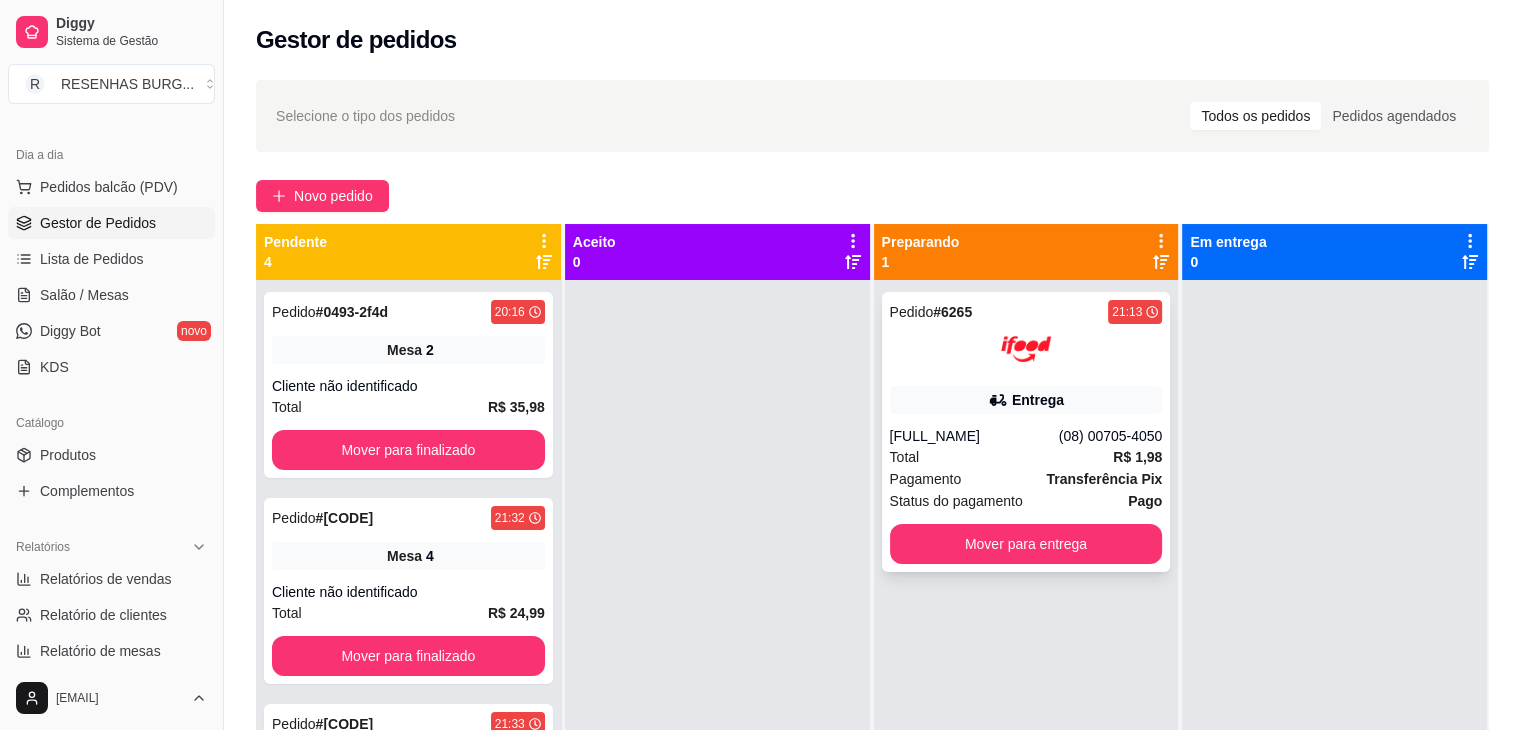 click on "[FULL_NAME]" at bounding box center [974, 436] 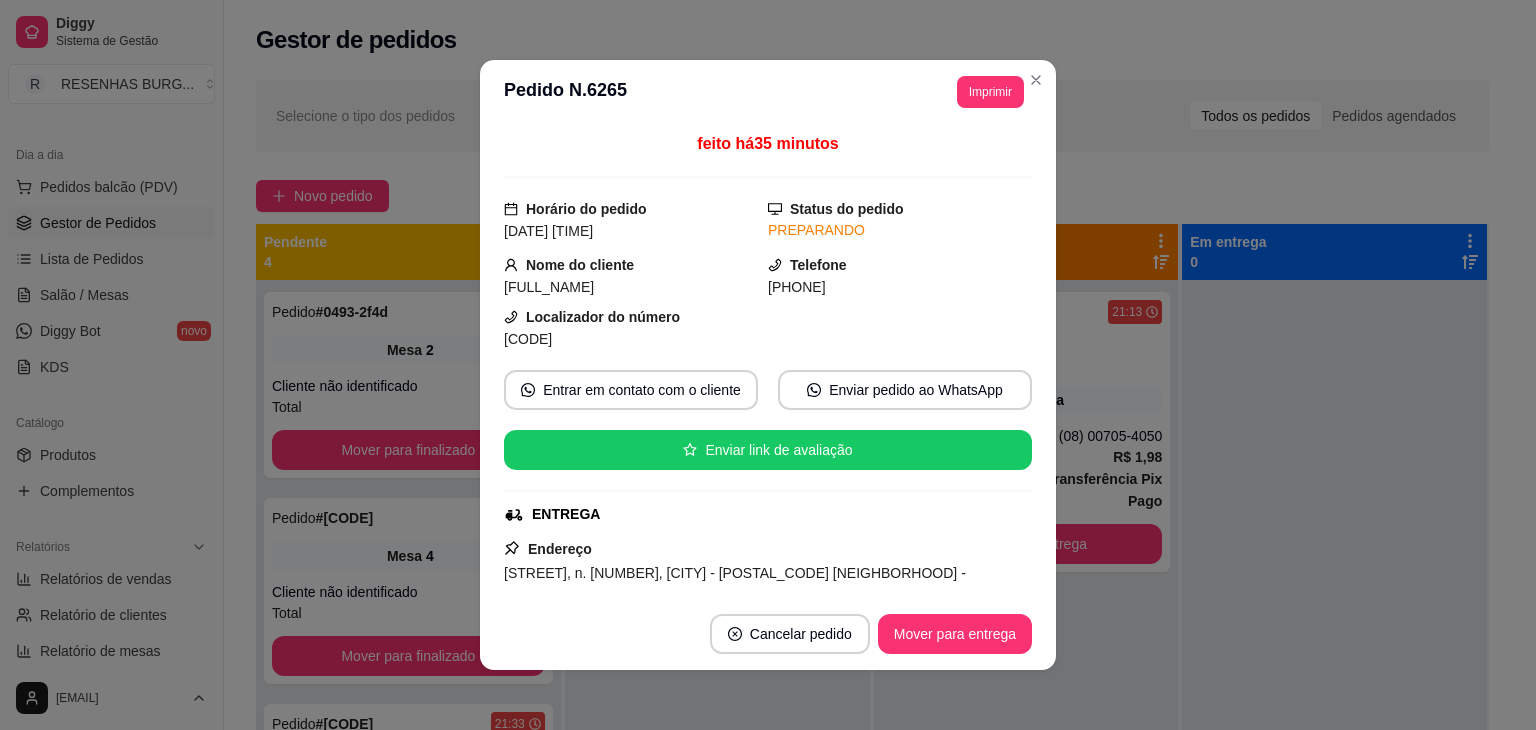 scroll, scrollTop: 200, scrollLeft: 0, axis: vertical 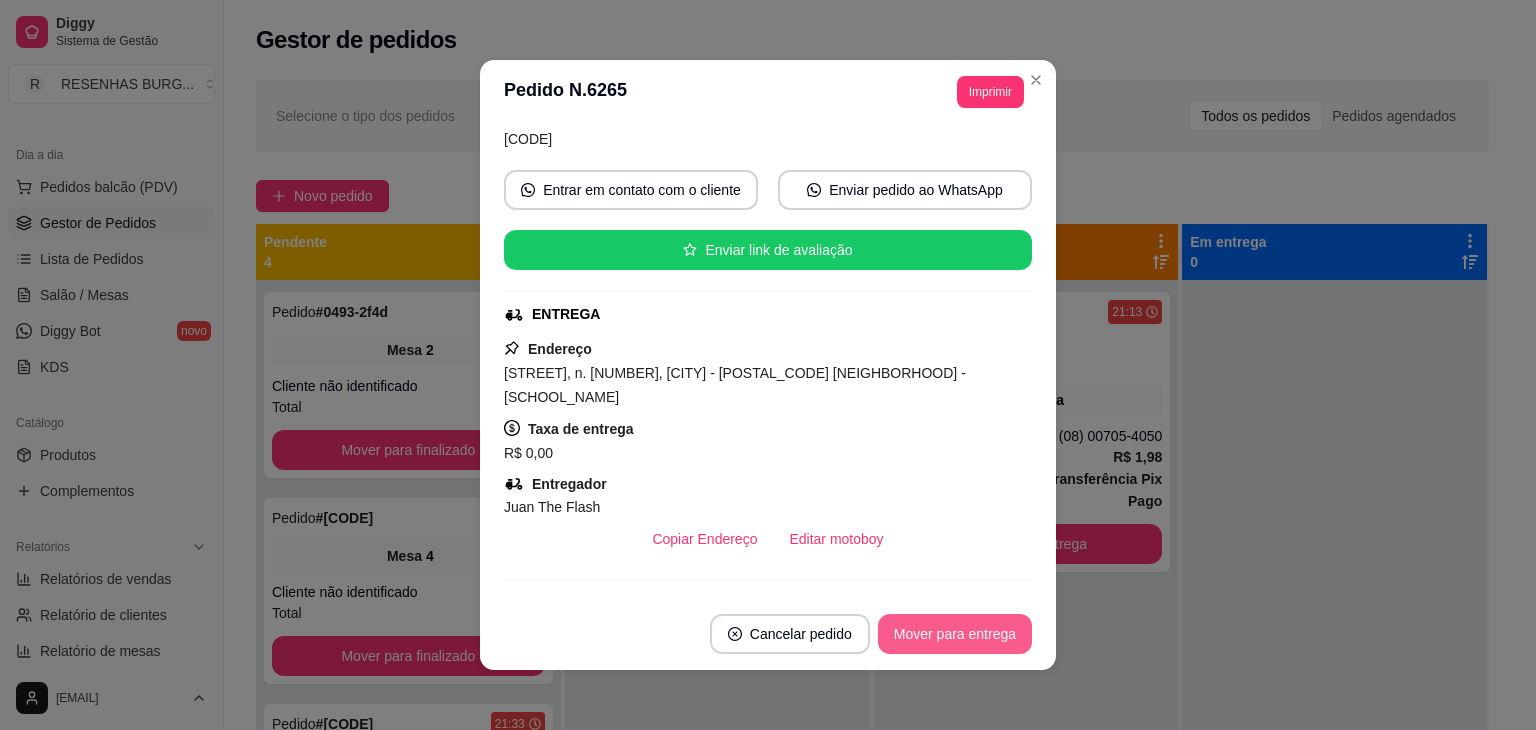 click on "Mover para entrega" at bounding box center [955, 634] 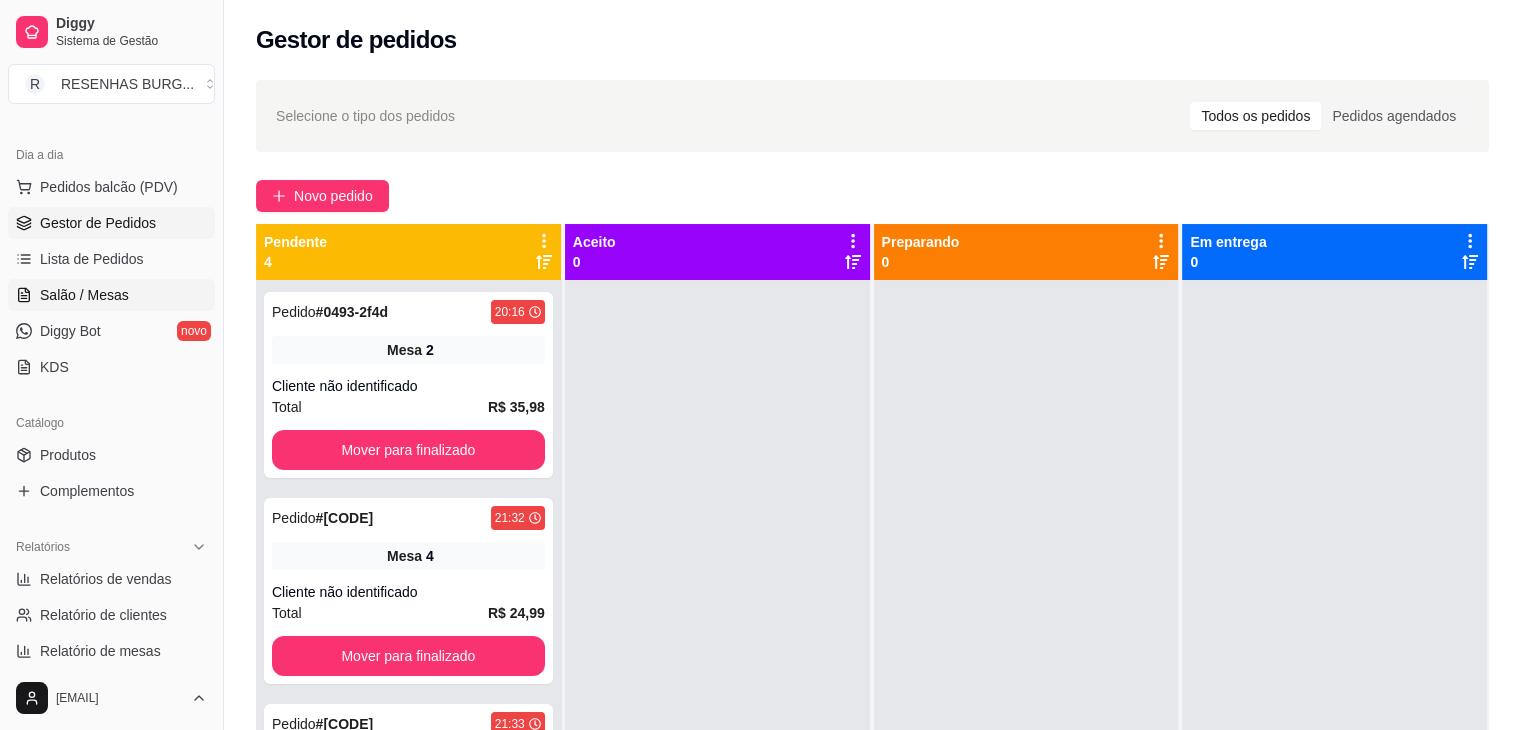 click on "Salão / Mesas" at bounding box center [111, 295] 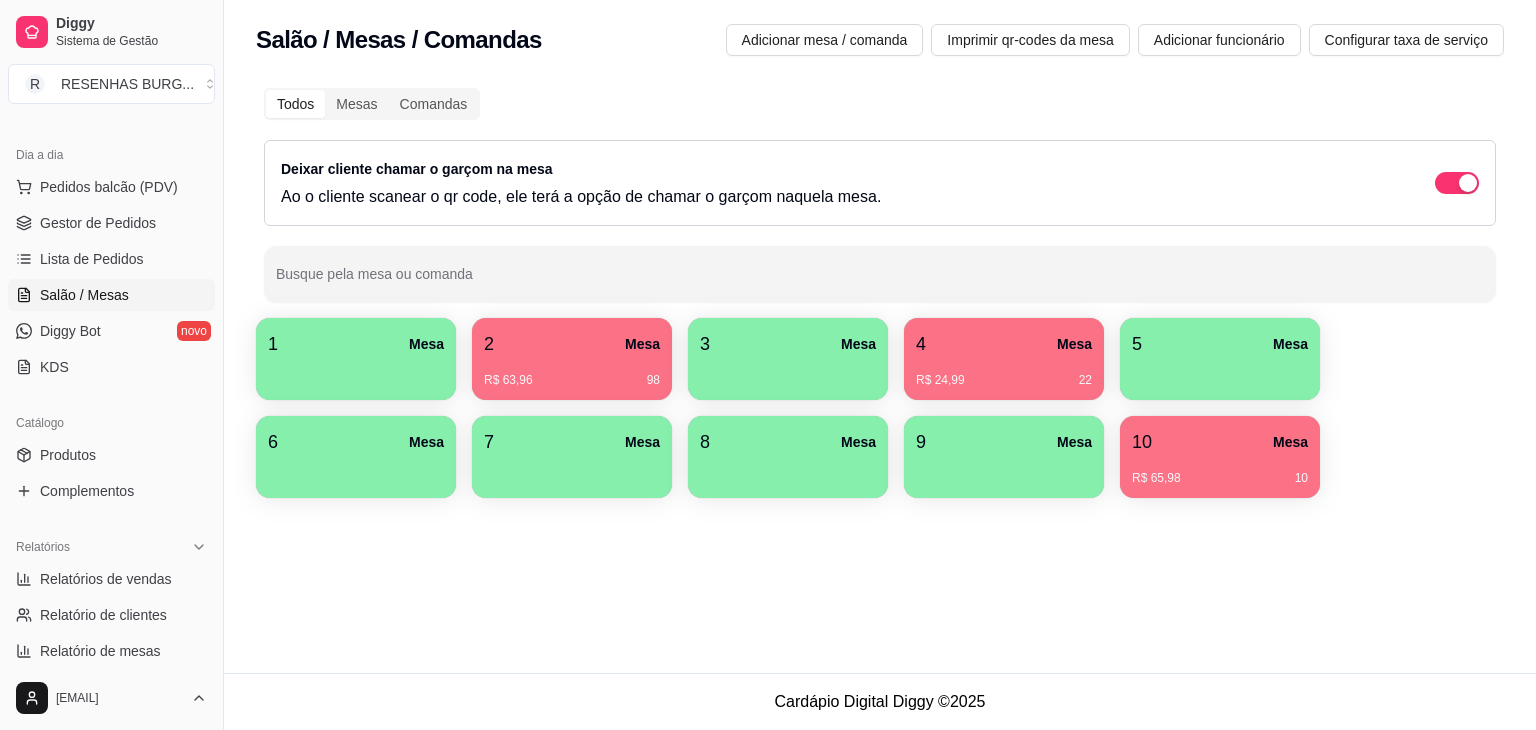 click on "Mesa" at bounding box center (1074, 344) 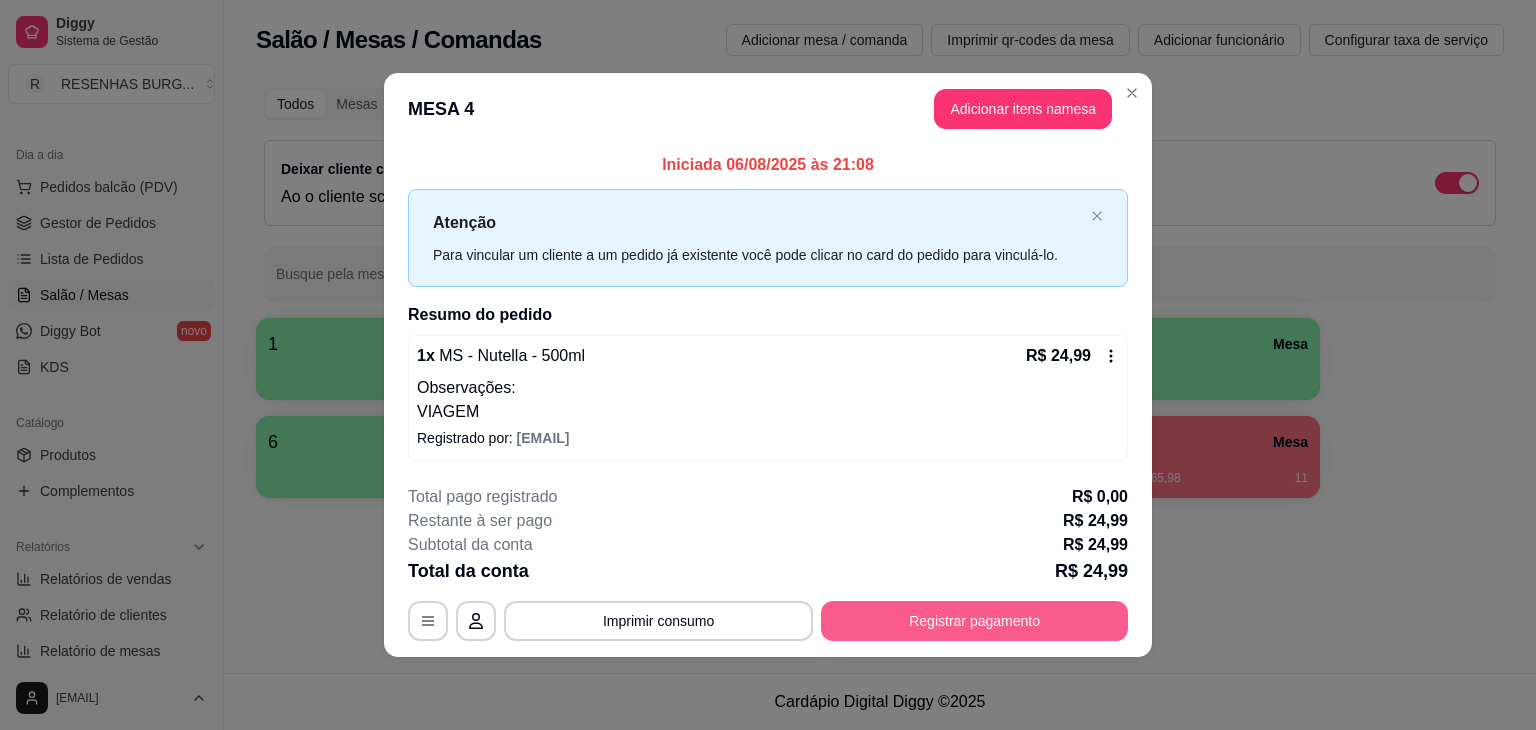 click on "Registrar pagamento" at bounding box center [974, 621] 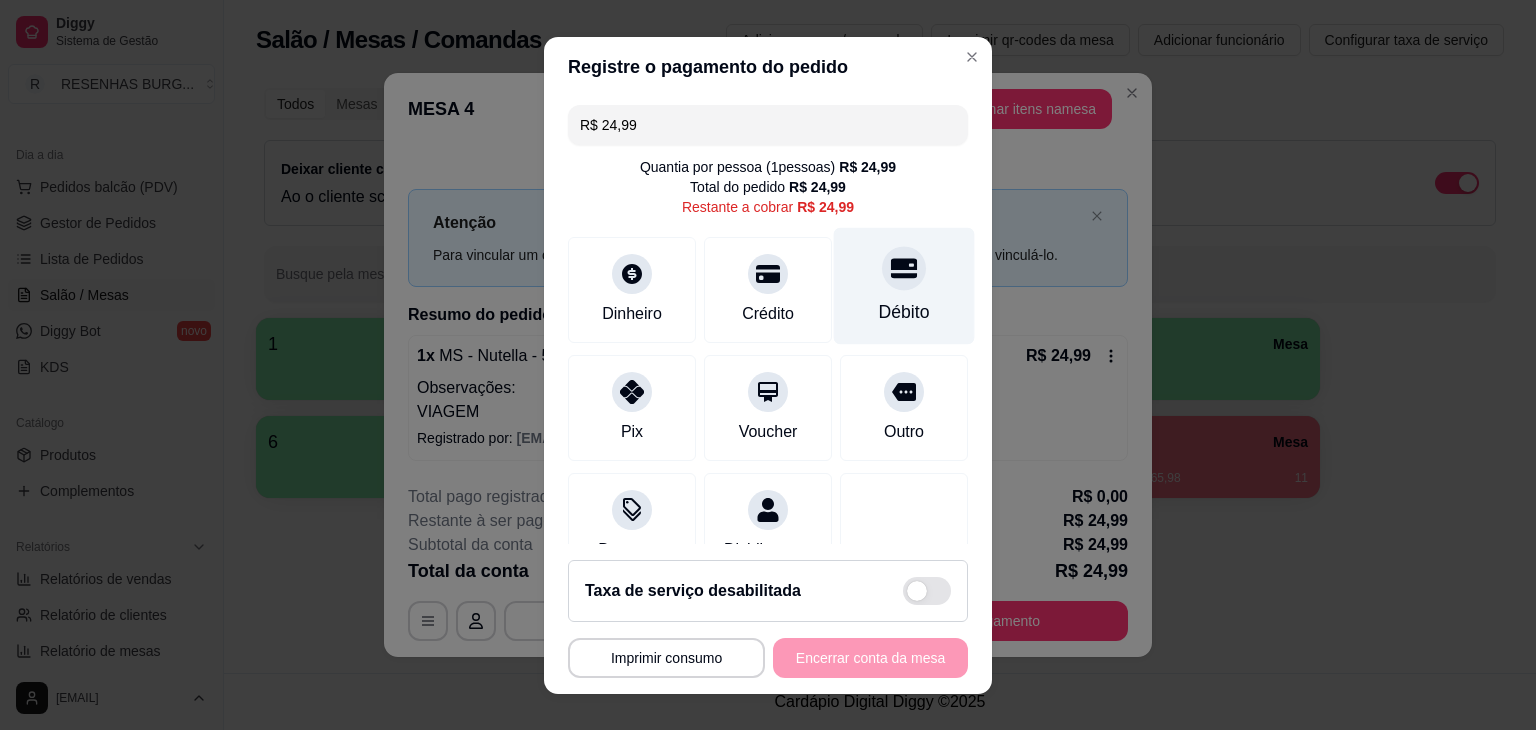 click at bounding box center (904, 268) 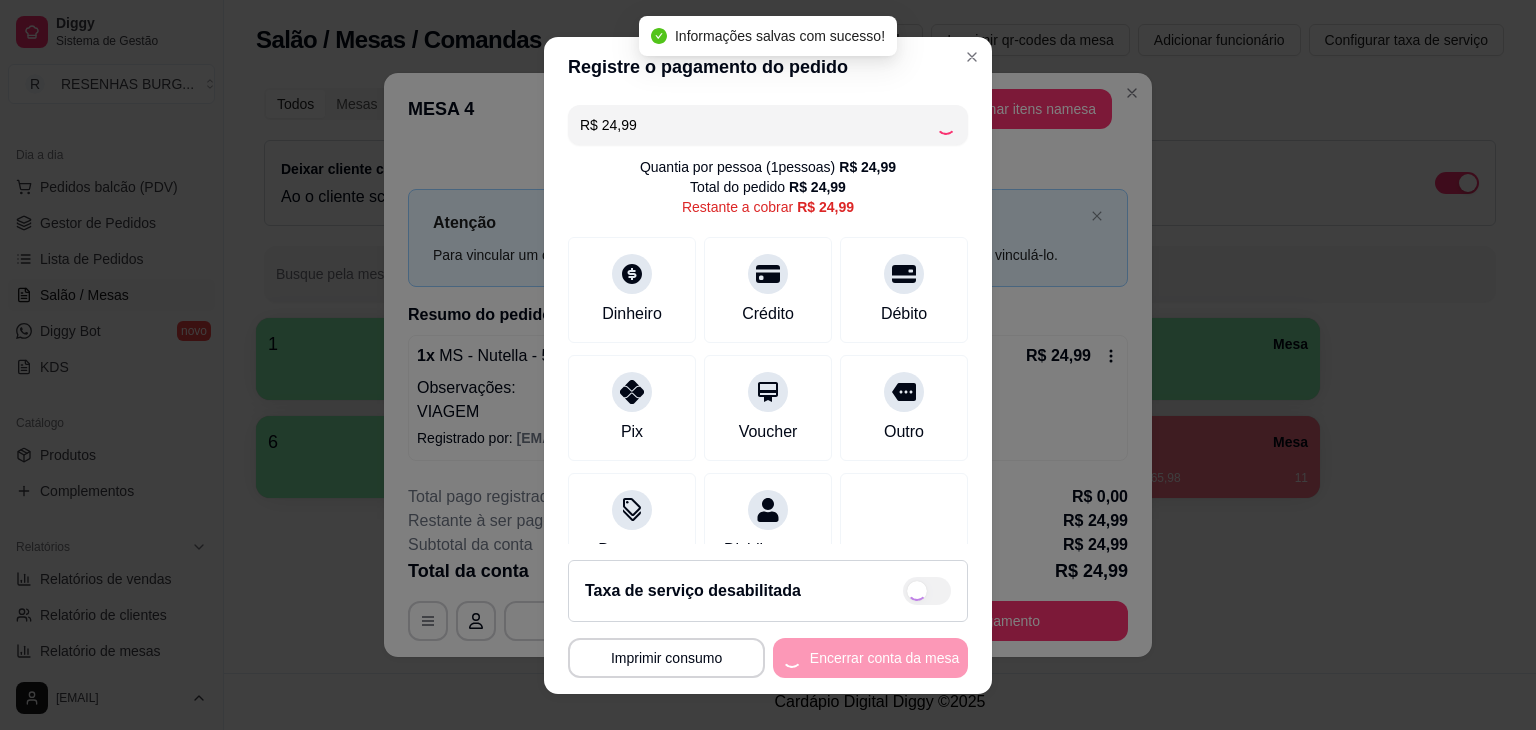 type on "R$ 0,00" 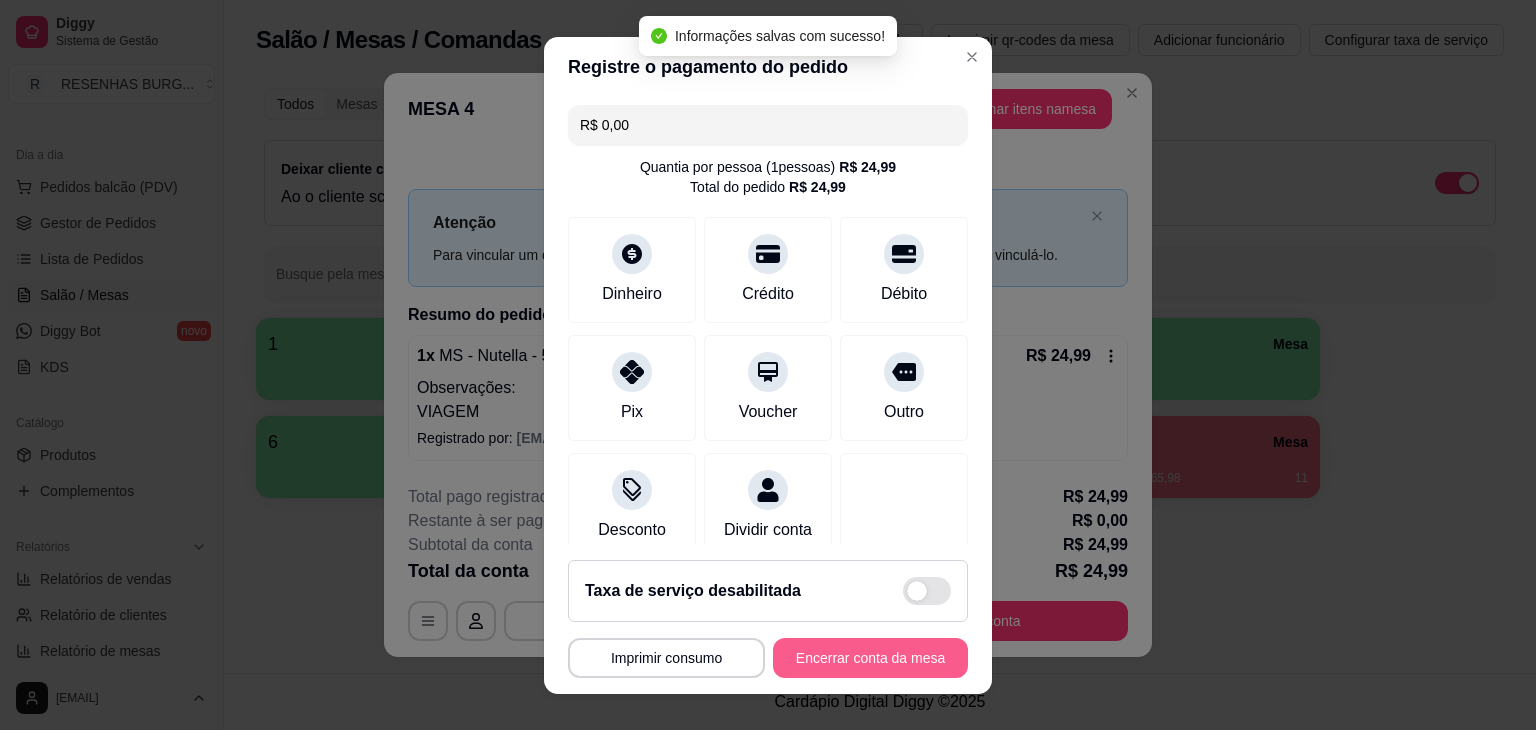 click on "Encerrar conta da mesa" at bounding box center (870, 658) 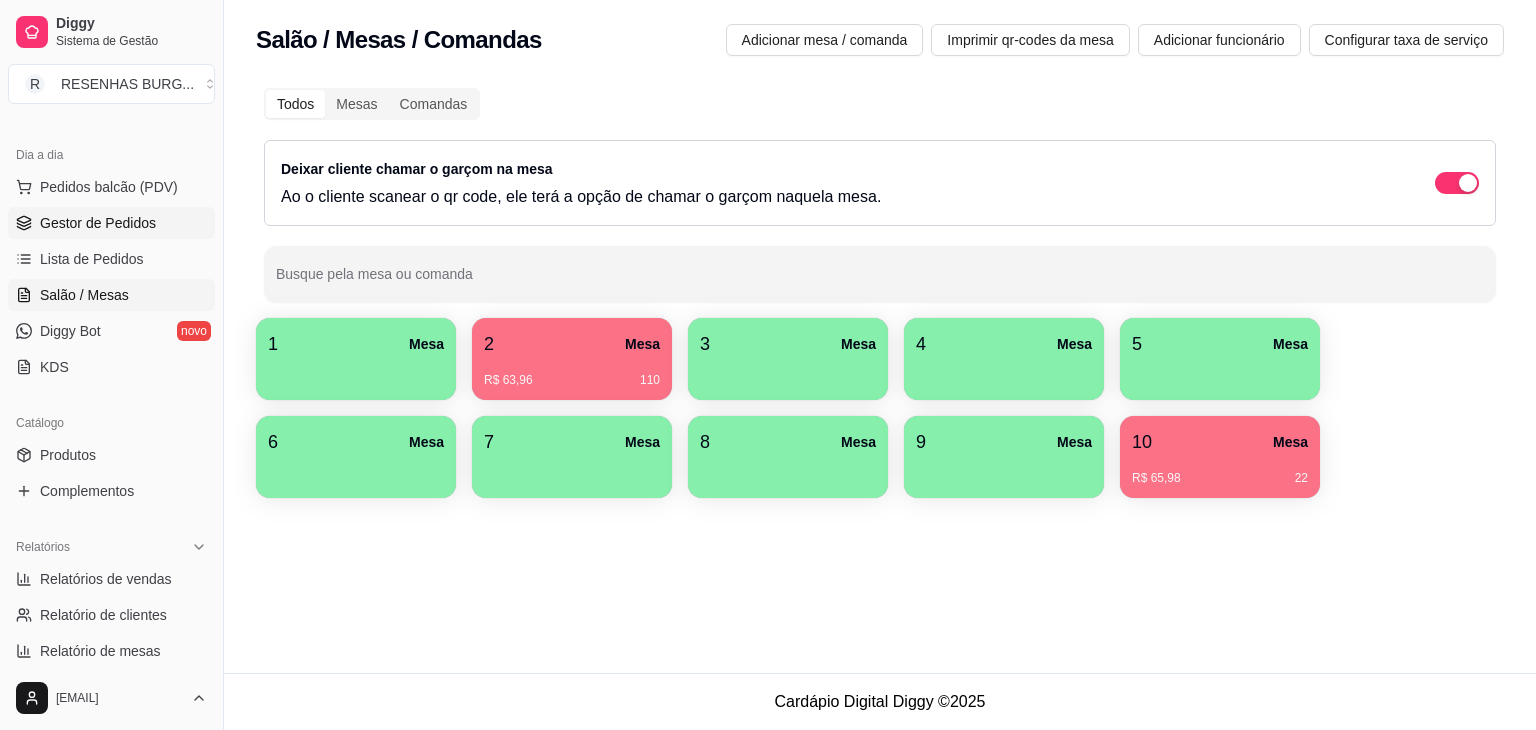 click on "Gestor de Pedidos" at bounding box center (111, 223) 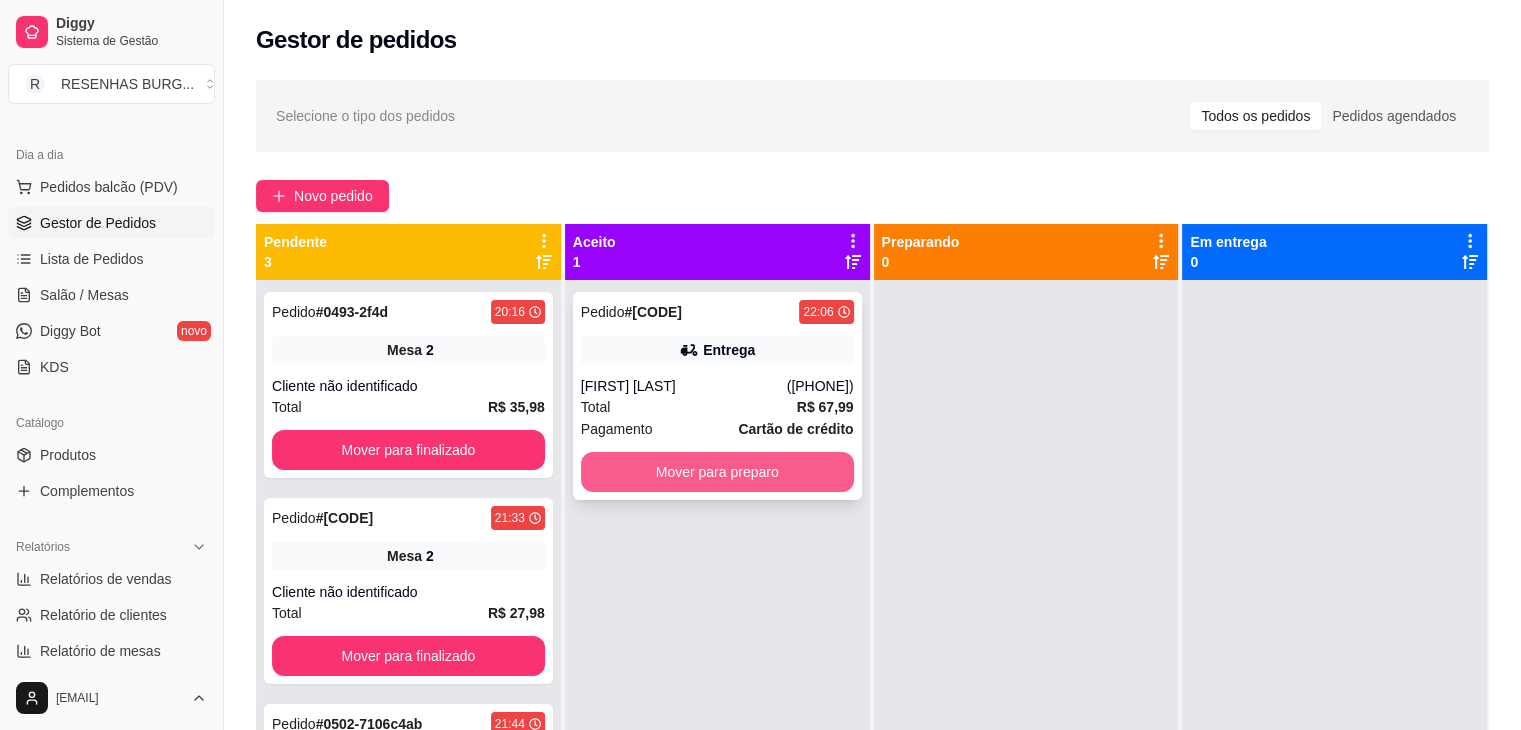 click on "Mover para preparo" at bounding box center [717, 472] 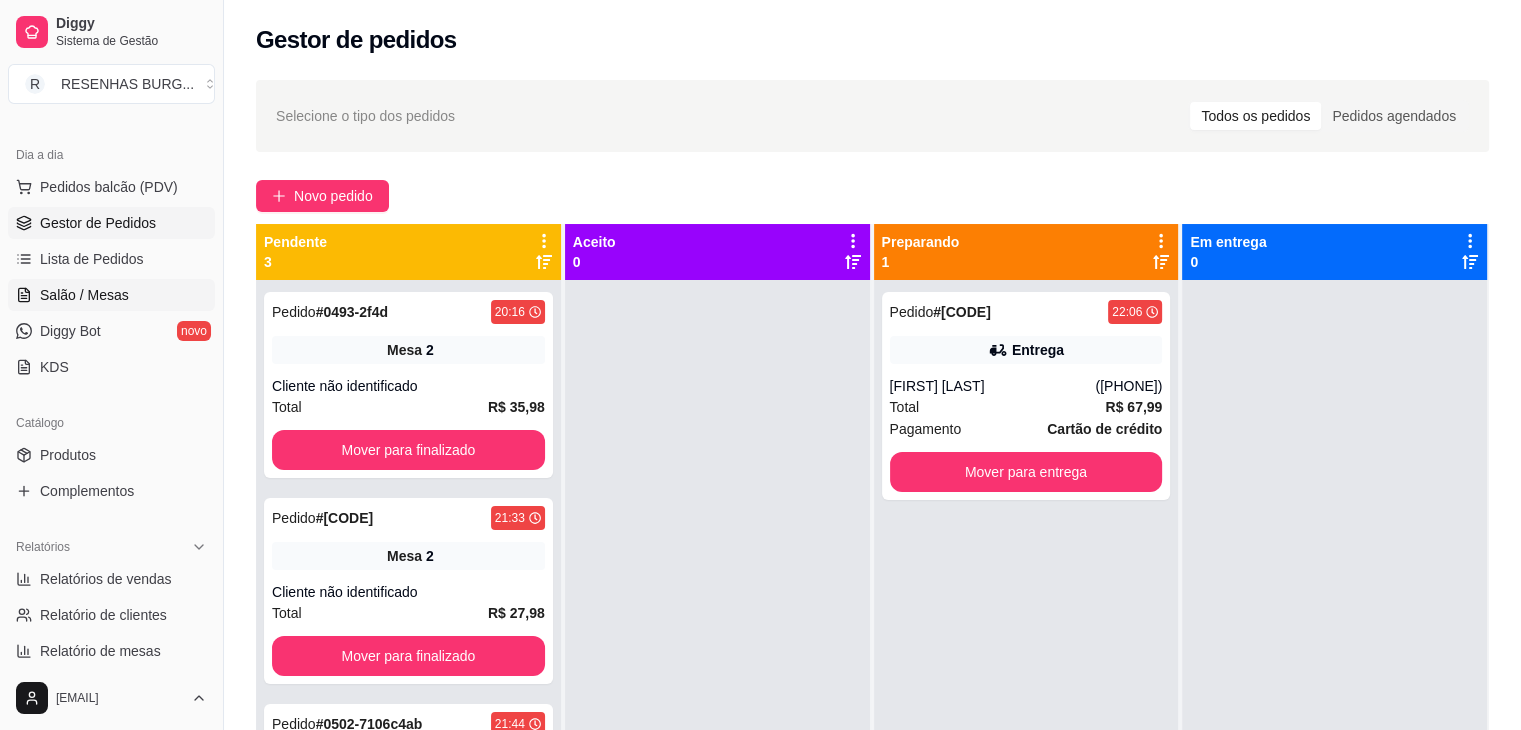 click on "Salão / Mesas" at bounding box center (84, 295) 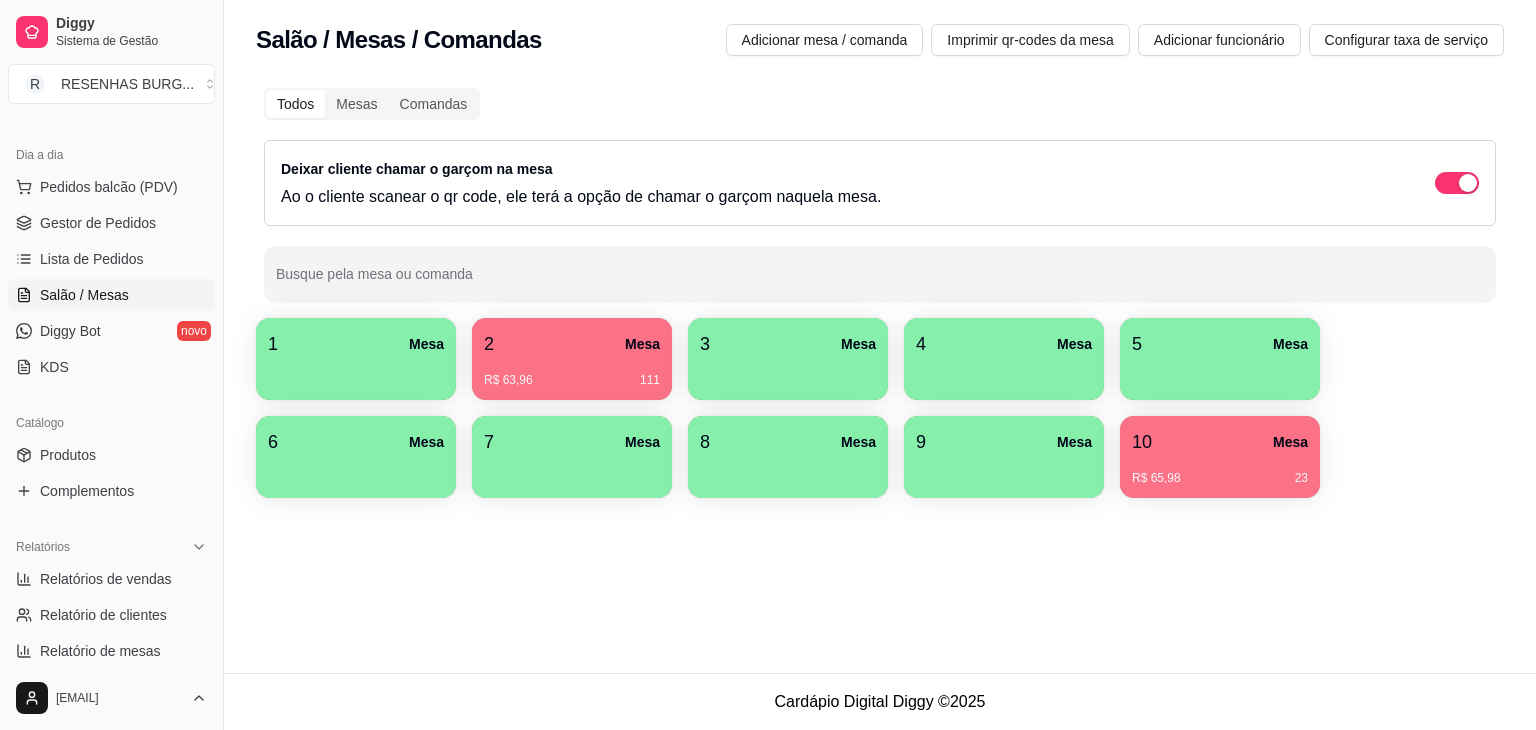 click at bounding box center [356, 471] 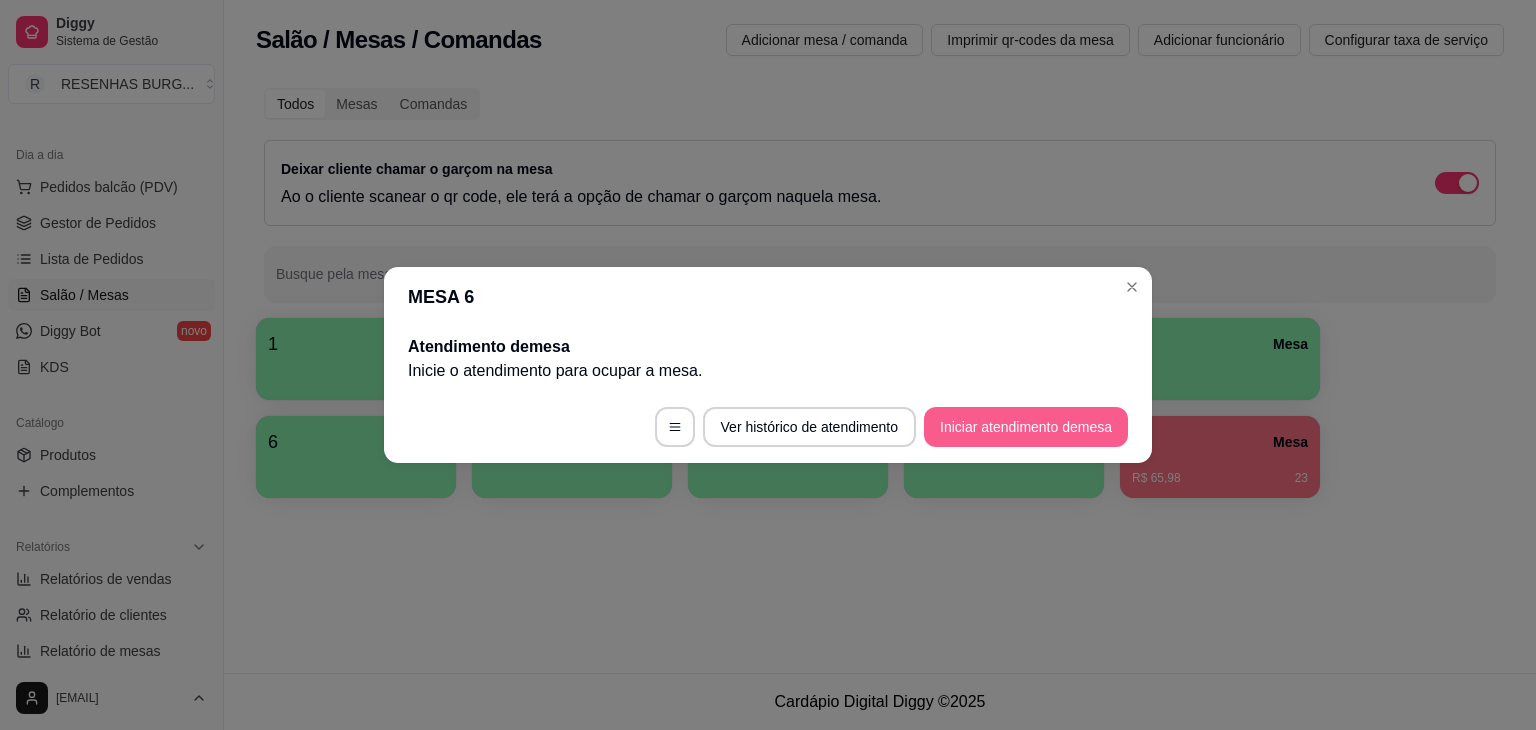 click on "Iniciar atendimento de  mesa" at bounding box center (1026, 427) 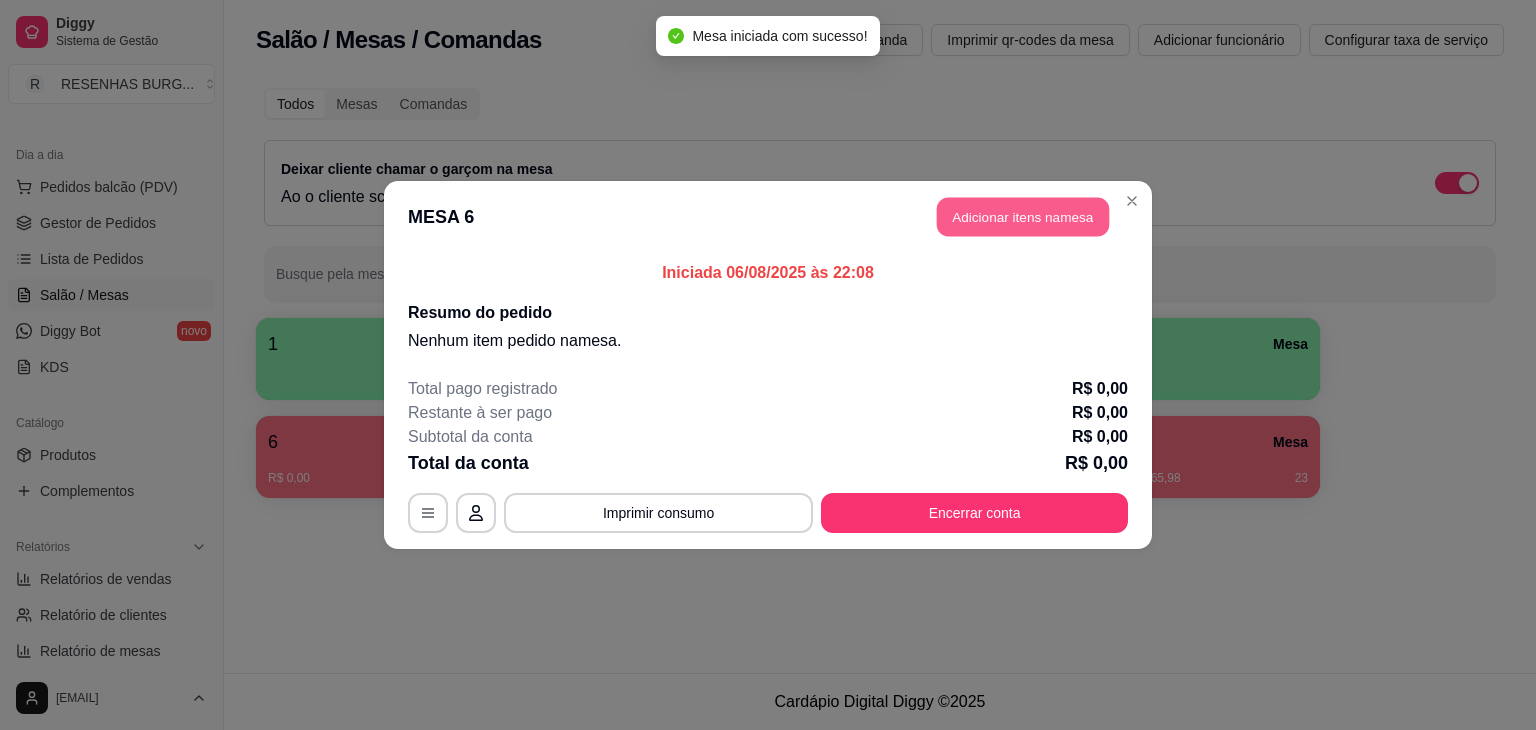 click on "Adicionar itens na  mesa" at bounding box center [1023, 217] 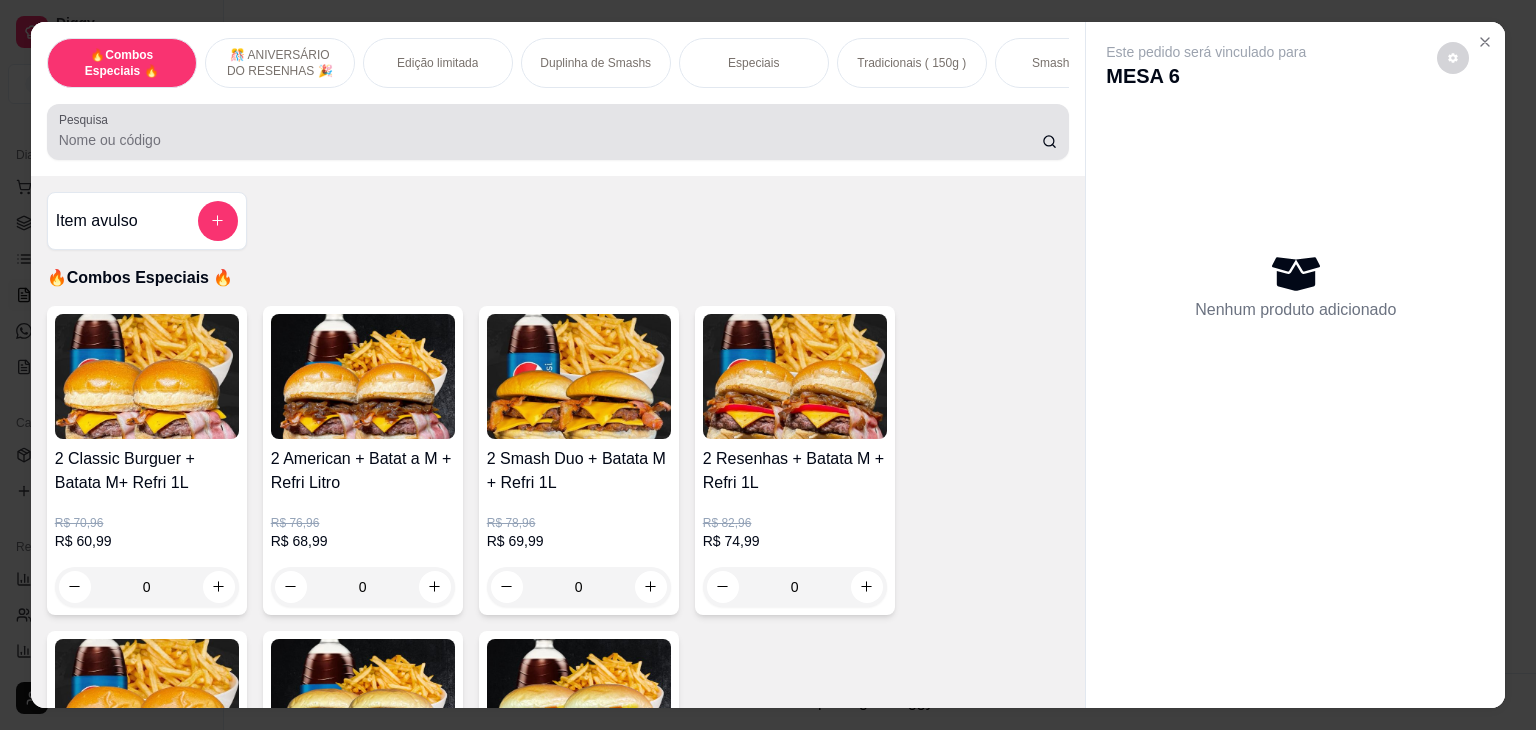 click at bounding box center [558, 132] 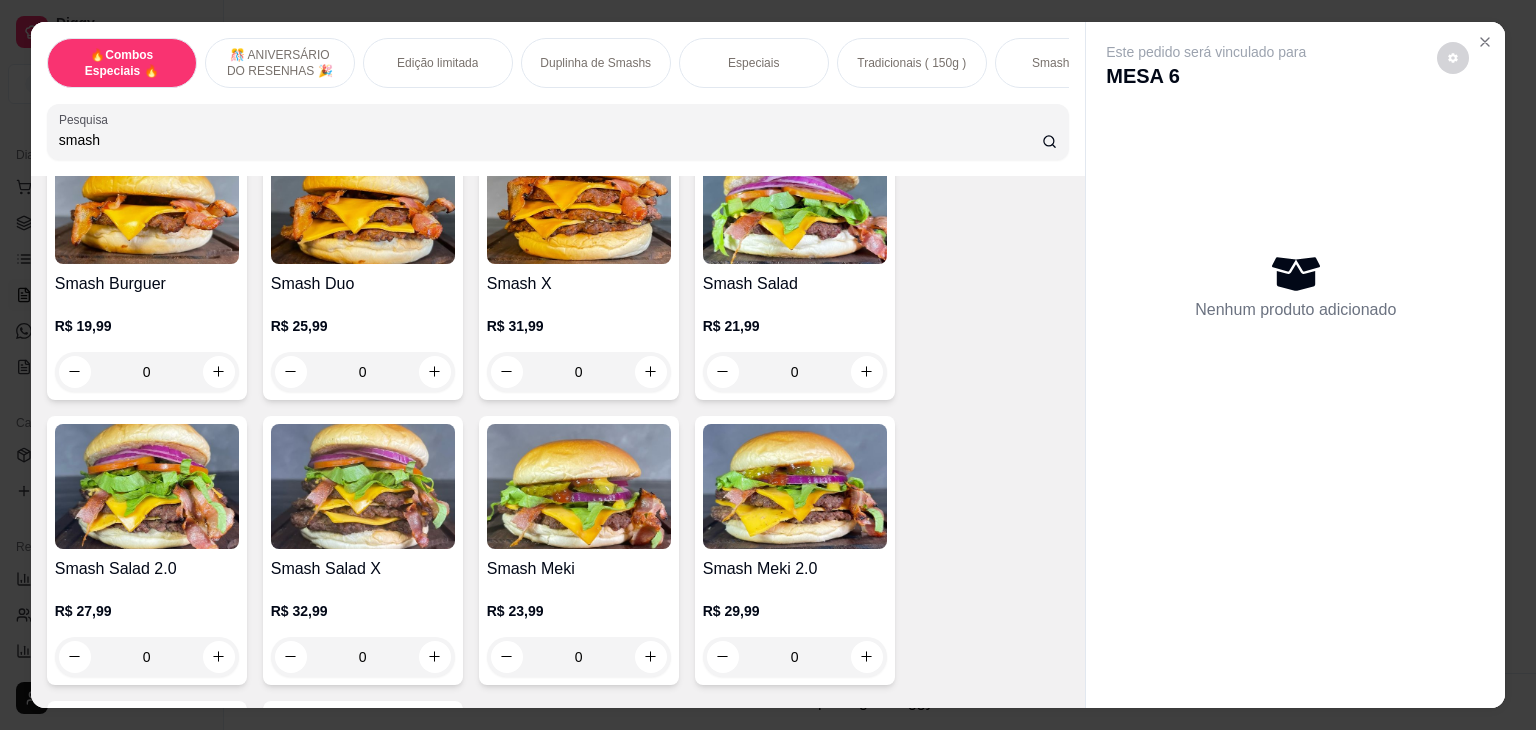 scroll, scrollTop: 400, scrollLeft: 0, axis: vertical 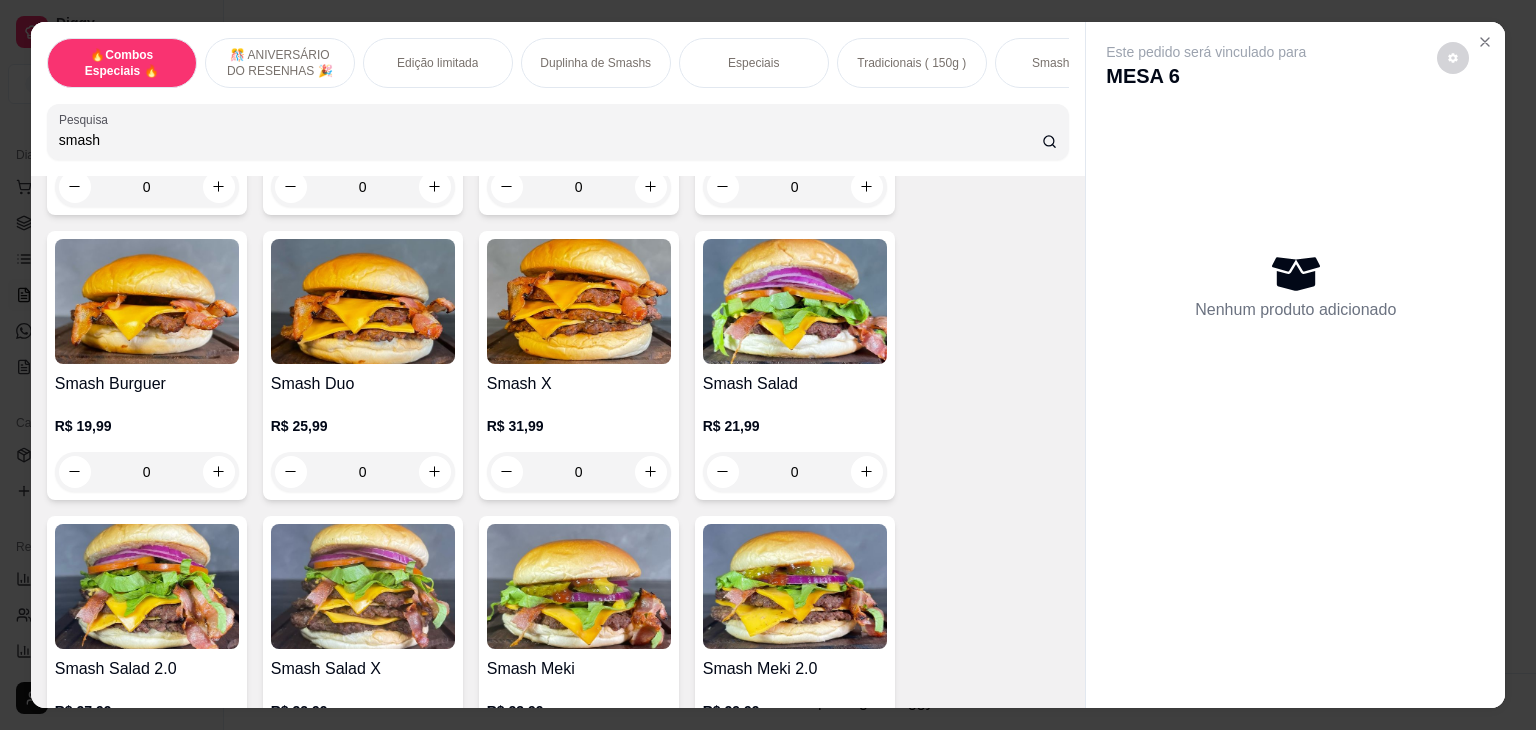 type on "smash" 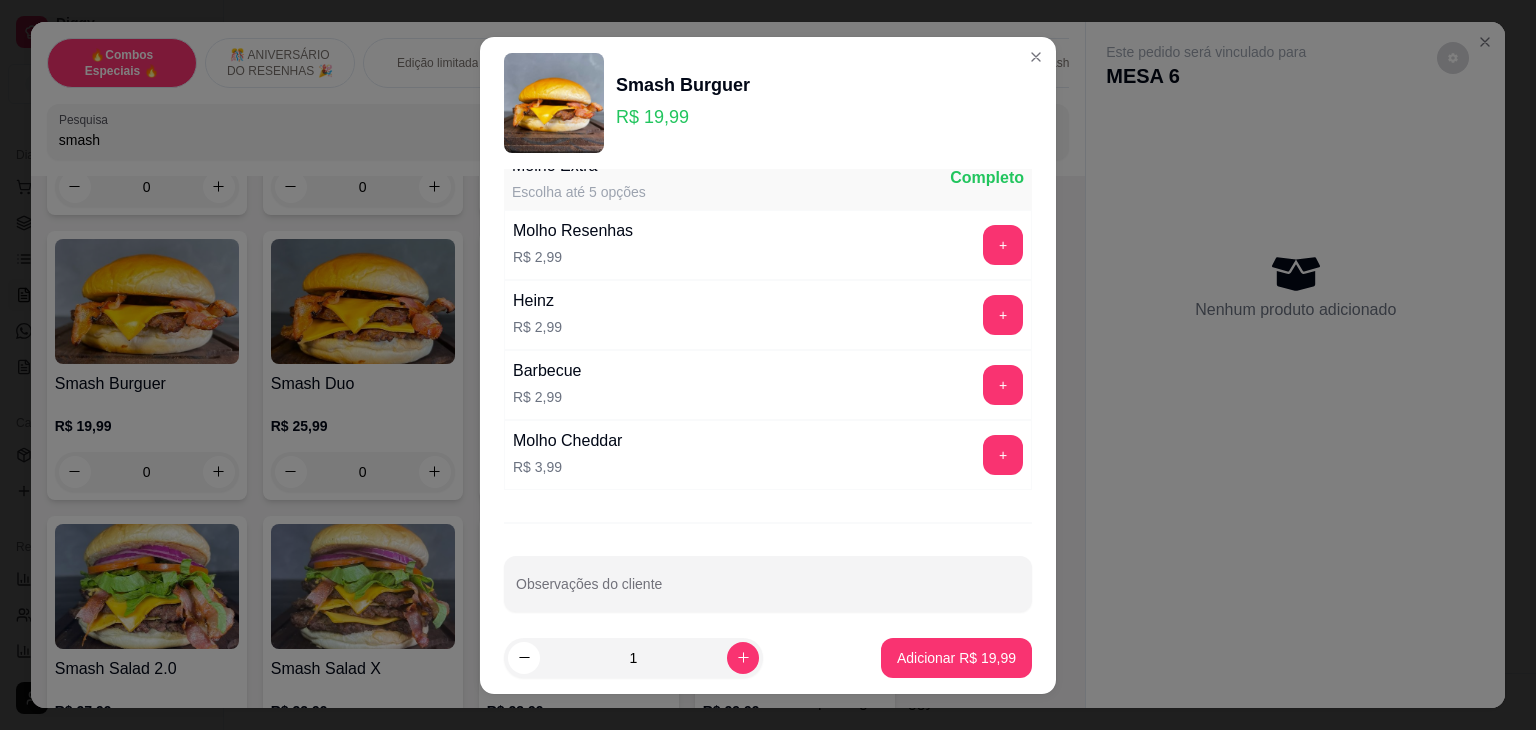 scroll, scrollTop: 182, scrollLeft: 0, axis: vertical 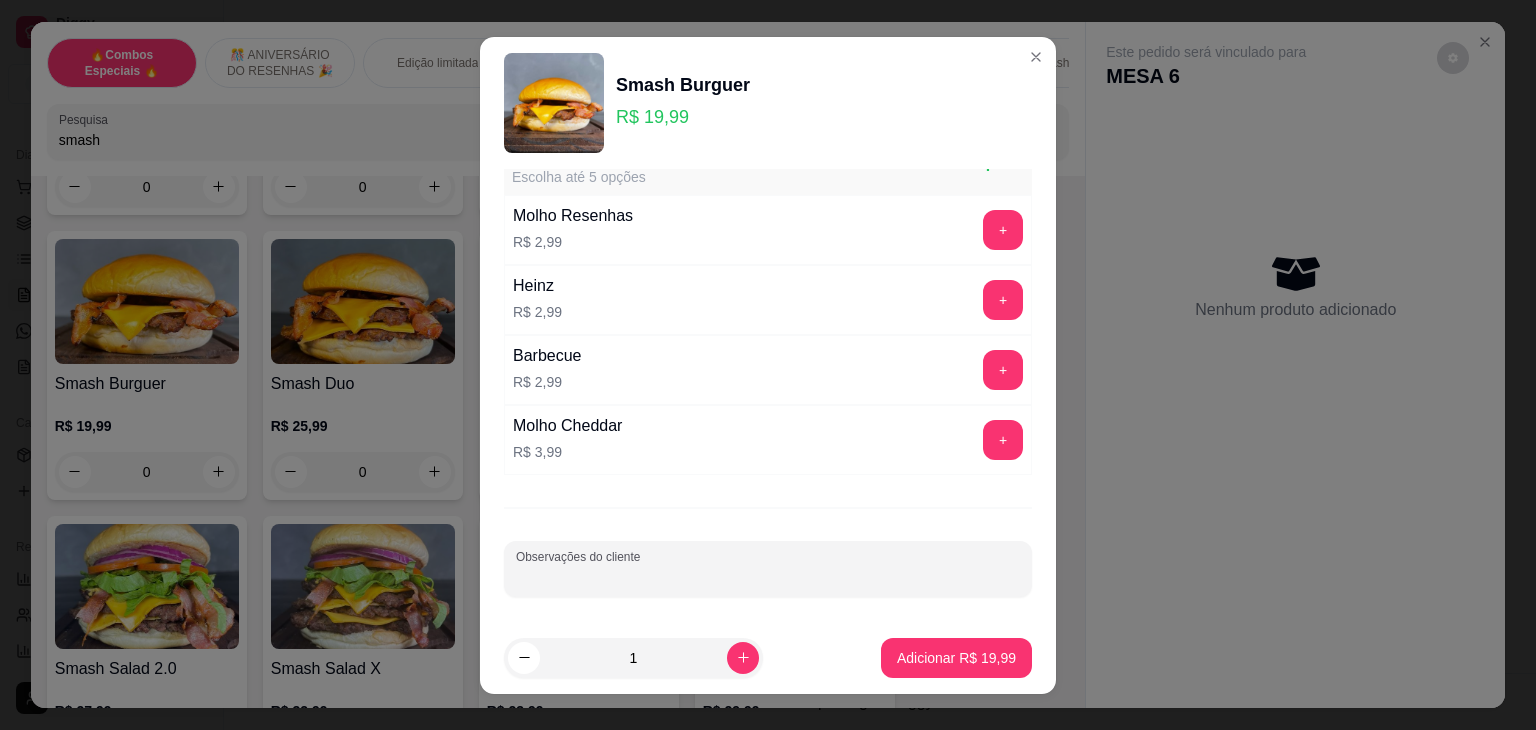 click on "Observações do cliente" at bounding box center (768, 569) 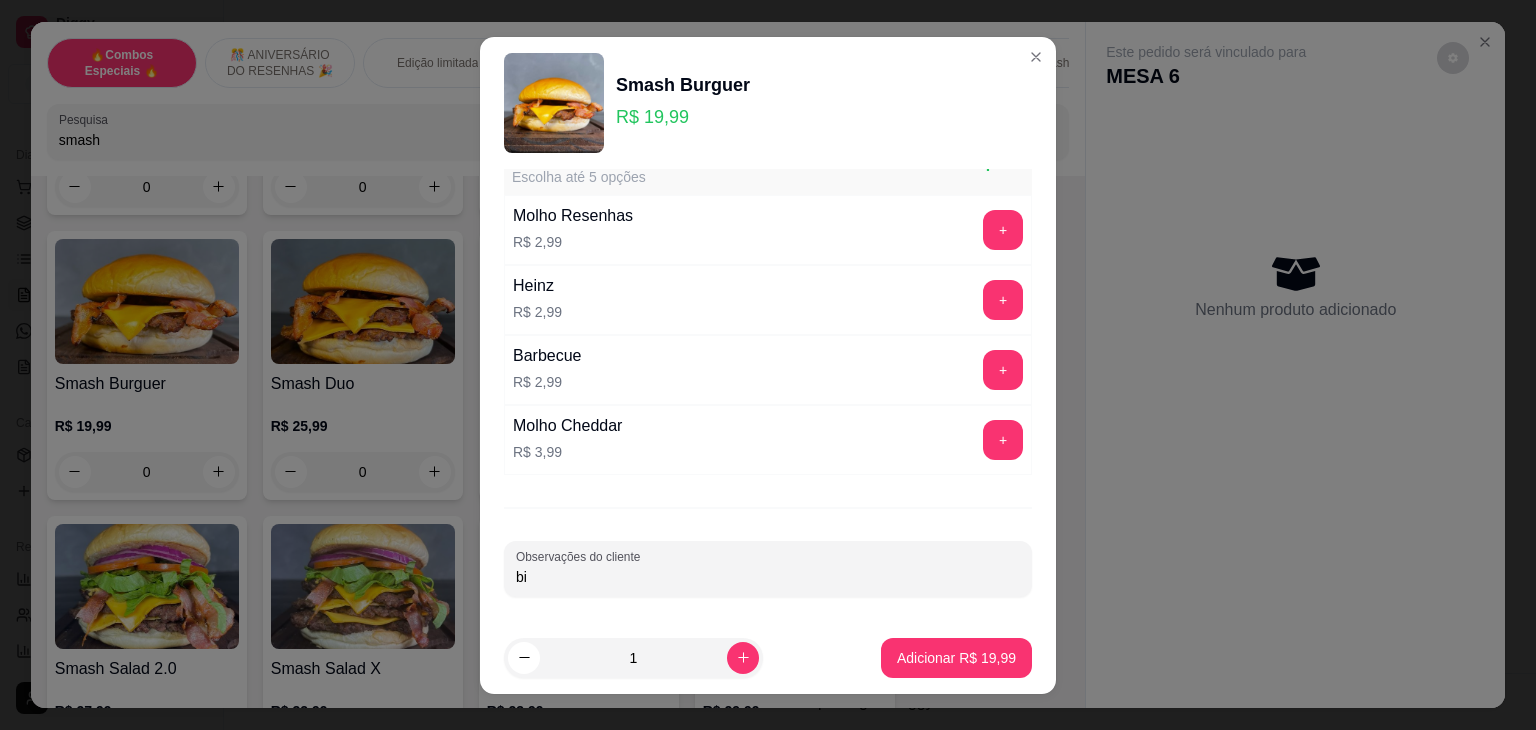 type on "b" 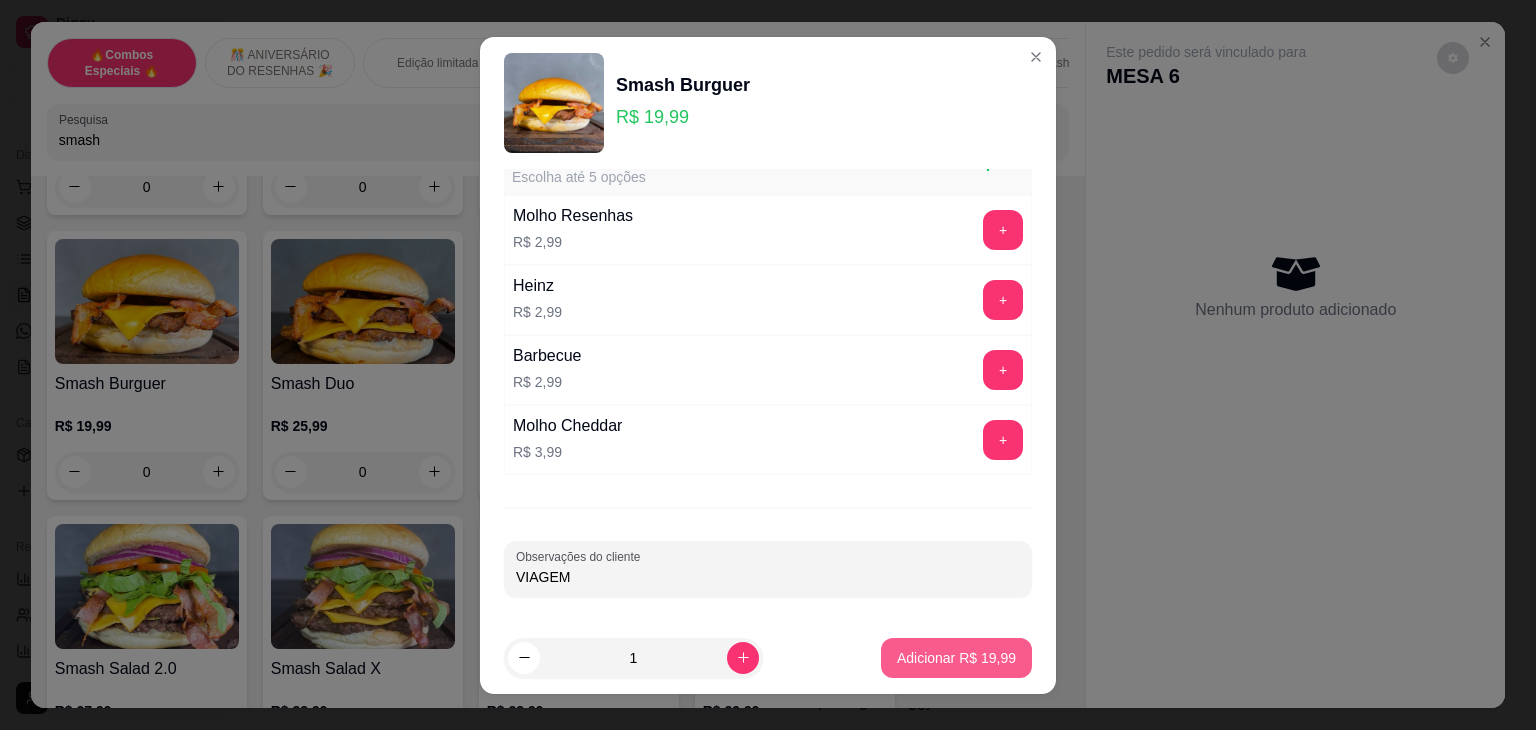 type on "VIAGEM" 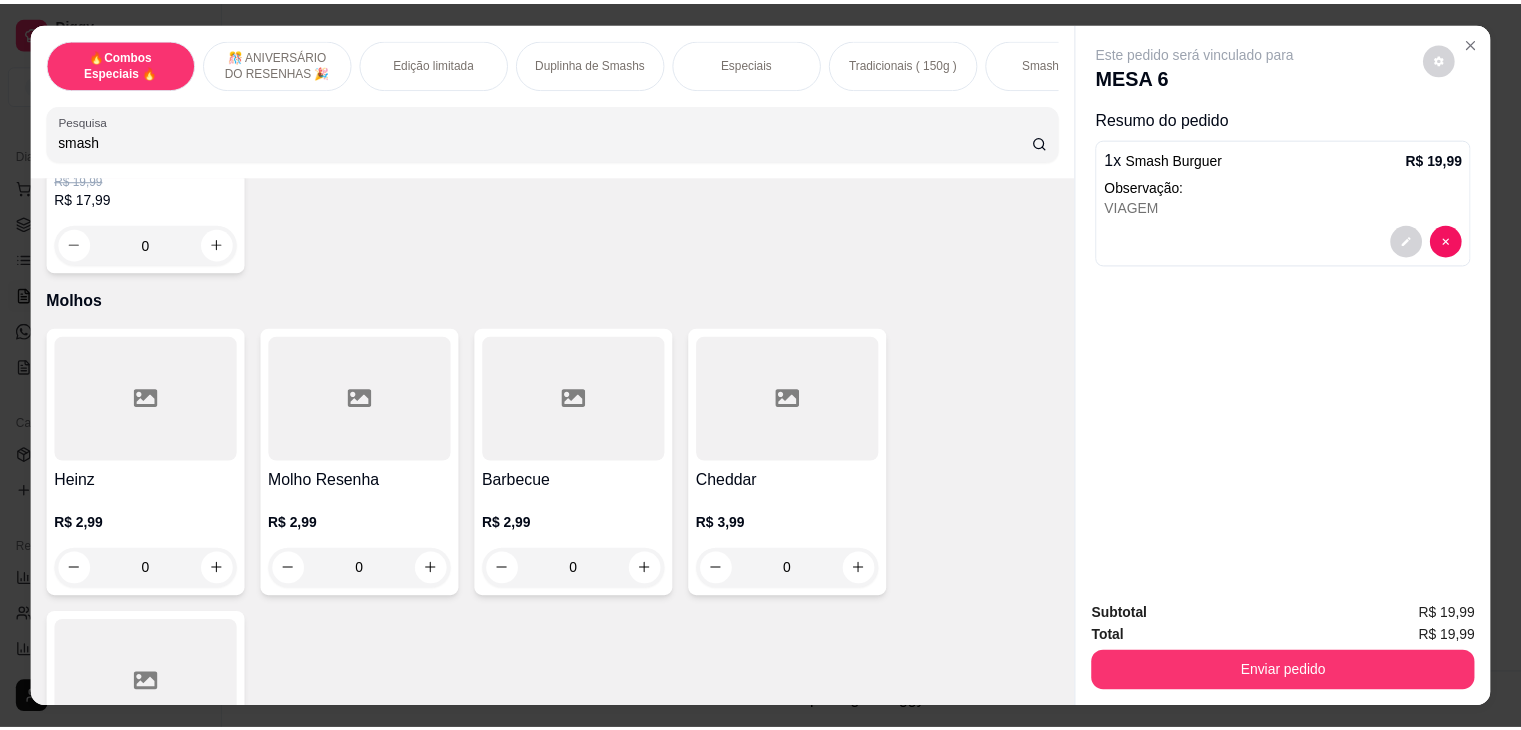 scroll, scrollTop: 7800, scrollLeft: 0, axis: vertical 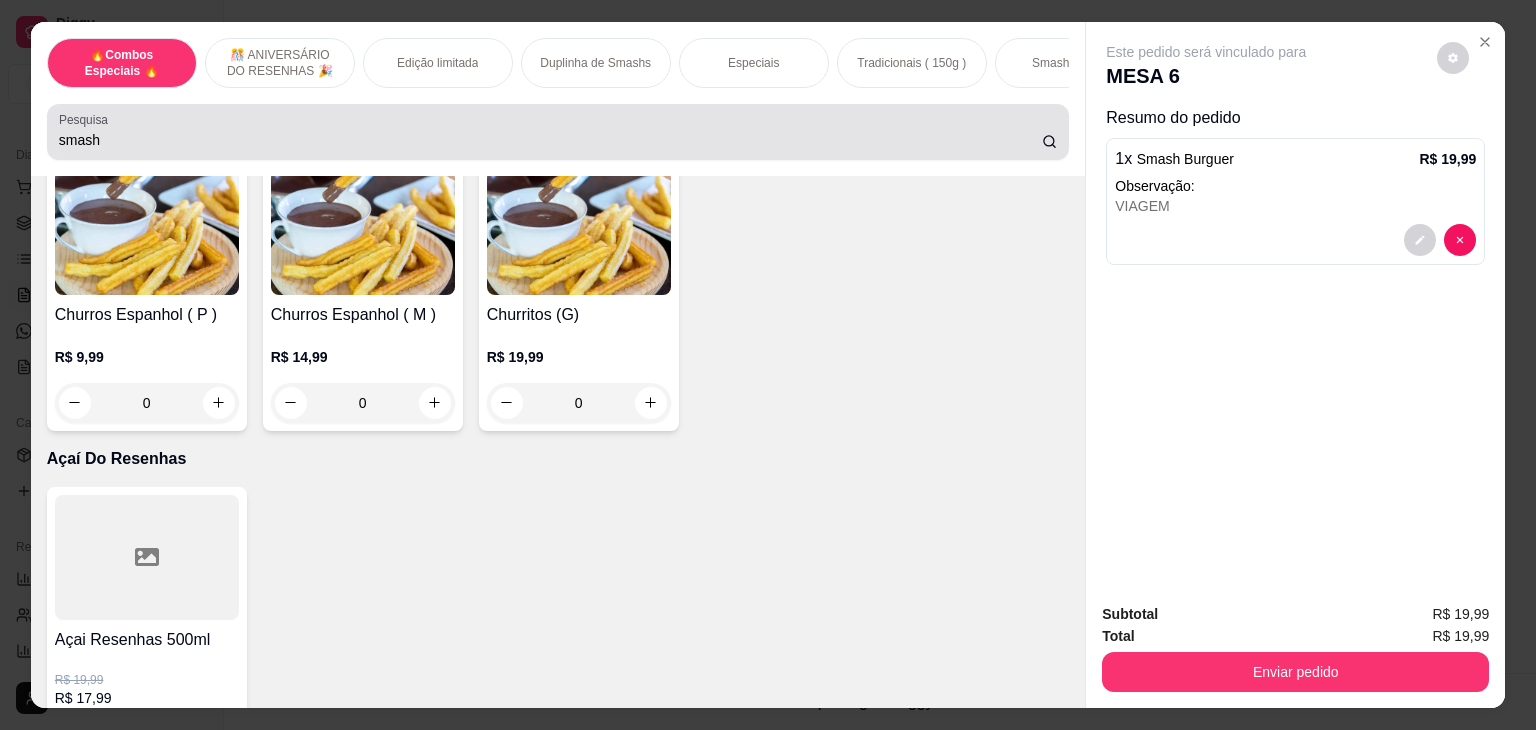 drag, startPoint x: 137, startPoint y: 146, endPoint x: 0, endPoint y: 95, distance: 146.18481 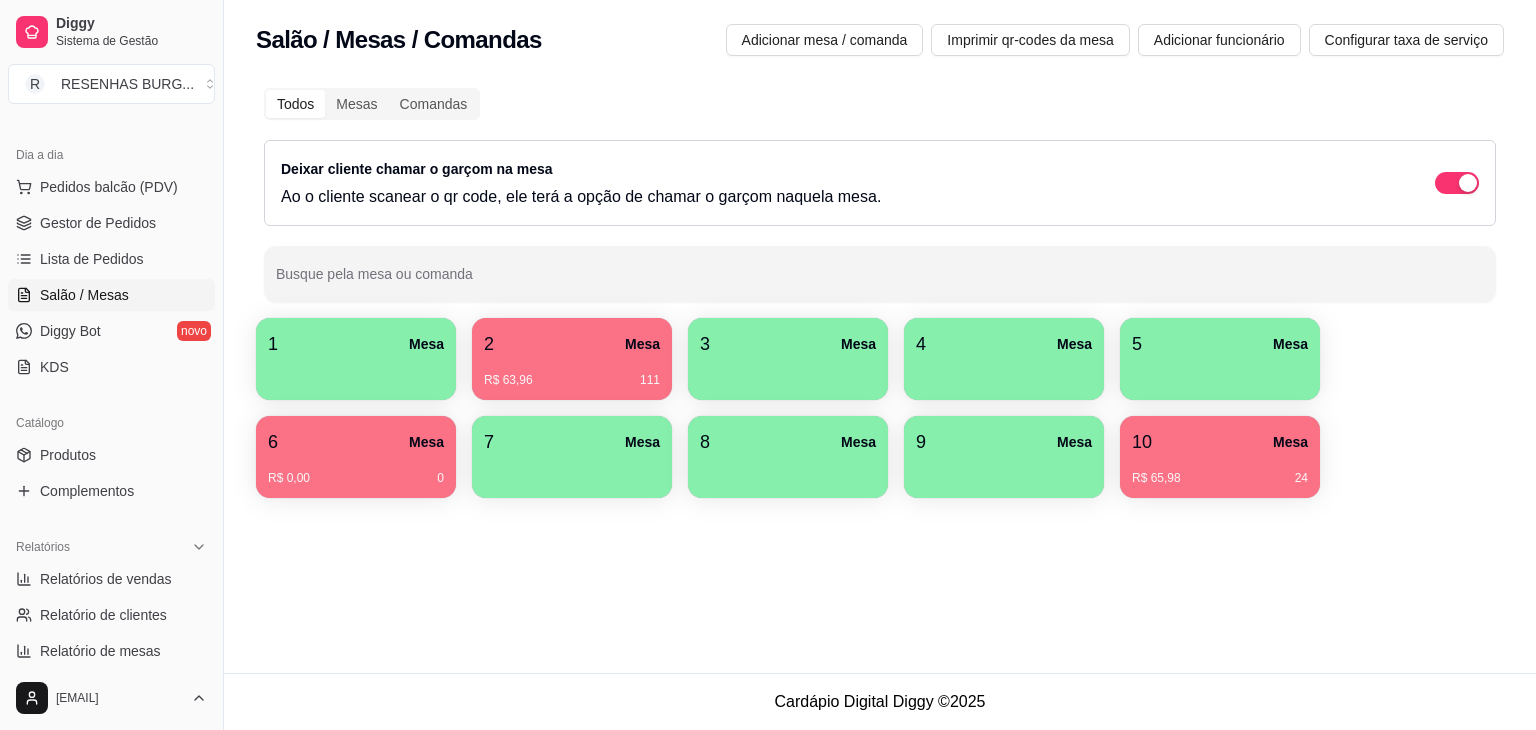 drag, startPoint x: 87, startPoint y: 457, endPoint x: 151, endPoint y: 410, distance: 79.40403 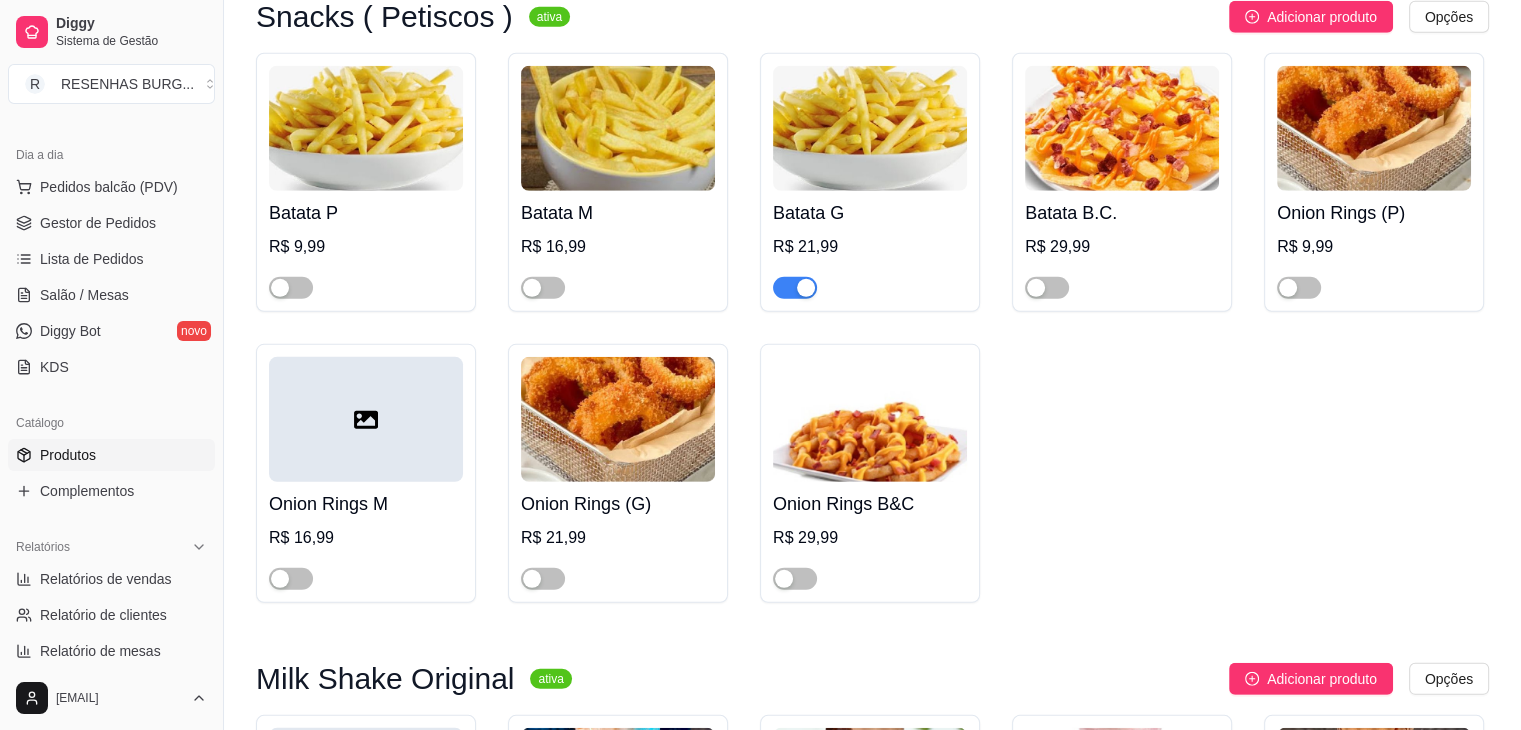 scroll, scrollTop: 5600, scrollLeft: 0, axis: vertical 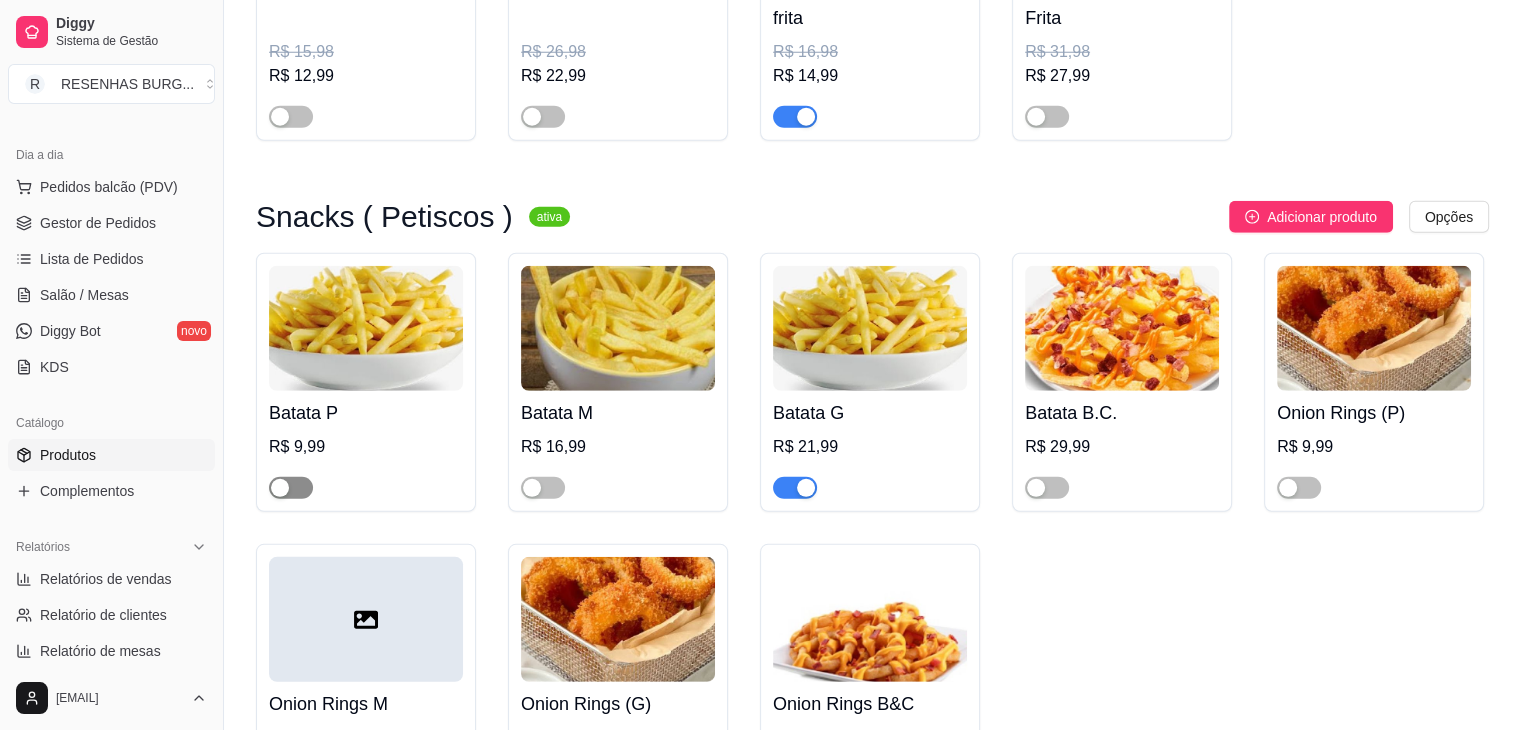 click at bounding box center (280, 488) 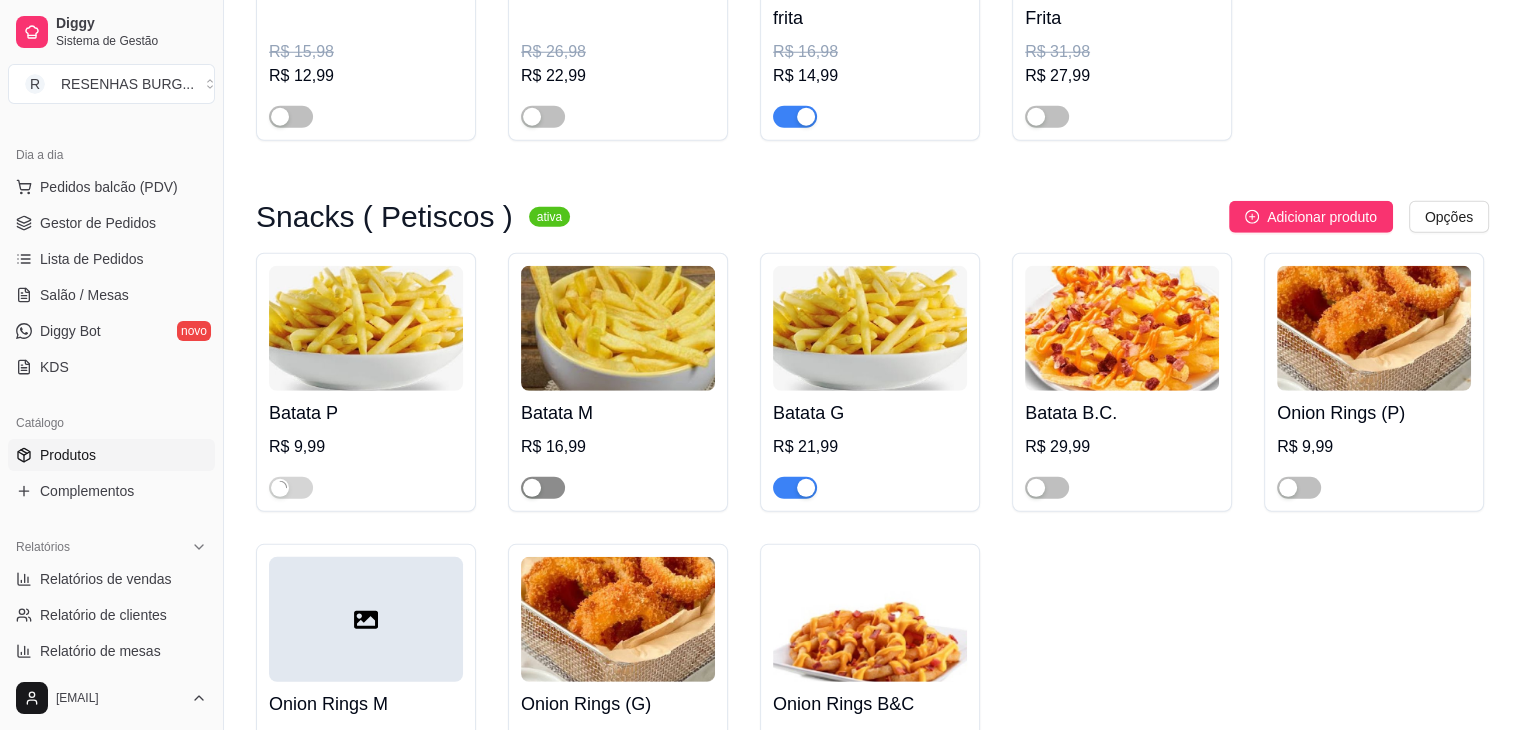 click at bounding box center (532, 488) 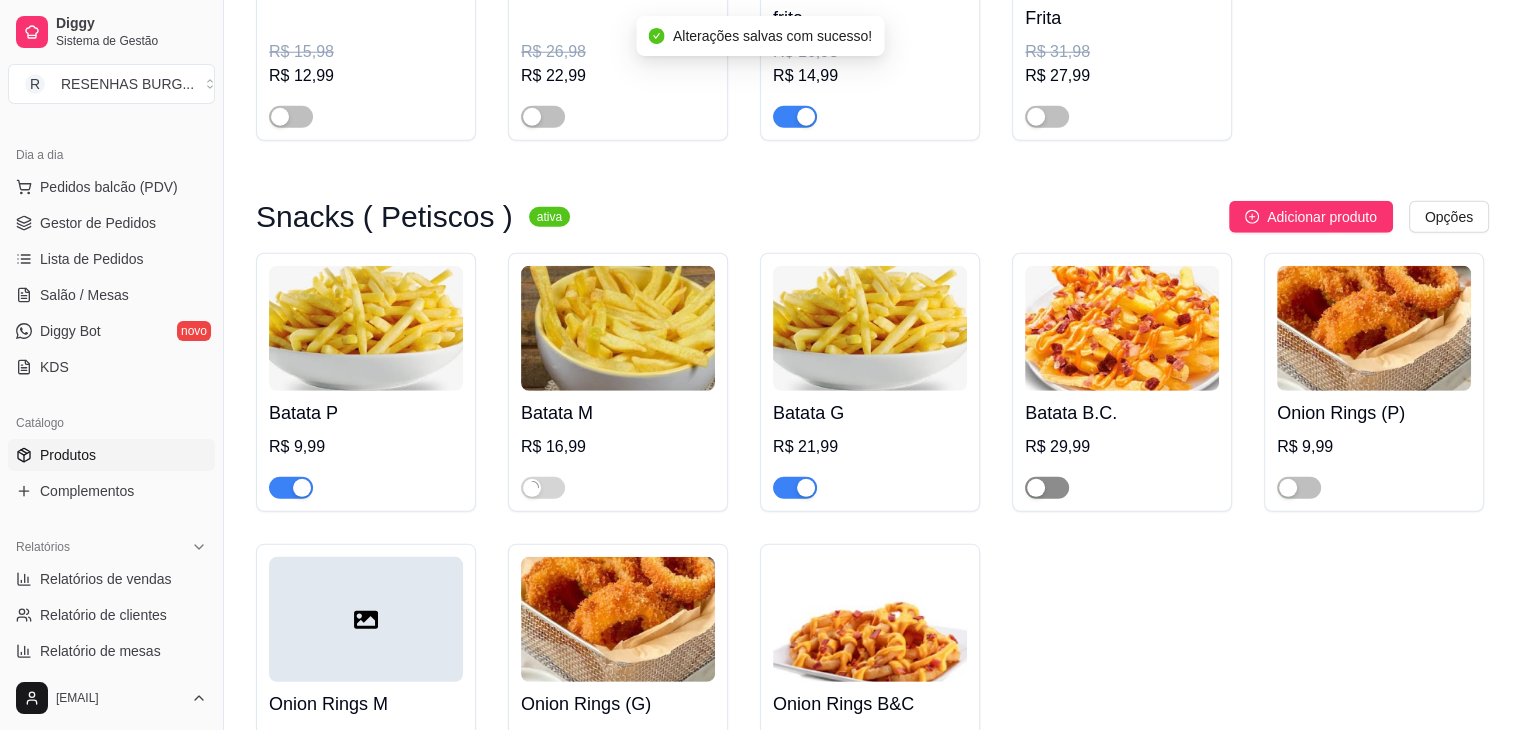 click at bounding box center (1047, 488) 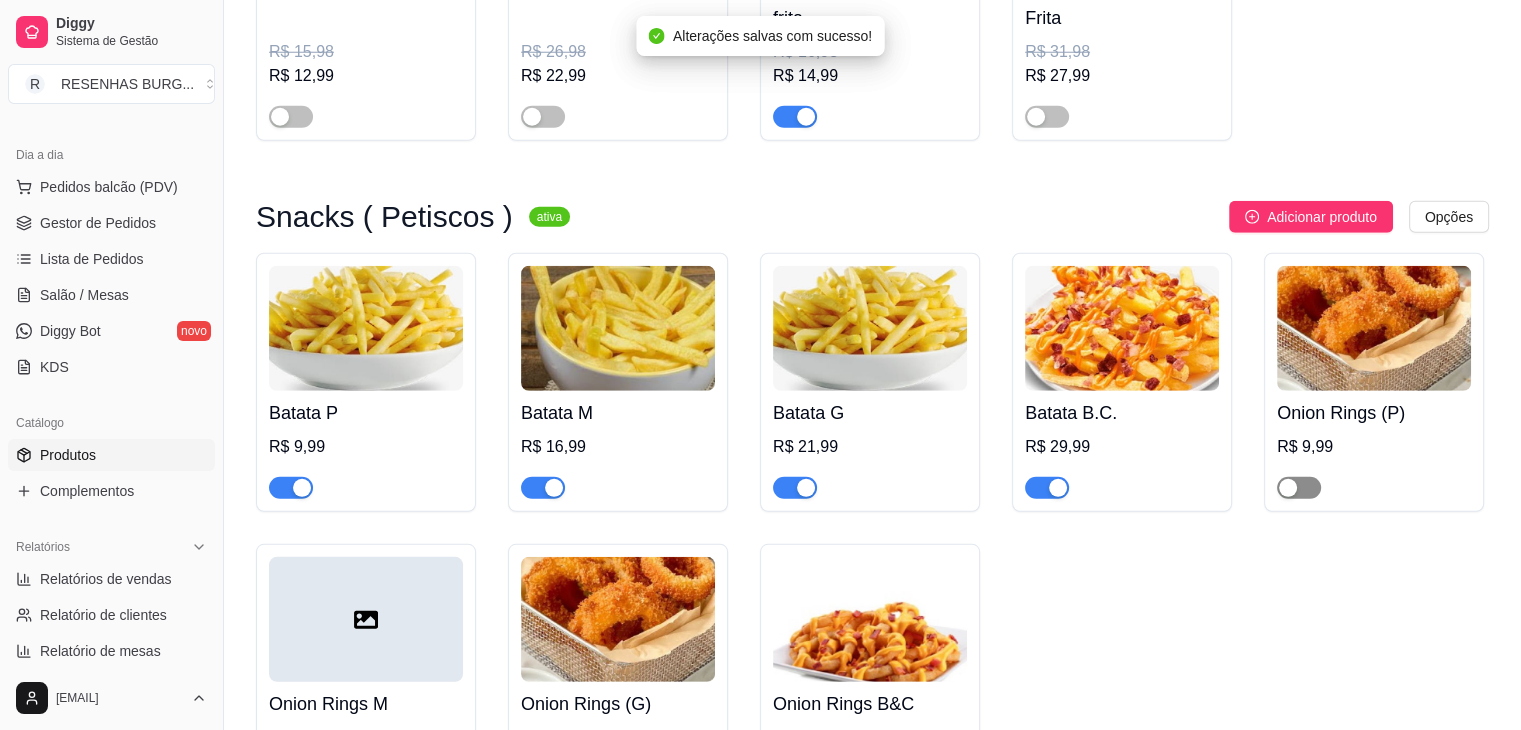click at bounding box center (1299, 488) 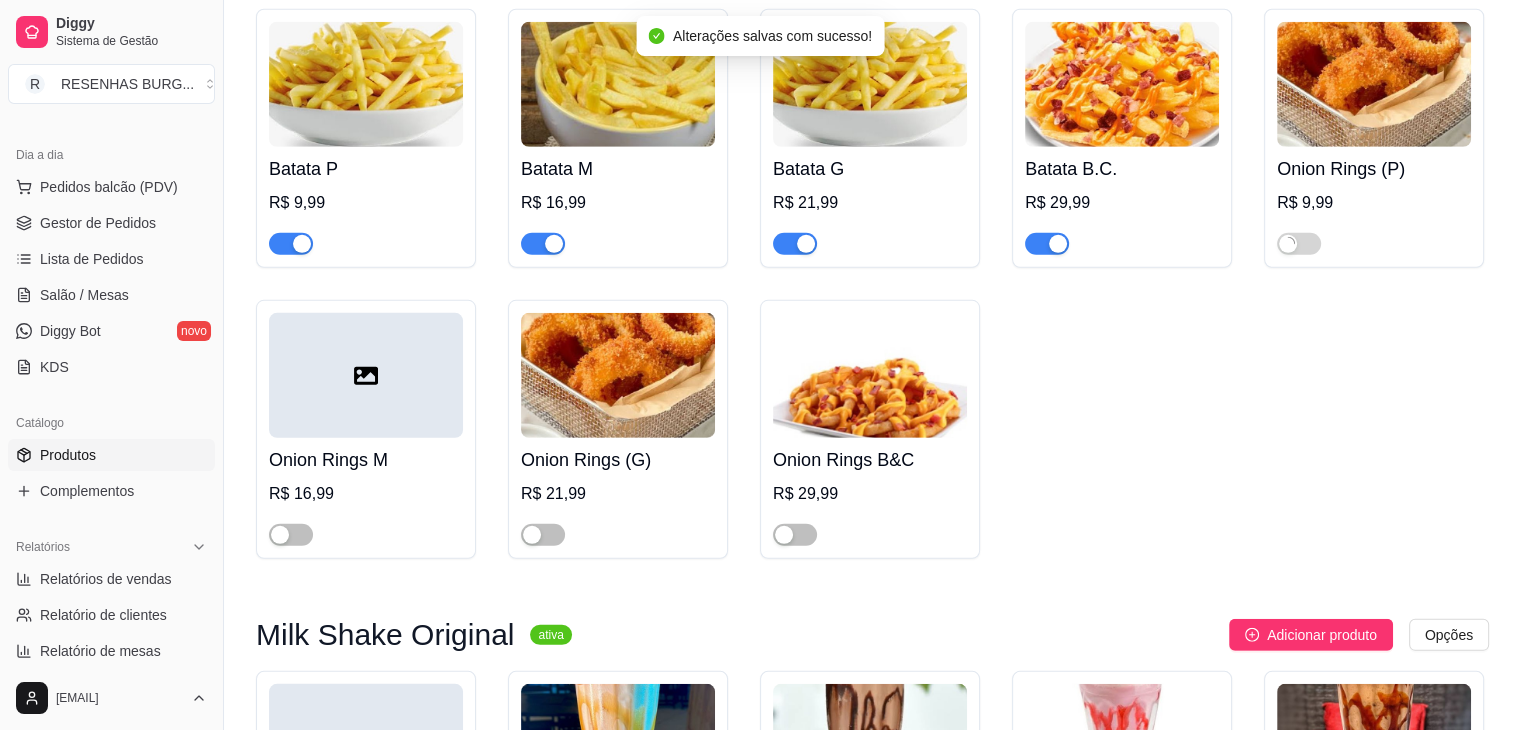 scroll, scrollTop: 5900, scrollLeft: 0, axis: vertical 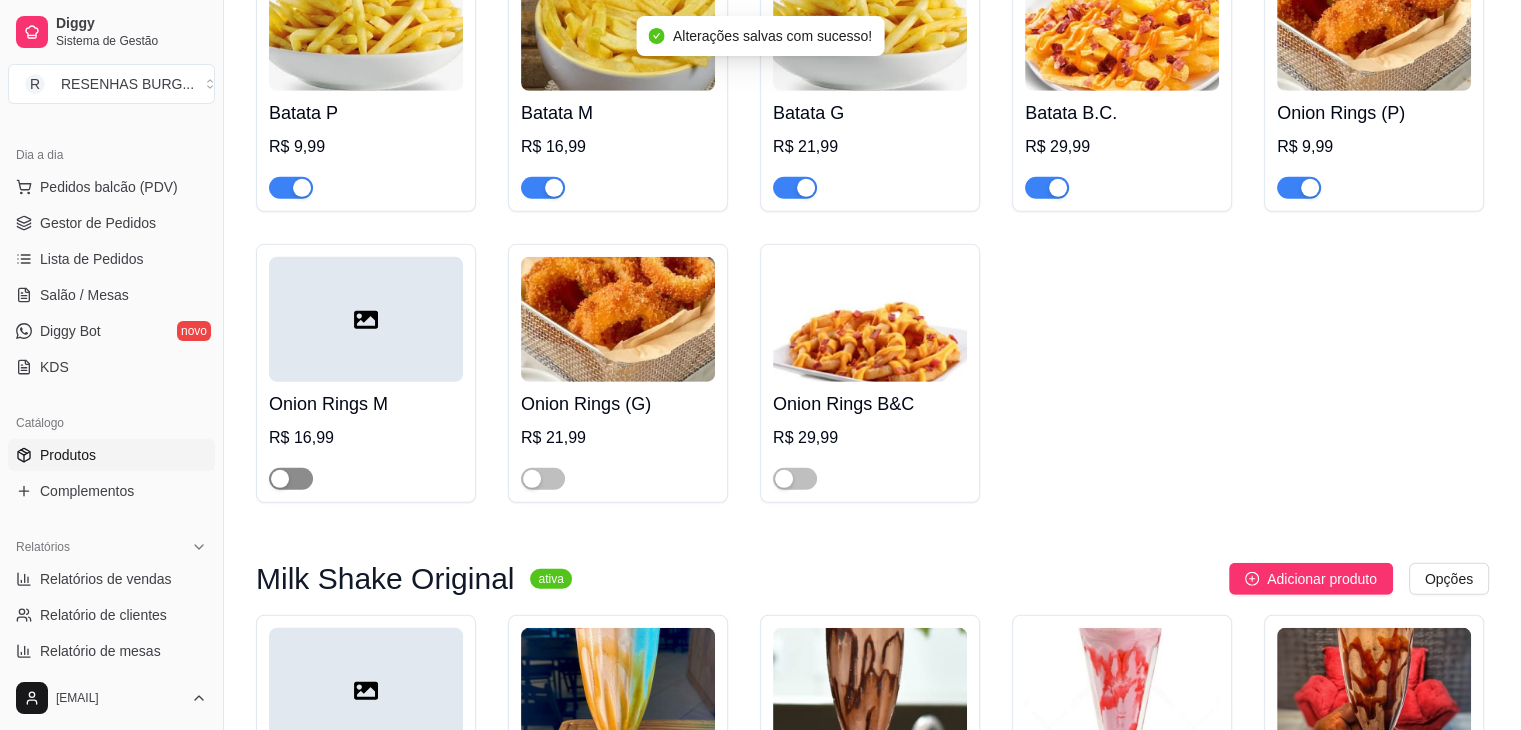 click at bounding box center [291, 479] 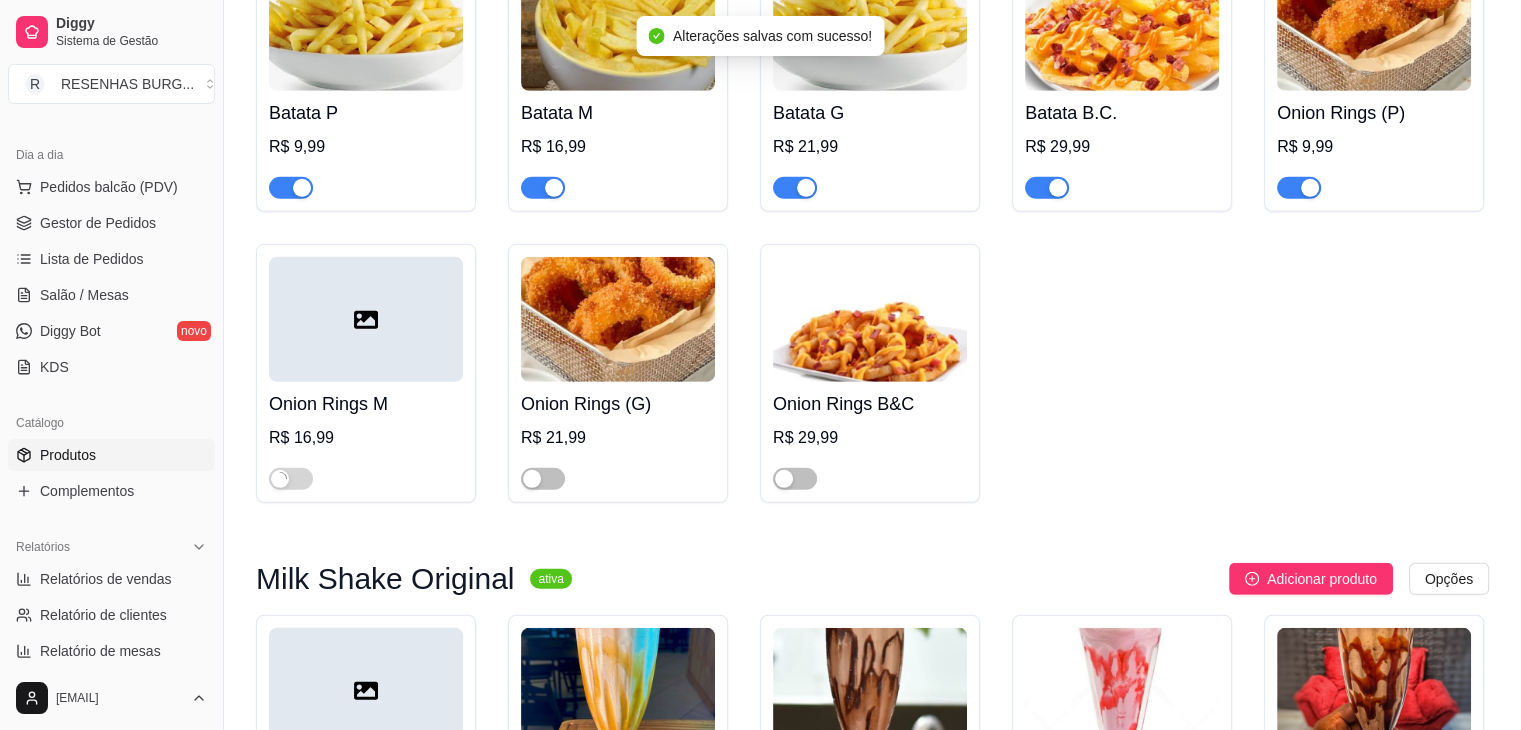 click on "Onion Rings (G)   R$ 21,99" at bounding box center (618, 373) 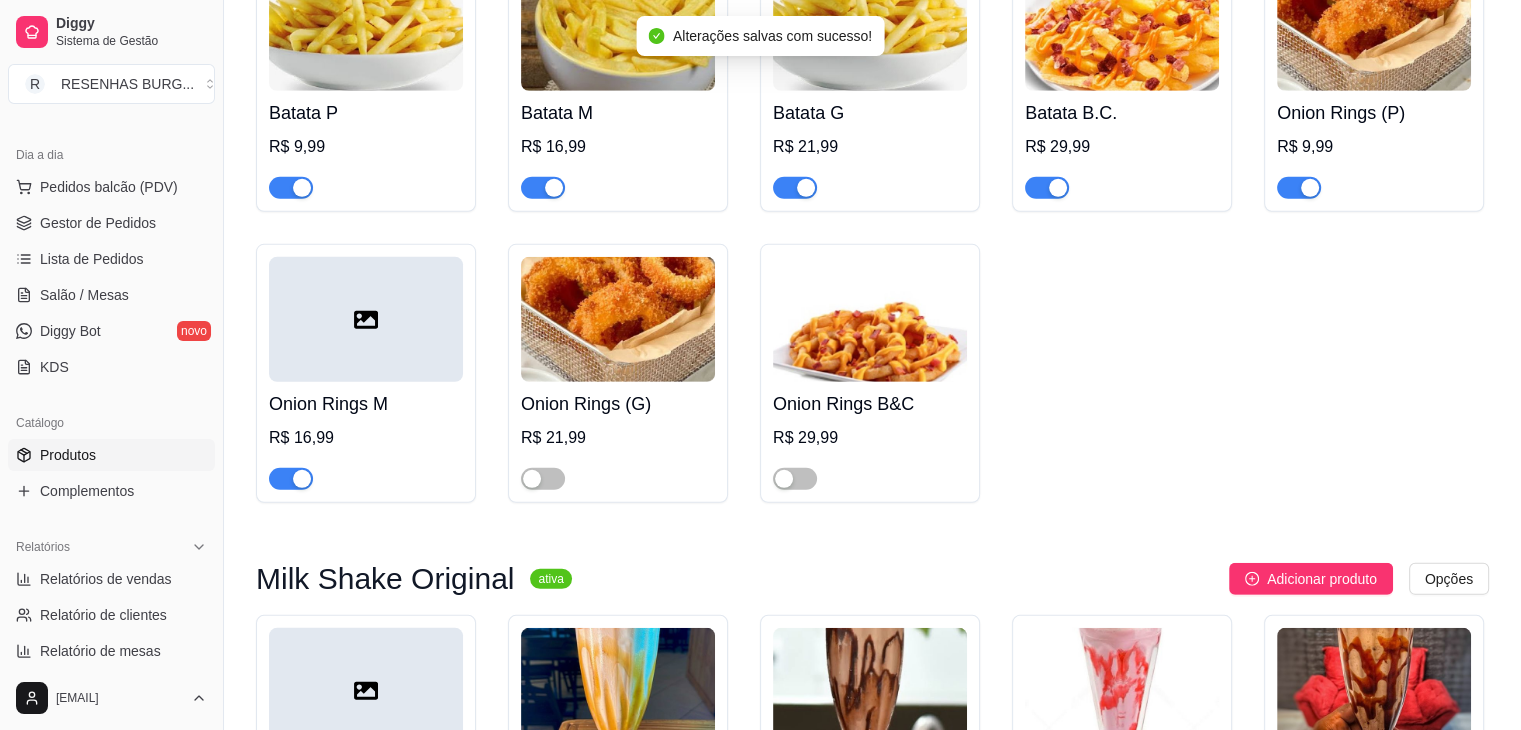 click on "Onion Rings (G)   R$ 21,99" at bounding box center (618, 373) 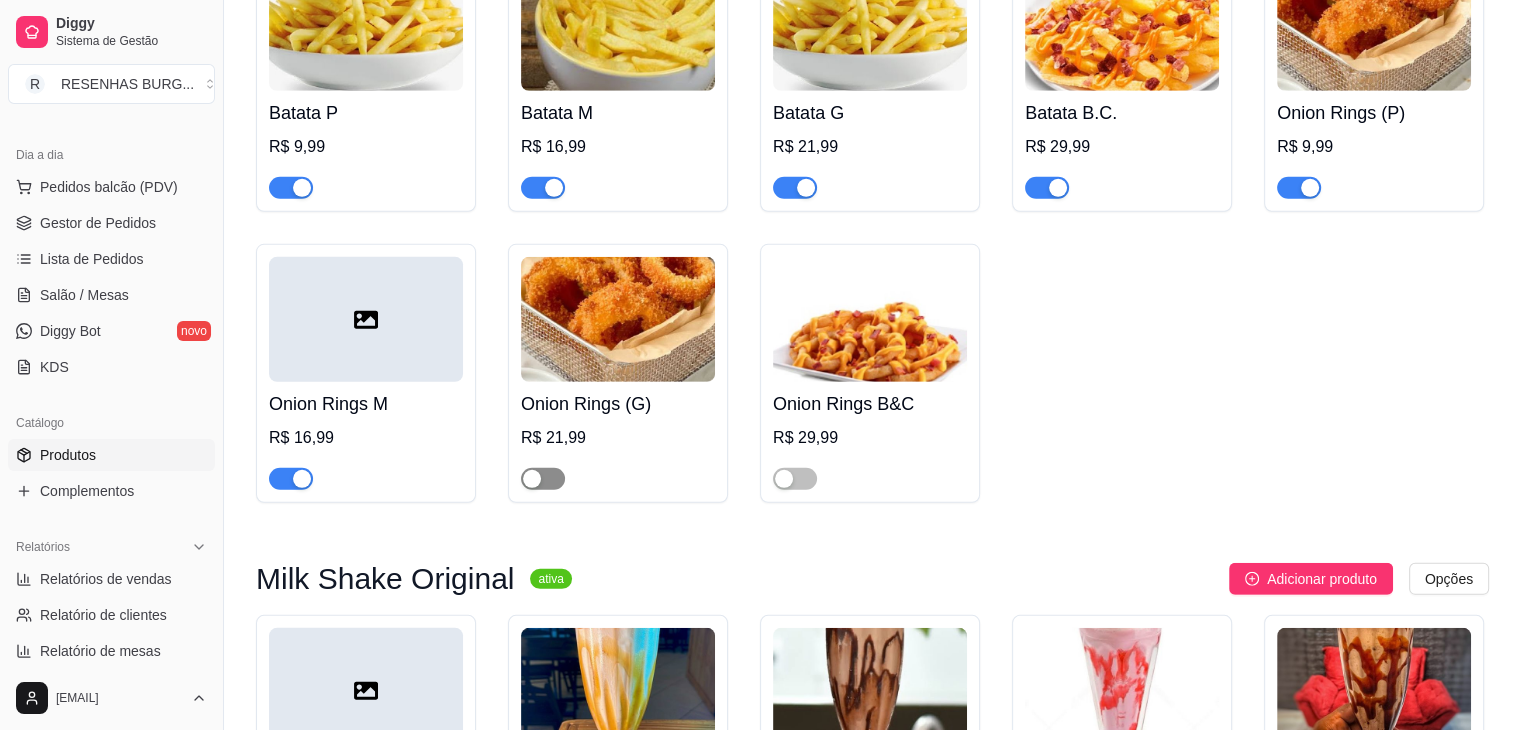 click at bounding box center (532, 479) 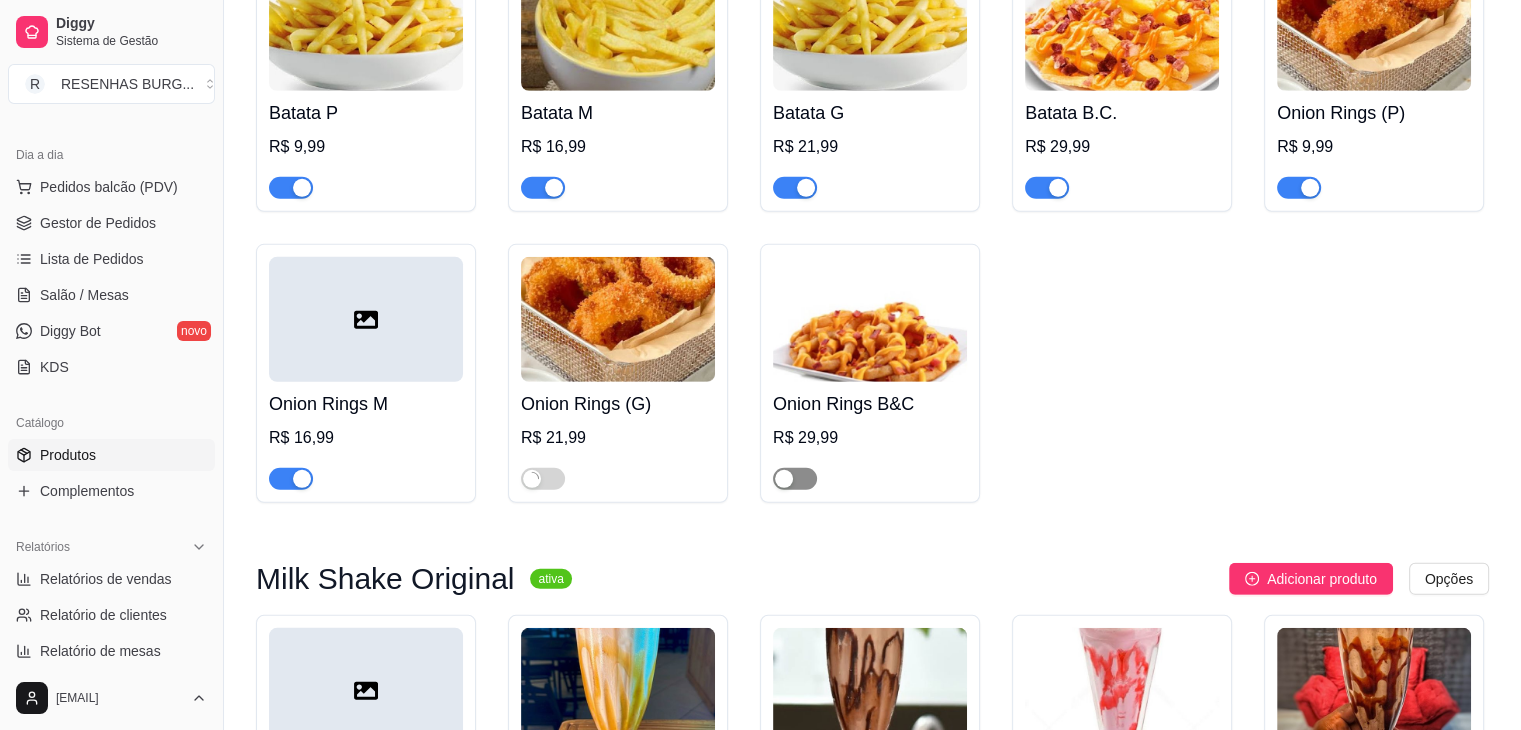 click at bounding box center [784, 479] 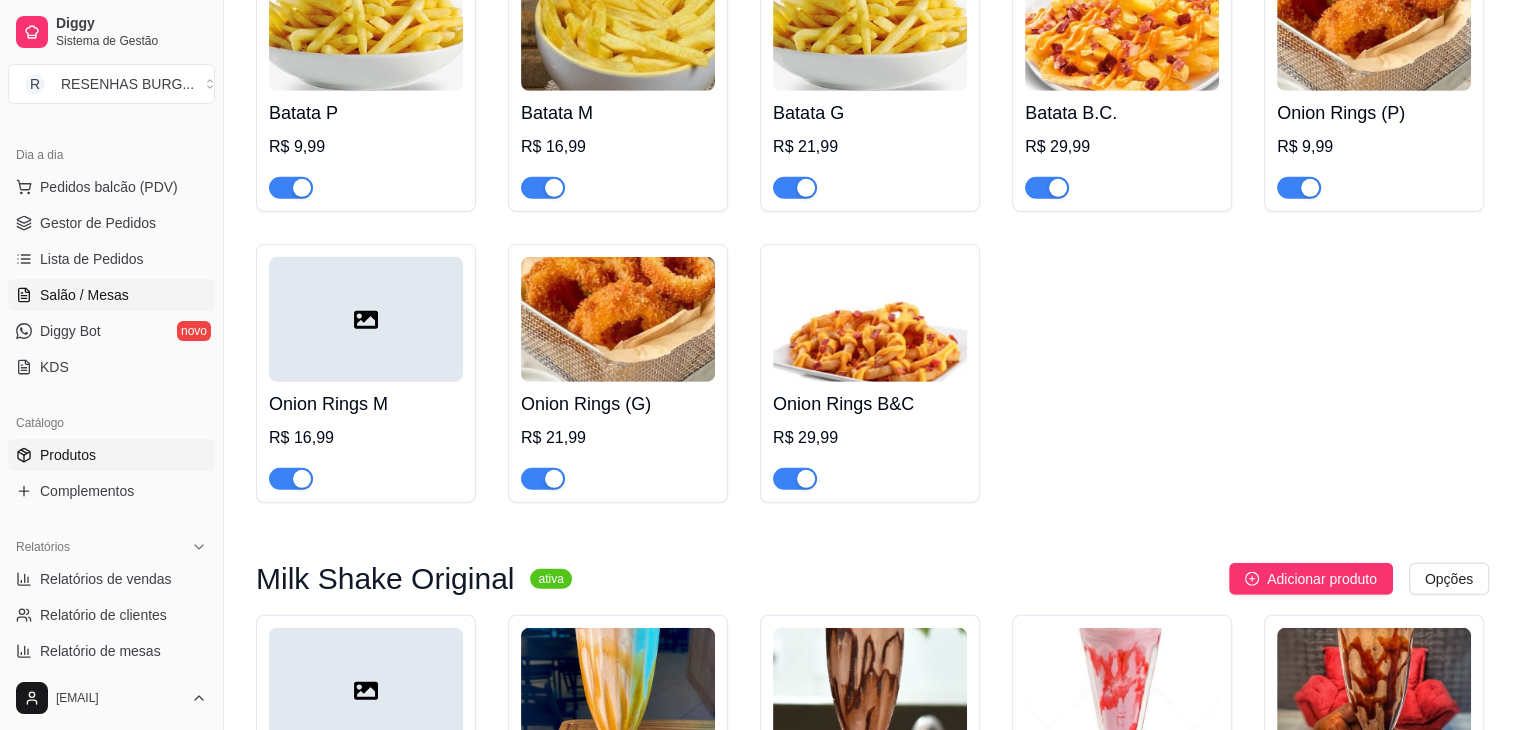 click on "Salão / Mesas" at bounding box center (84, 295) 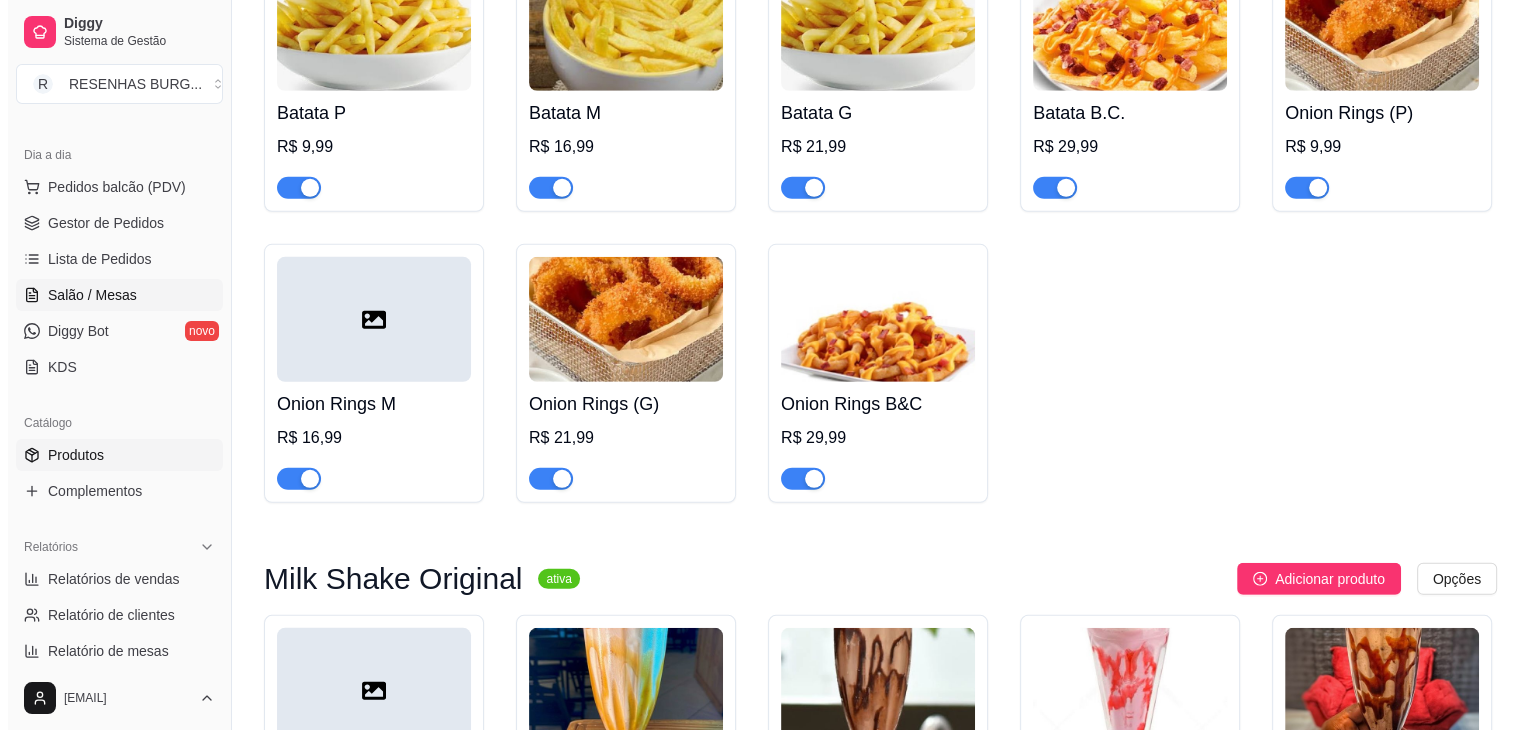 scroll, scrollTop: 0, scrollLeft: 0, axis: both 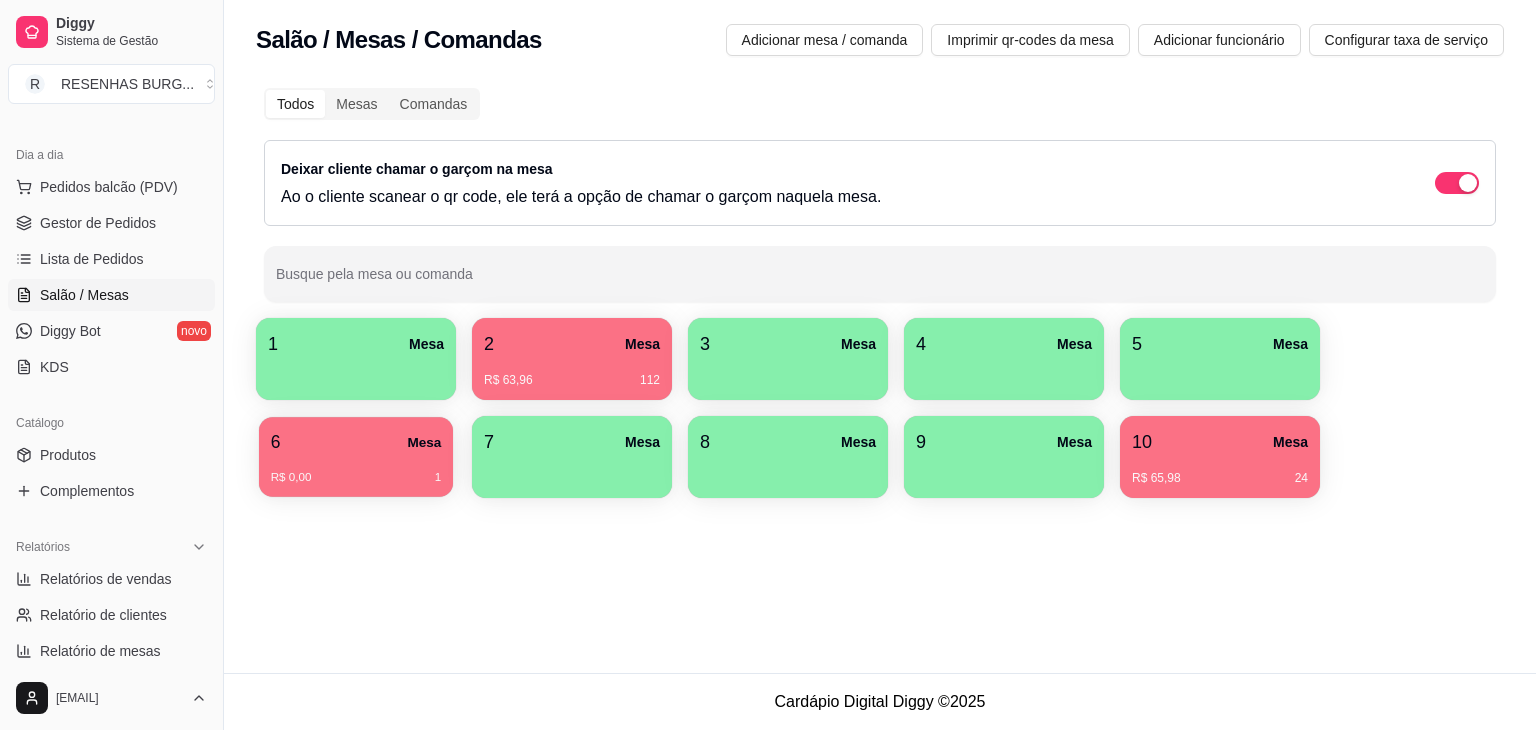click on "6 Mesa" at bounding box center [356, 442] 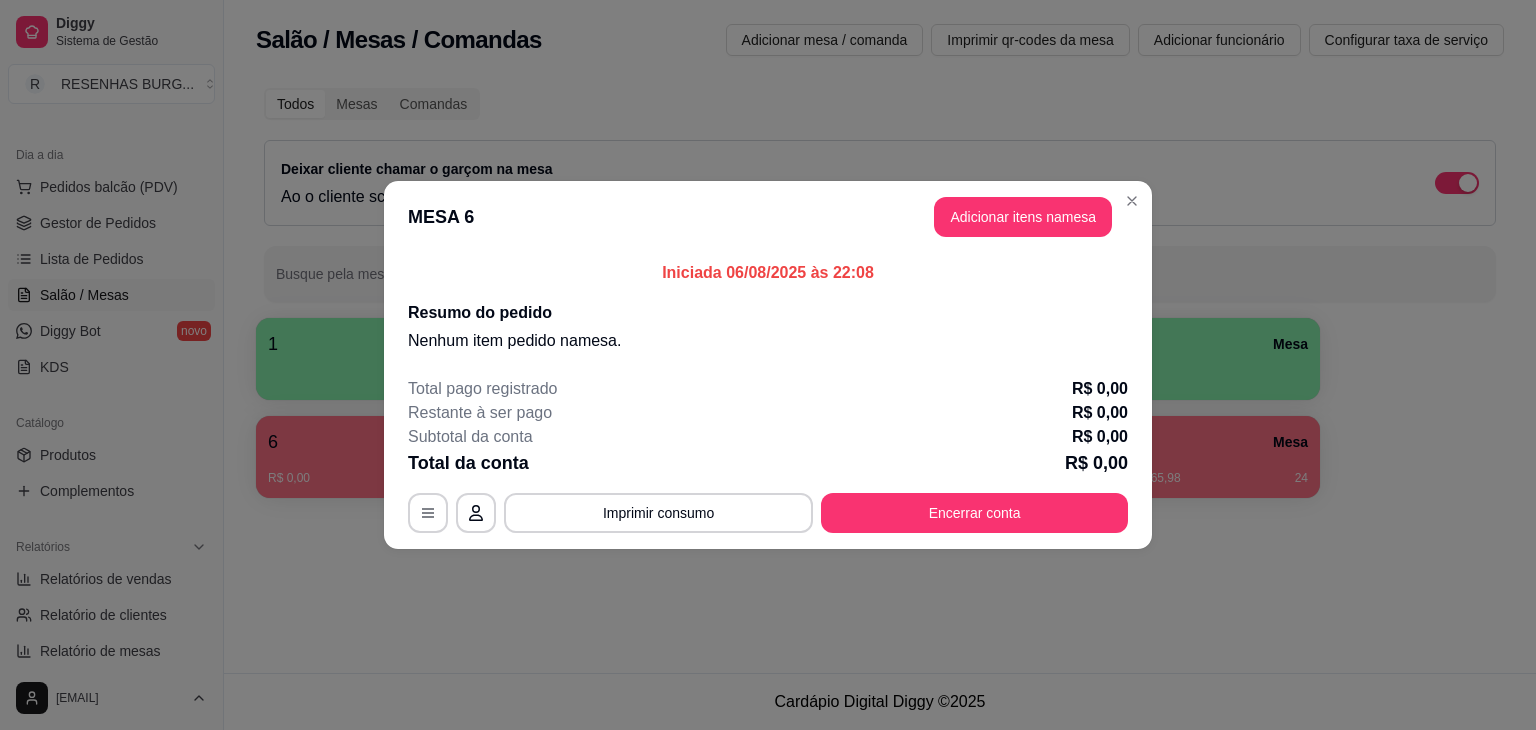 click on "Adicionar itens na  mesa" at bounding box center [1023, 217] 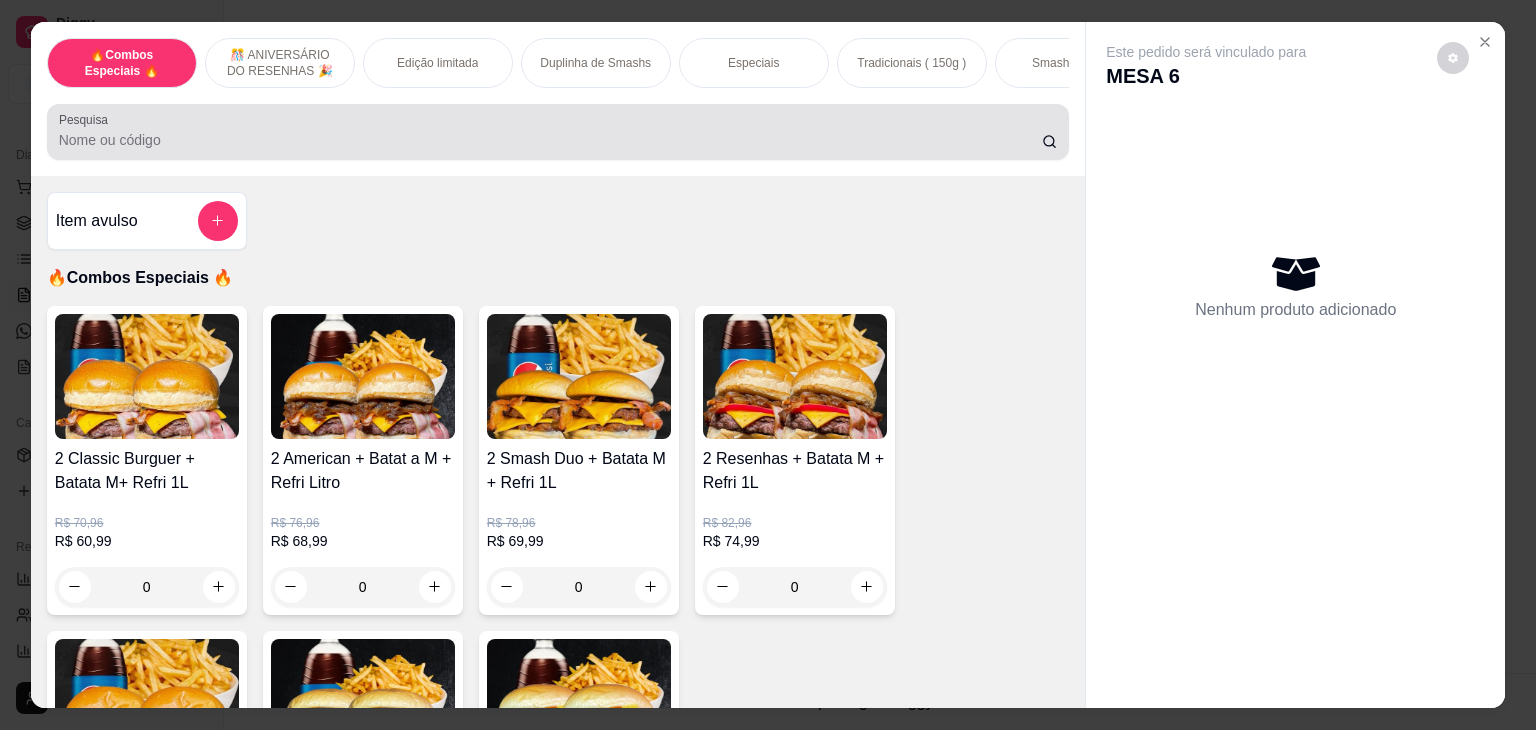 click on "Pesquisa" at bounding box center (550, 140) 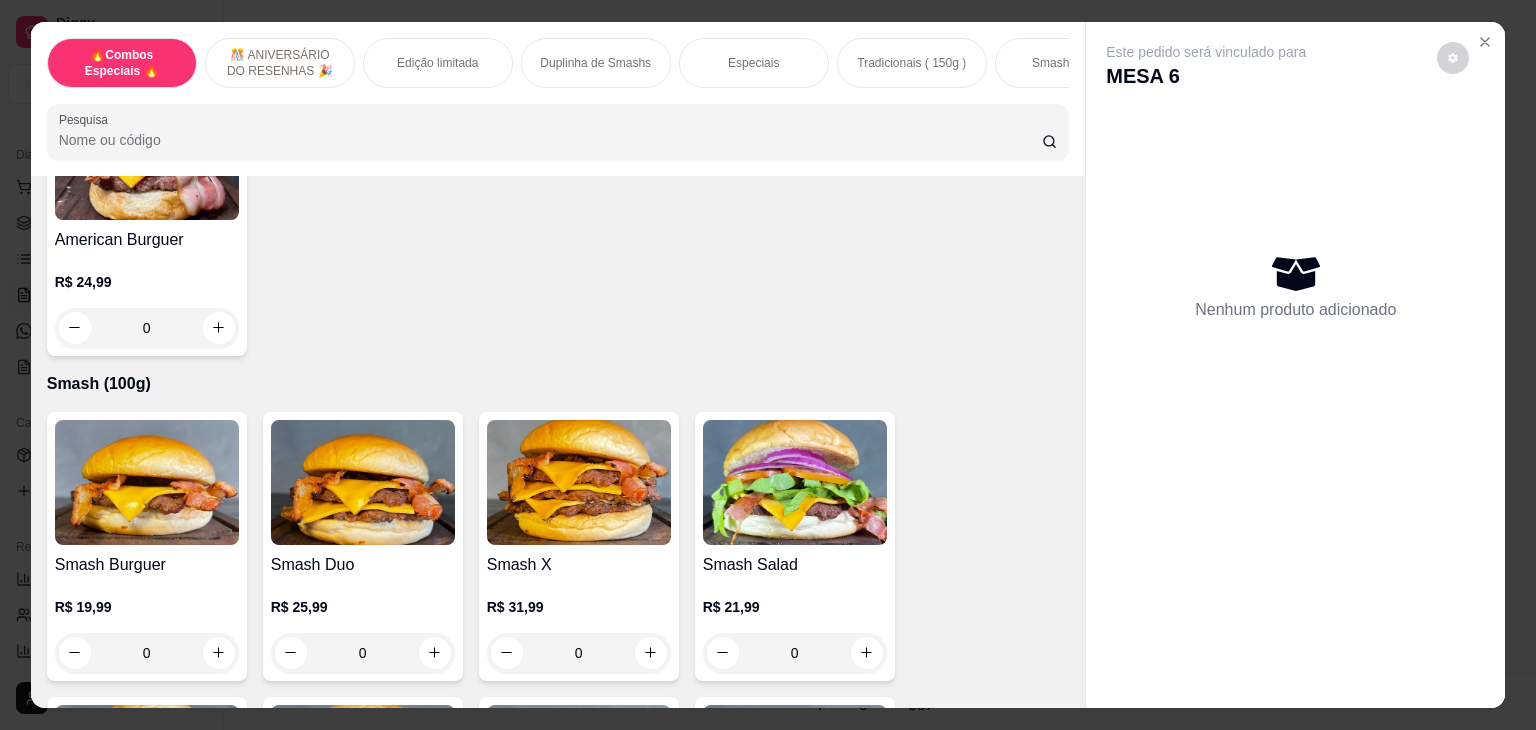 scroll, scrollTop: 3500, scrollLeft: 0, axis: vertical 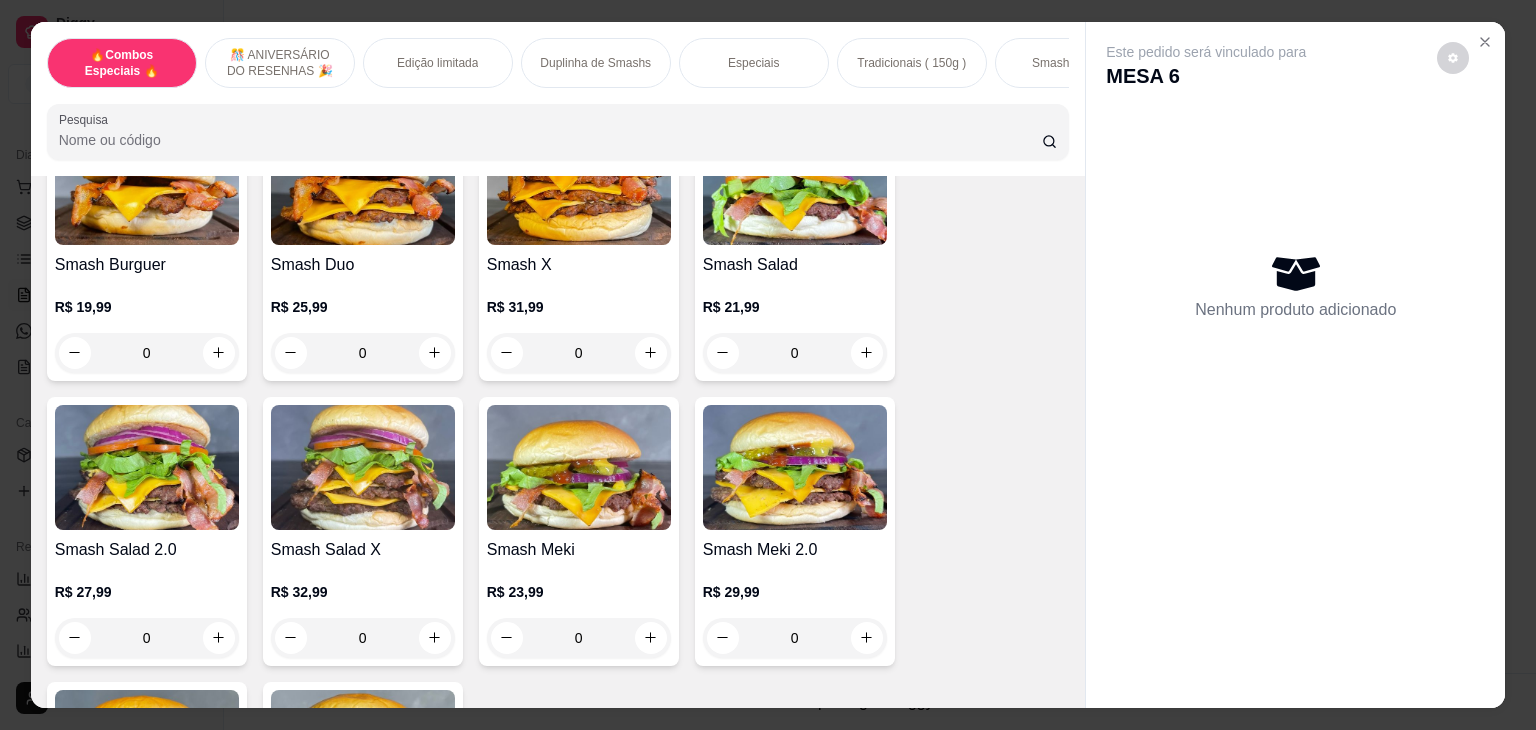 click on "0" at bounding box center [147, 353] 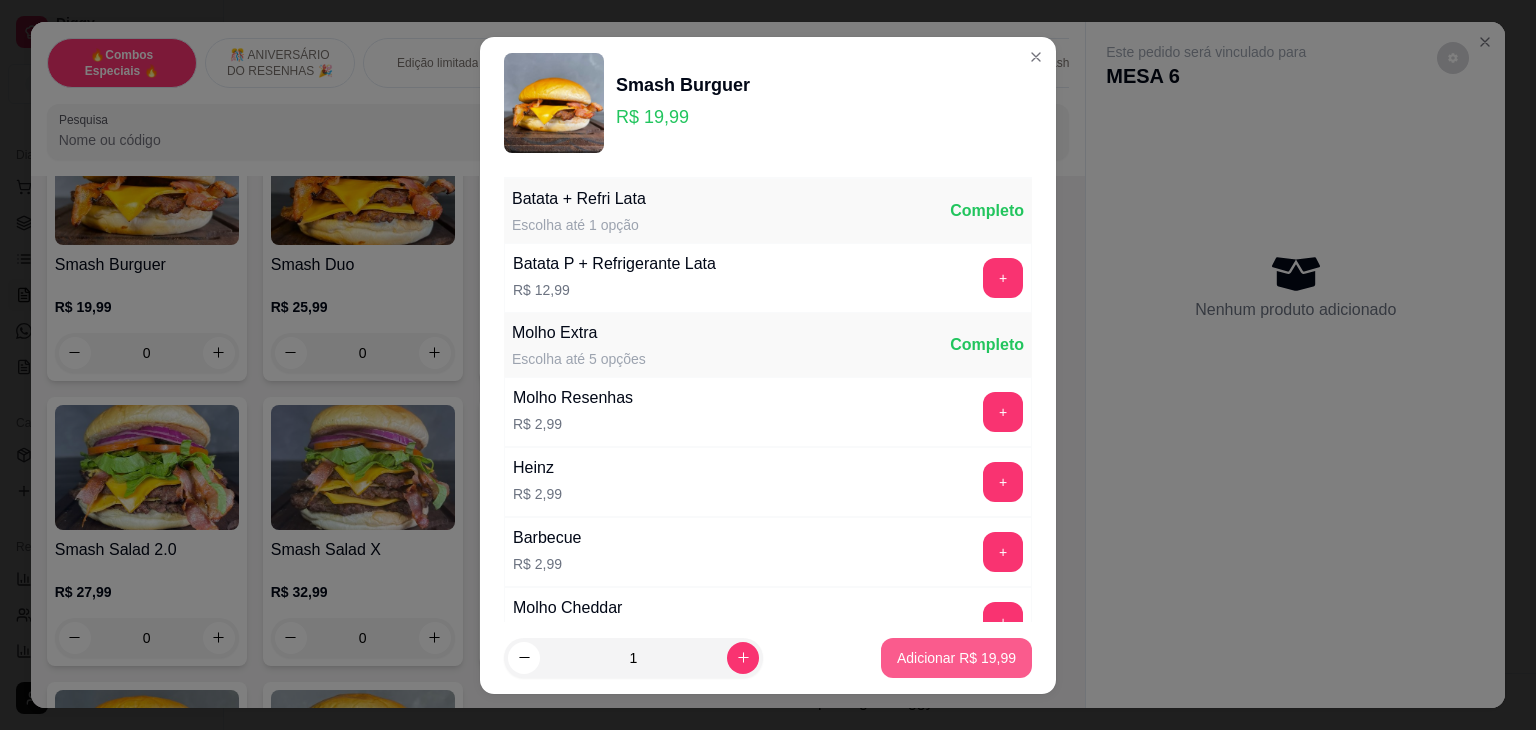 click on "Adicionar   R$ 19,99" at bounding box center [956, 658] 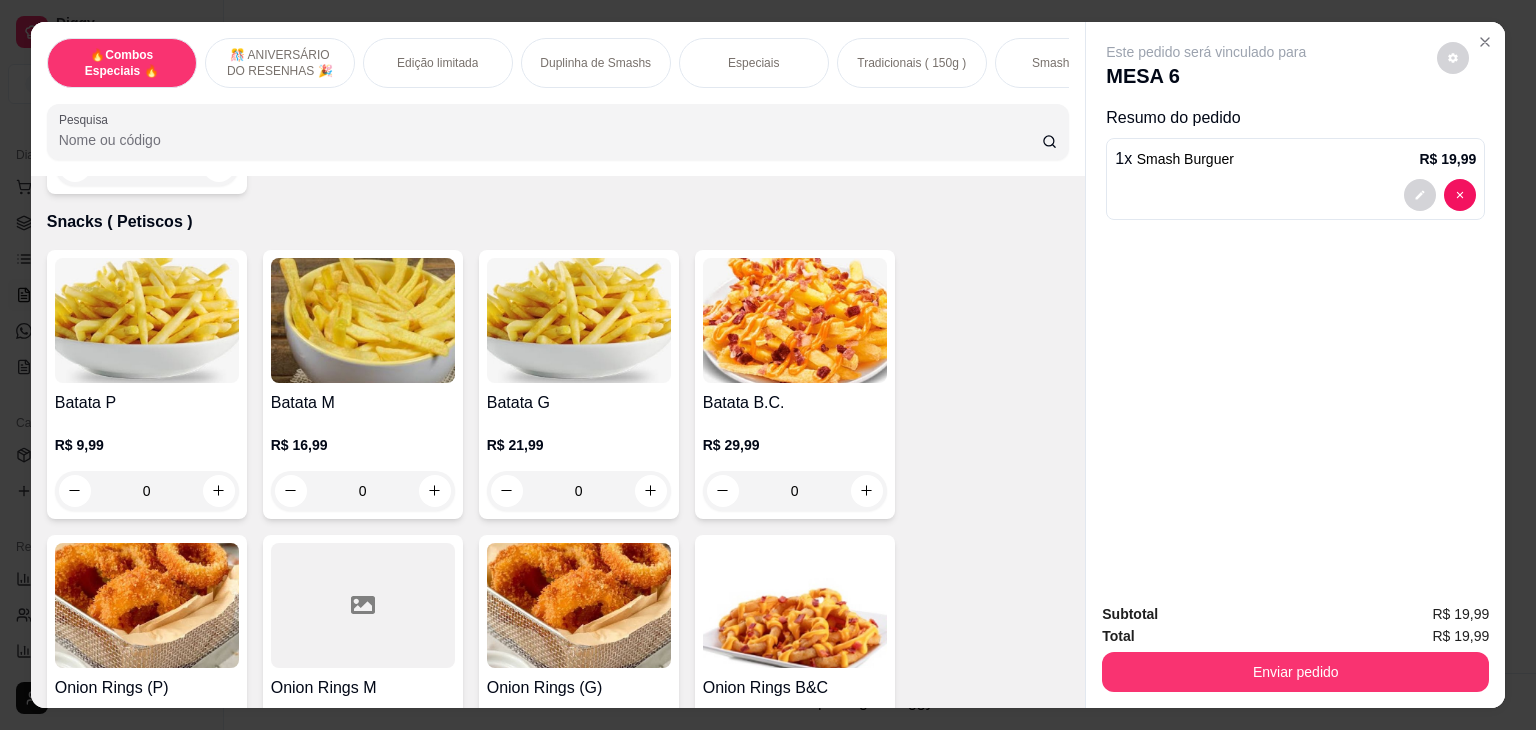 scroll, scrollTop: 4900, scrollLeft: 0, axis: vertical 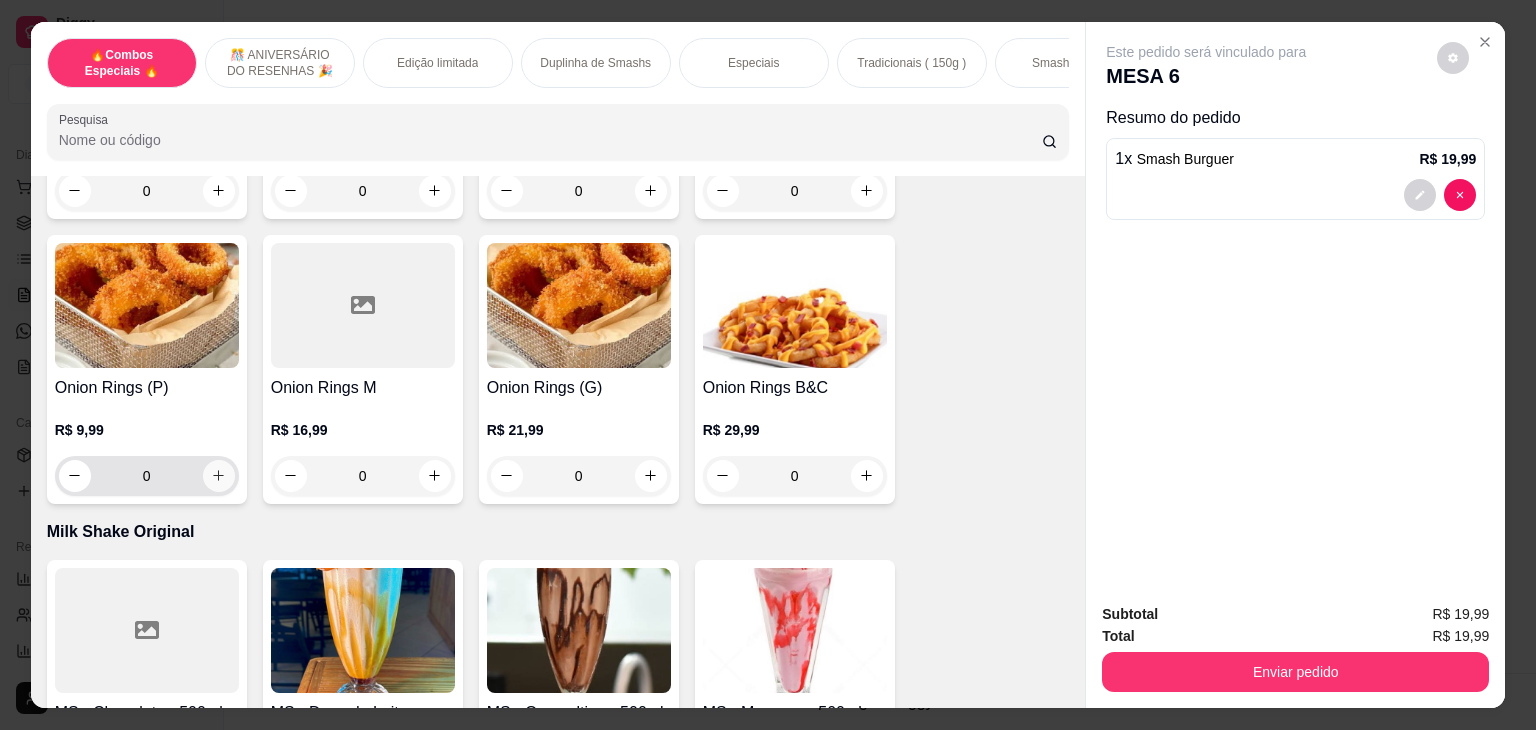click 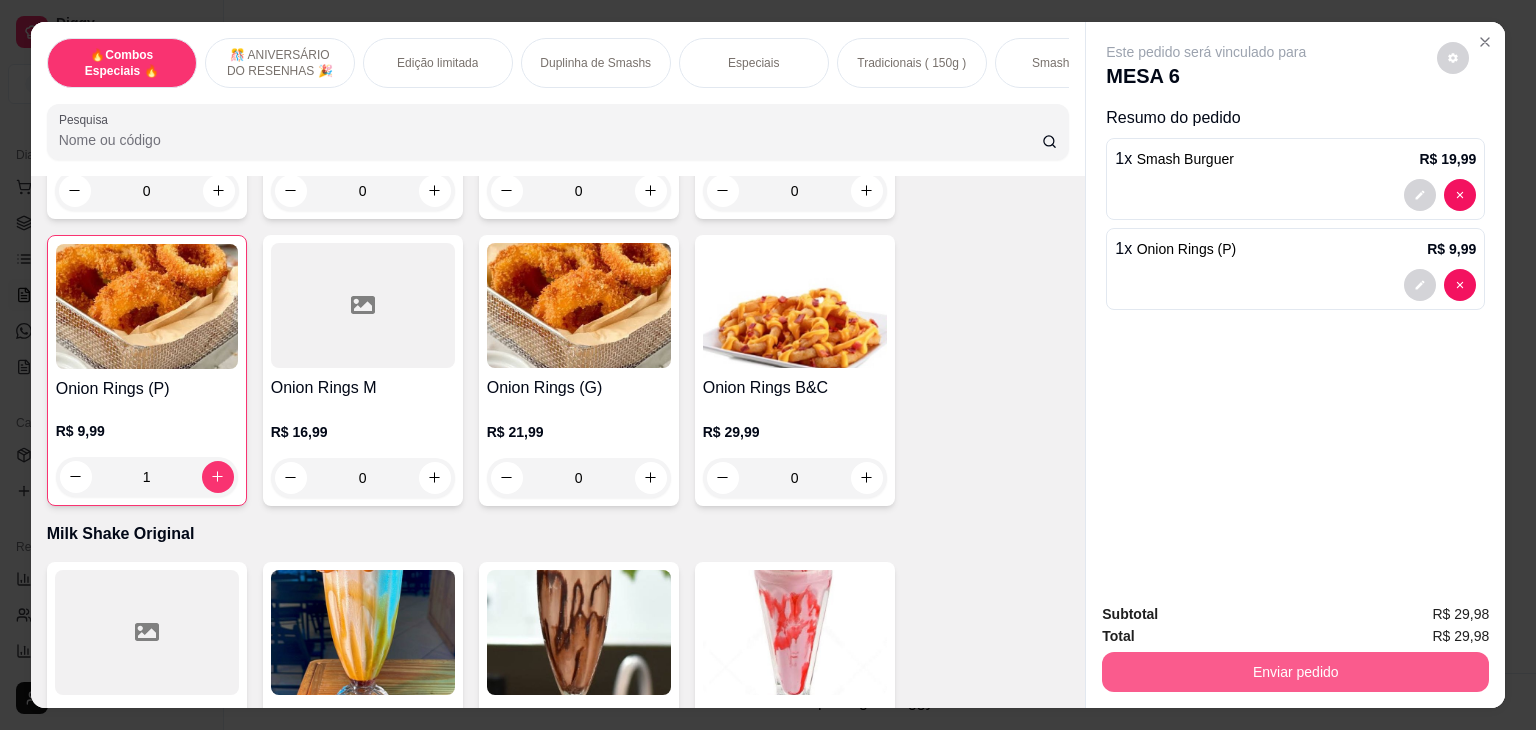 click on "Enviar pedido" at bounding box center (1295, 672) 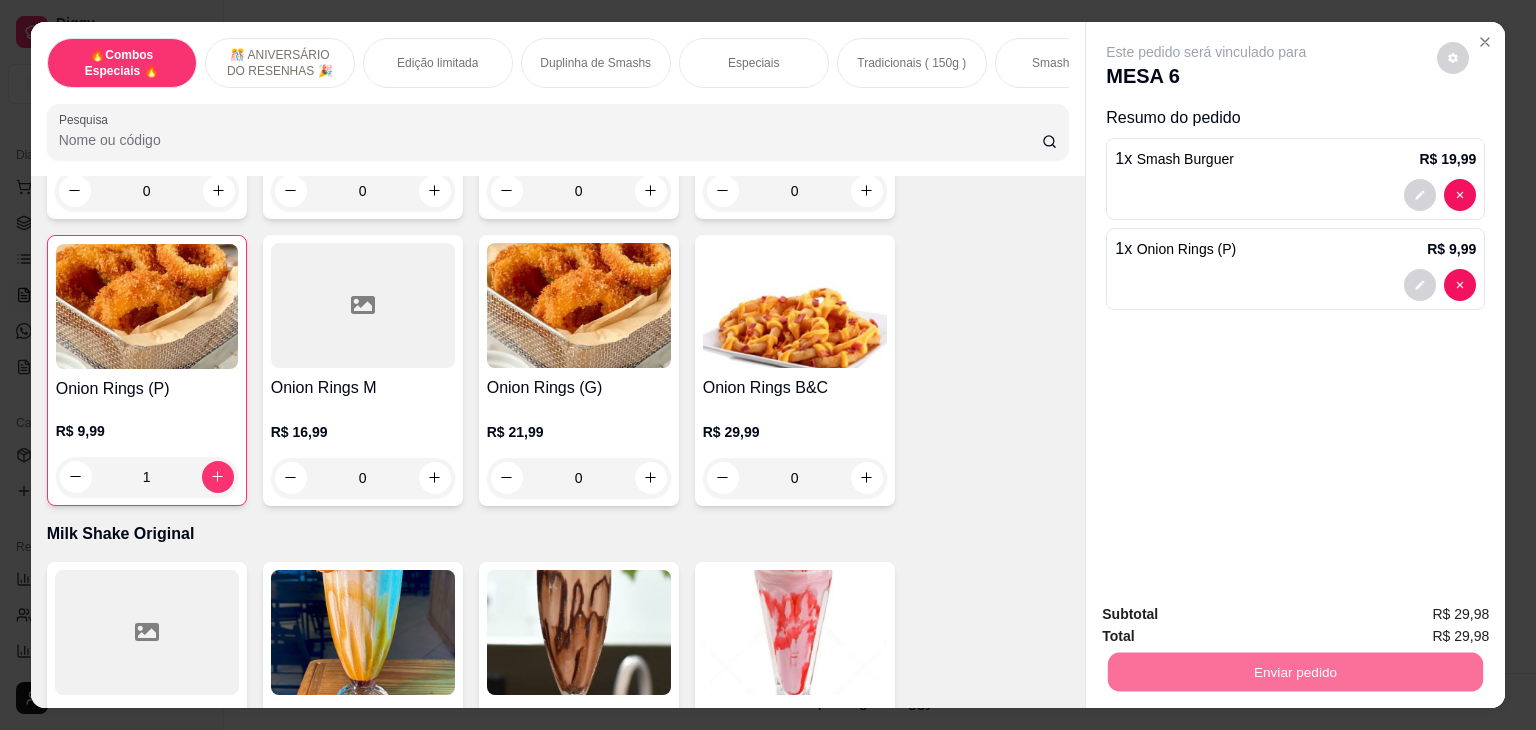 click on "Não registrar e enviar pedido" at bounding box center (1229, 615) 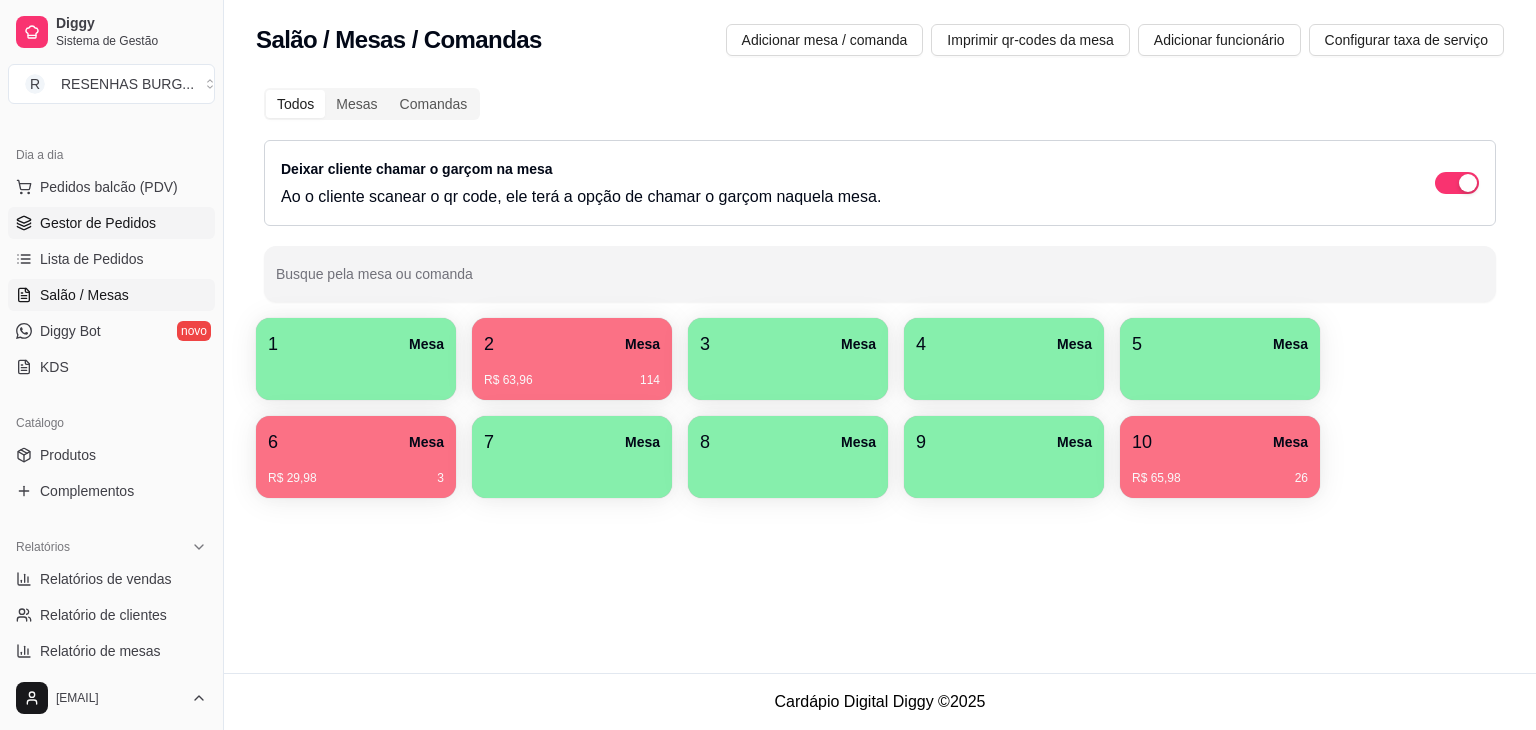 click on "Gestor de Pedidos" at bounding box center [98, 223] 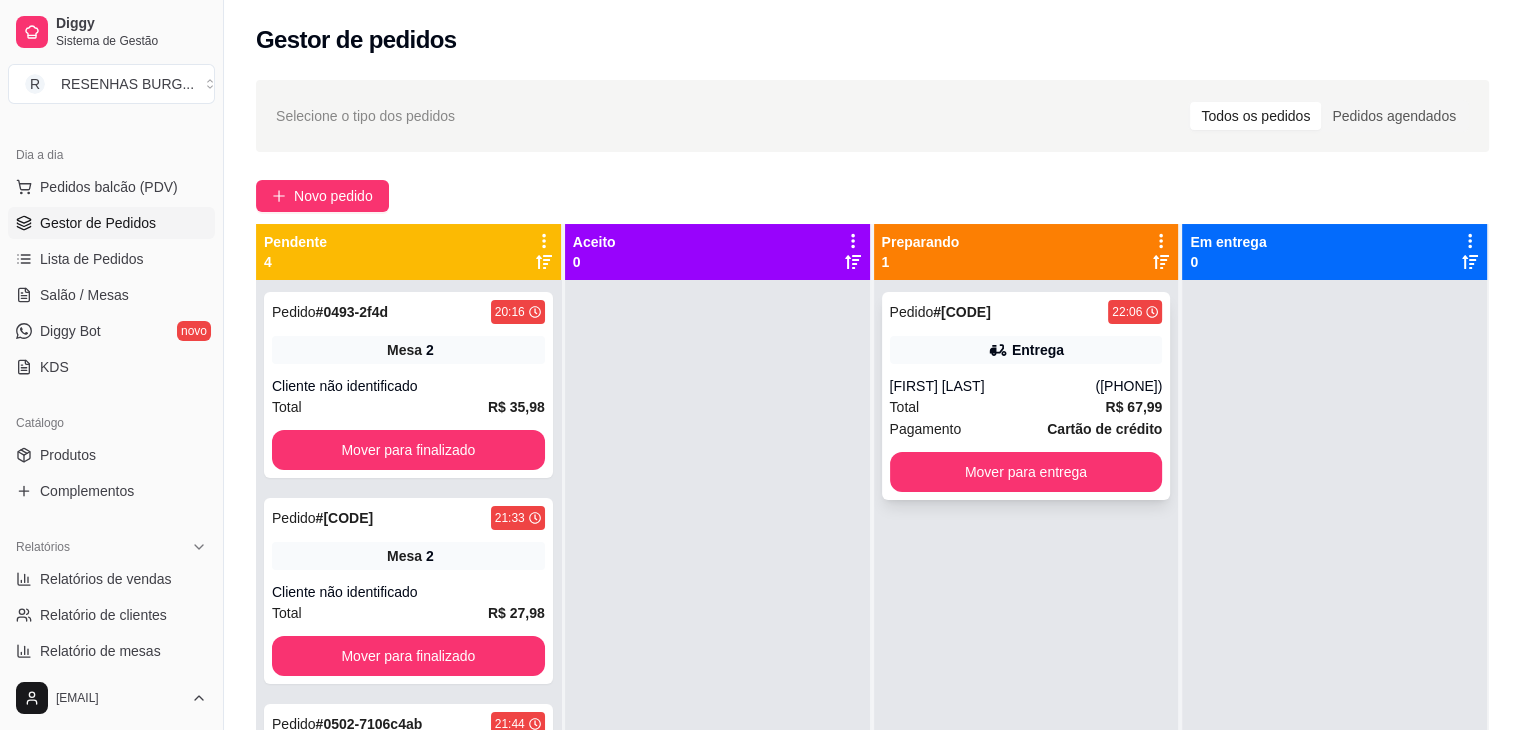 click on "Entrega" at bounding box center (1026, 350) 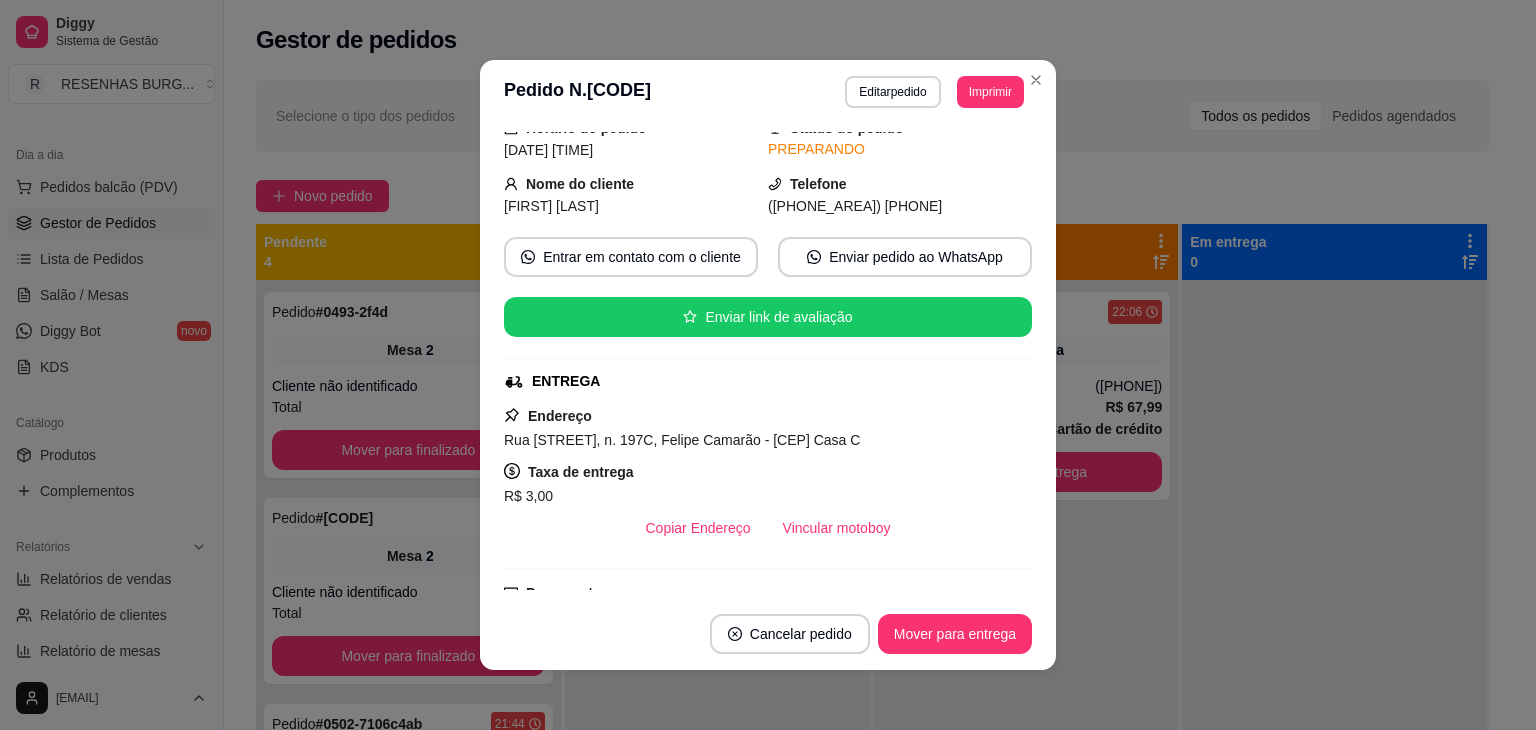 scroll, scrollTop: 200, scrollLeft: 0, axis: vertical 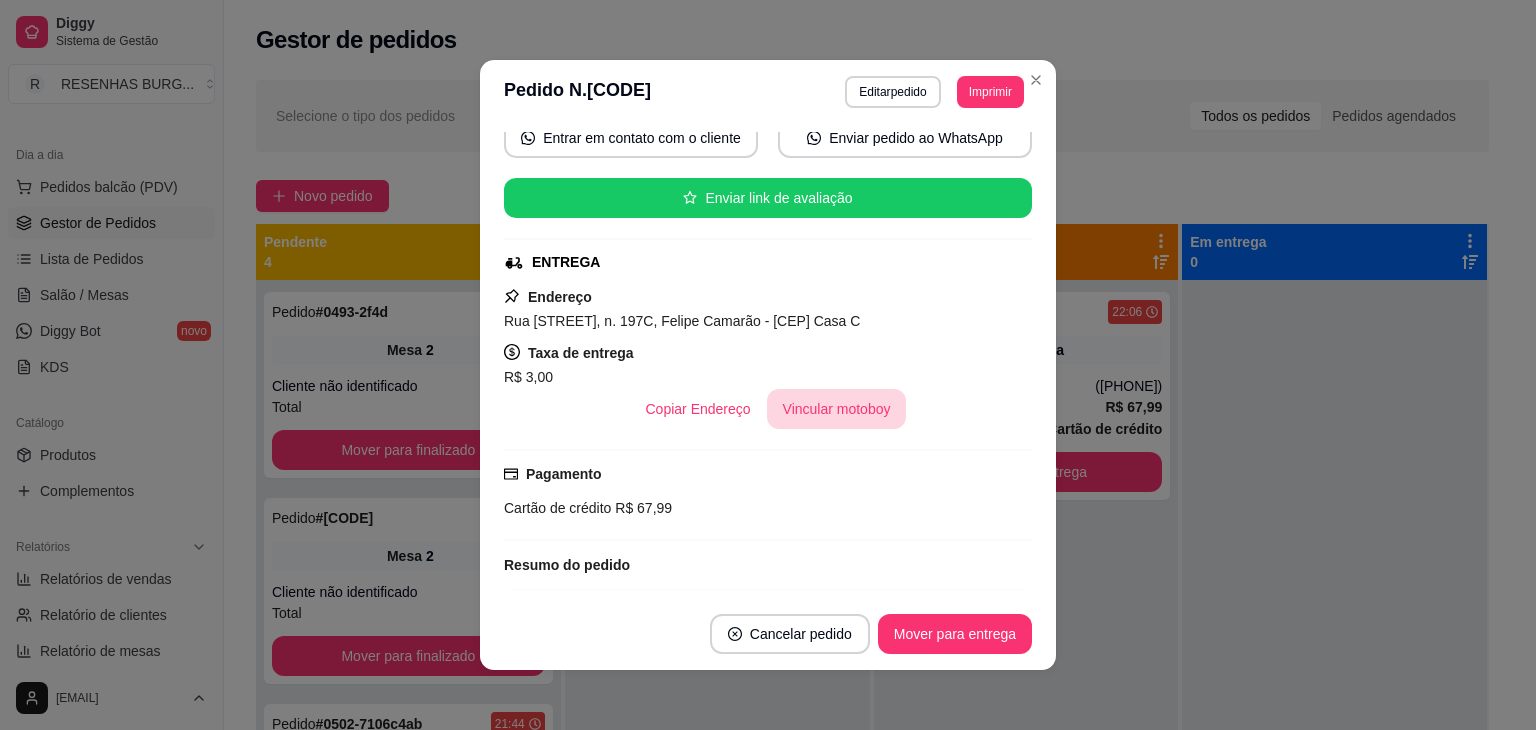 click on "Vincular motoboy" at bounding box center (837, 409) 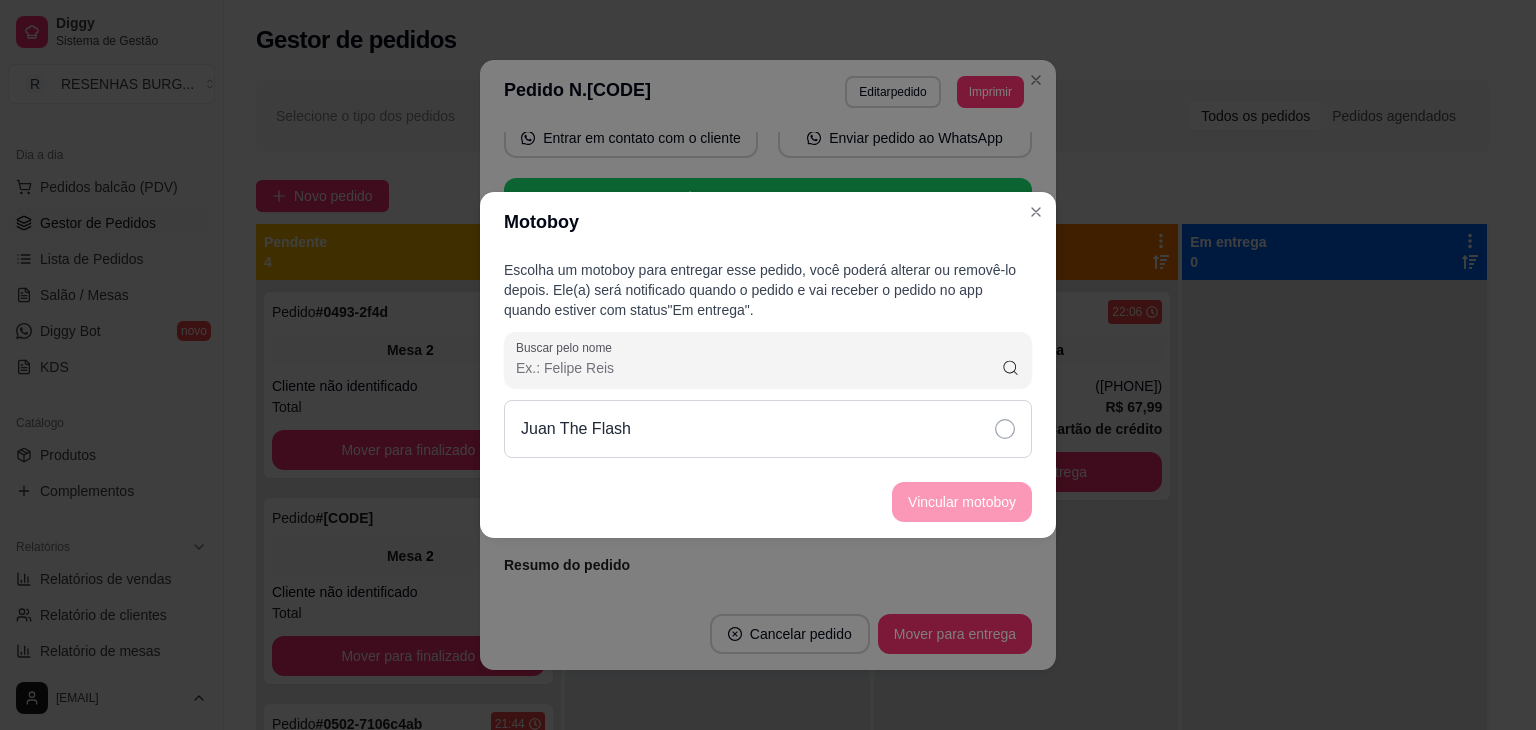 click on "Juan The Flash" at bounding box center [768, 429] 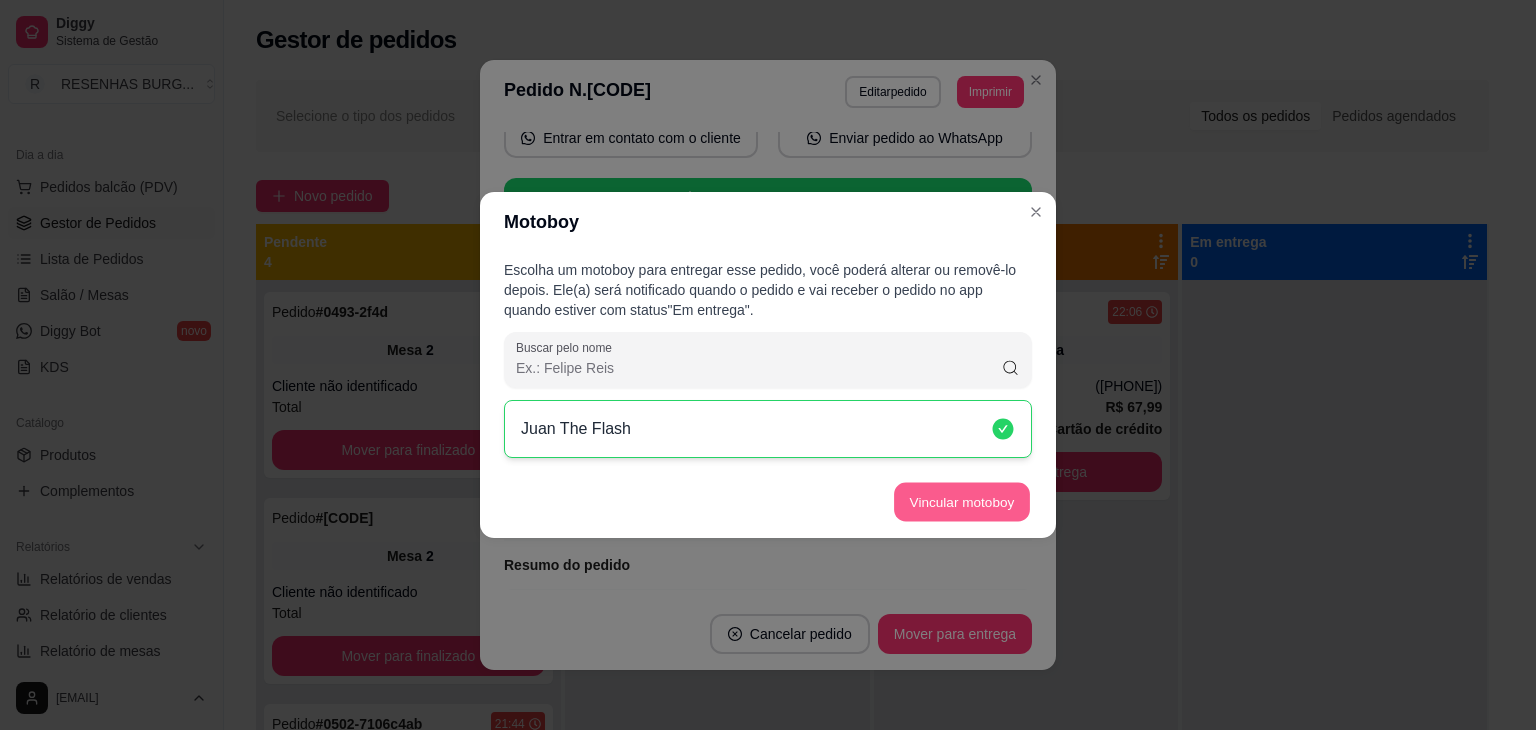 click on "Vincular motoboy" at bounding box center [962, 502] 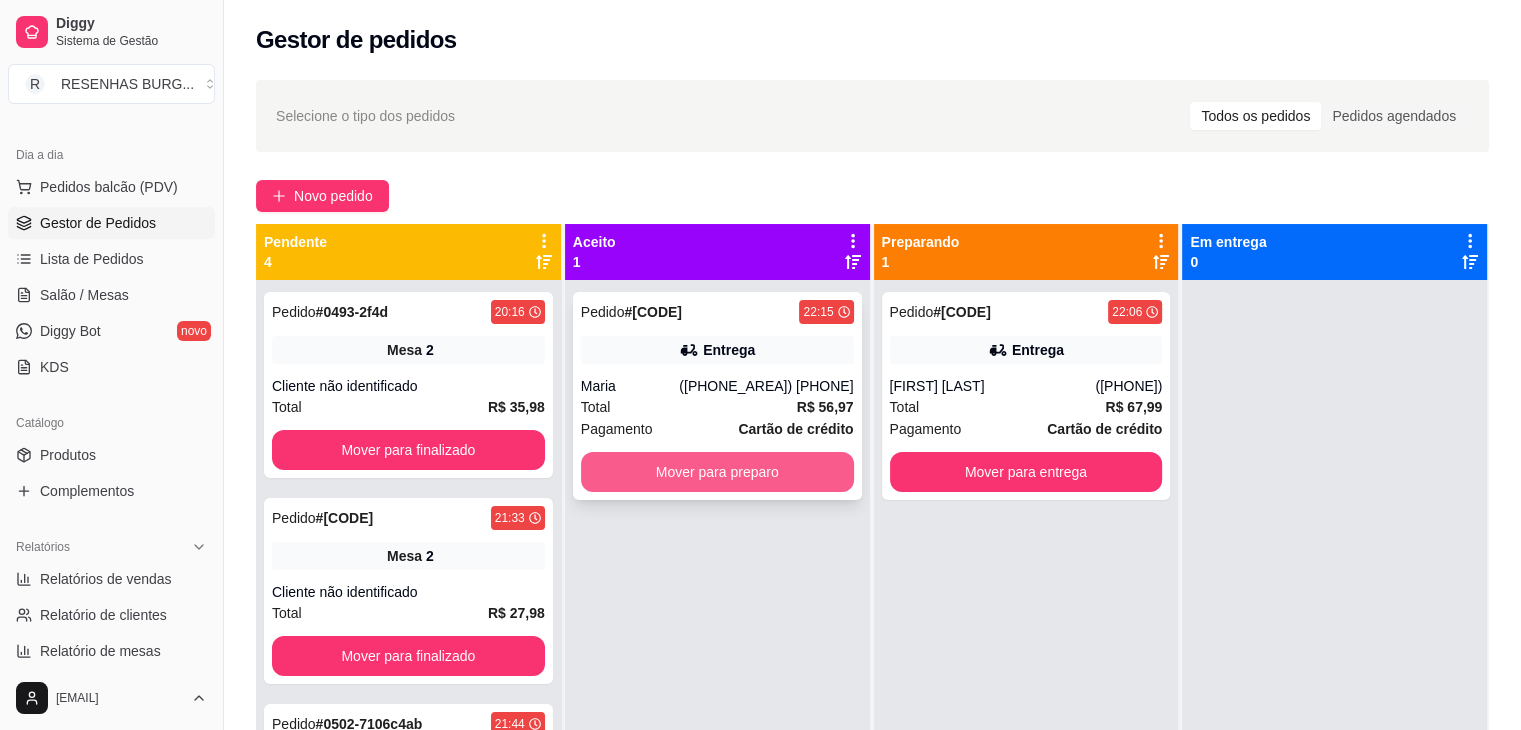 click on "Mover para preparo" at bounding box center [717, 472] 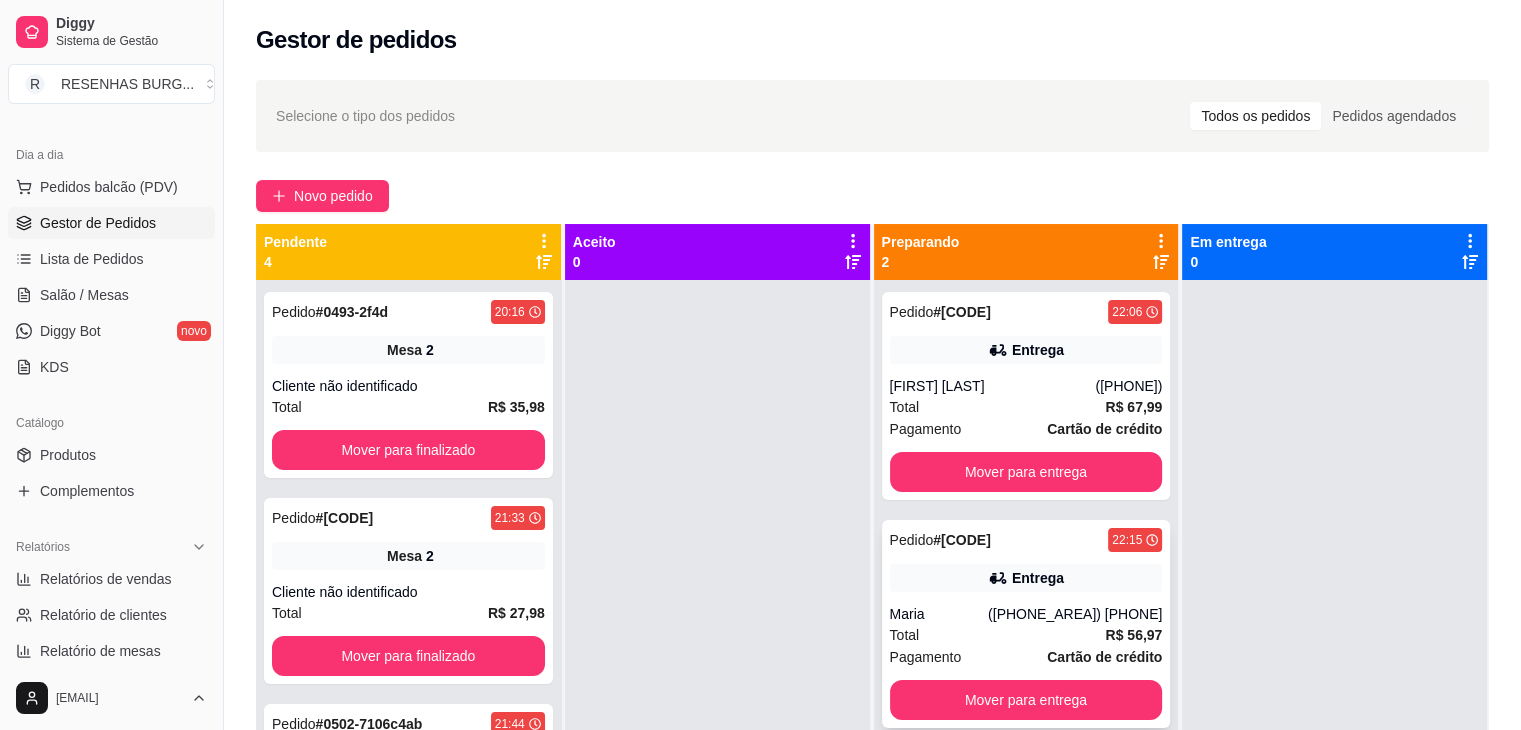 click on "Entrega" at bounding box center [1026, 578] 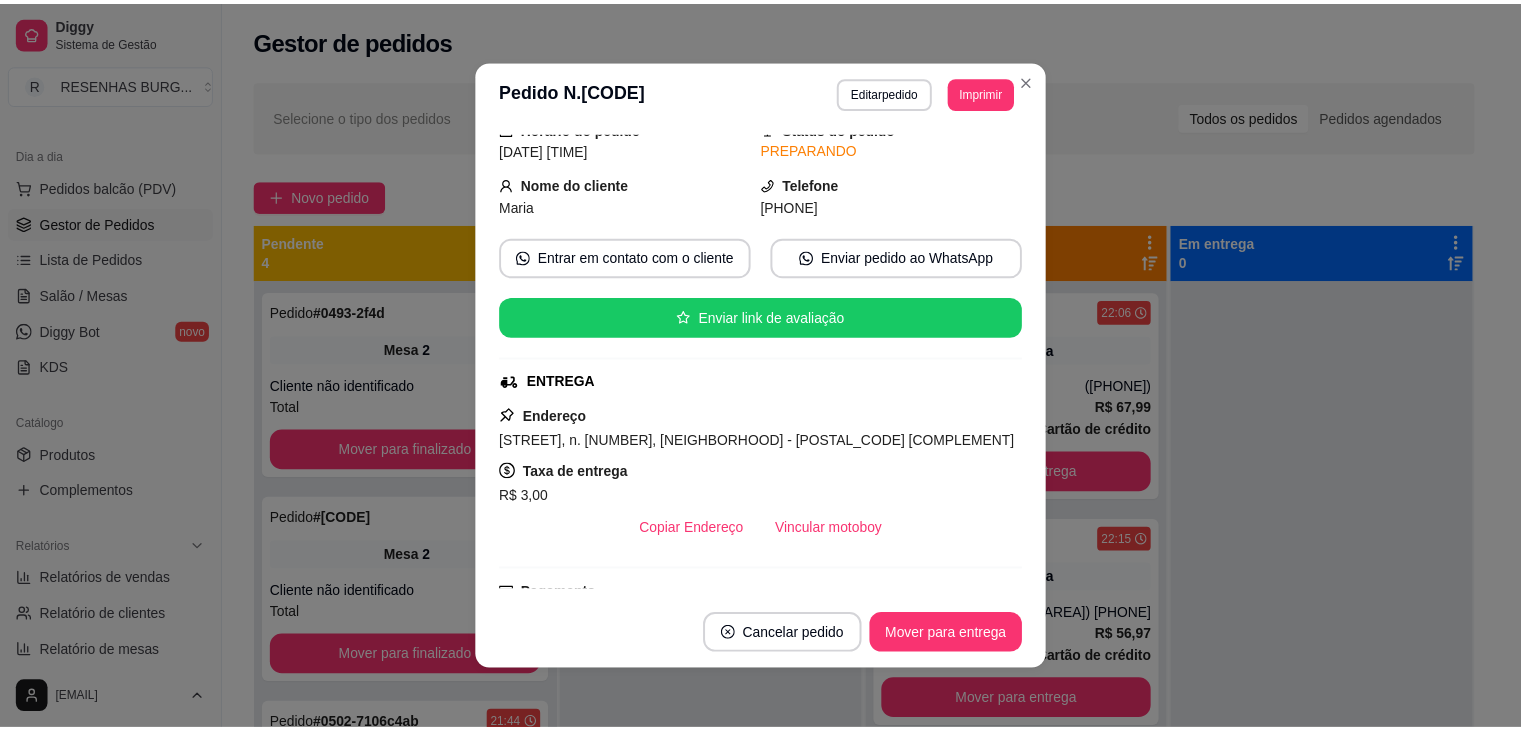 scroll, scrollTop: 100, scrollLeft: 0, axis: vertical 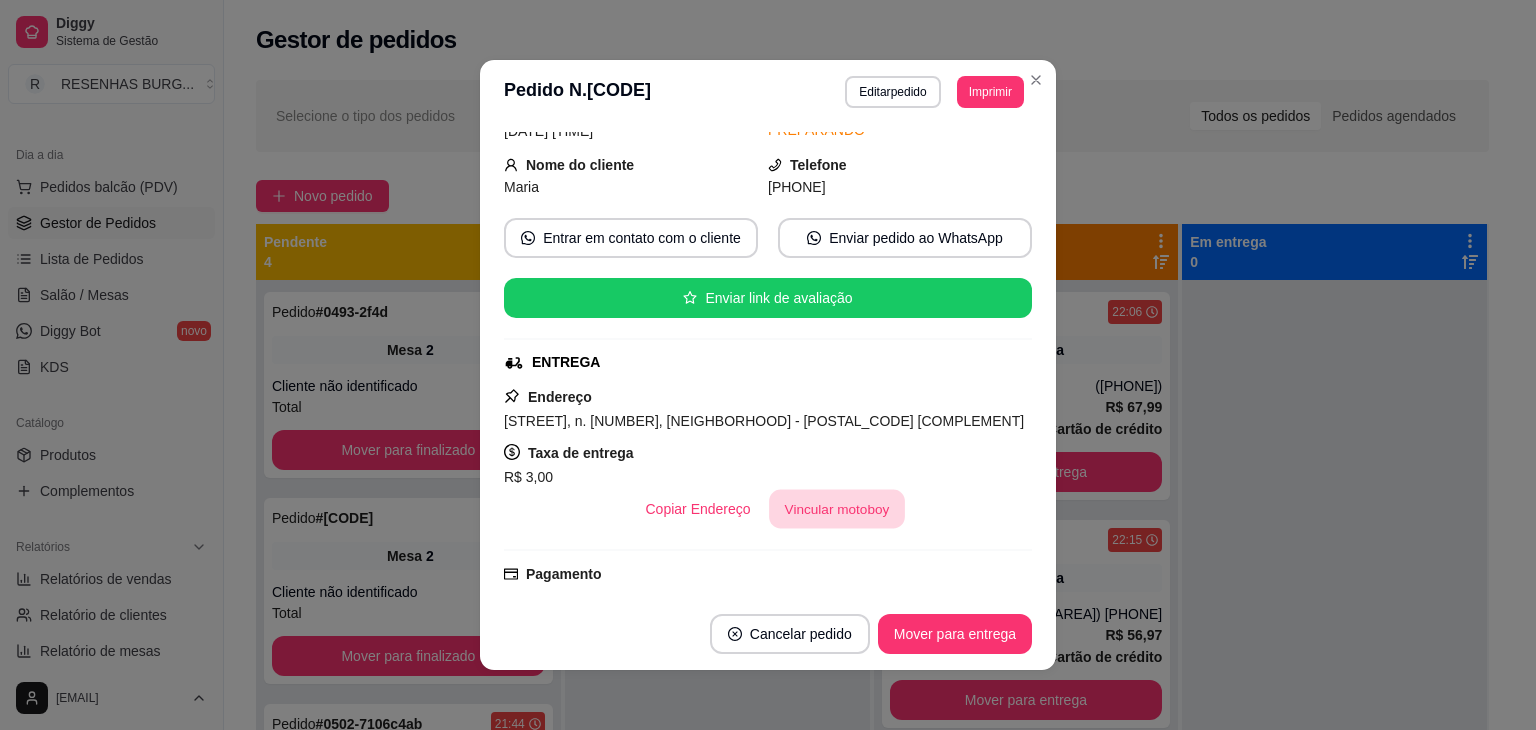 click on "Vincular motoboy" at bounding box center (837, 509) 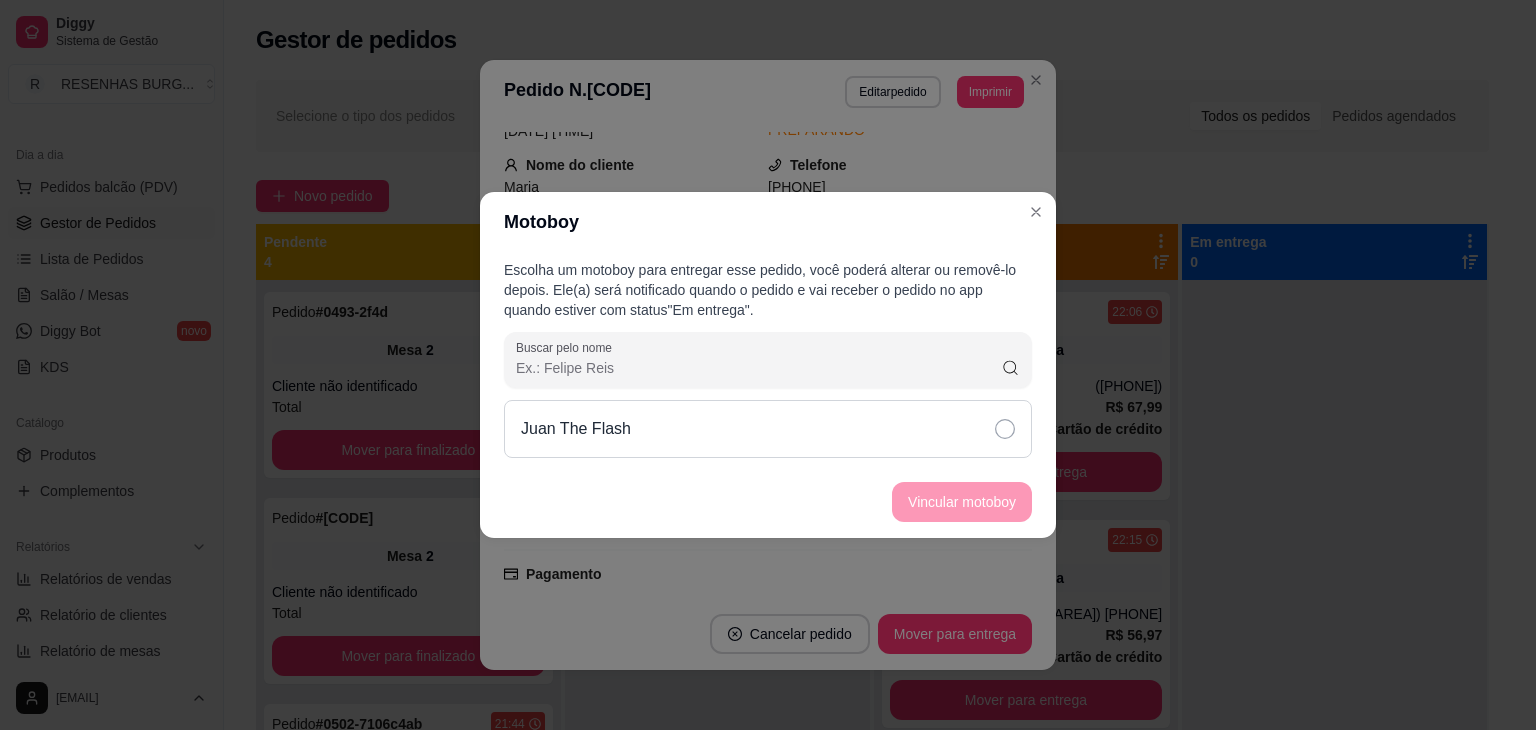 click 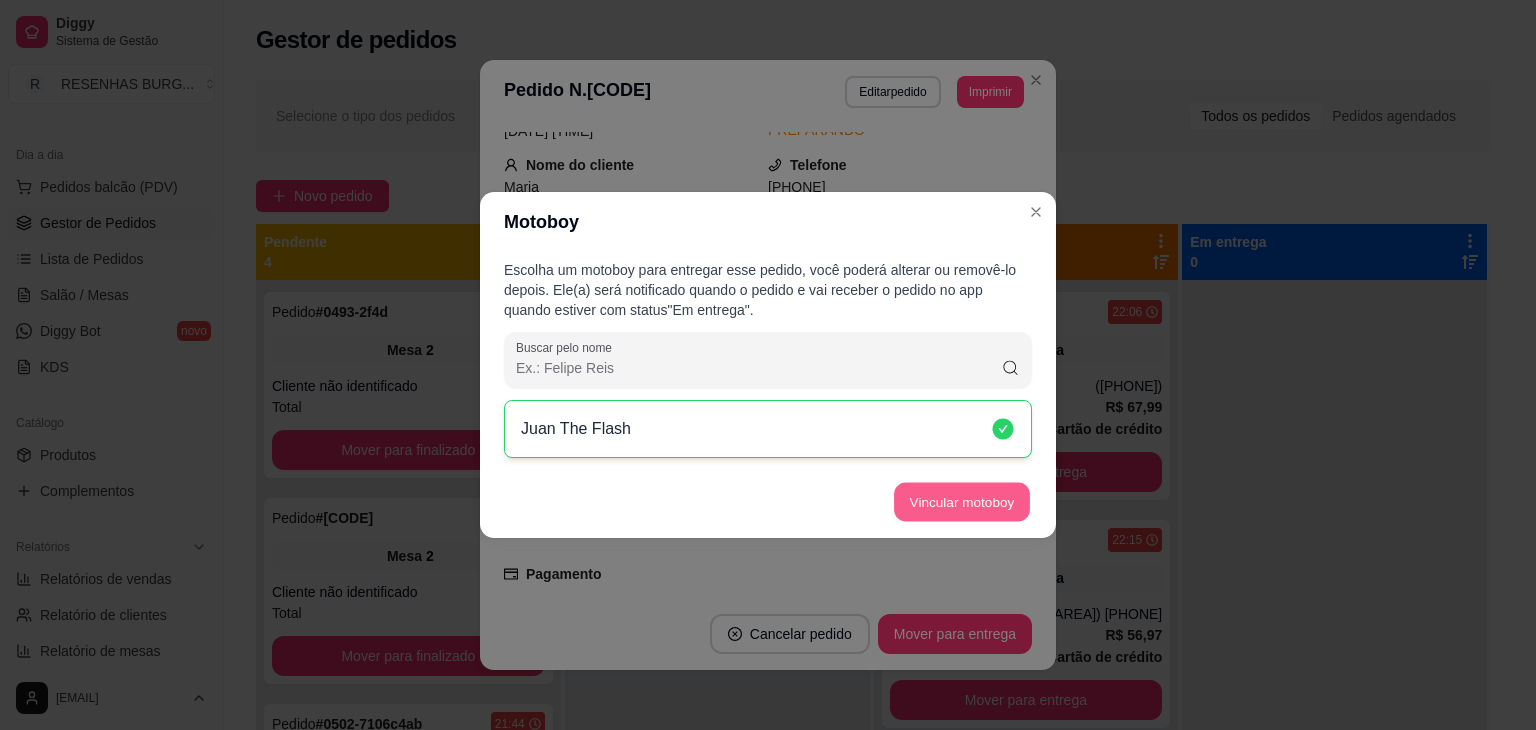 click on "Vincular motoboy" at bounding box center [962, 502] 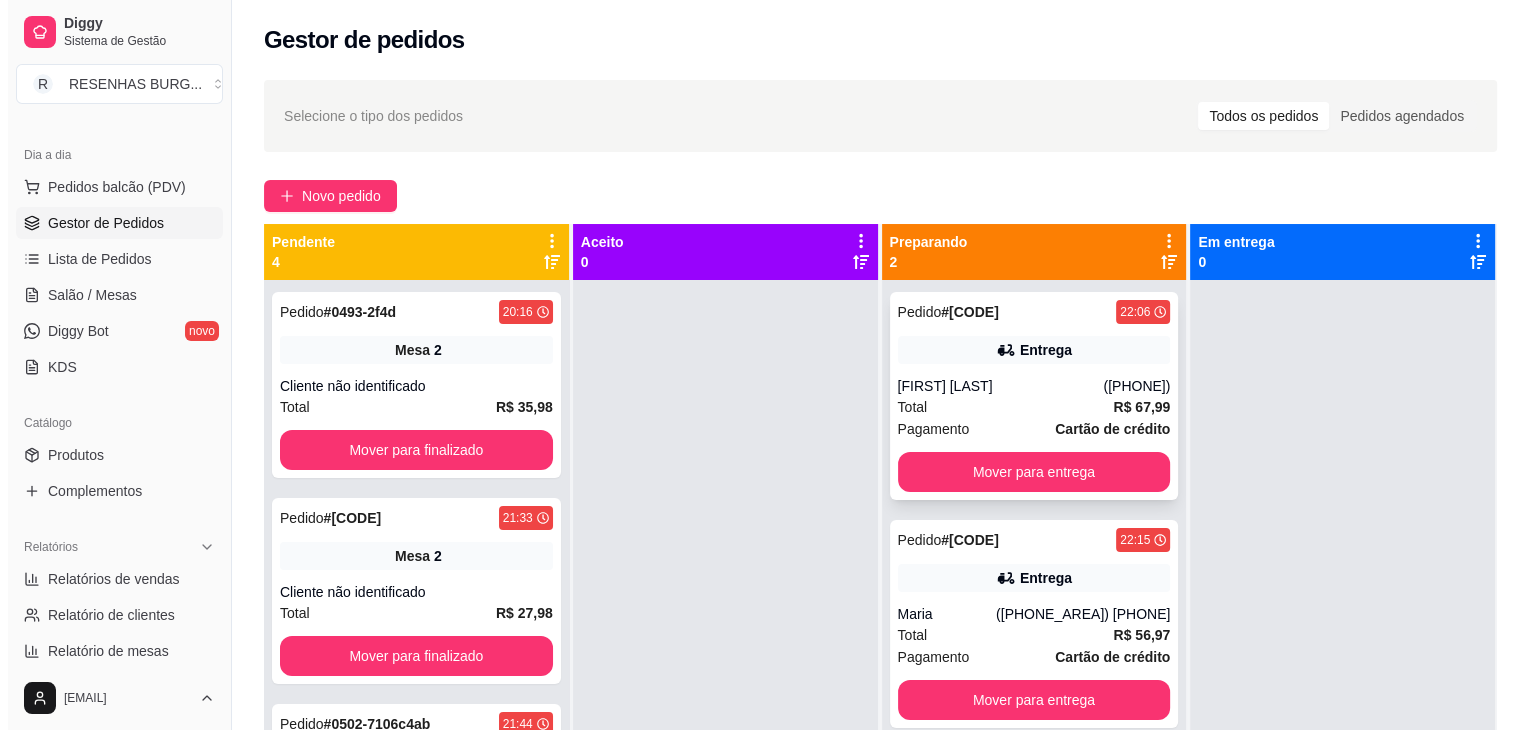 scroll, scrollTop: 56, scrollLeft: 0, axis: vertical 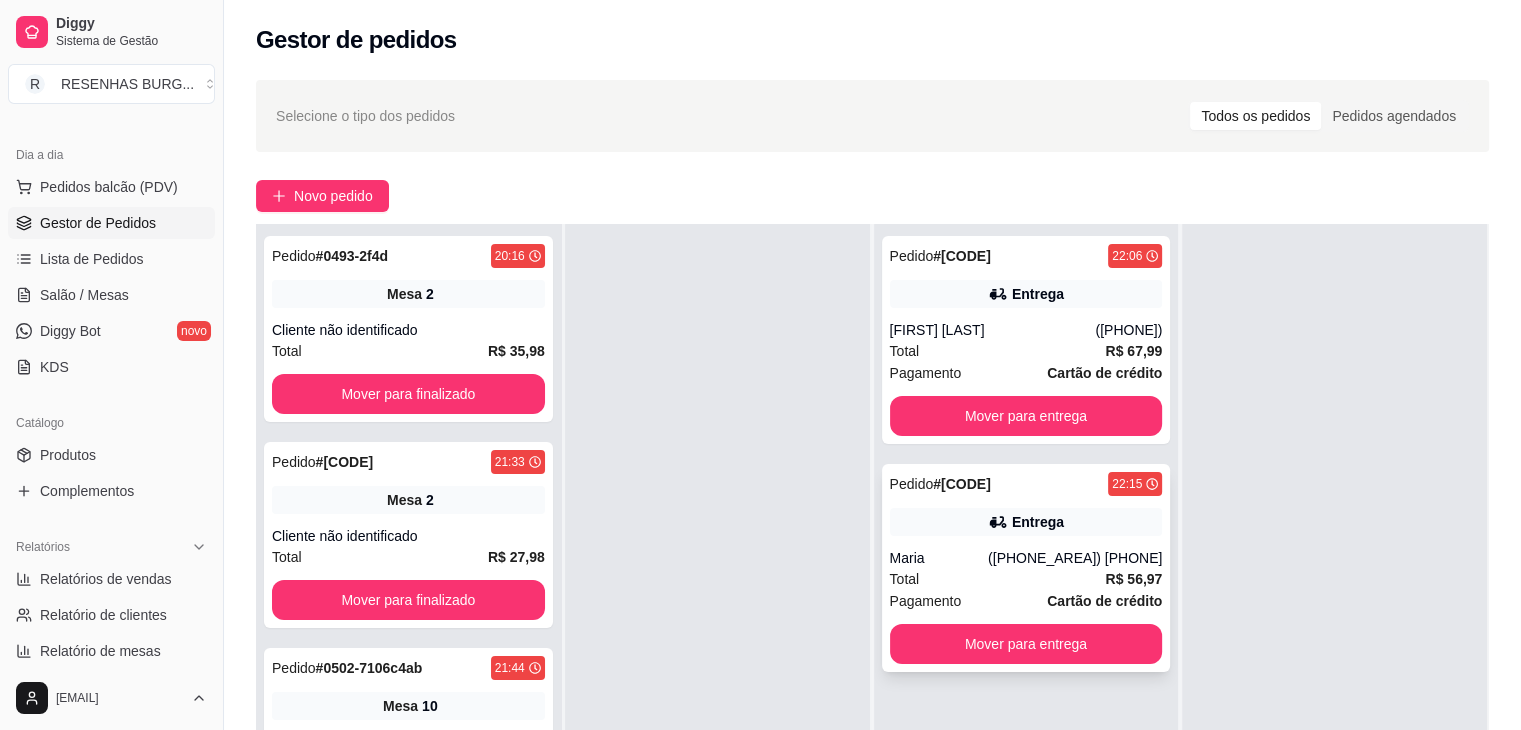 click on "Maria" at bounding box center [939, 558] 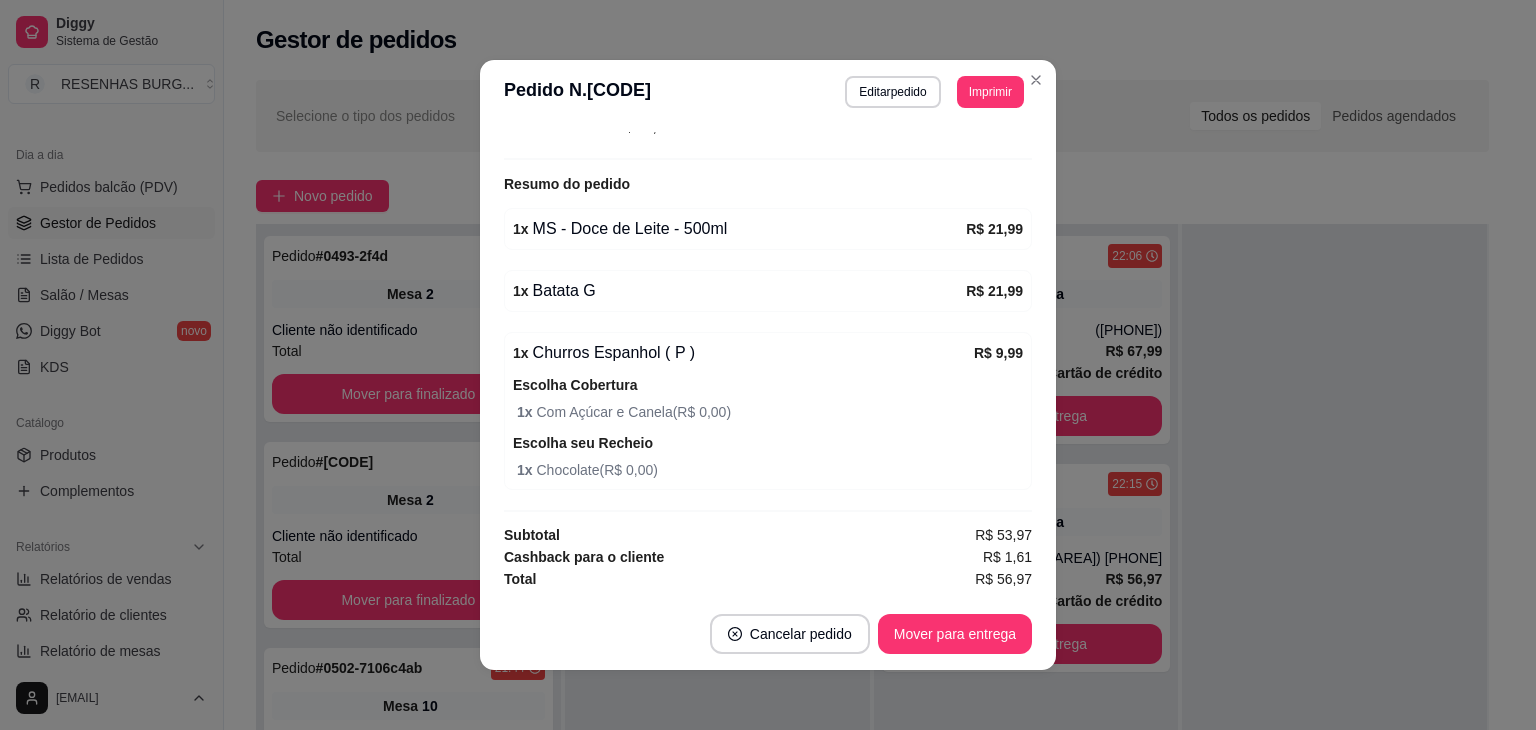 scroll, scrollTop: 656, scrollLeft: 0, axis: vertical 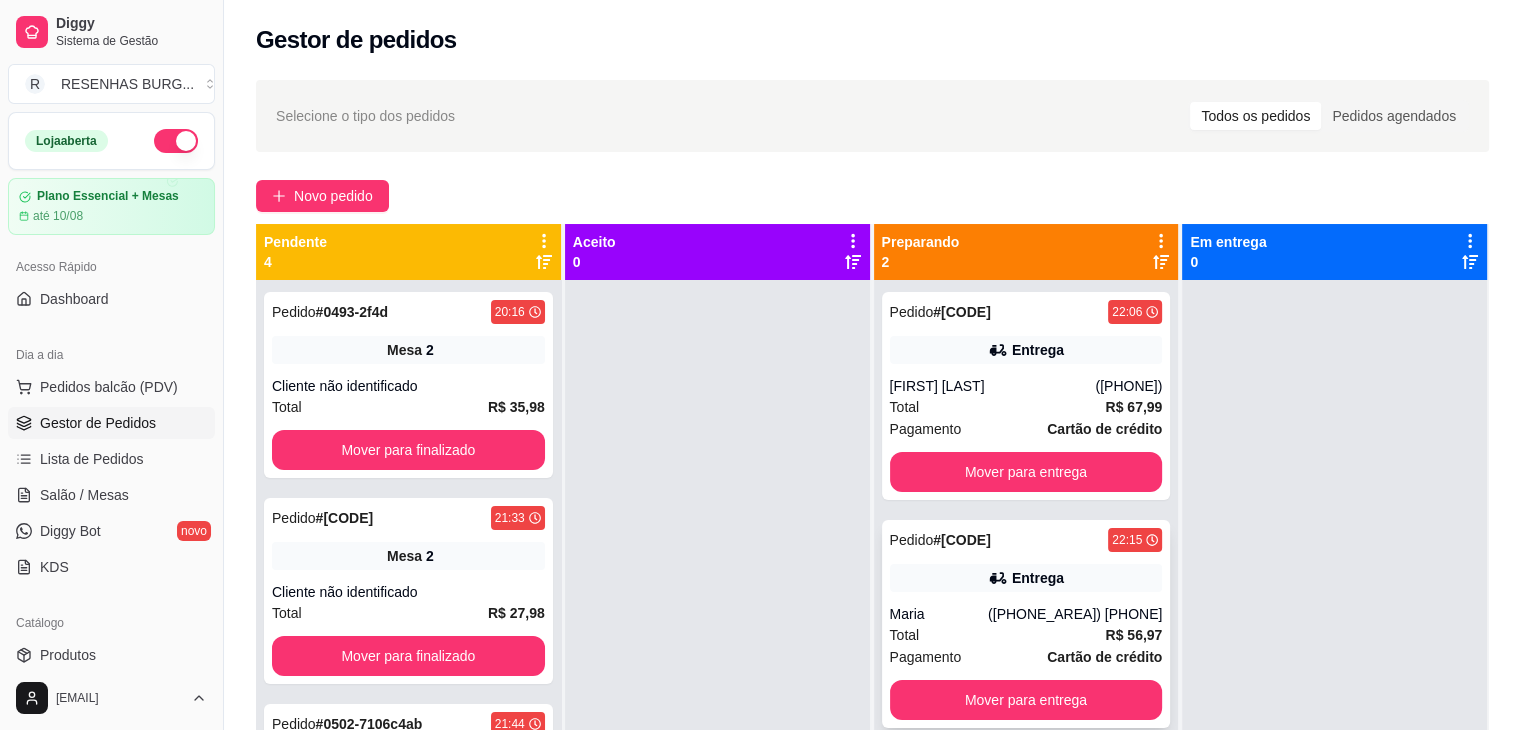 click on "Pedido # 0505-67f1a6d5 [TIME] Entrega [FIRST] ([PHONE_AREA]) [PHONE] Total R$ 56,97 Pagamento Cartão de crédito Mover para entrega" at bounding box center (1026, 624) 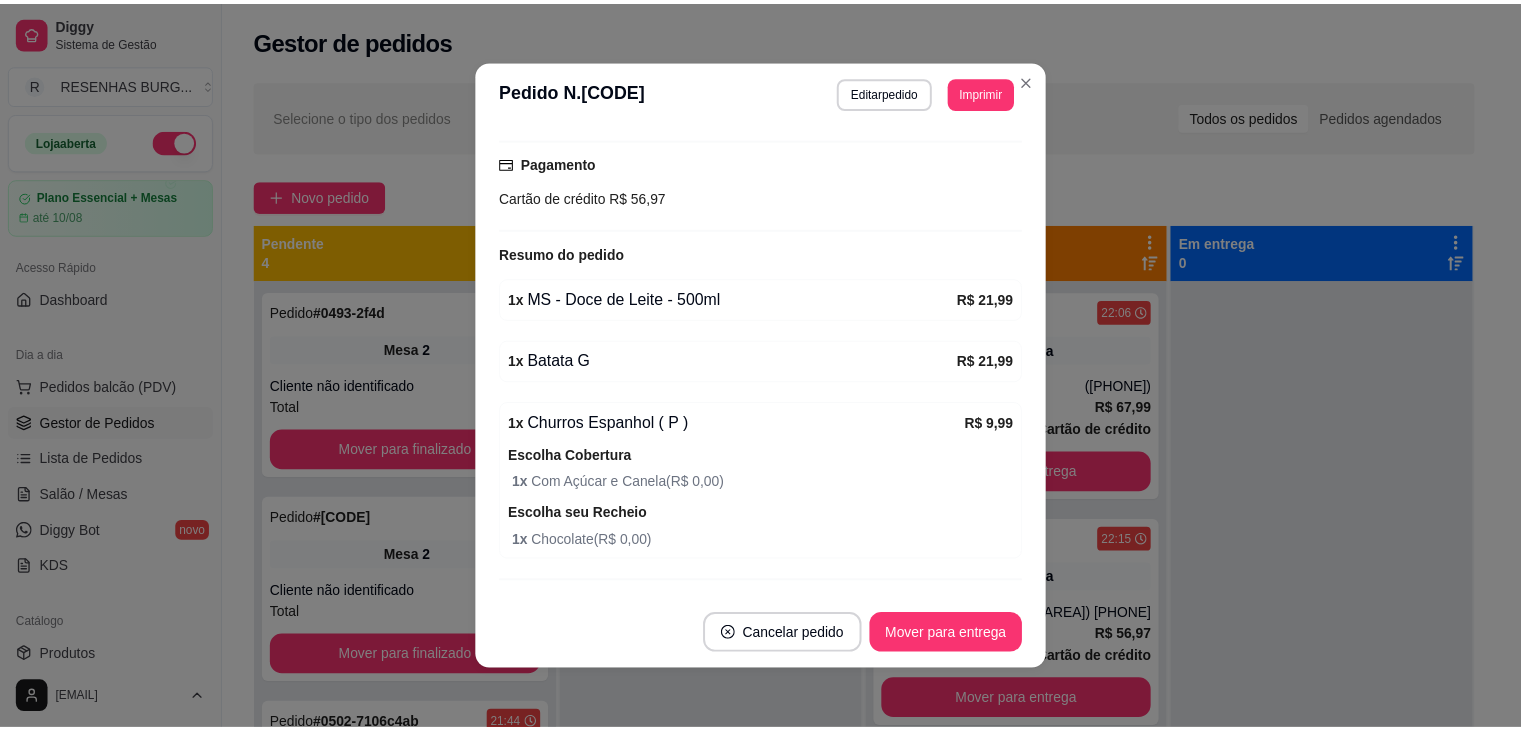 scroll, scrollTop: 600, scrollLeft: 0, axis: vertical 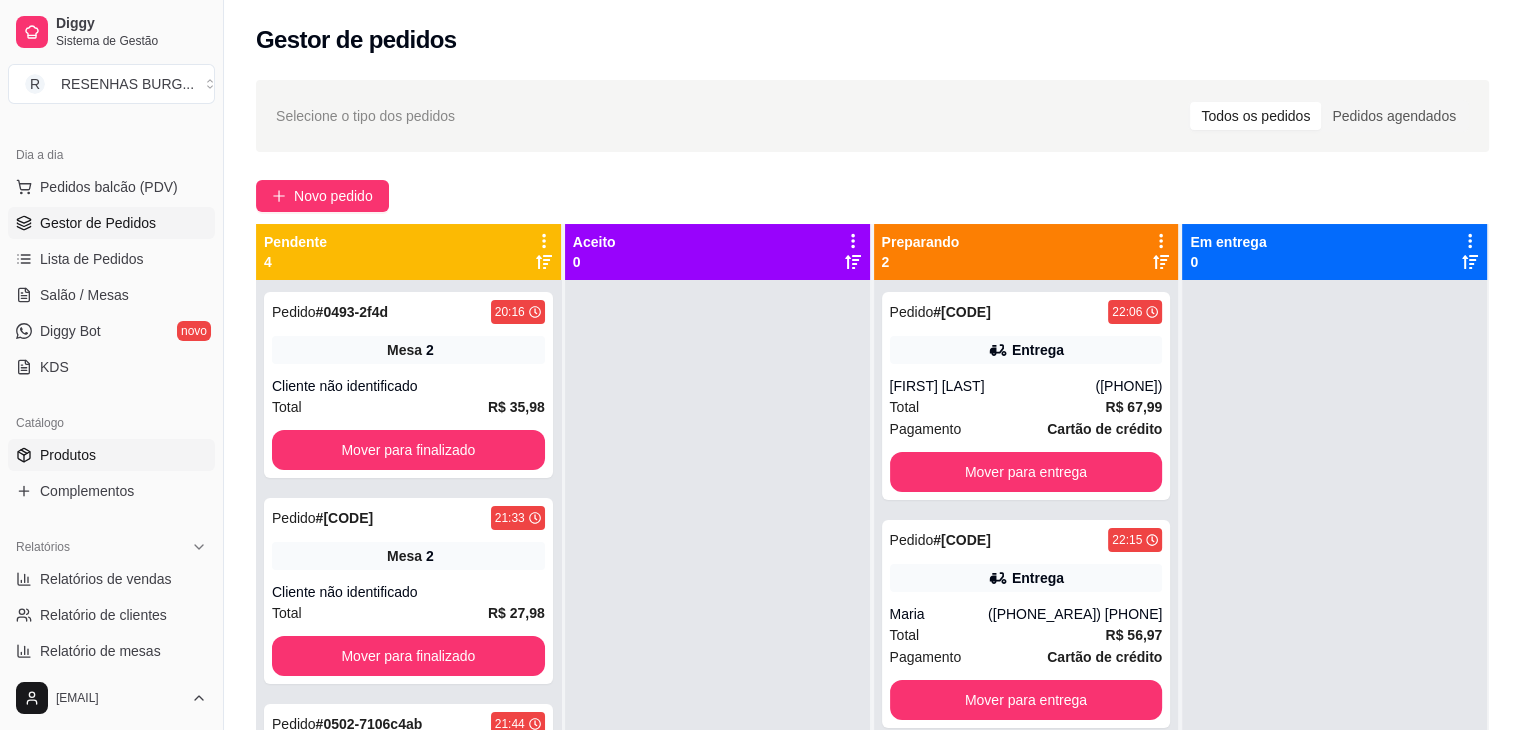 click on "Produtos" at bounding box center (111, 455) 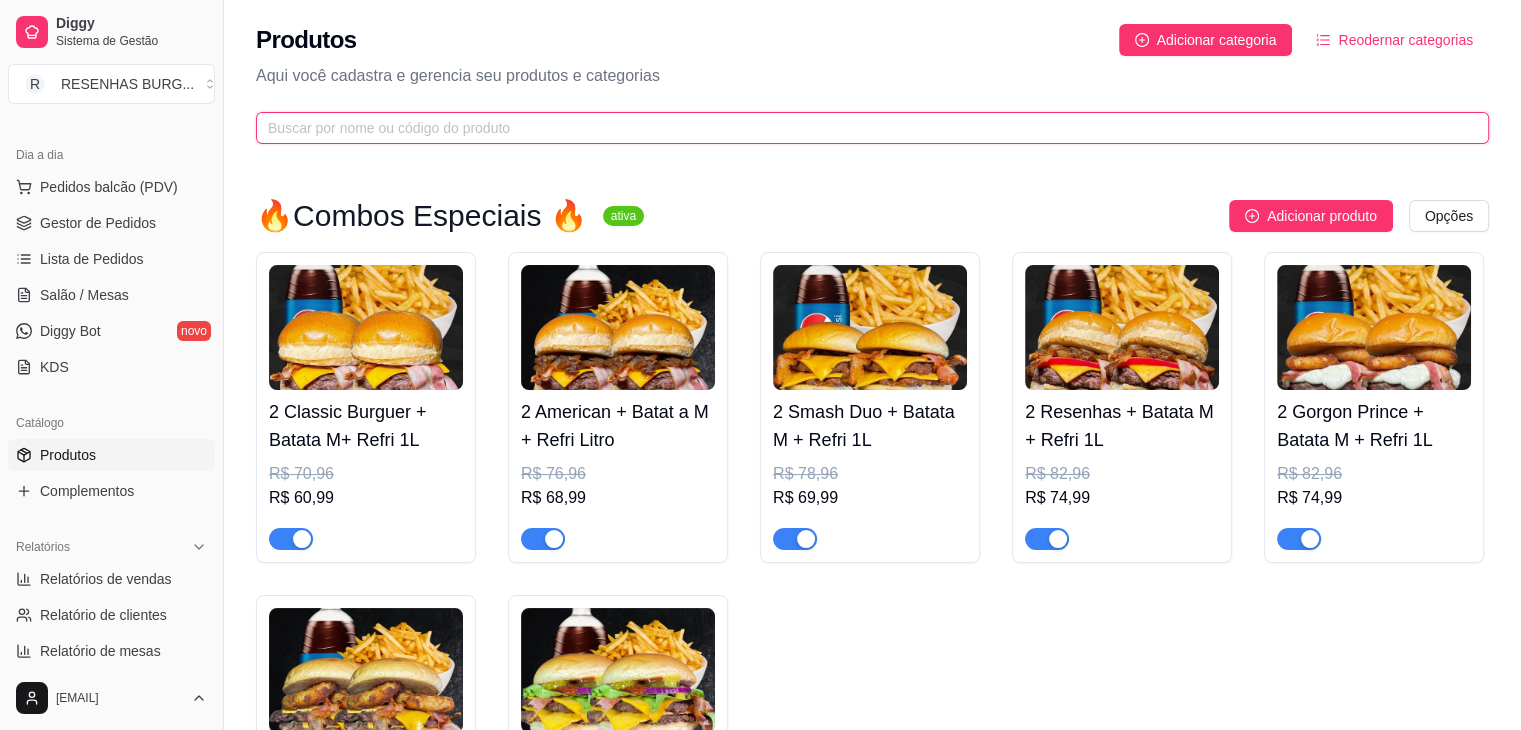 click at bounding box center (864, 128) 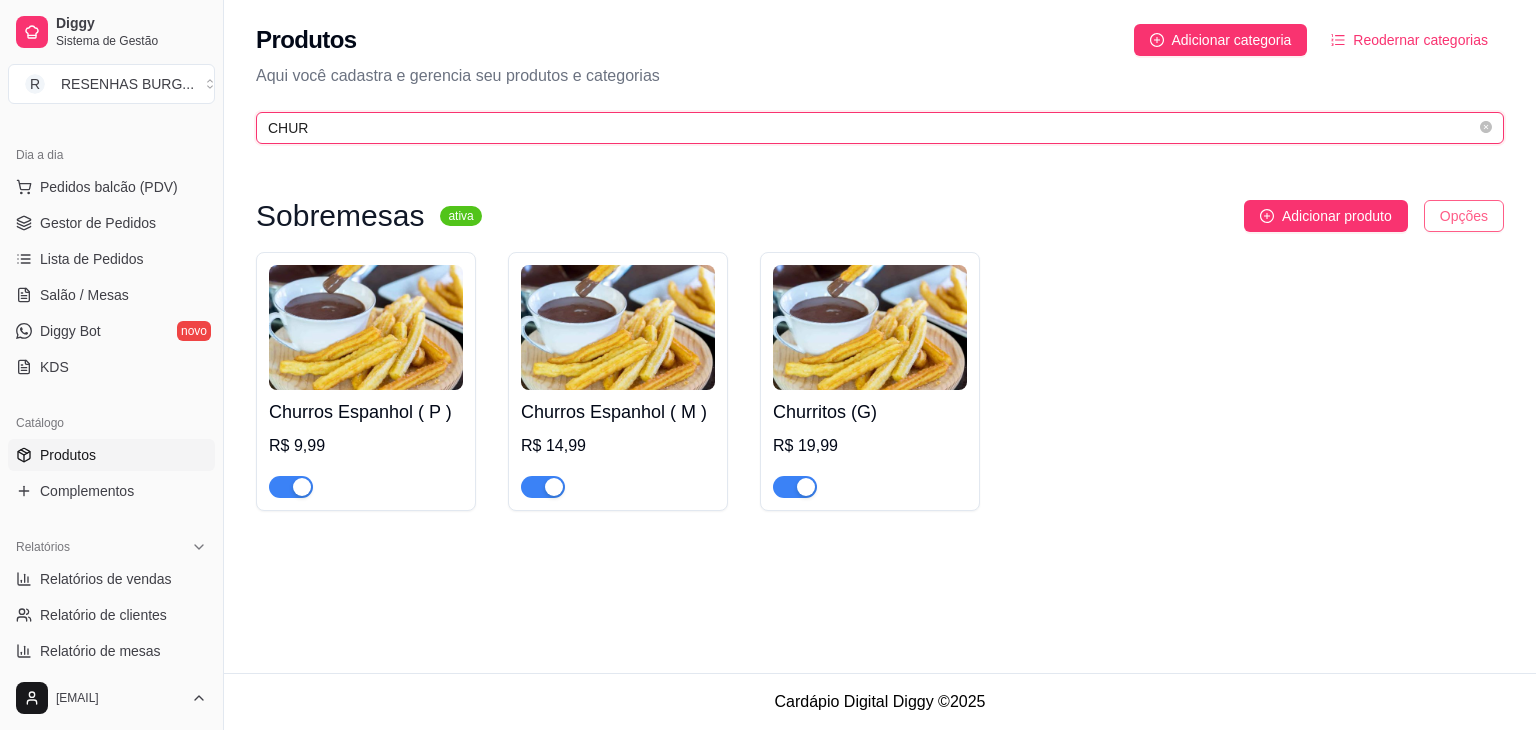 type on "CHUR" 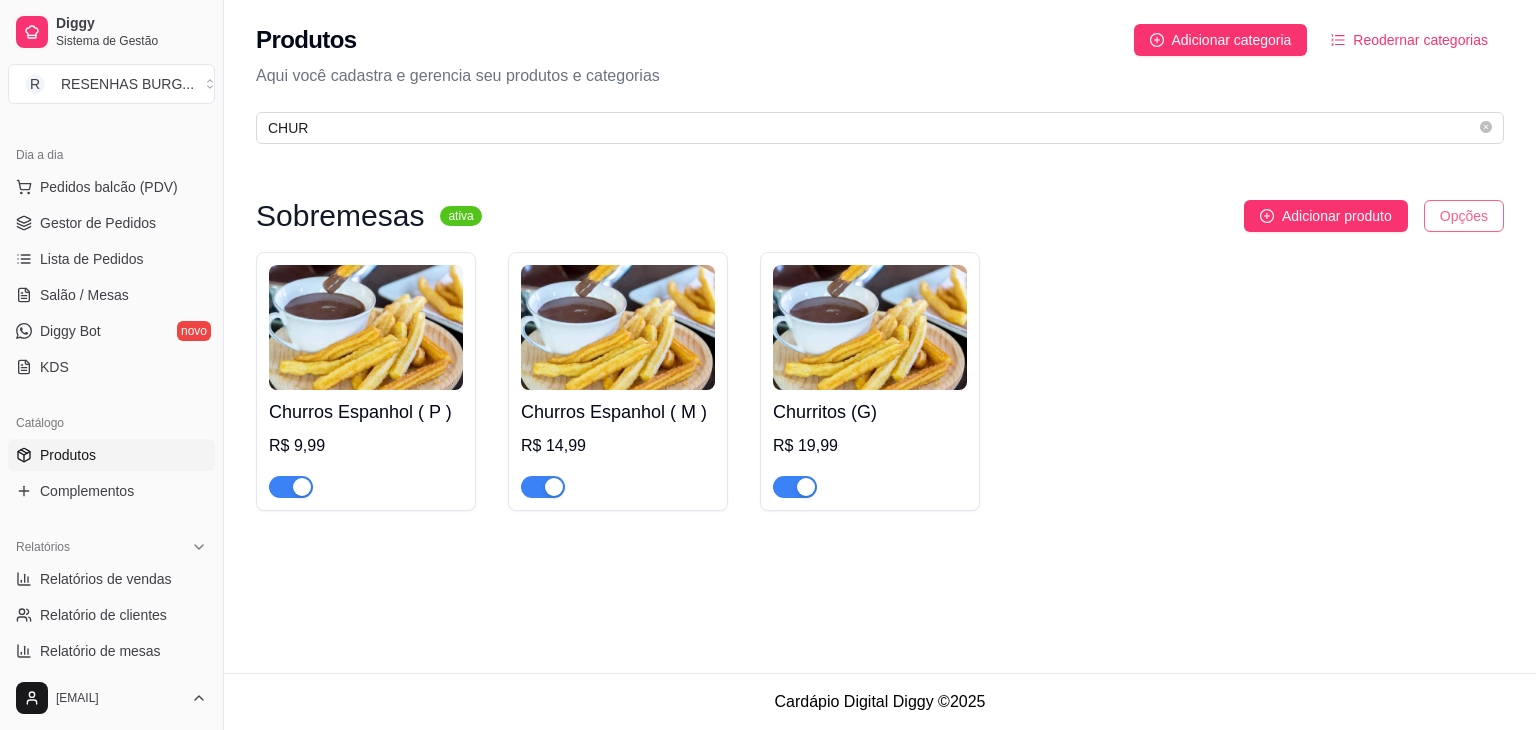 click on "Diggy Sistema de Gestão R RESENHAS BURG ... Loja  aberta Plano Essencial + Mesas até 10/08 Acesso Rápido Dashboard Dia a dia Pedidos balcão (PDV) Gestor de Pedidos Lista de Pedidos Salão / Mesas Diggy Bot novo KDS Catálogo Produtos Complementos Relatórios Relatórios de vendas Relatório de clientes Relatório de mesas Relatório de fidelidade novo Gerenciar Entregadores novo Nota Fiscal (NFC-e) Controle de caixa Controle de fiado Cupons Clientes Estoque Configurações Diggy Planos Precisa de ajuda? [EMAIL] Toggle Sidebar Sistema de Gestão Diggy Produtos Adicionar categoria Reodernar categorias Aqui você cadastra e gerencia seu produtos e categorias CHUR Sobremesas ativa Adicionar produto Opções Churros Espanhol ( P )   R$ 9,99 Churros Espanhol ( M )   R$ 14,99 Churritos (G)    R$ 19,99 Cardápio Digital Diggy © 2025" at bounding box center [768, 365] 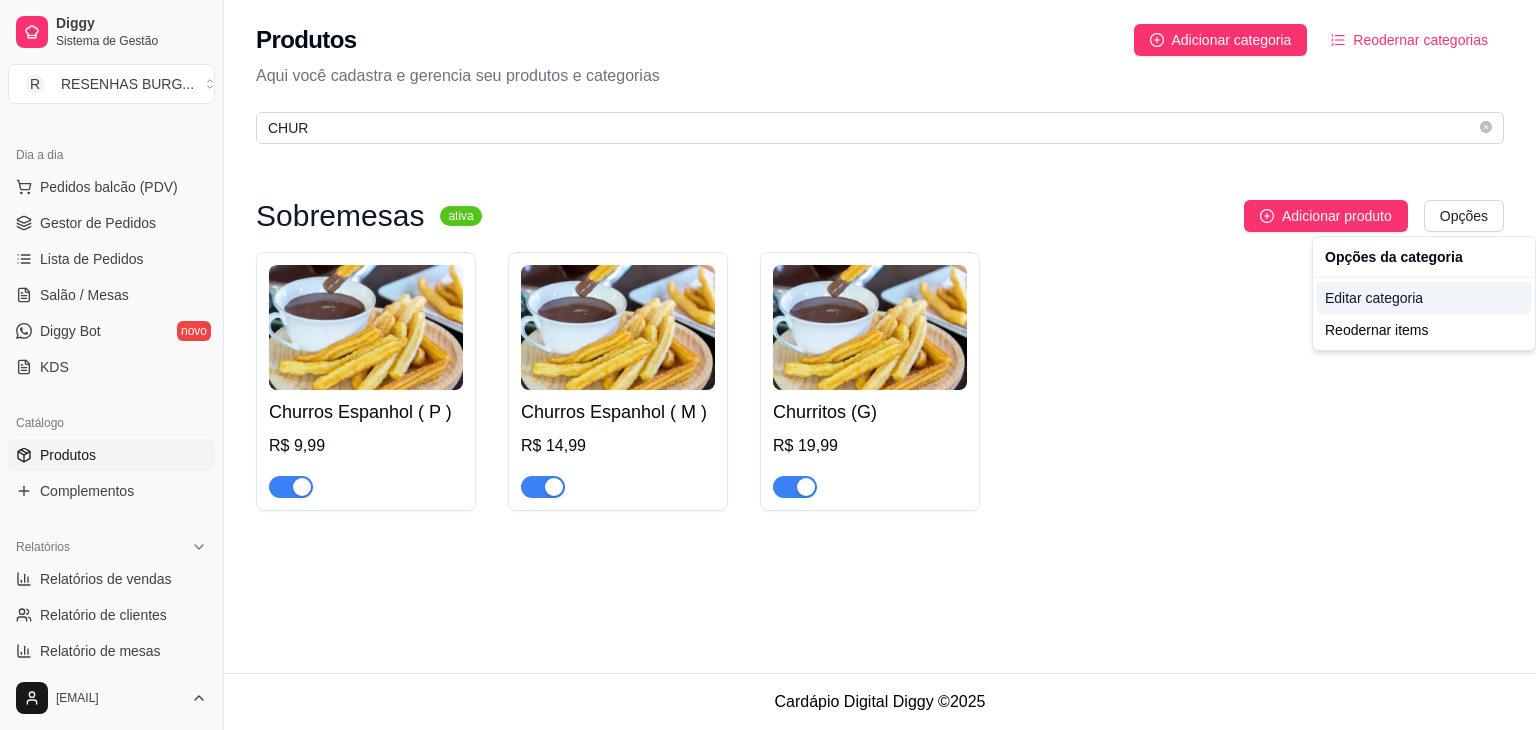 click on "Editar categoria" at bounding box center [1424, 298] 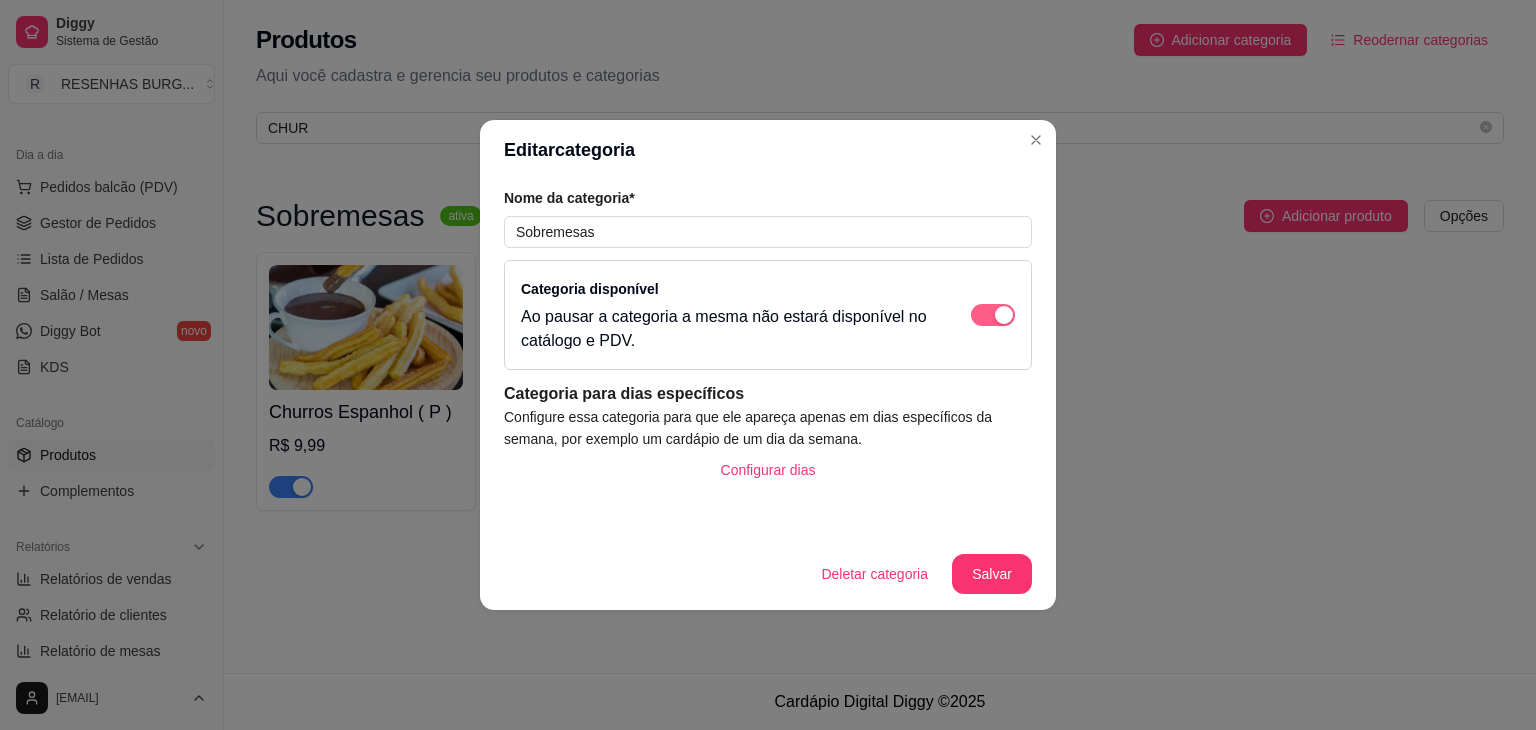 click at bounding box center (1004, 315) 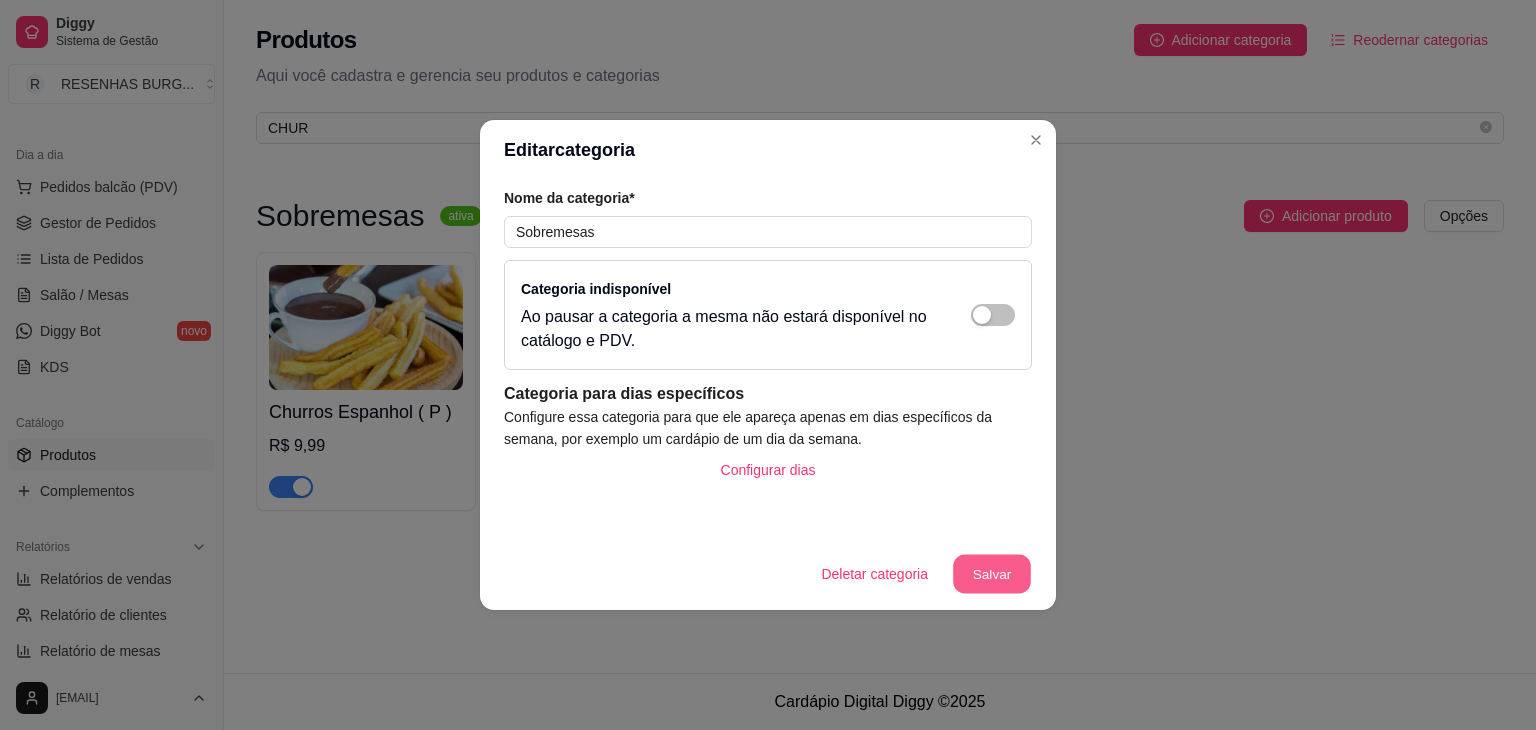 click on "Salvar" at bounding box center (992, 574) 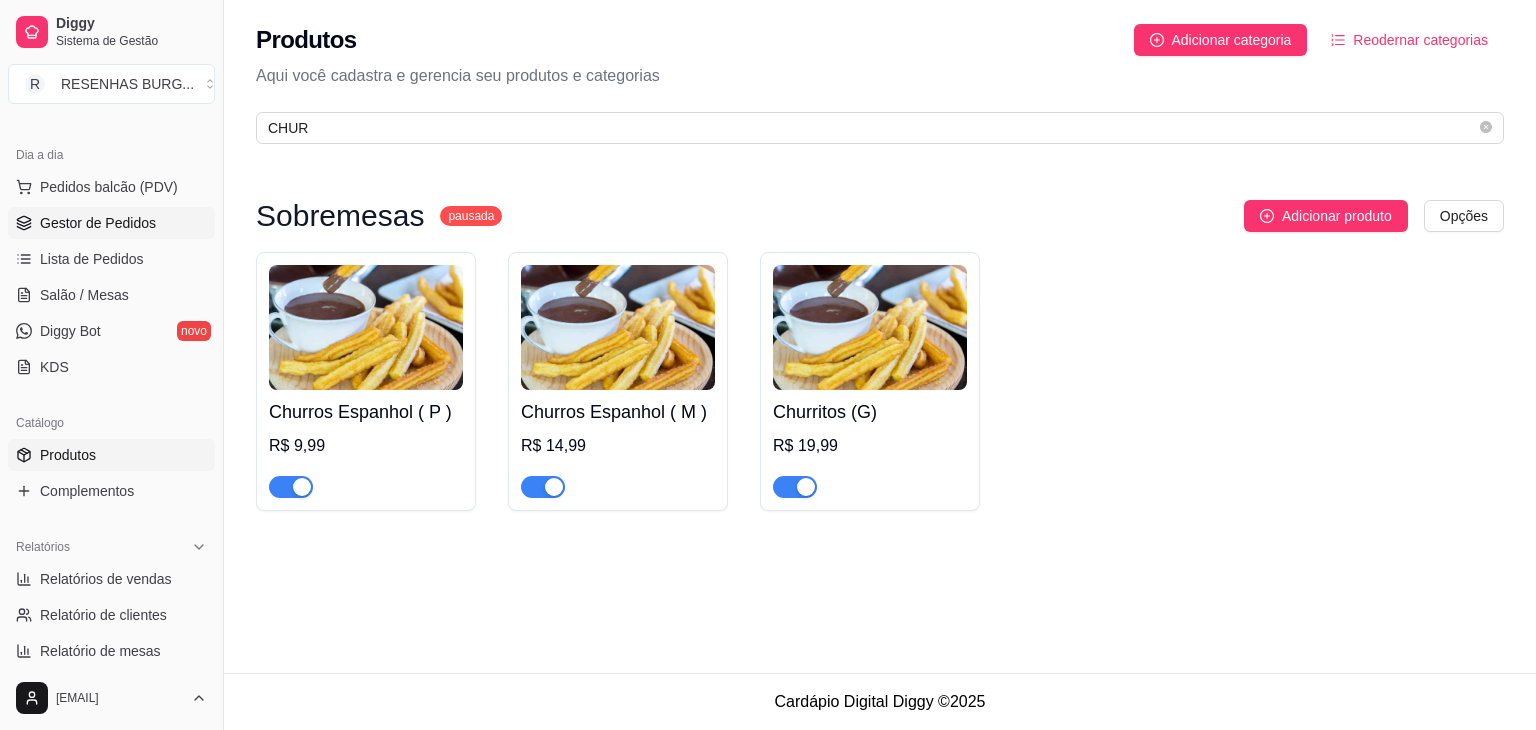 click on "Gestor de Pedidos" at bounding box center [98, 223] 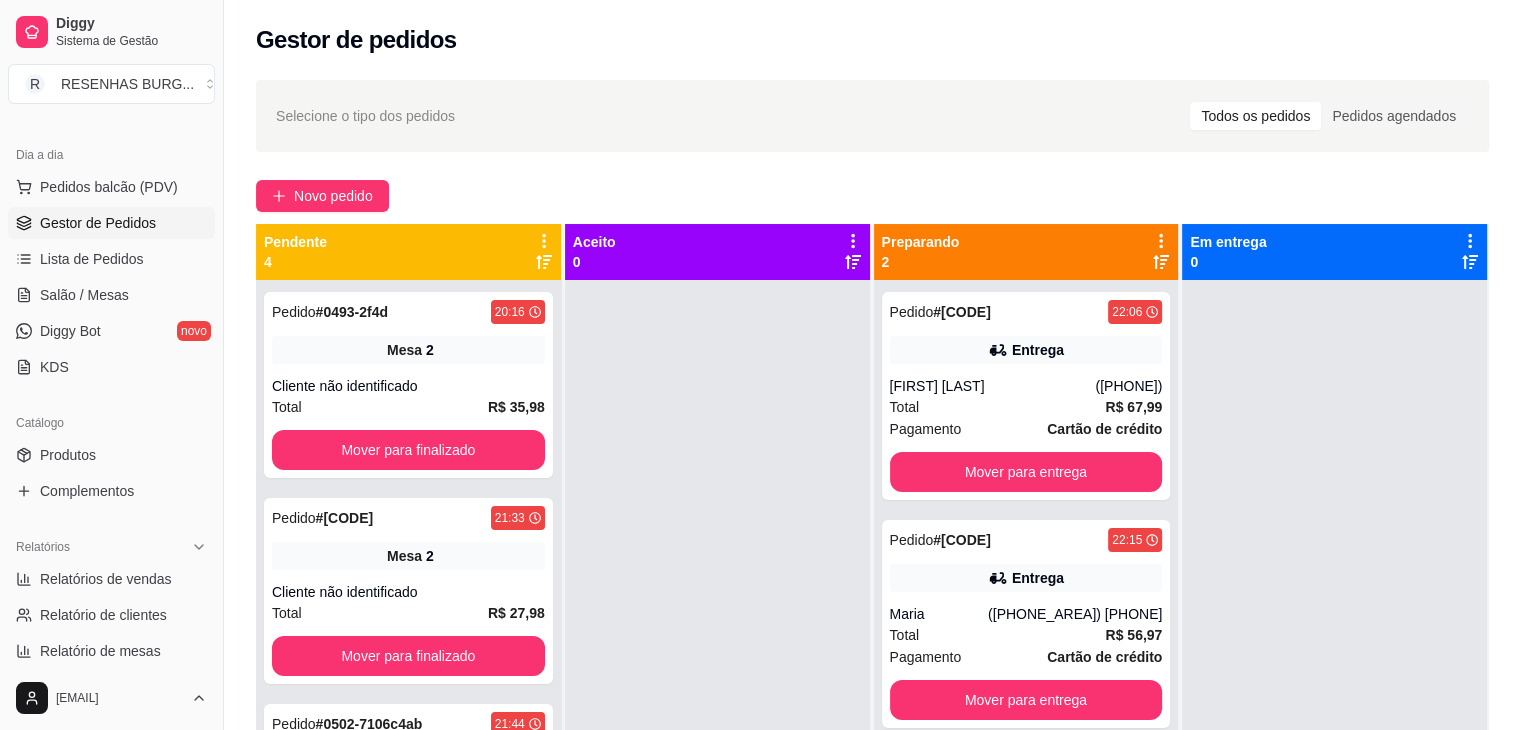 click on "Dia a dia" at bounding box center (111, 155) 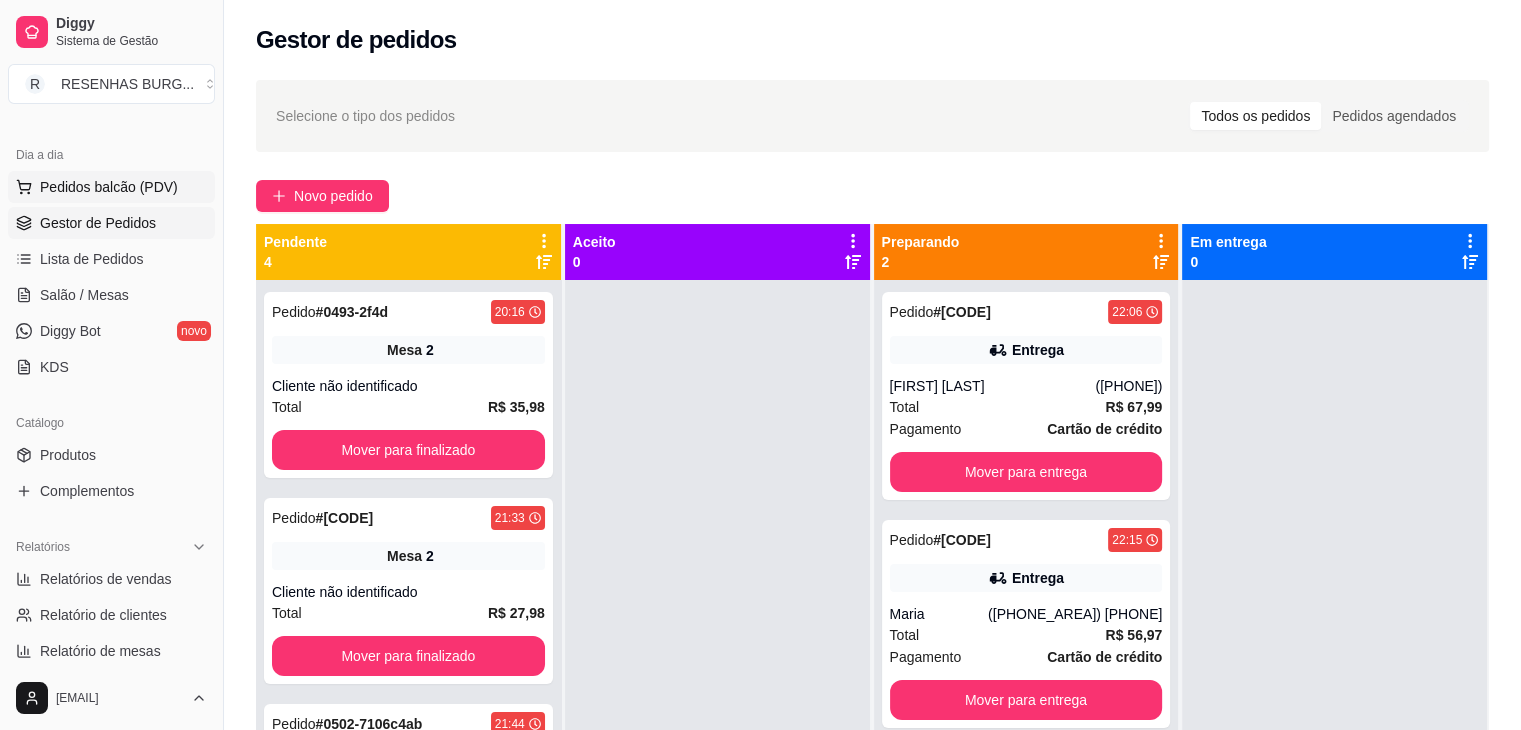 click on "Pedidos balcão (PDV)" at bounding box center [109, 187] 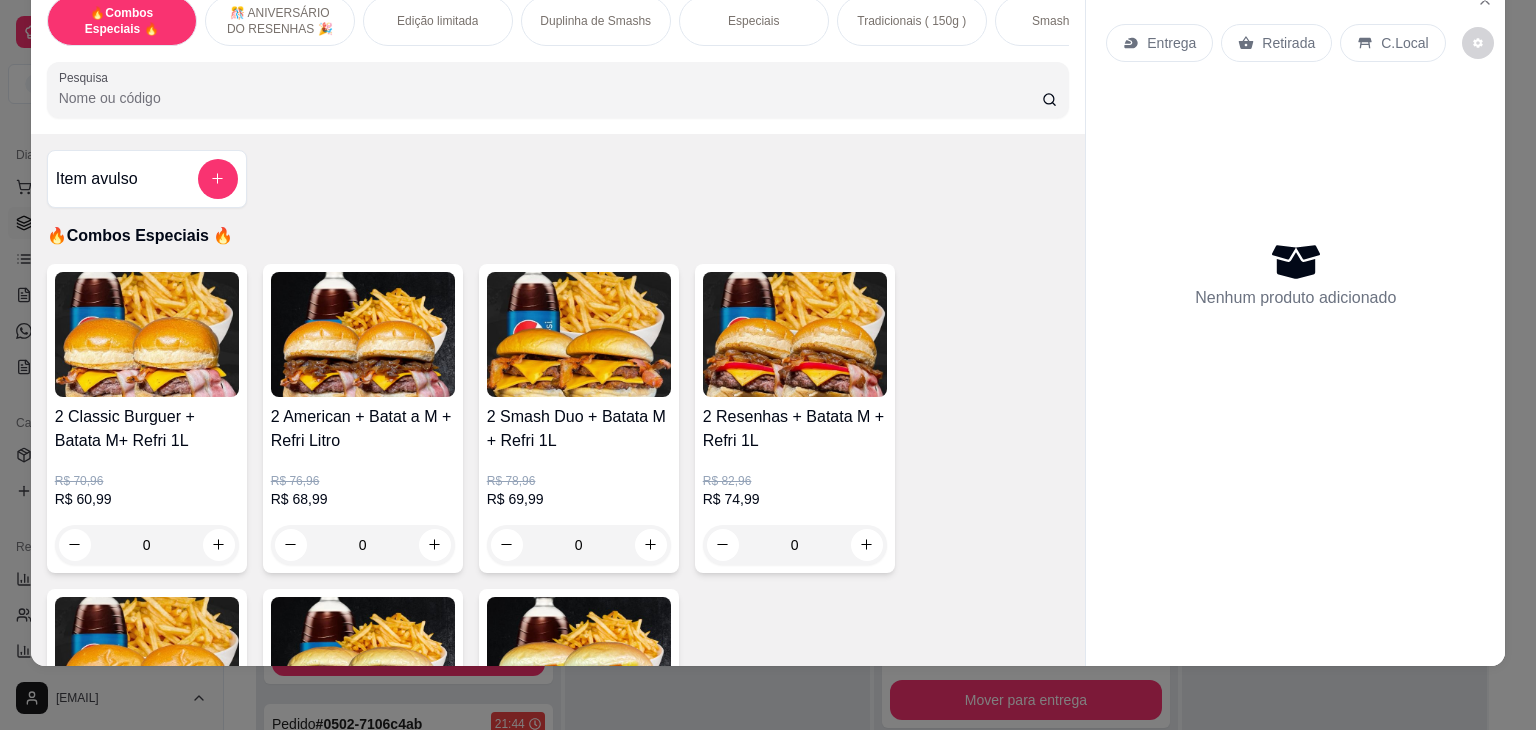 scroll, scrollTop: 49, scrollLeft: 0, axis: vertical 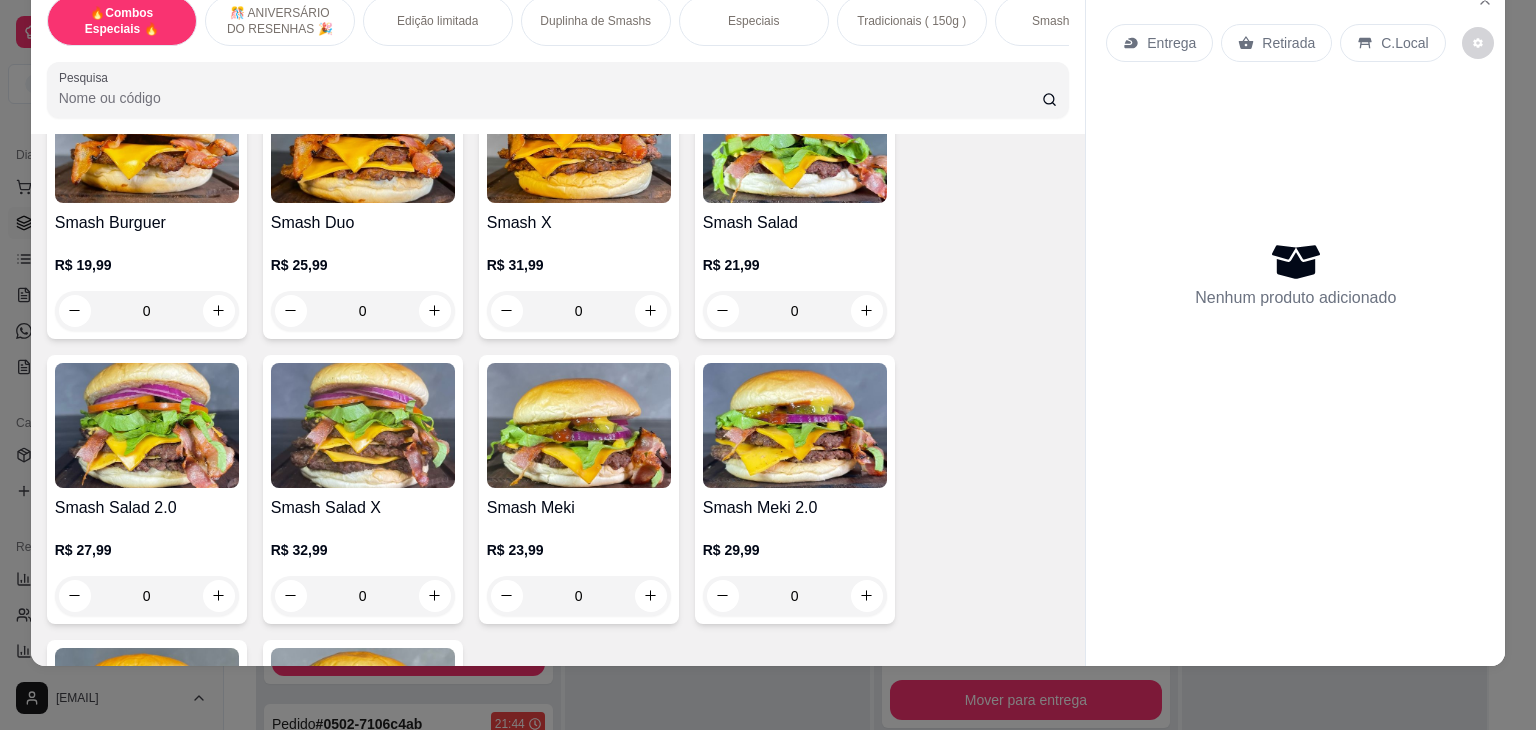 click on "0" at bounding box center (579, 311) 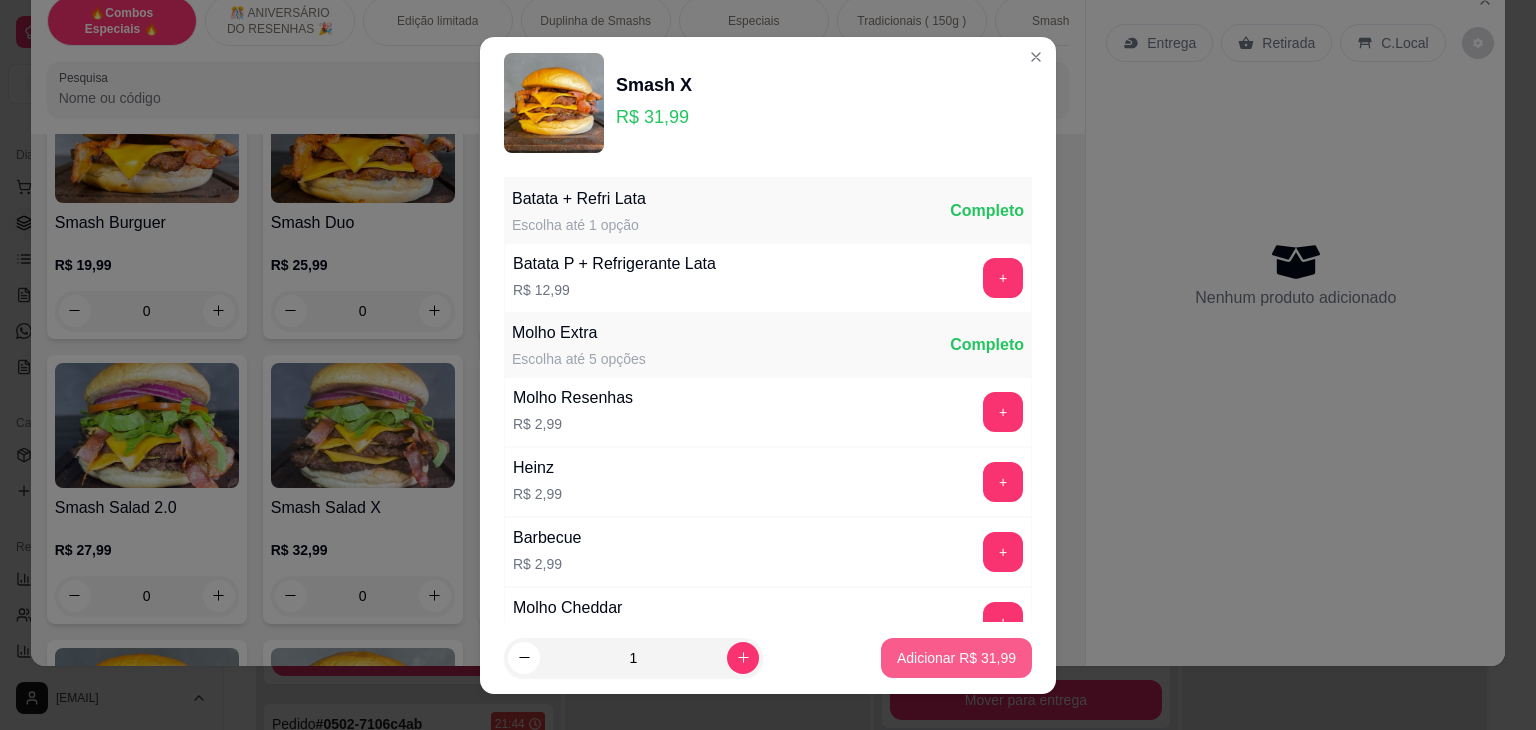 click on "Adicionar   R$ 31,99" at bounding box center (956, 658) 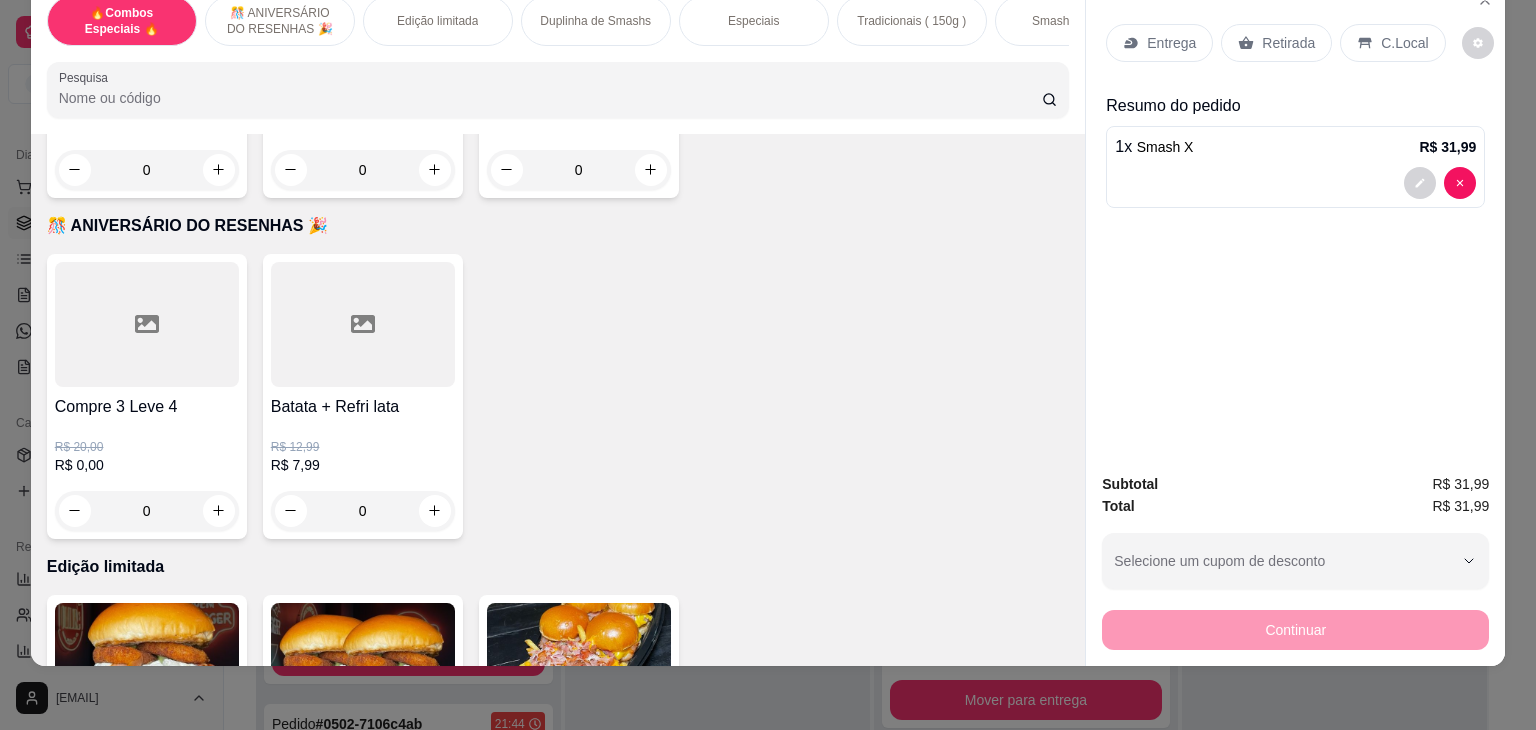 scroll, scrollTop: 800, scrollLeft: 0, axis: vertical 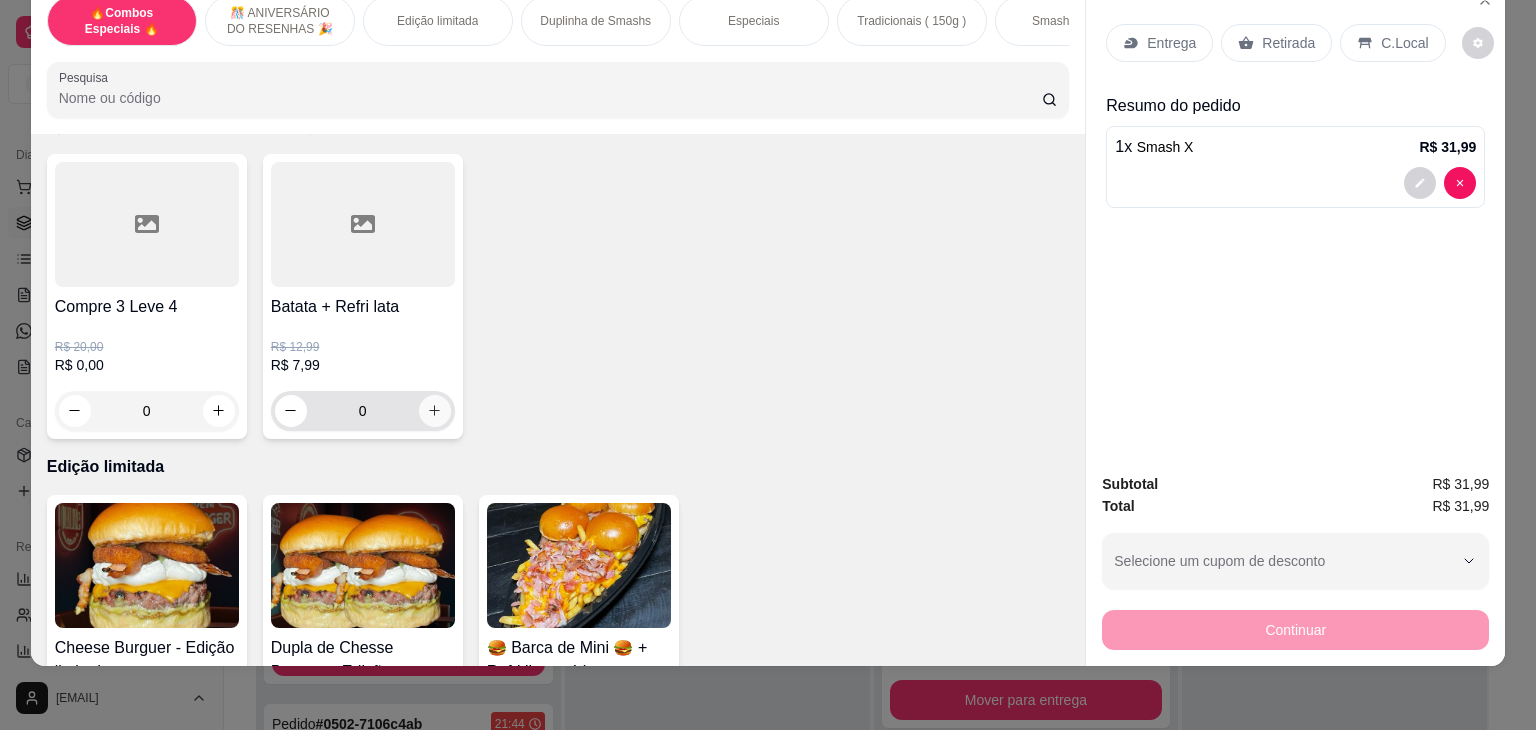 click 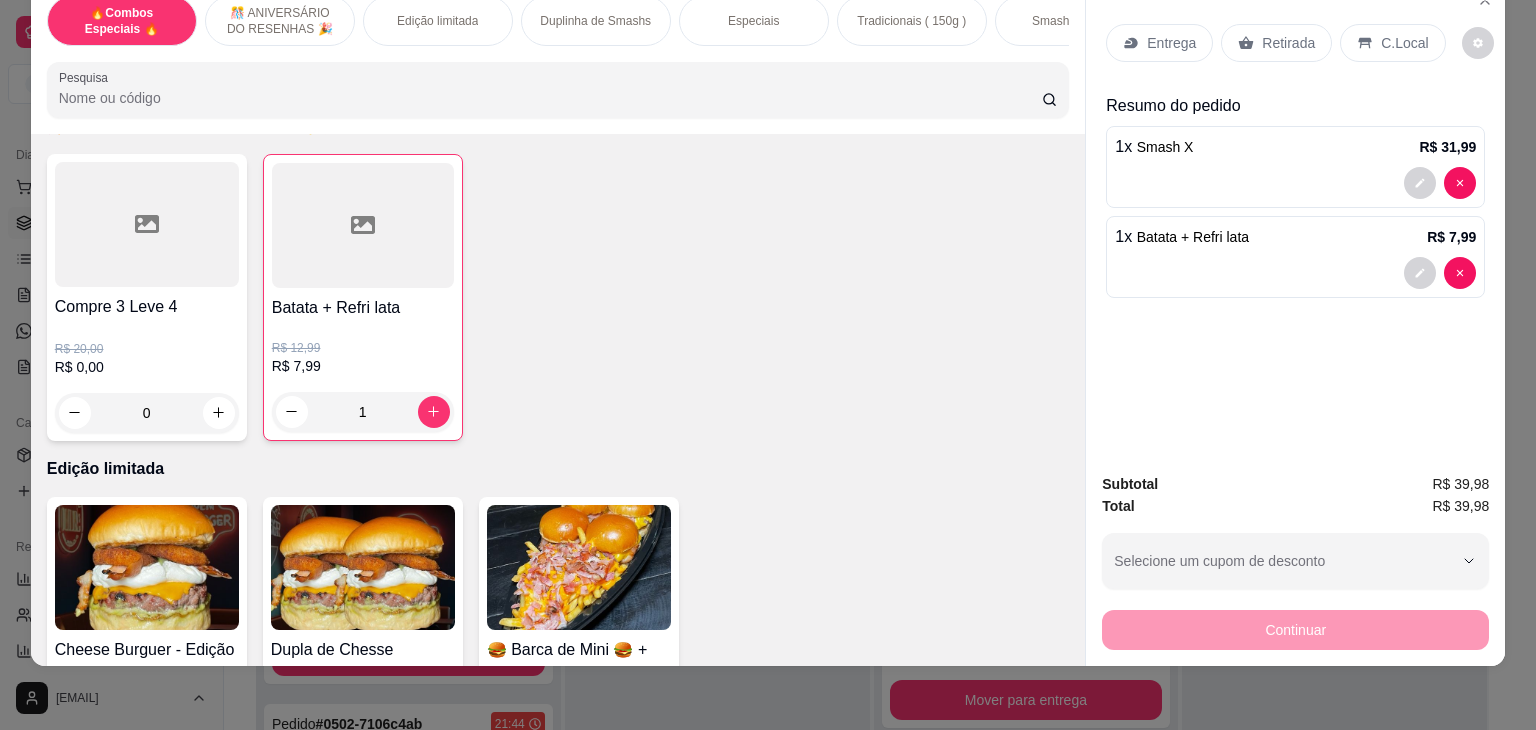 click on "Entrega" at bounding box center (1159, 43) 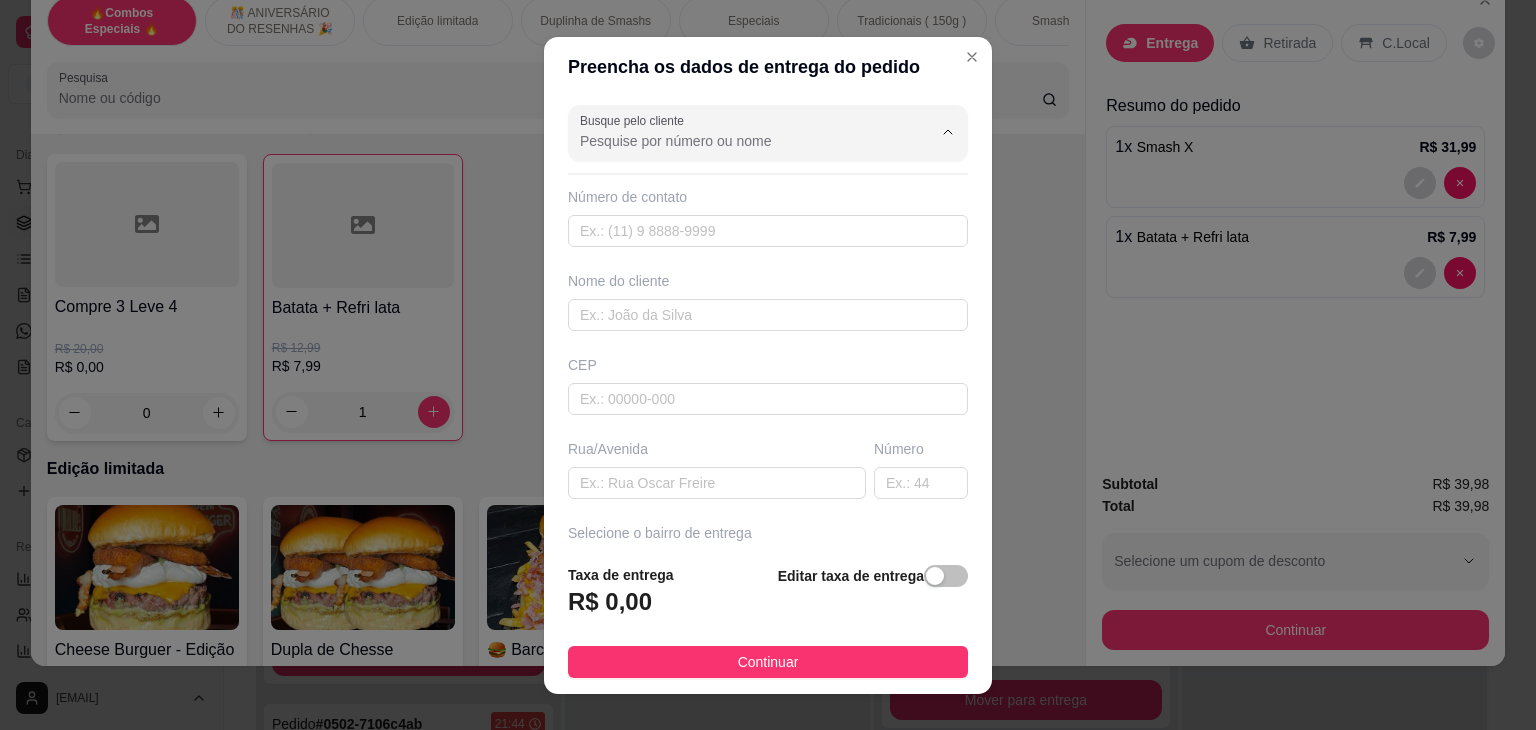 click on "Busque pelo cliente" at bounding box center (740, 141) 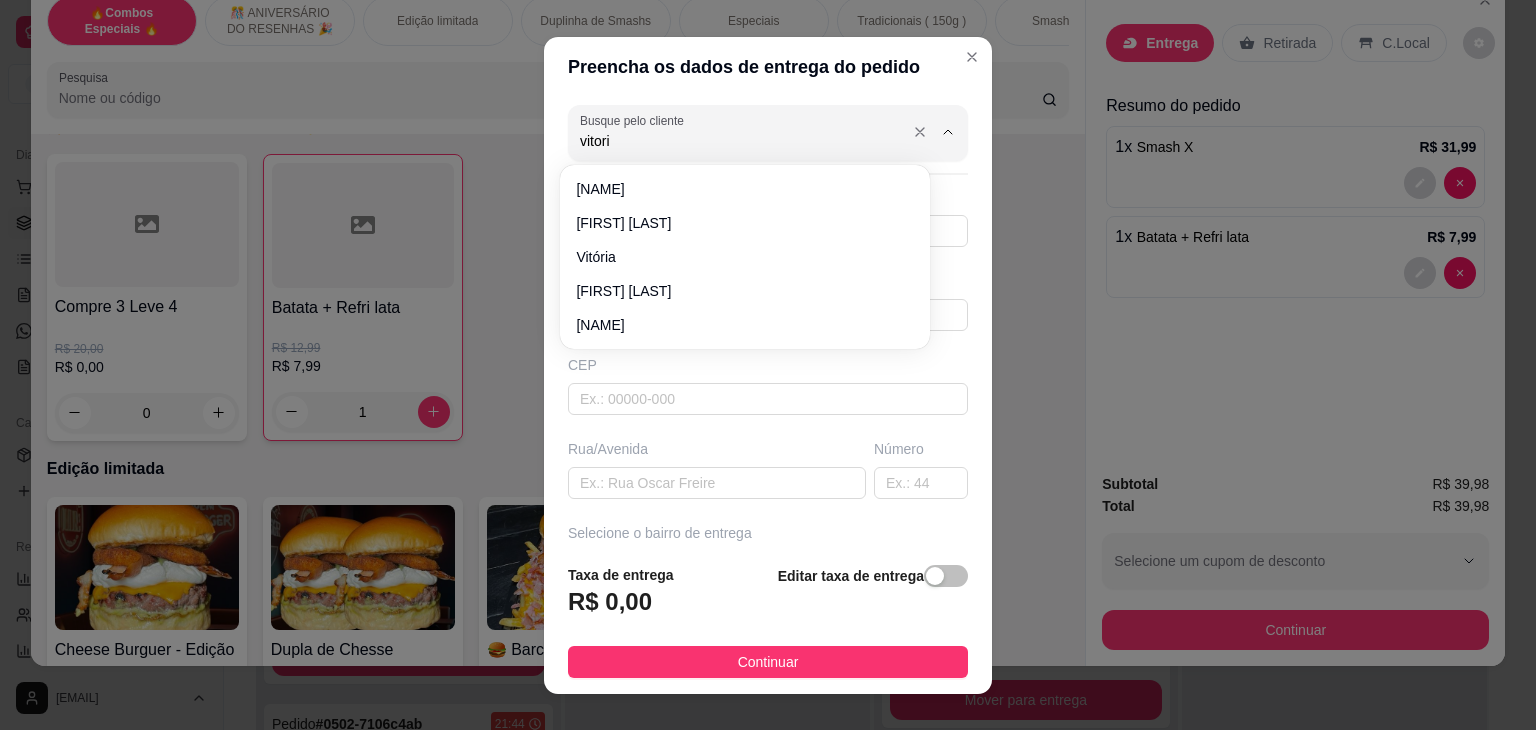 type on "[FIRST]" 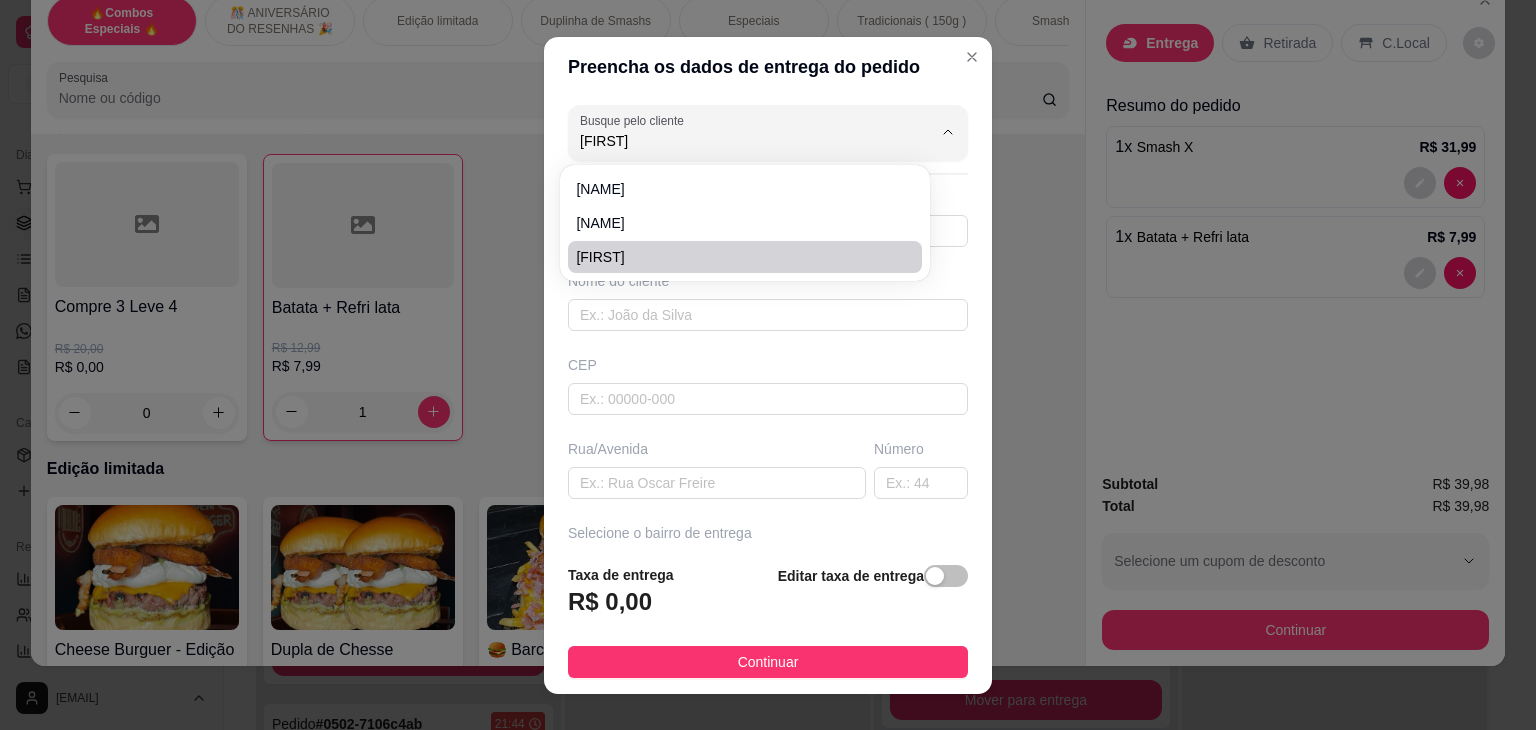 click on "[FIRST]" at bounding box center (745, 257) 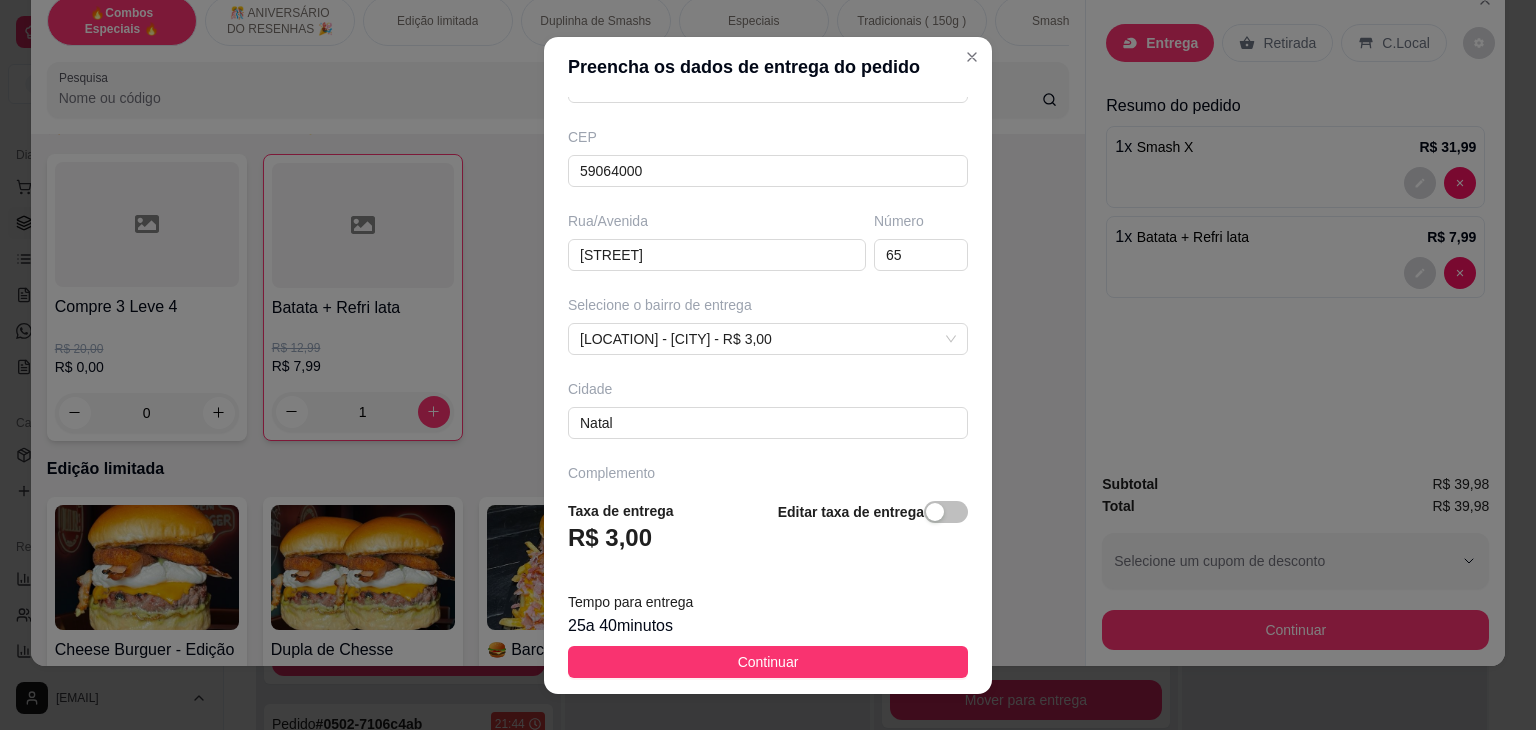 scroll, scrollTop: 284, scrollLeft: 0, axis: vertical 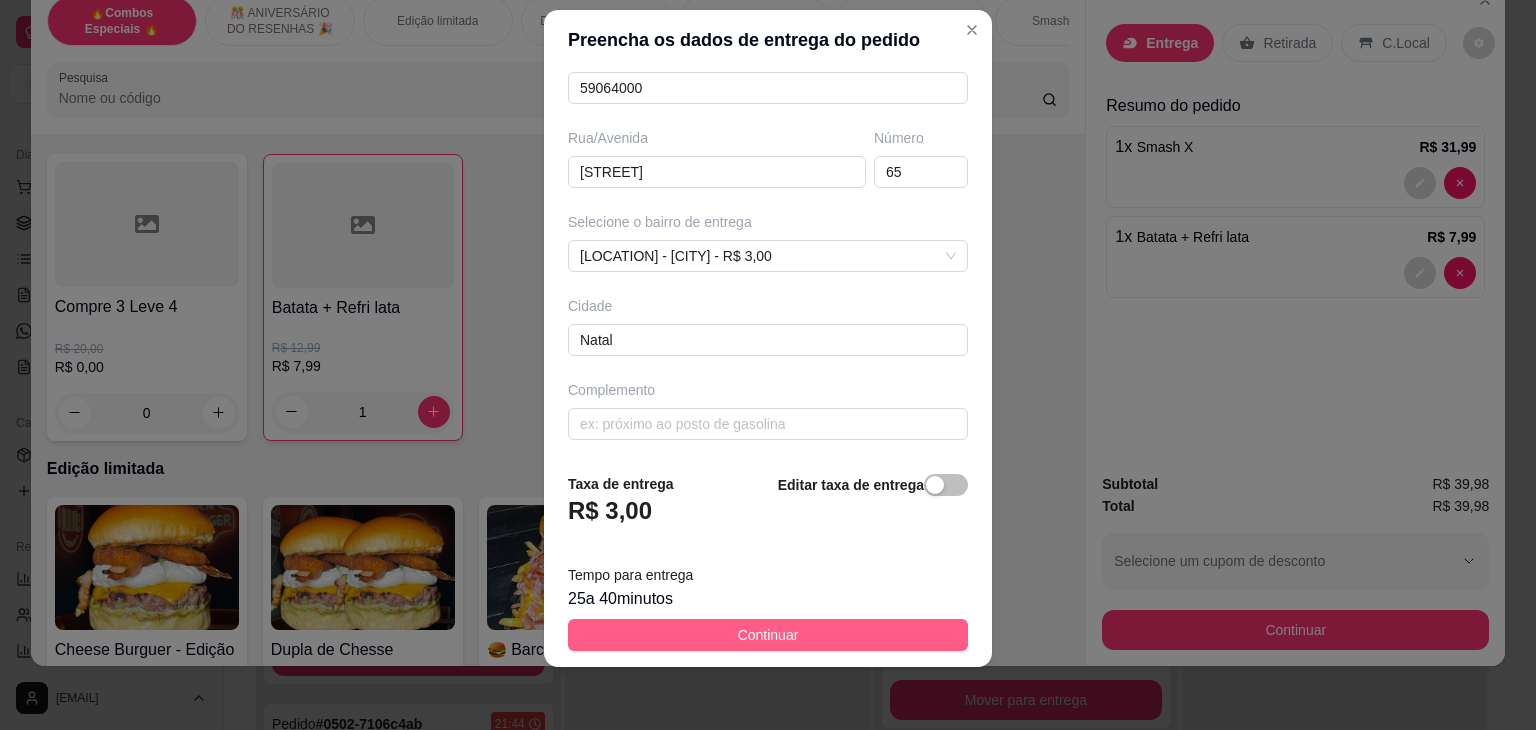 type on "[FIRST]" 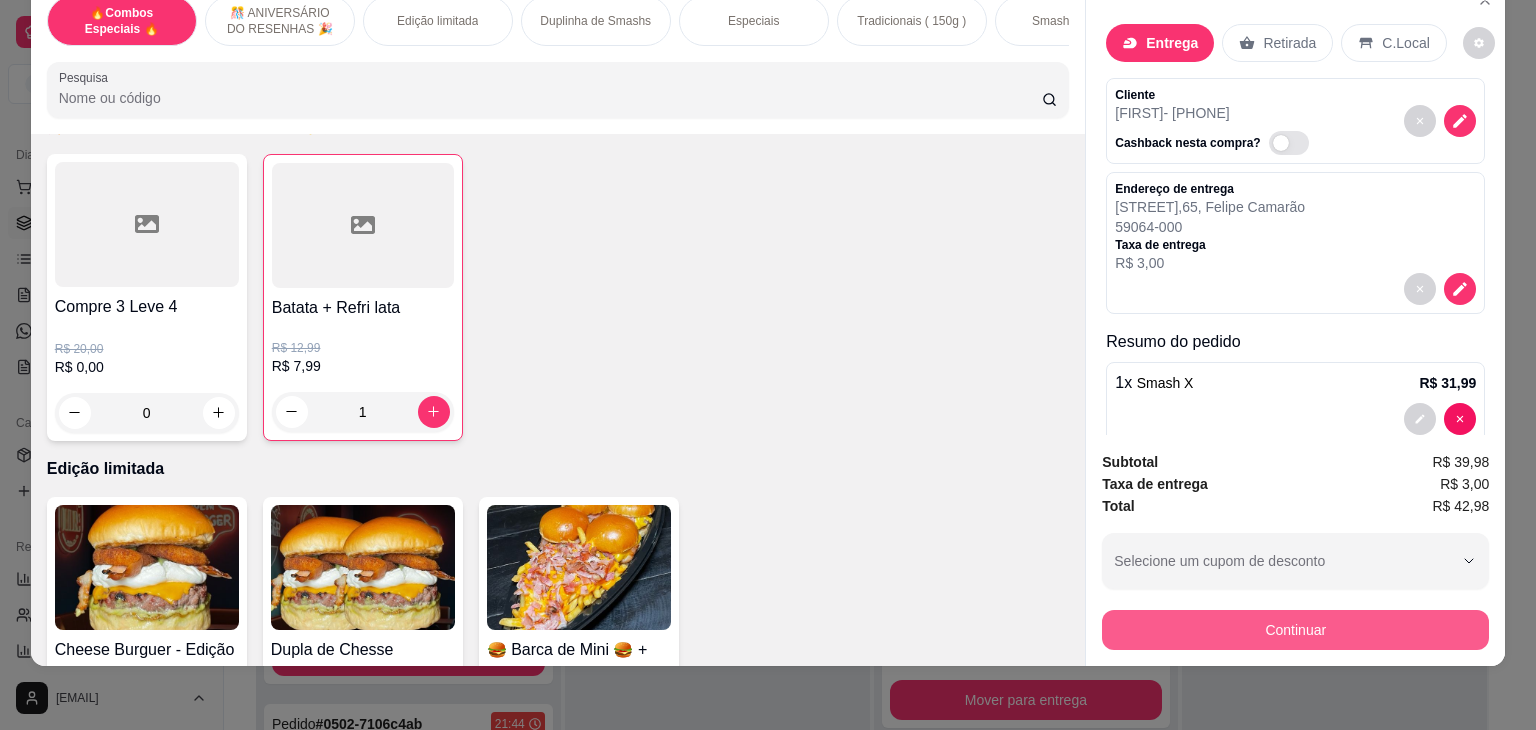 click on "Continuar" at bounding box center (1295, 630) 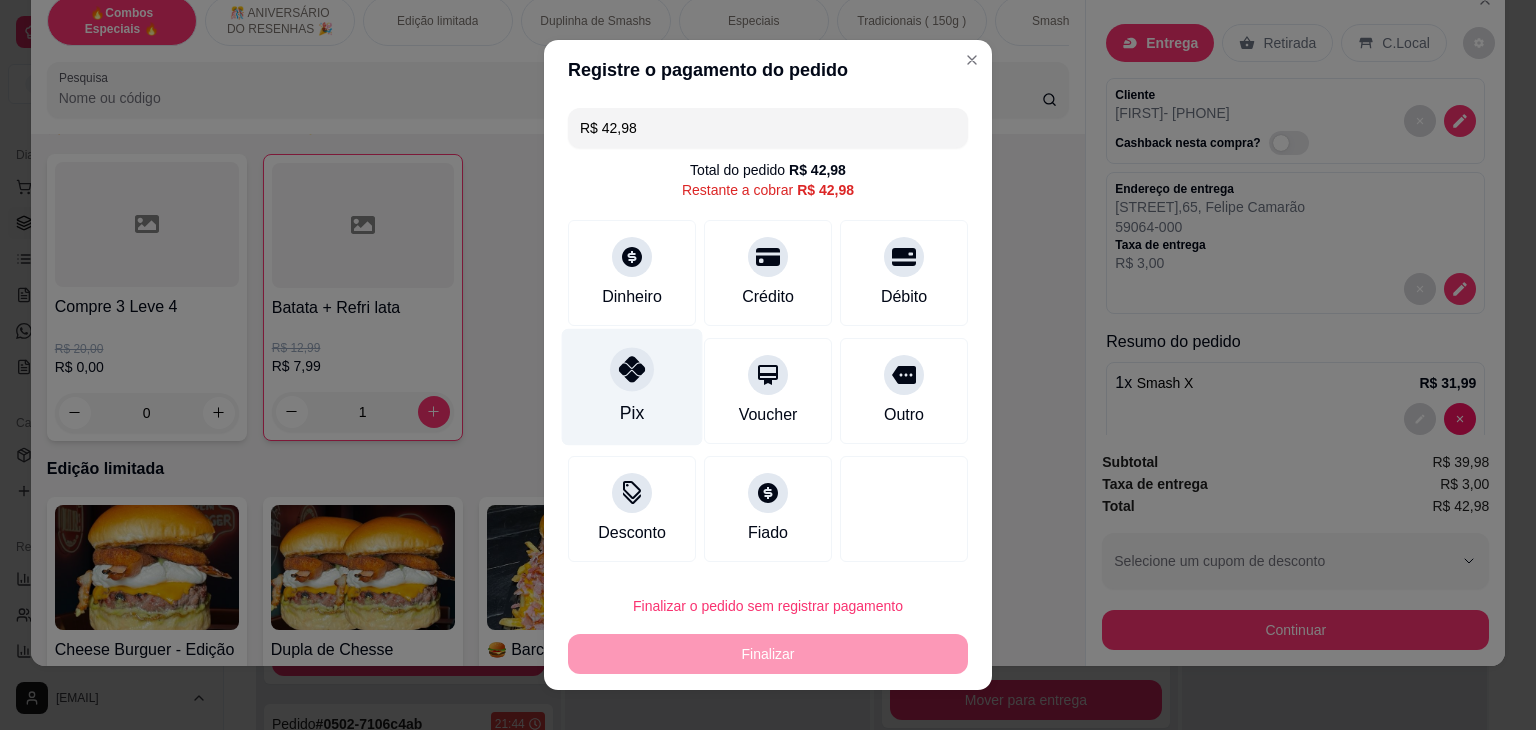 click 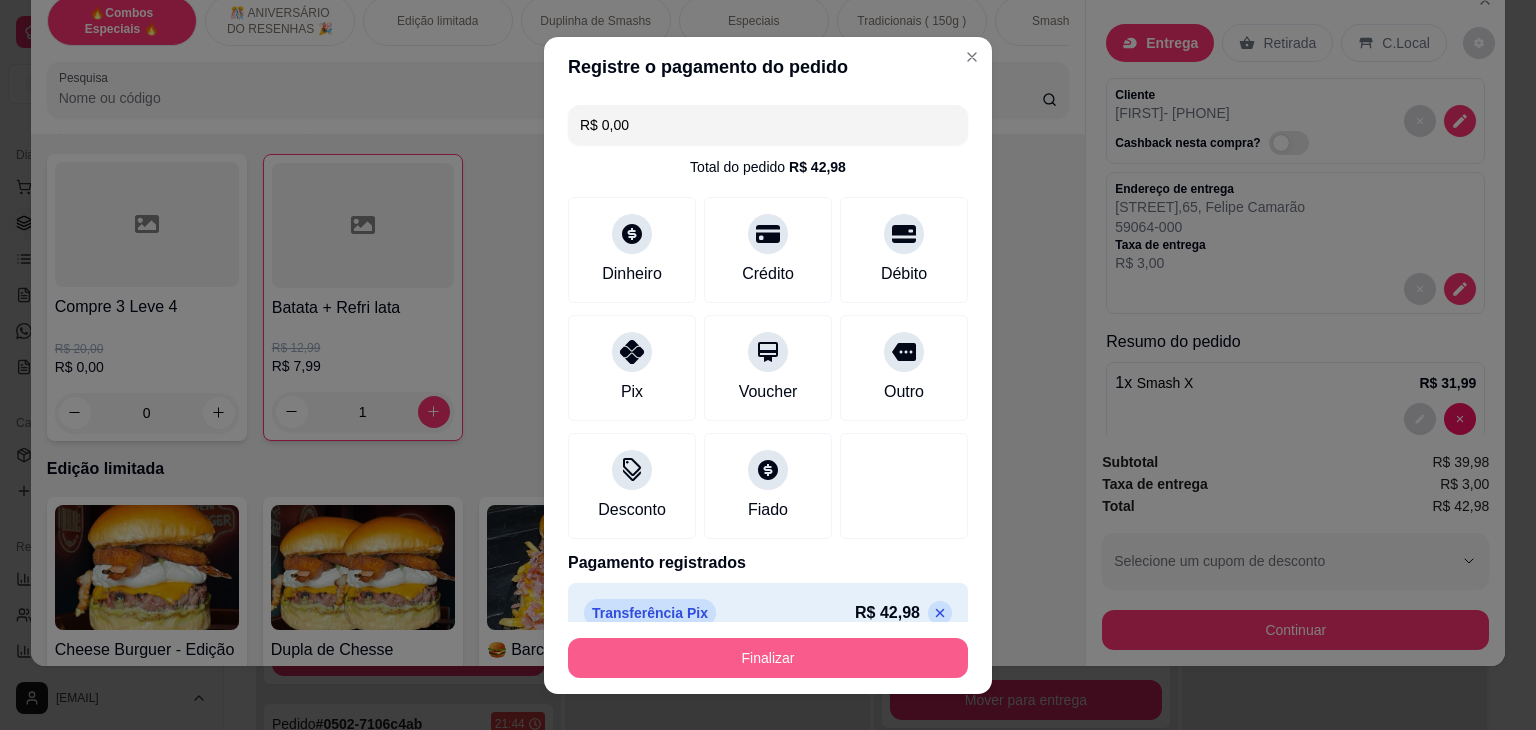 click on "Finalizar" at bounding box center (768, 658) 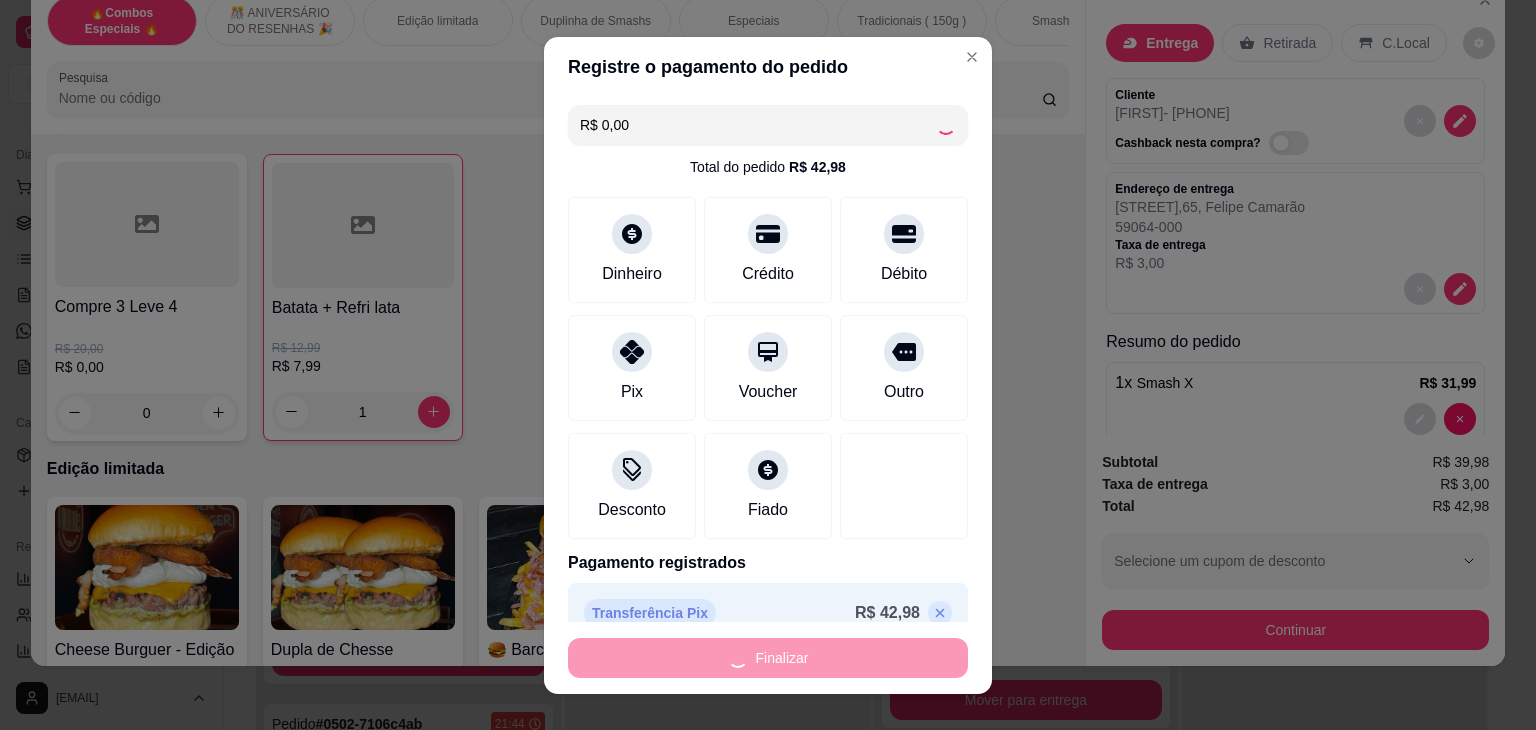 type on "0" 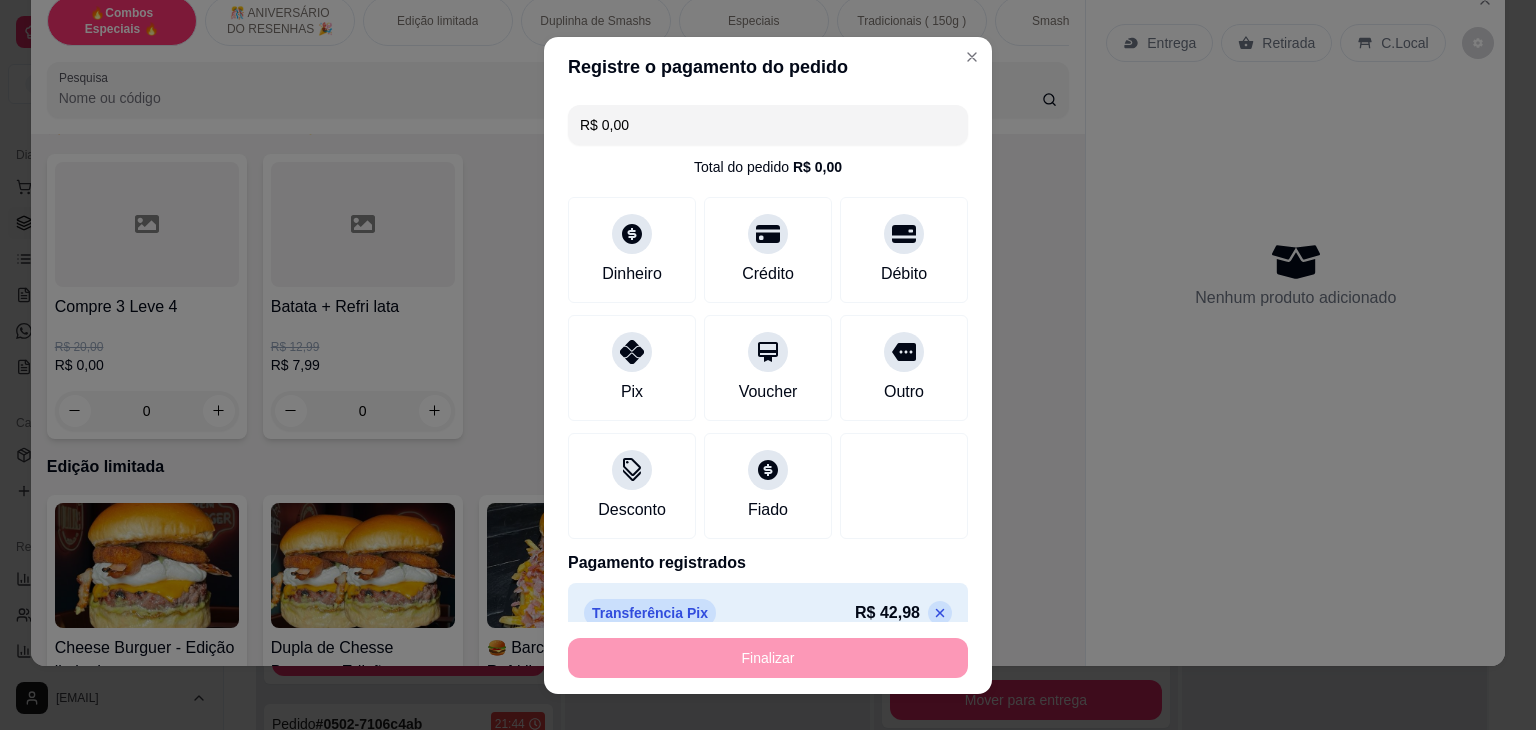 type on "-R$ 42,98" 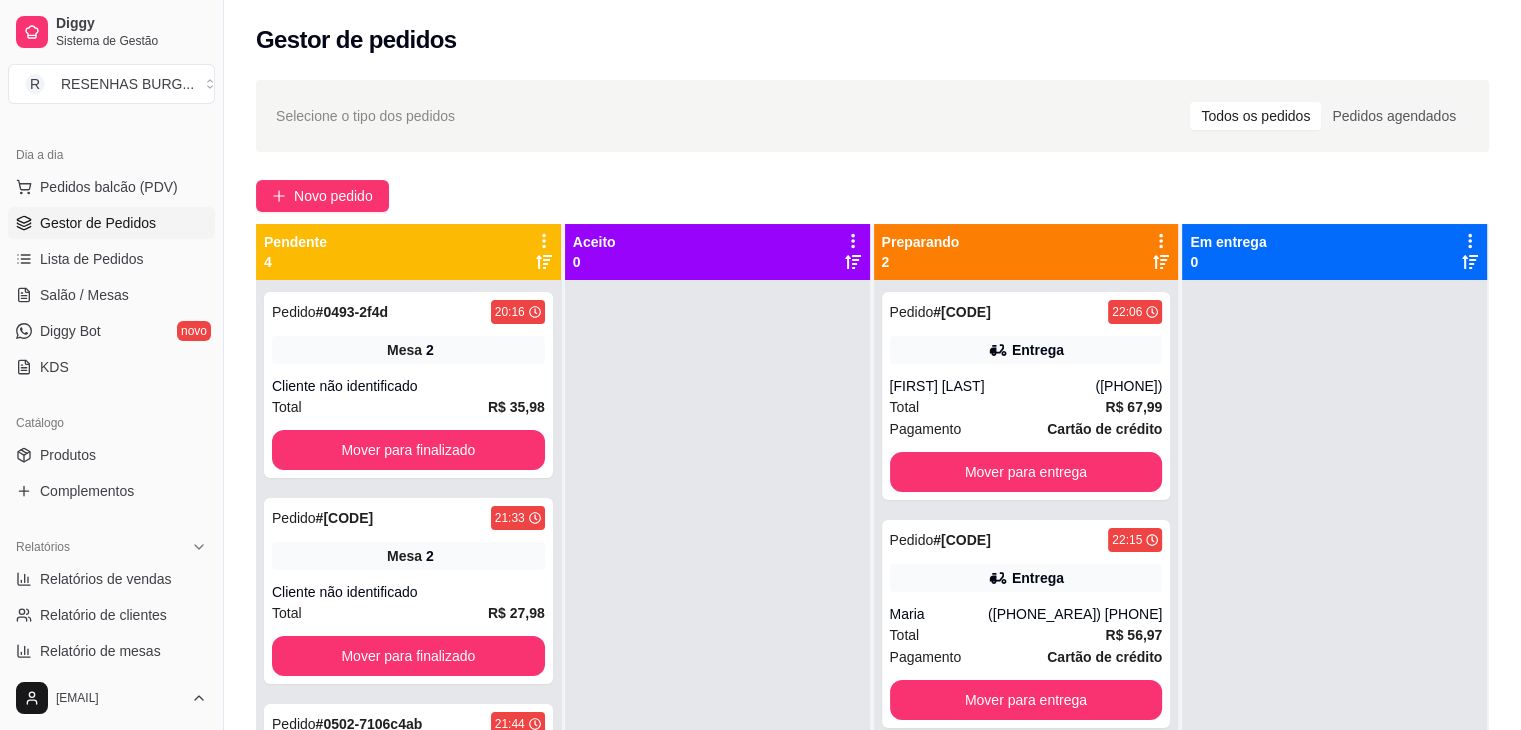 scroll, scrollTop: 56, scrollLeft: 0, axis: vertical 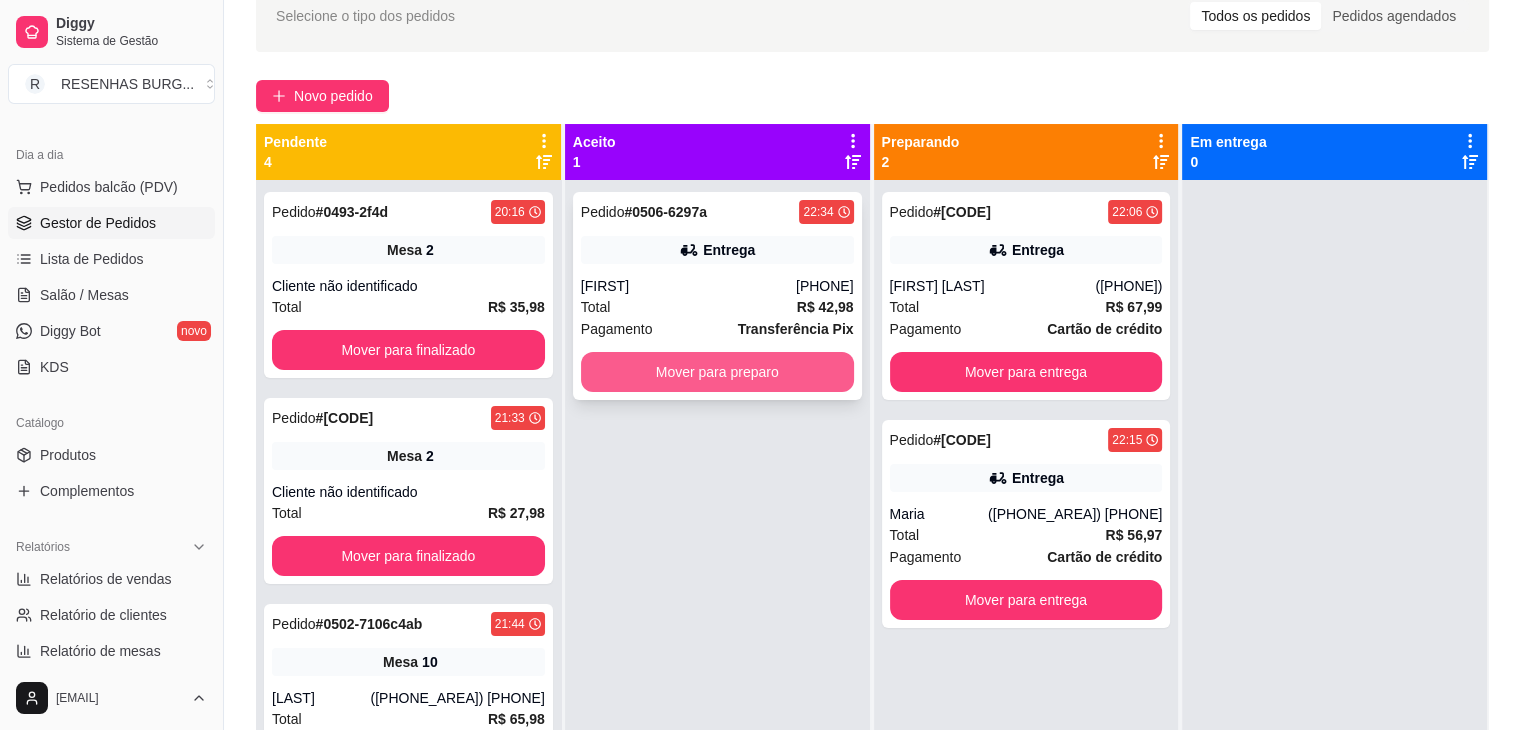 click on "Mover para preparo" at bounding box center [717, 372] 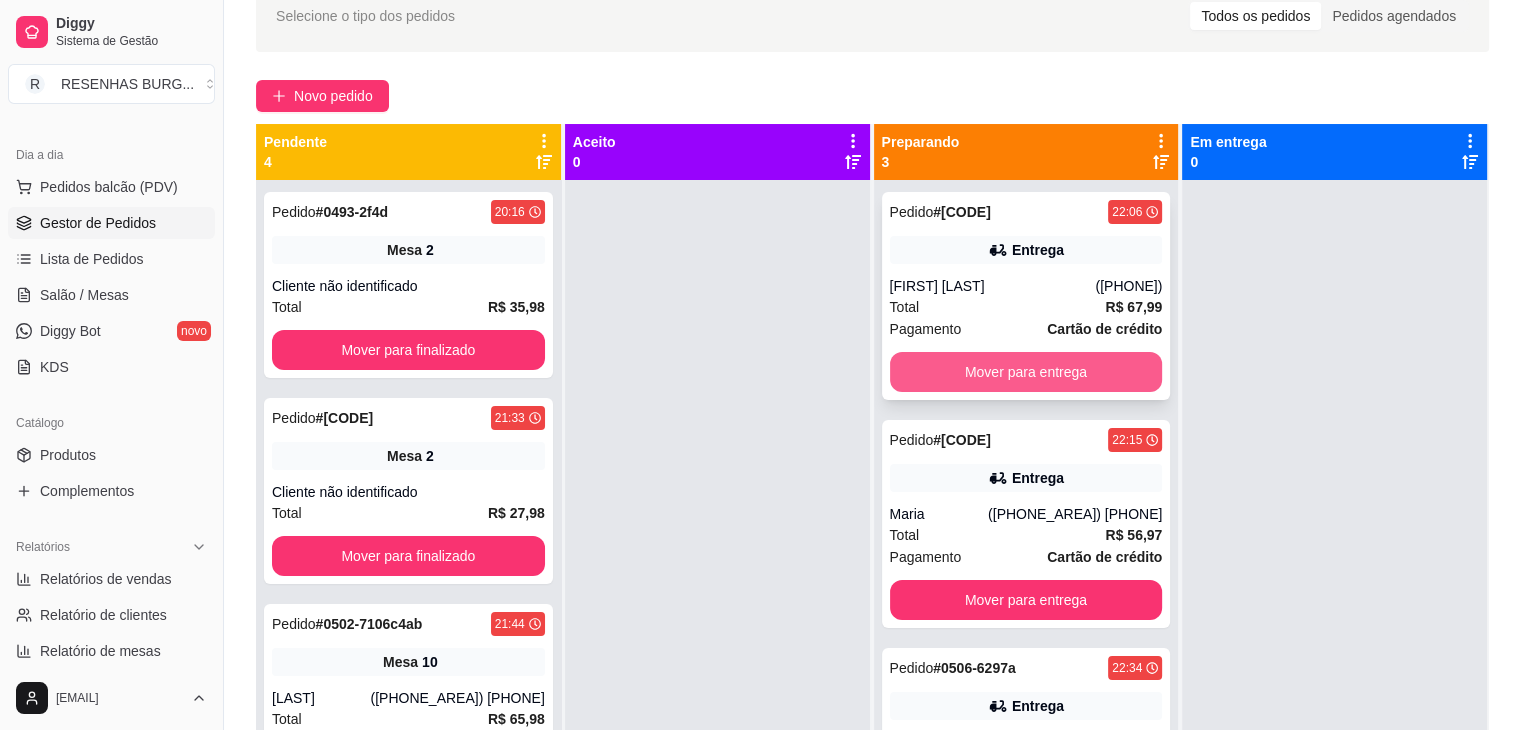 click on "Mover para entrega" at bounding box center (1026, 372) 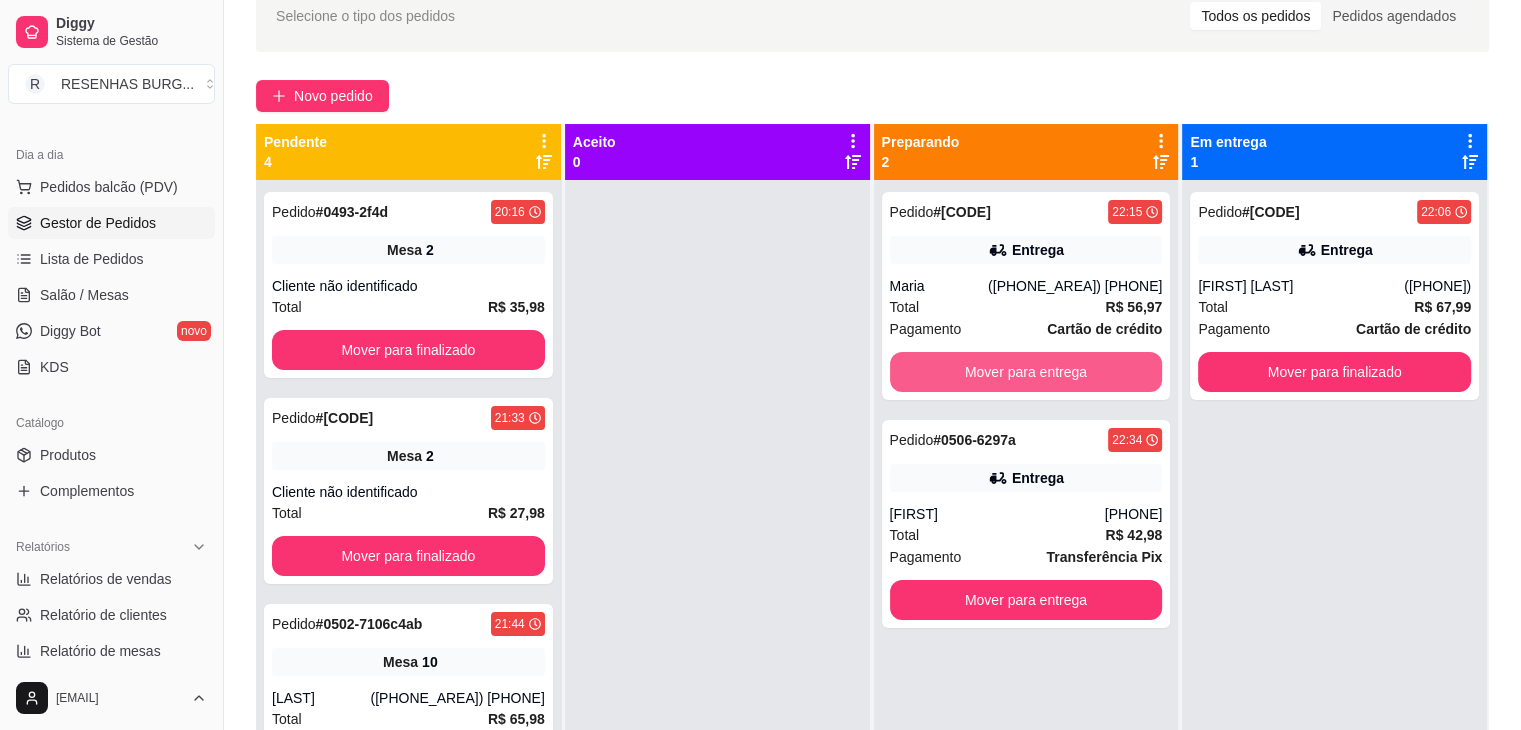 click on "Mover para entrega" at bounding box center [1026, 372] 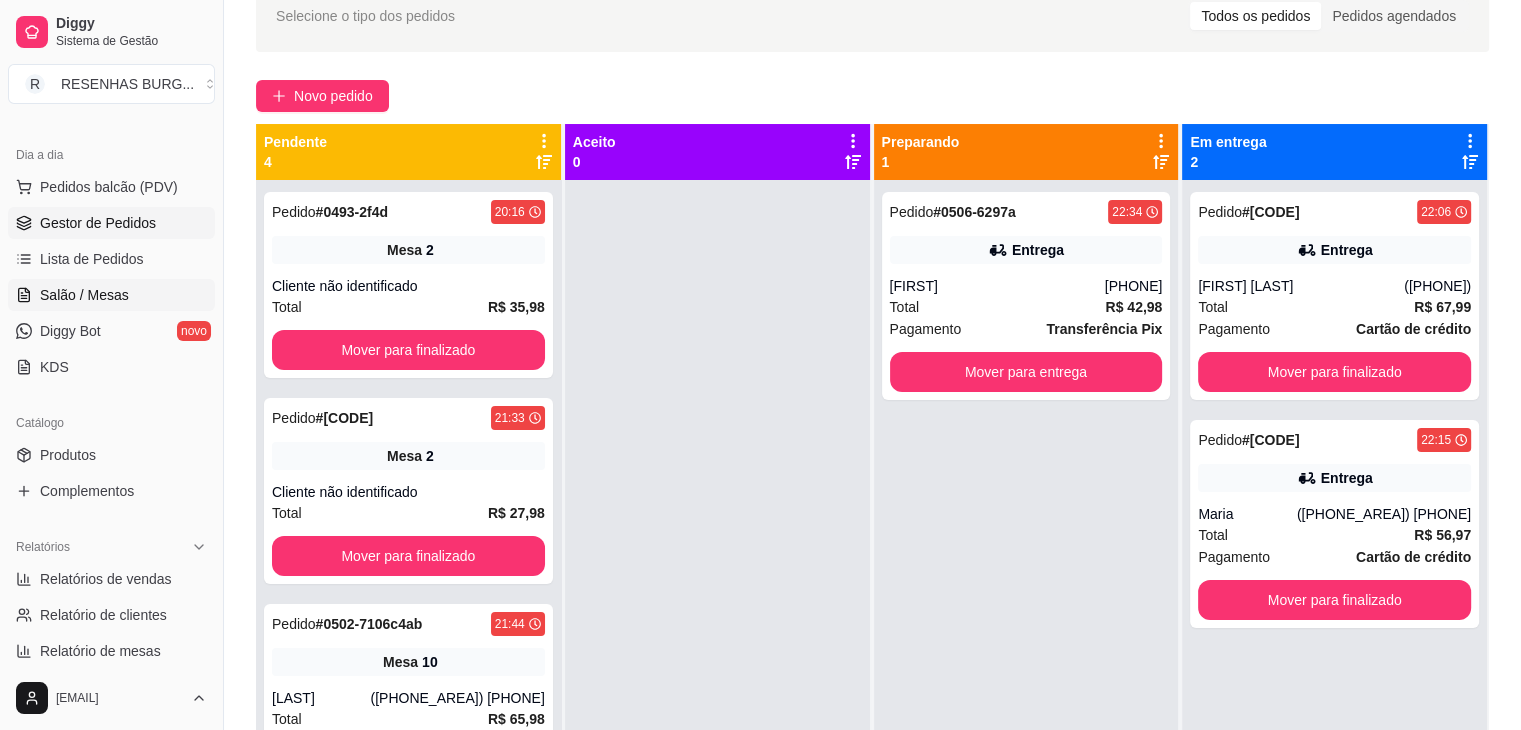 click on "Salão / Mesas" at bounding box center [84, 295] 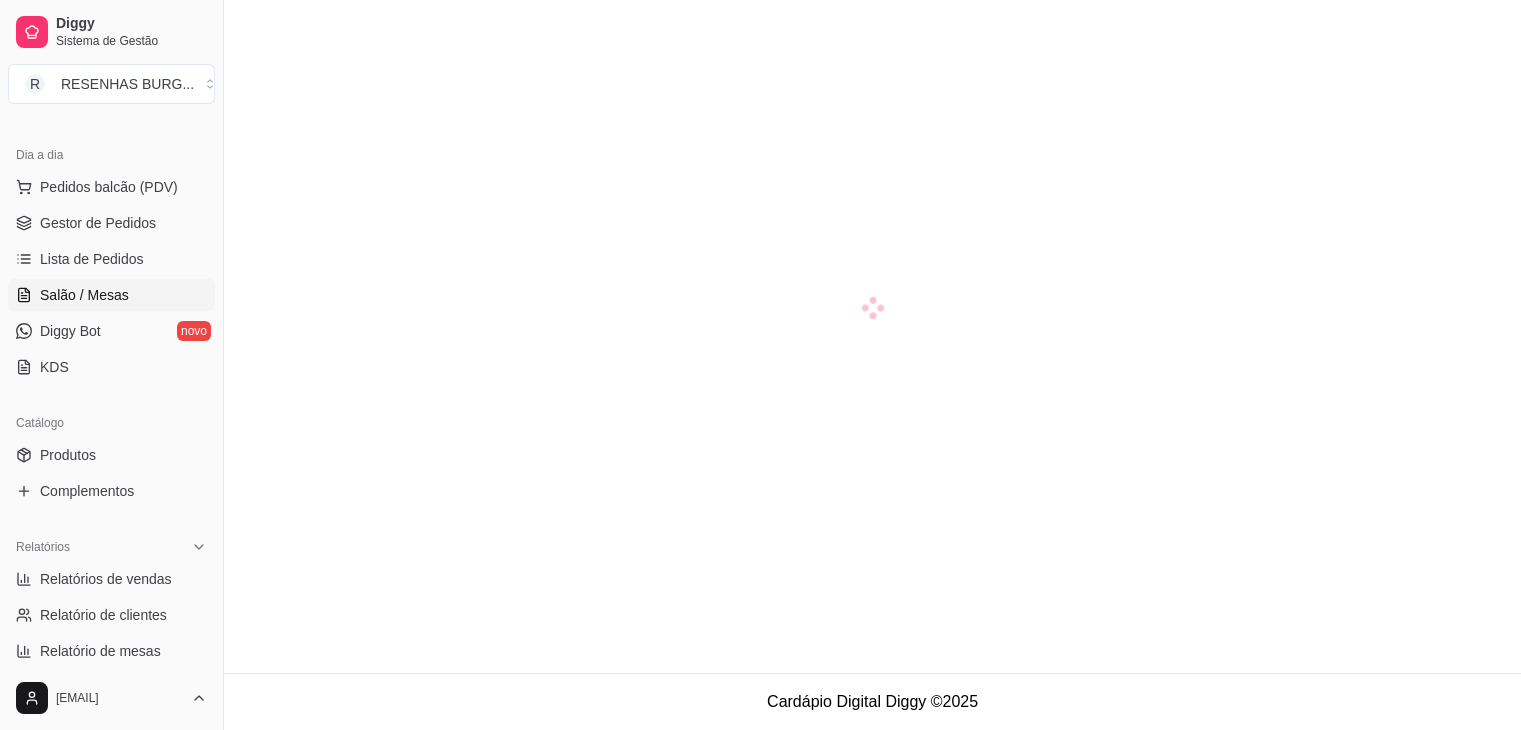 scroll, scrollTop: 0, scrollLeft: 0, axis: both 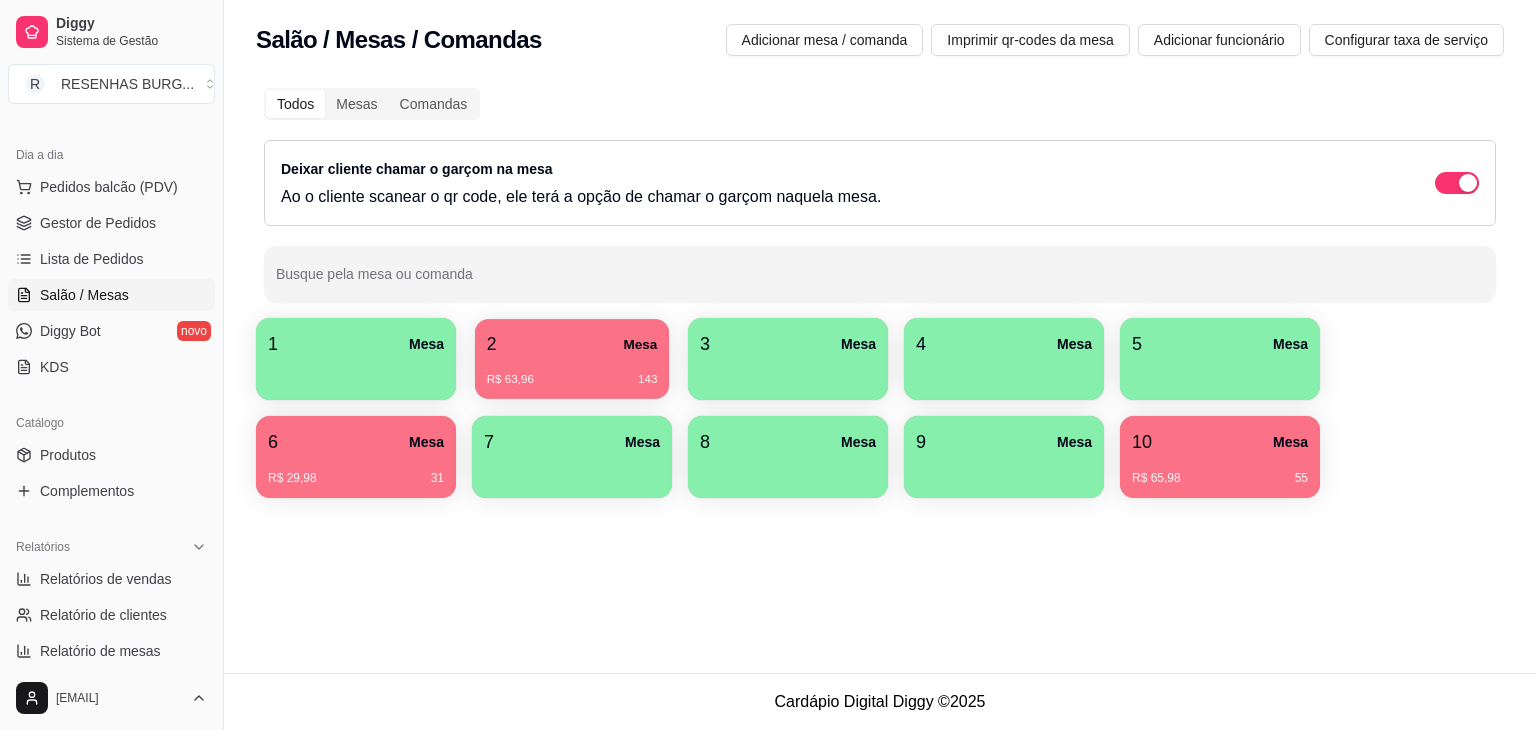 click on "2 Mesa" at bounding box center (572, 344) 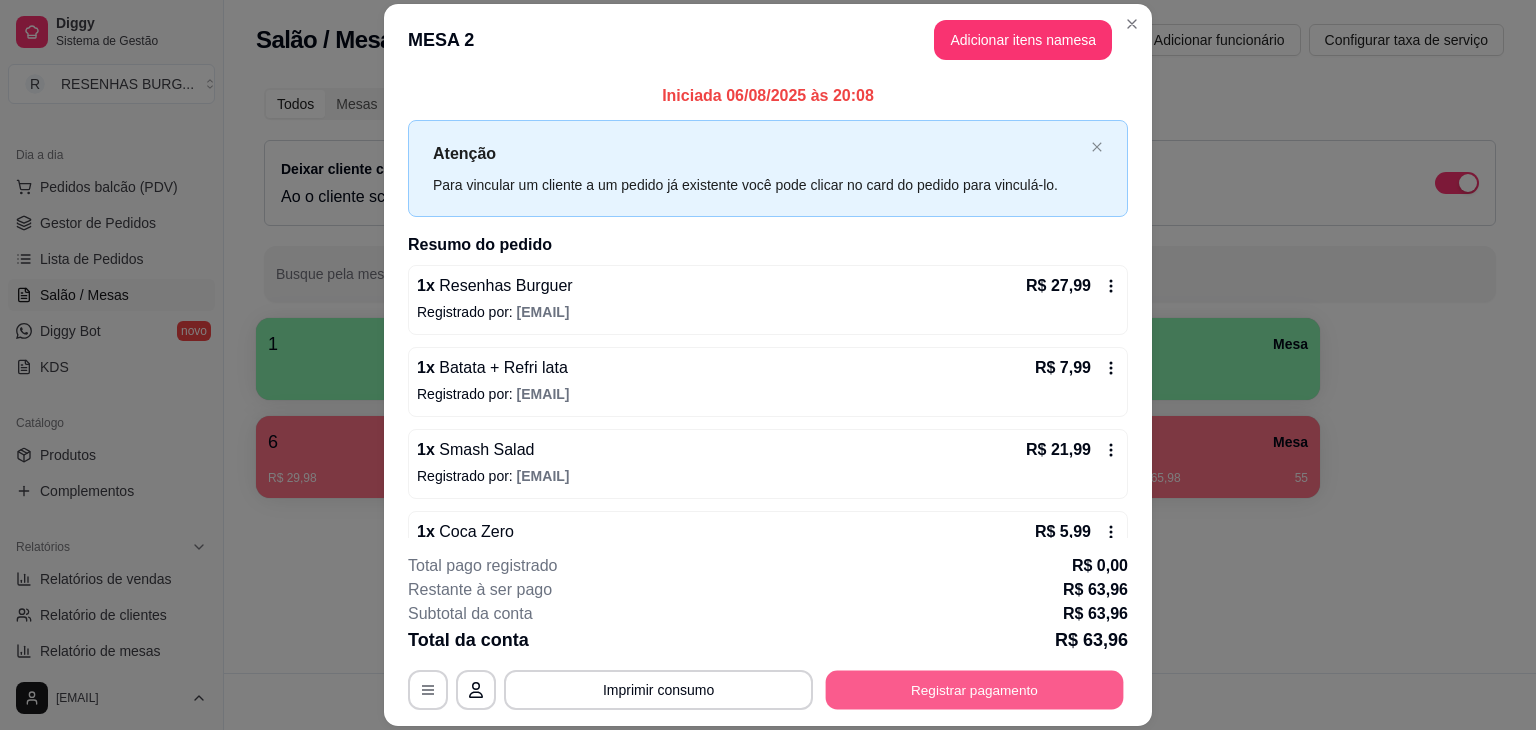 click on "Registrar pagamento" at bounding box center [975, 690] 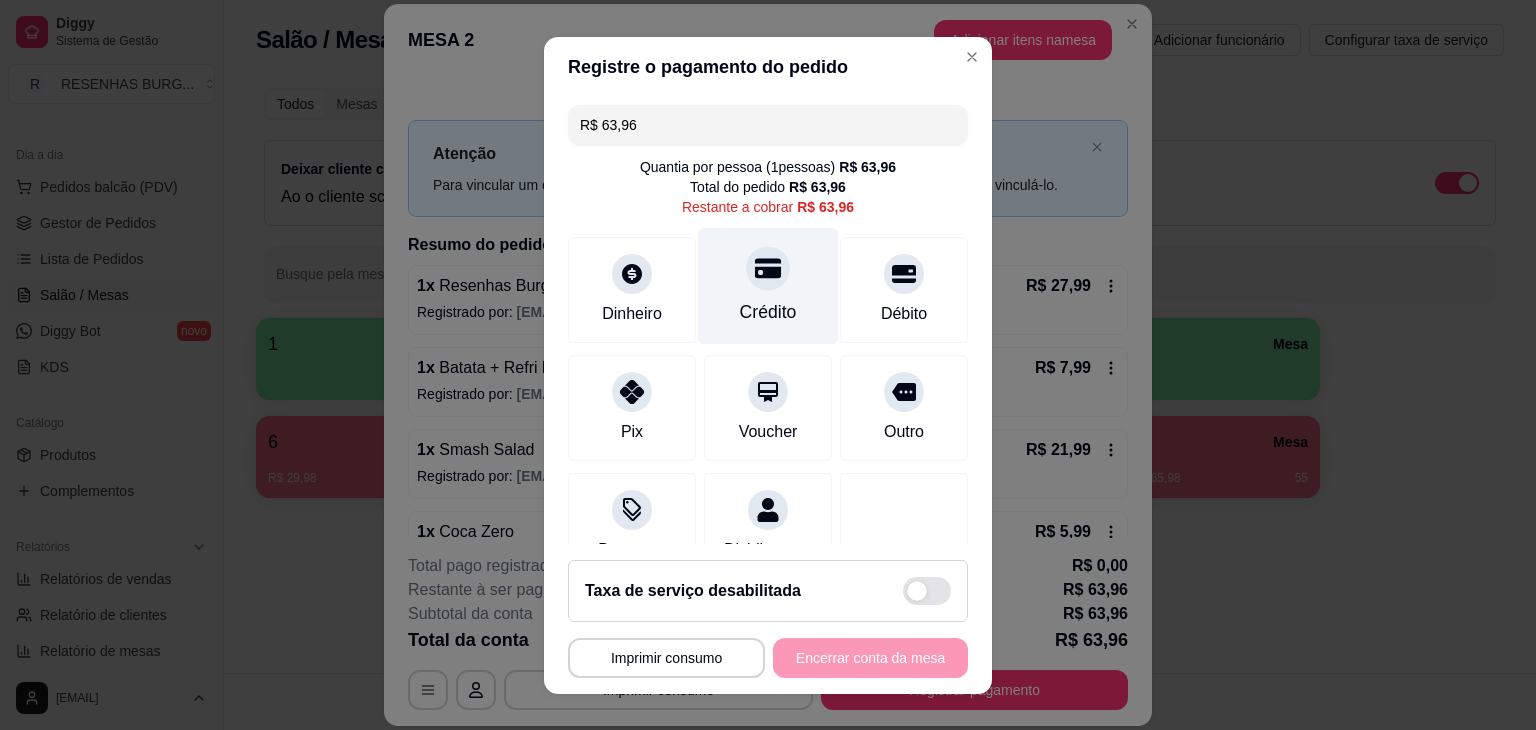 click on "Crédito" at bounding box center [768, 285] 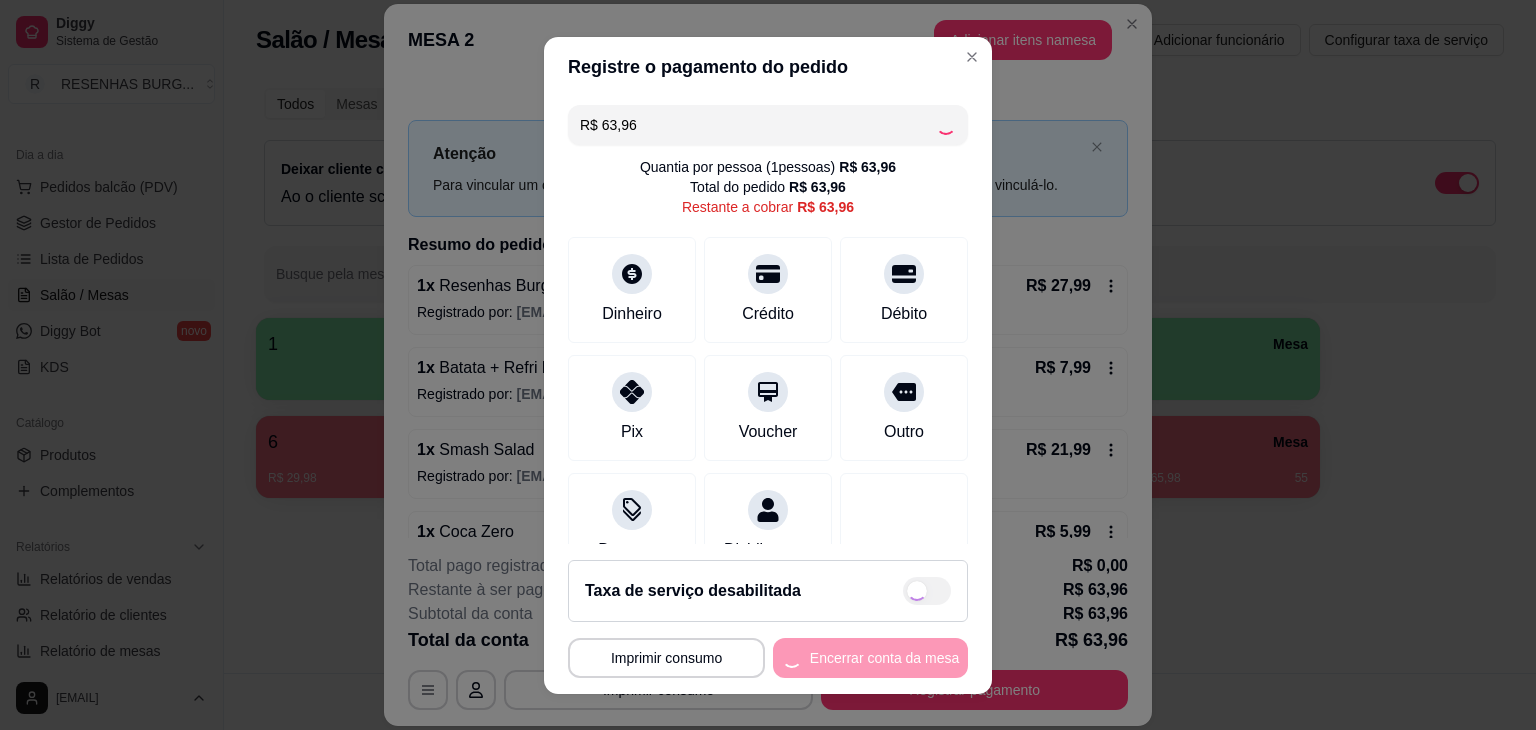 type on "R$ 0,00" 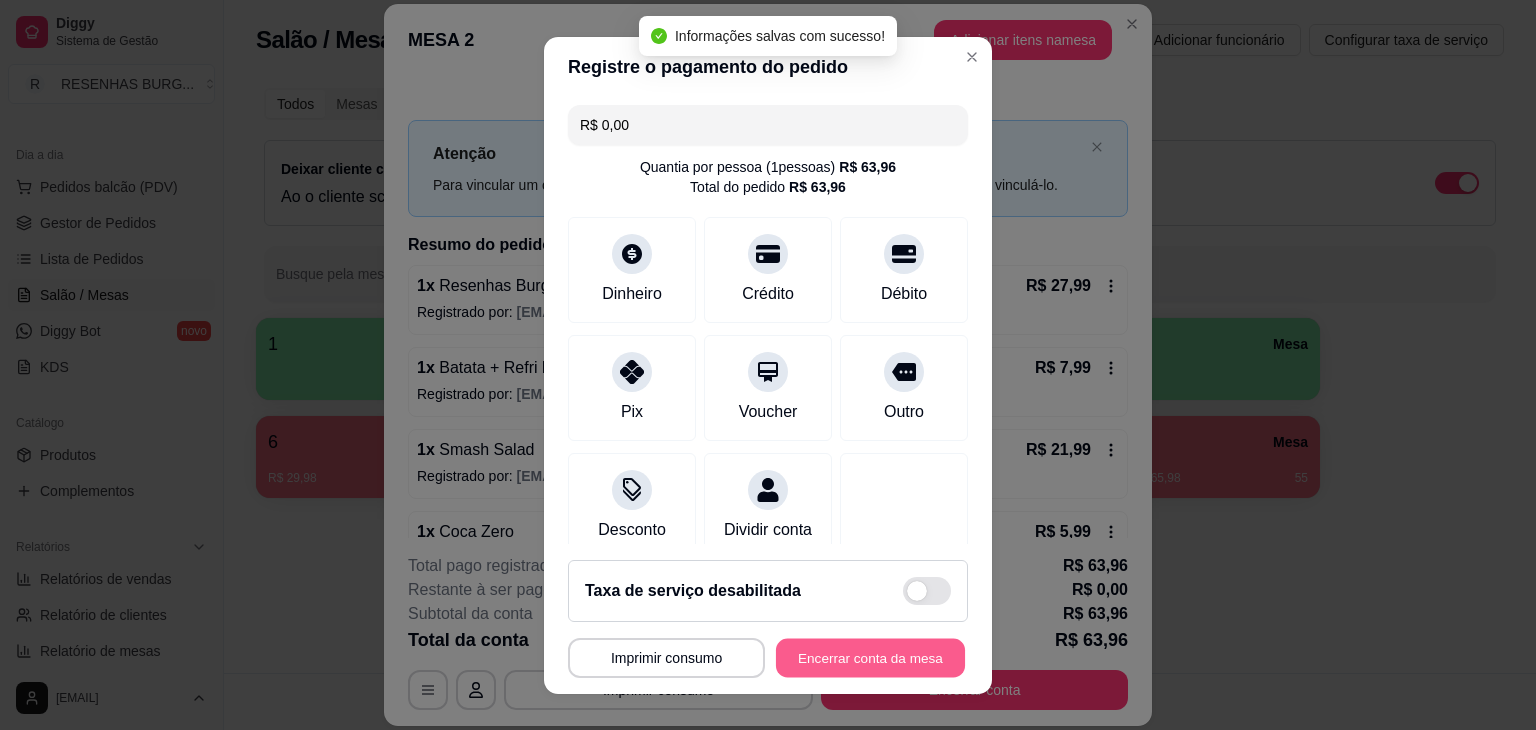 click on "Encerrar conta da mesa" at bounding box center [870, 657] 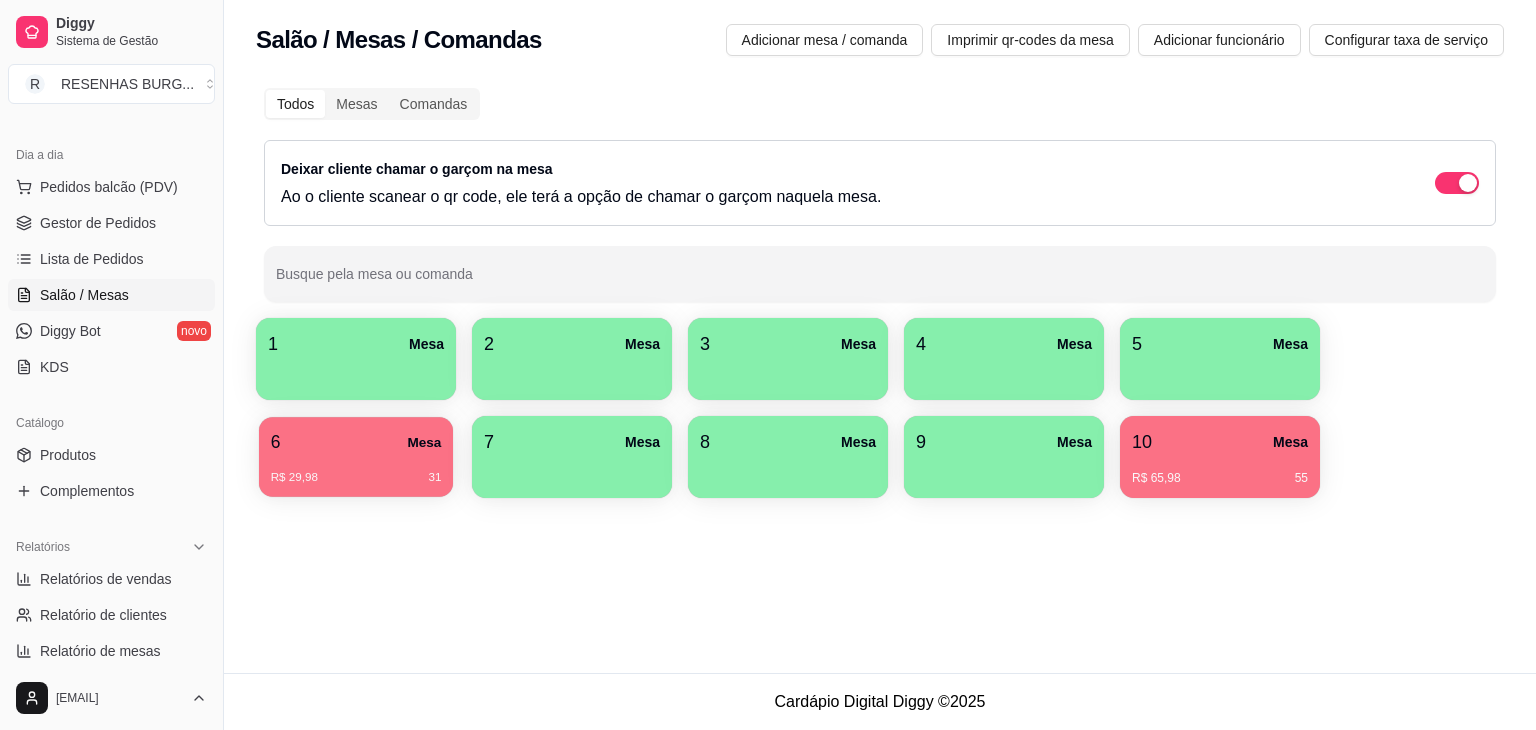 click on "R$ 29,98 [CODE]" at bounding box center (356, 470) 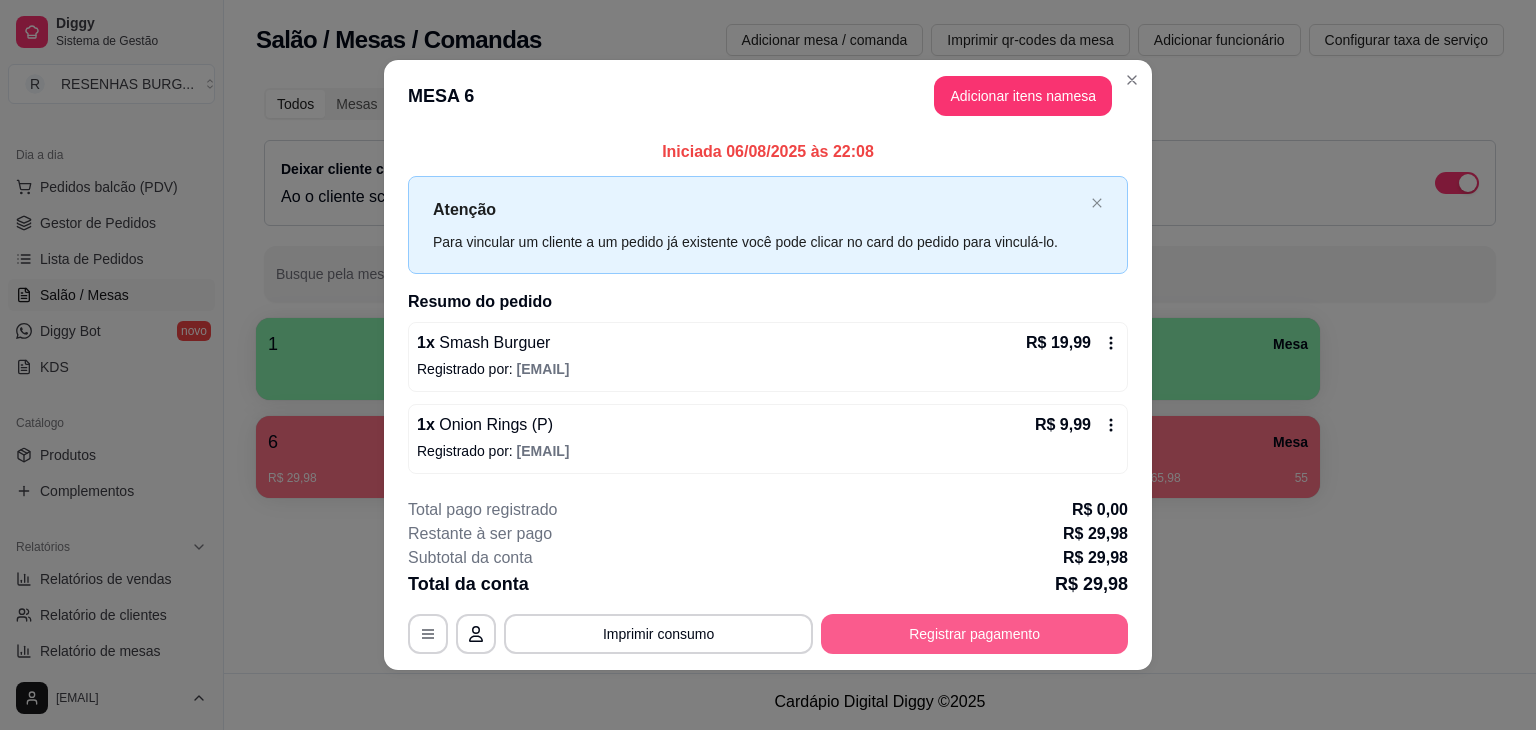 click on "Registrar pagamento" at bounding box center (974, 634) 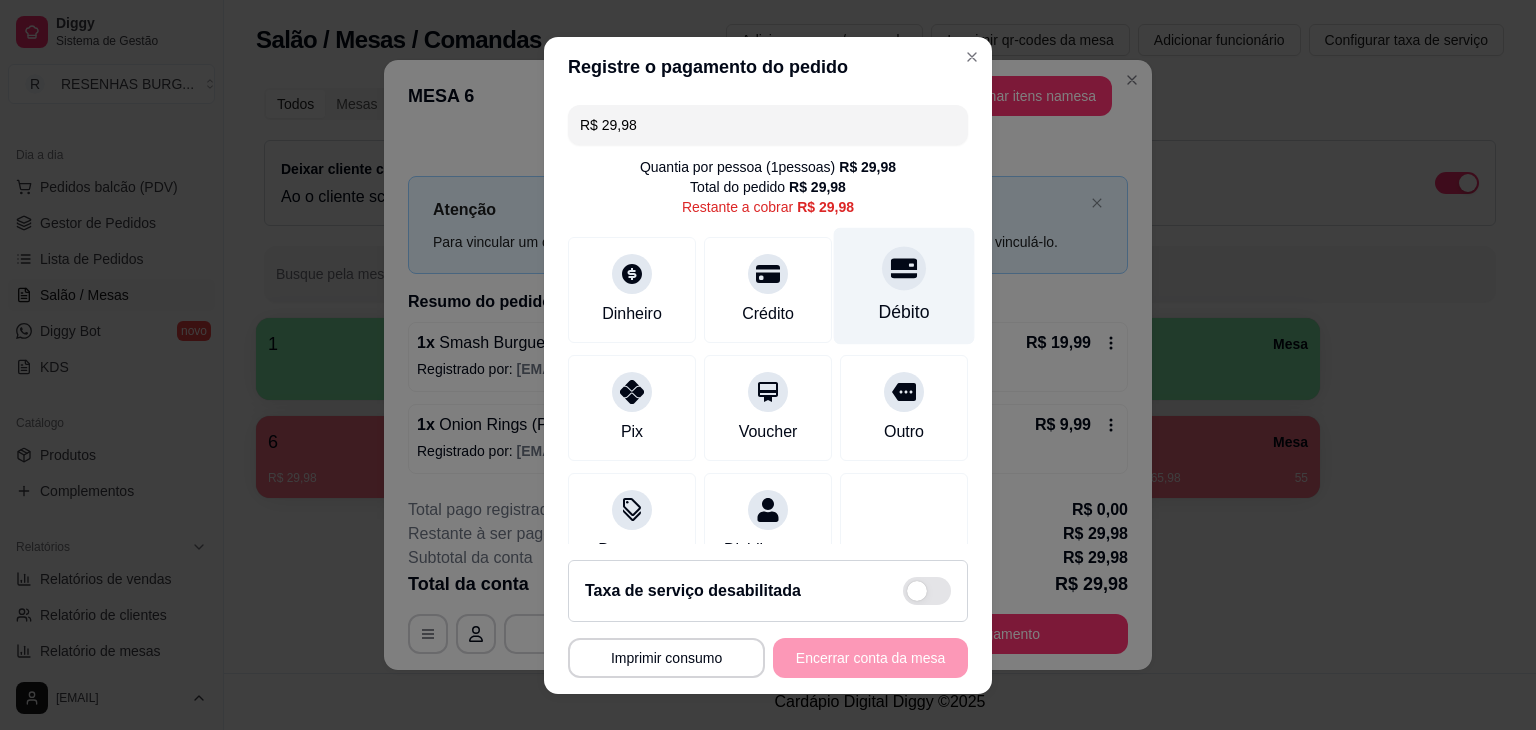 click 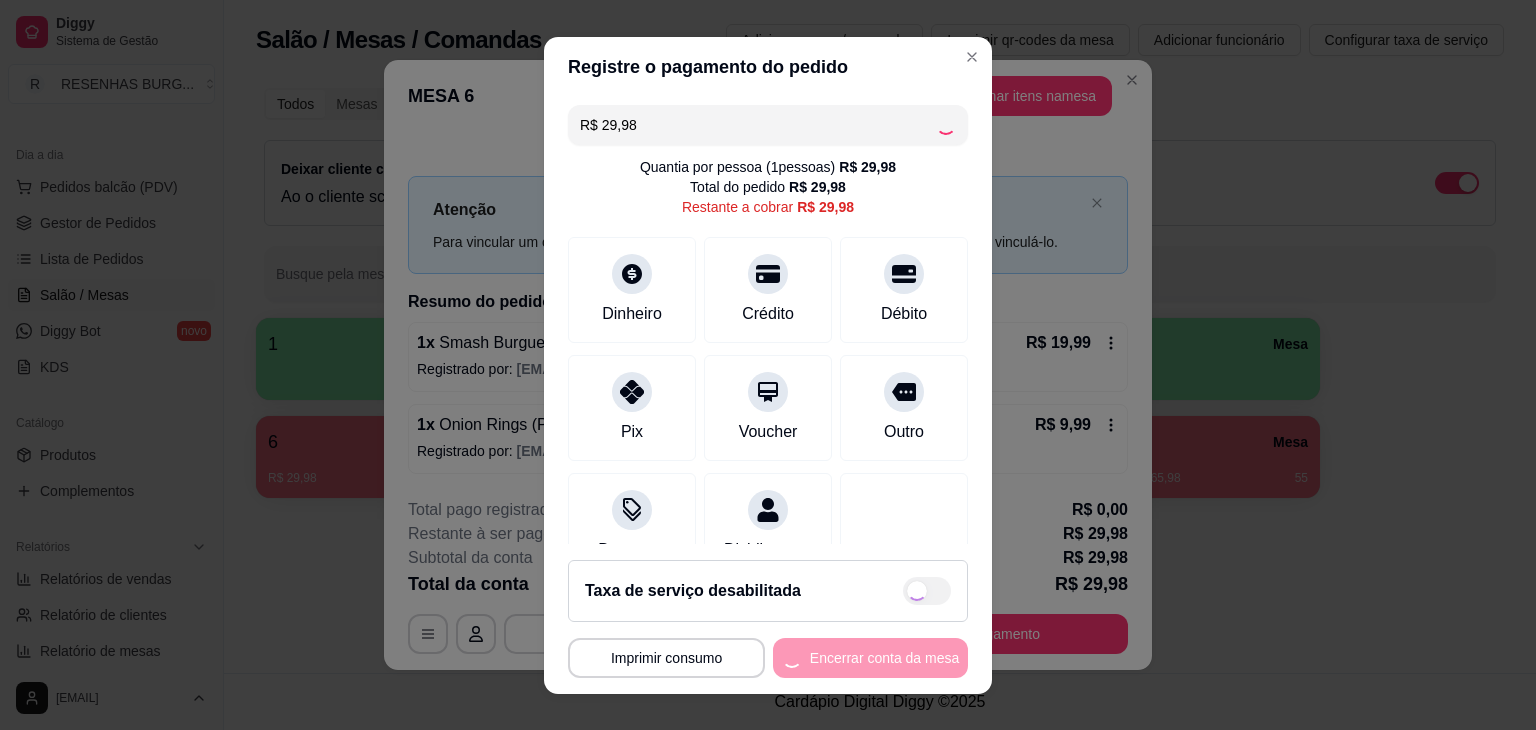 type on "R$ 0,00" 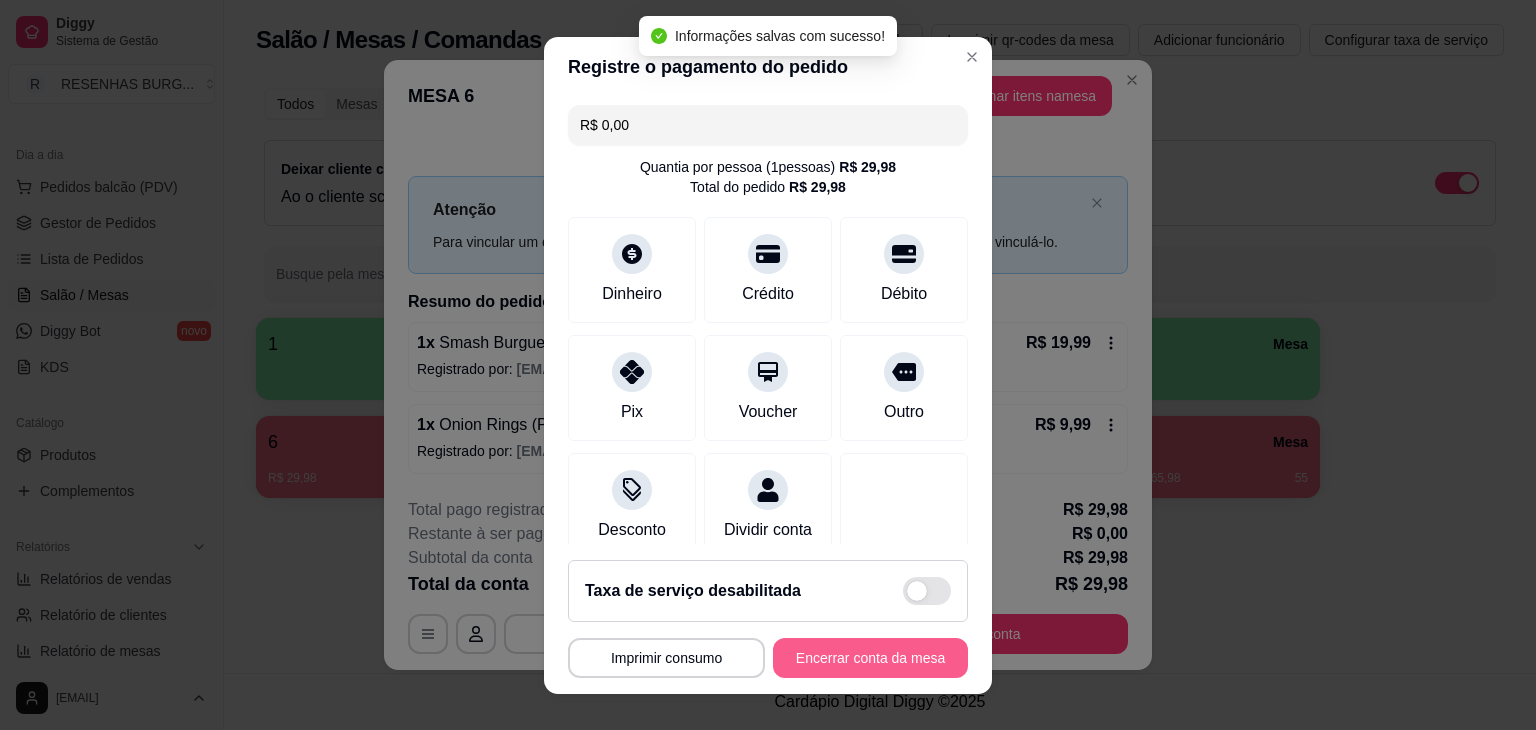 click on "Encerrar conta da mesa" at bounding box center [870, 658] 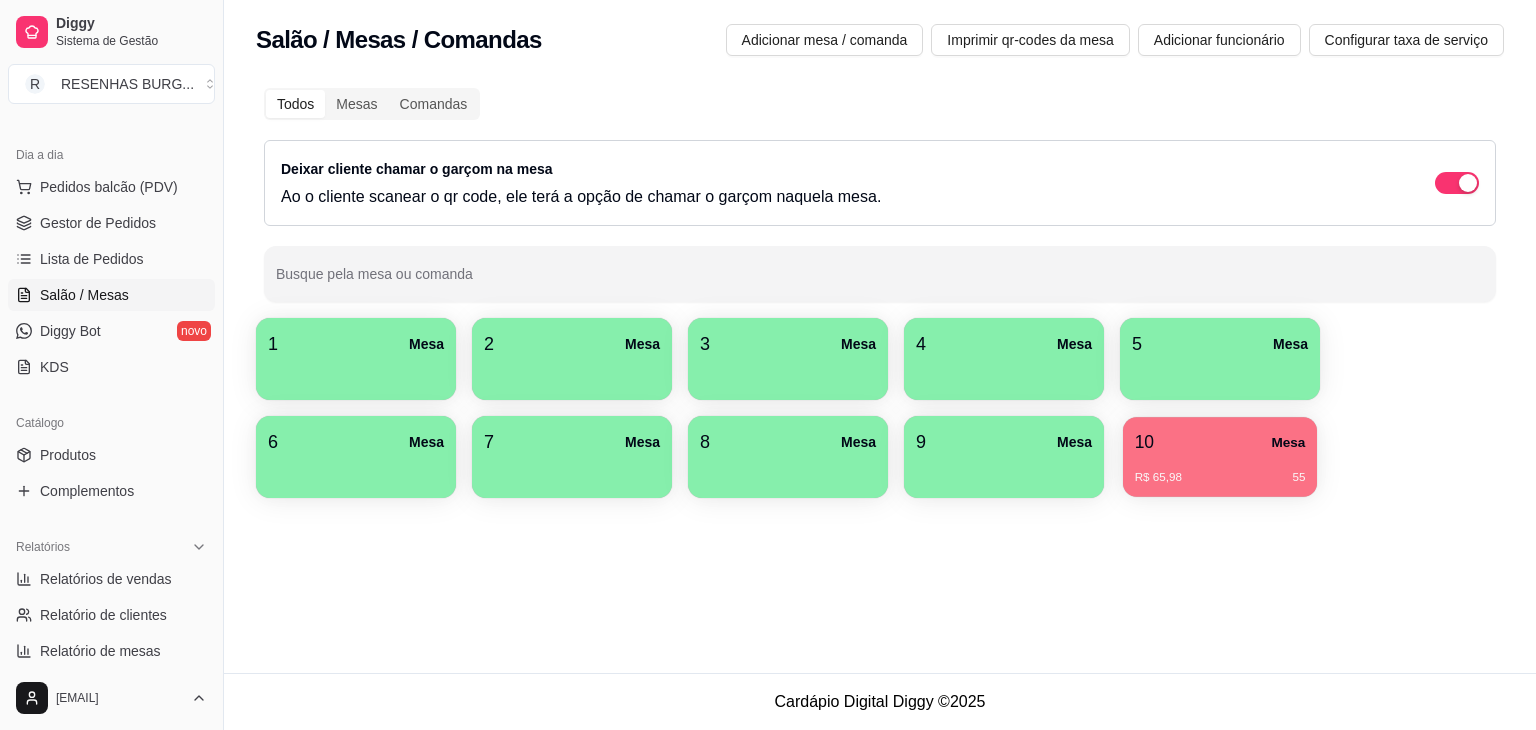 click on "R$ 65,98 [CODE]" at bounding box center (1220, 470) 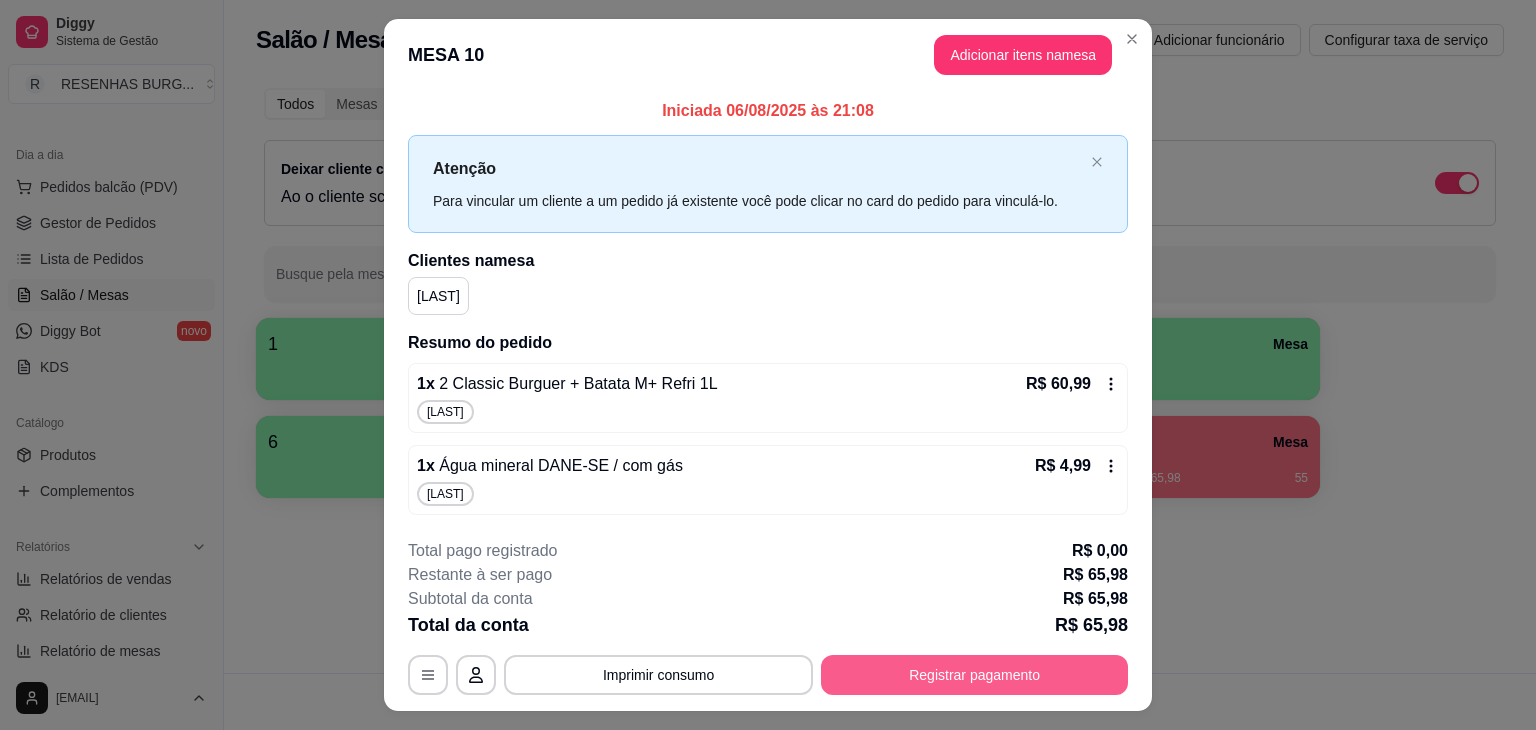 click on "Registrar pagamento" at bounding box center [974, 675] 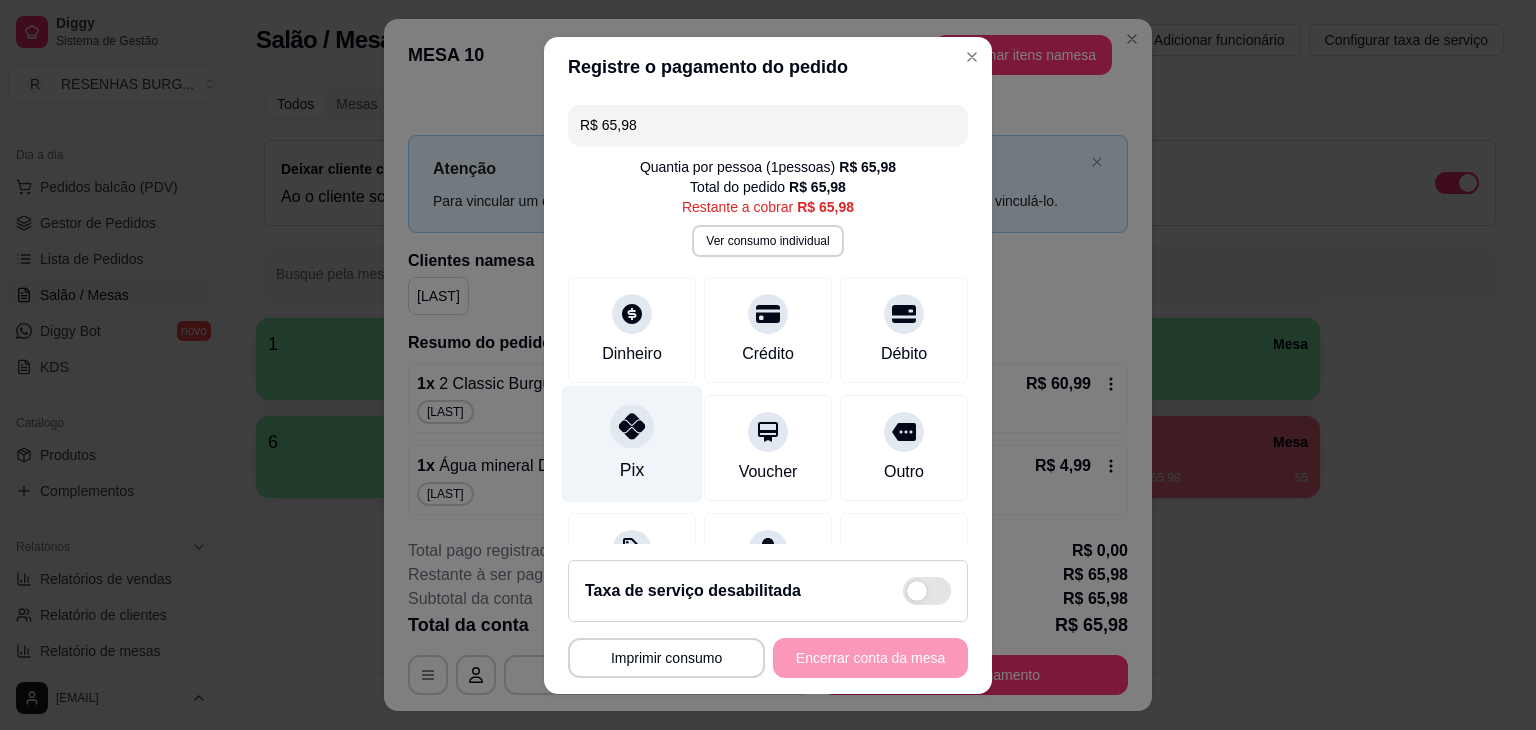 click on "Pix" at bounding box center [632, 443] 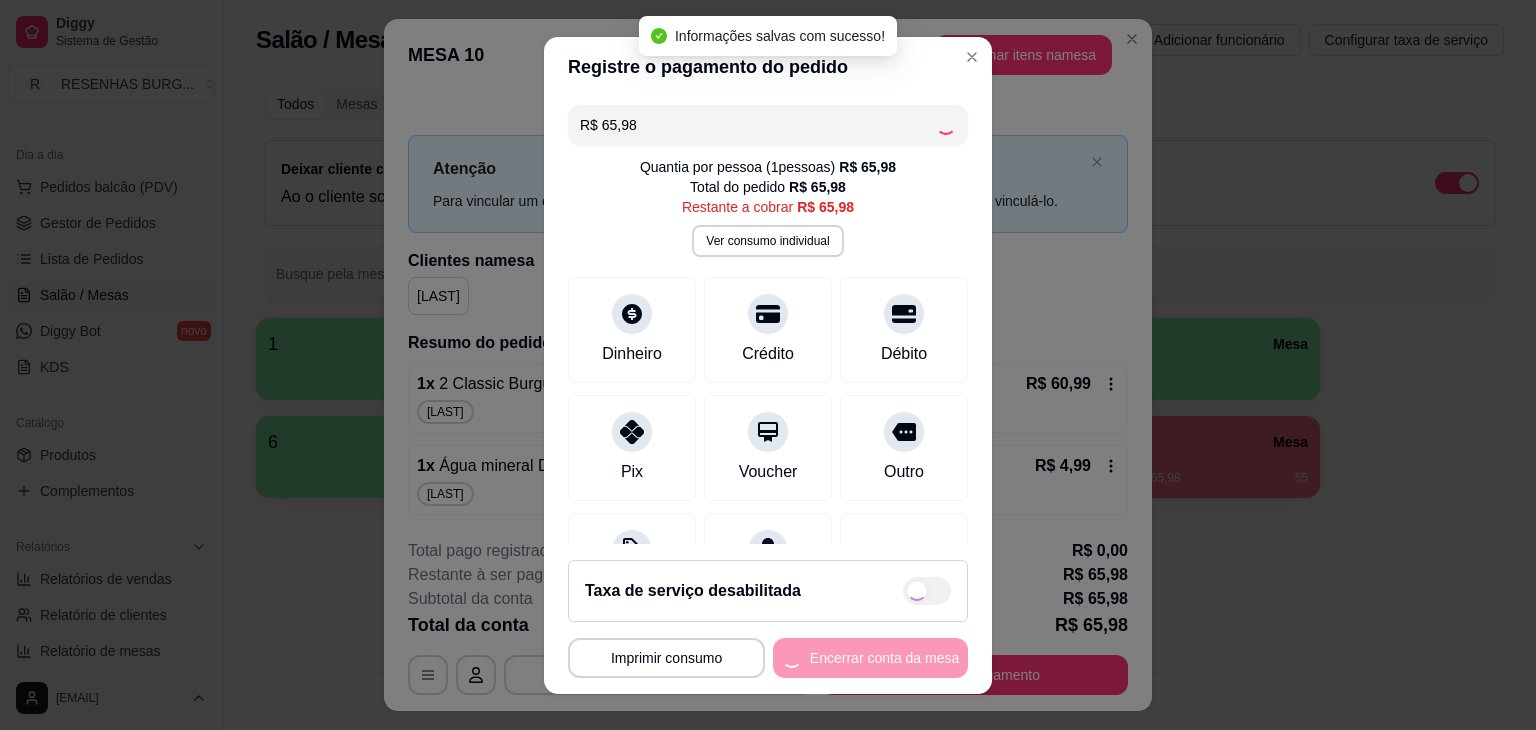 type on "R$ 0,00" 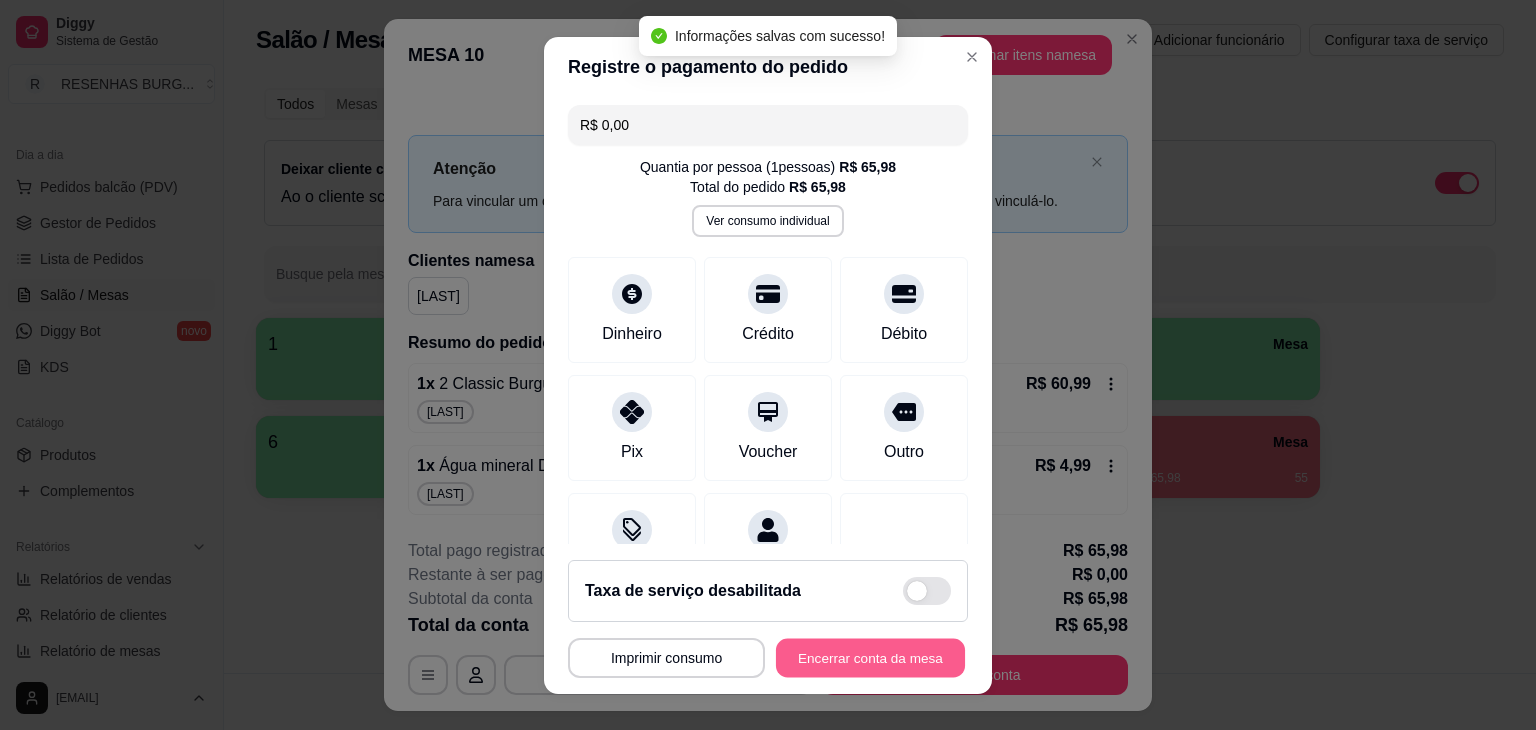 click on "Encerrar conta da mesa" at bounding box center (870, 657) 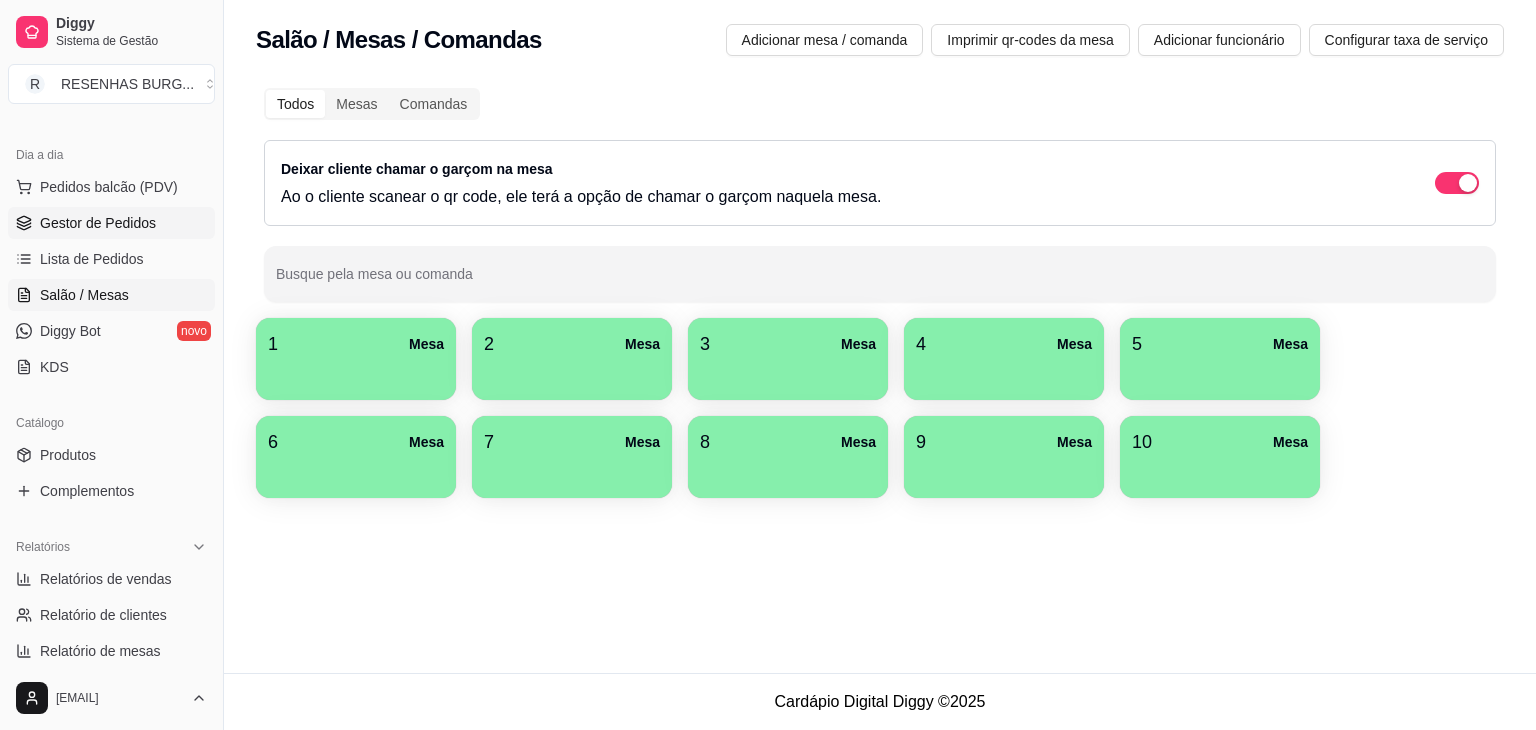 click on "Gestor de Pedidos" at bounding box center [98, 223] 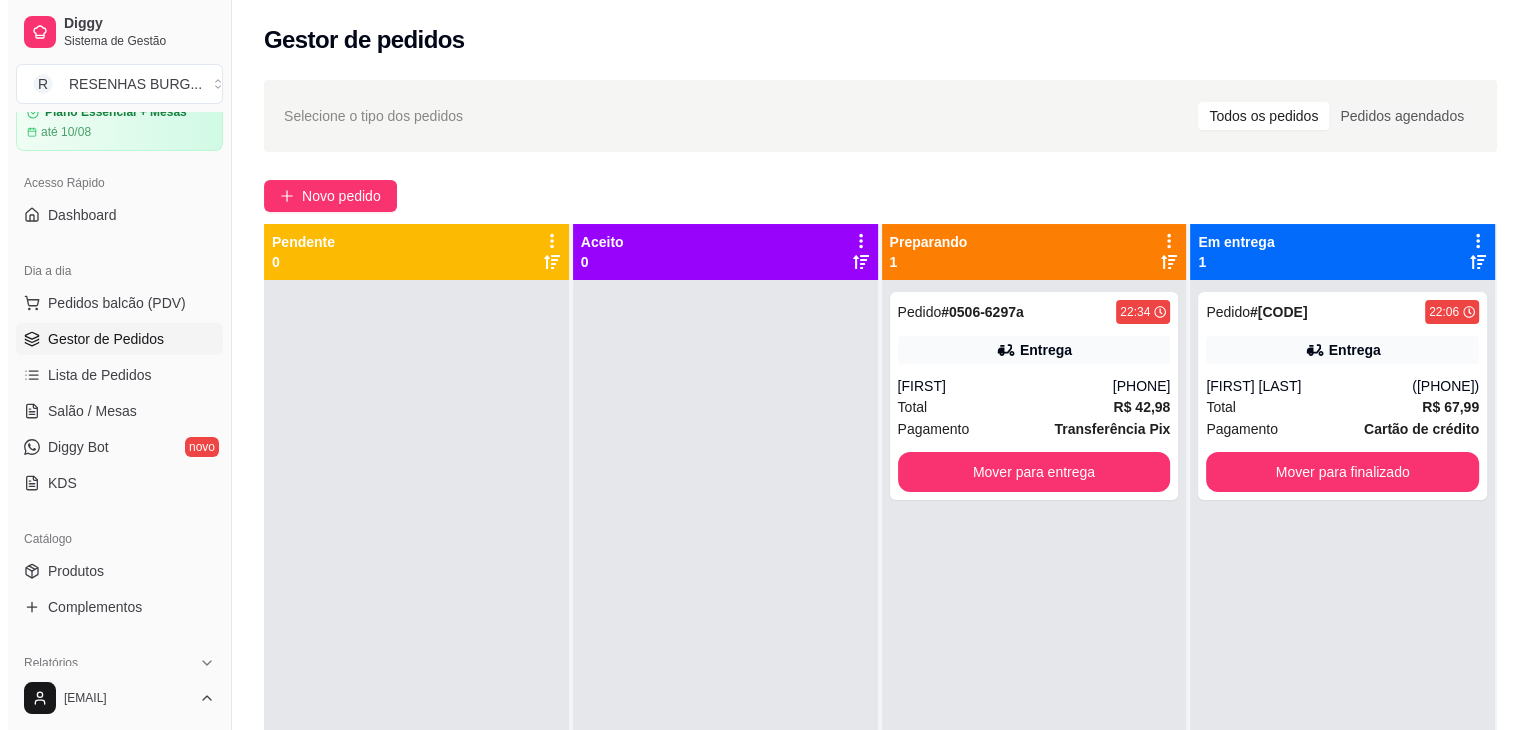 scroll, scrollTop: 0, scrollLeft: 0, axis: both 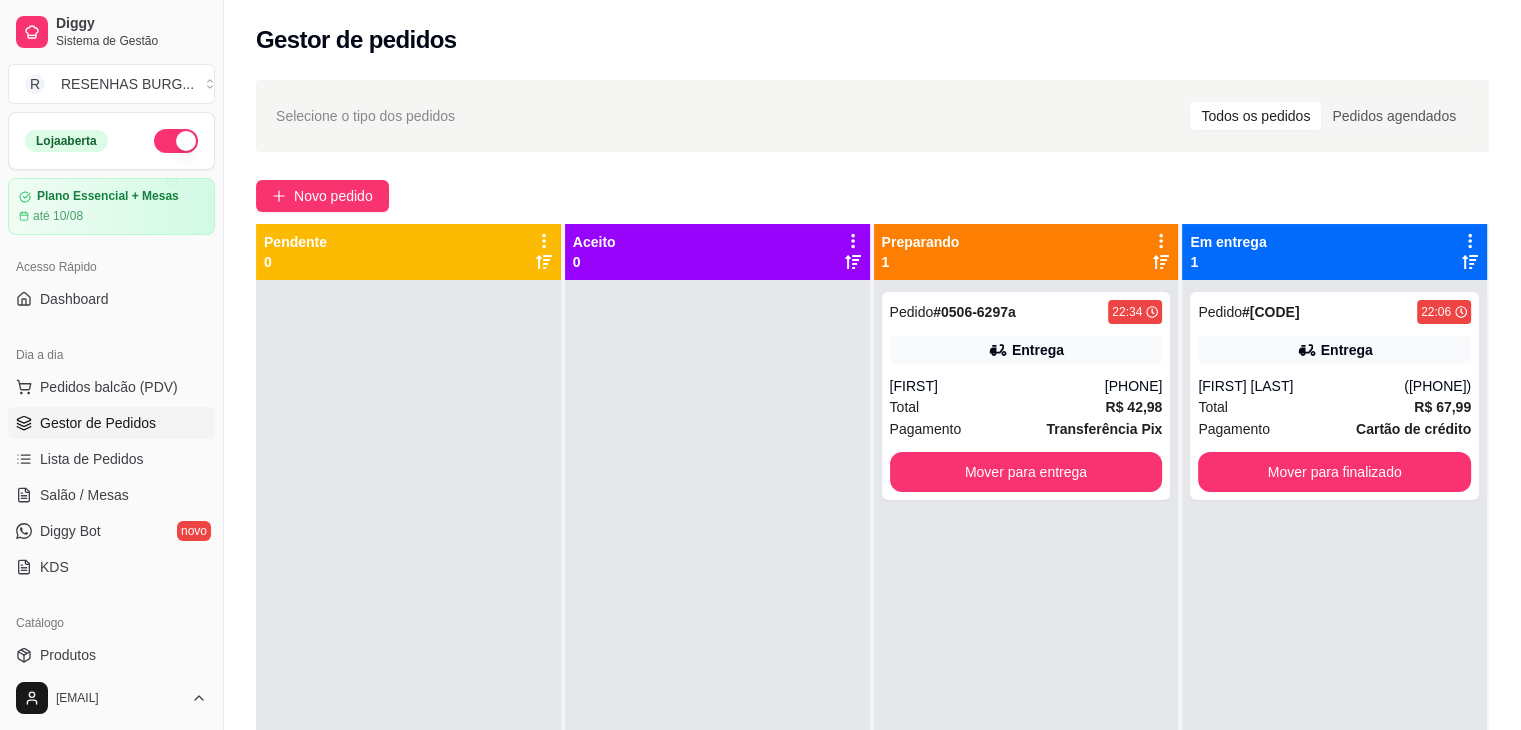 click at bounding box center [176, 141] 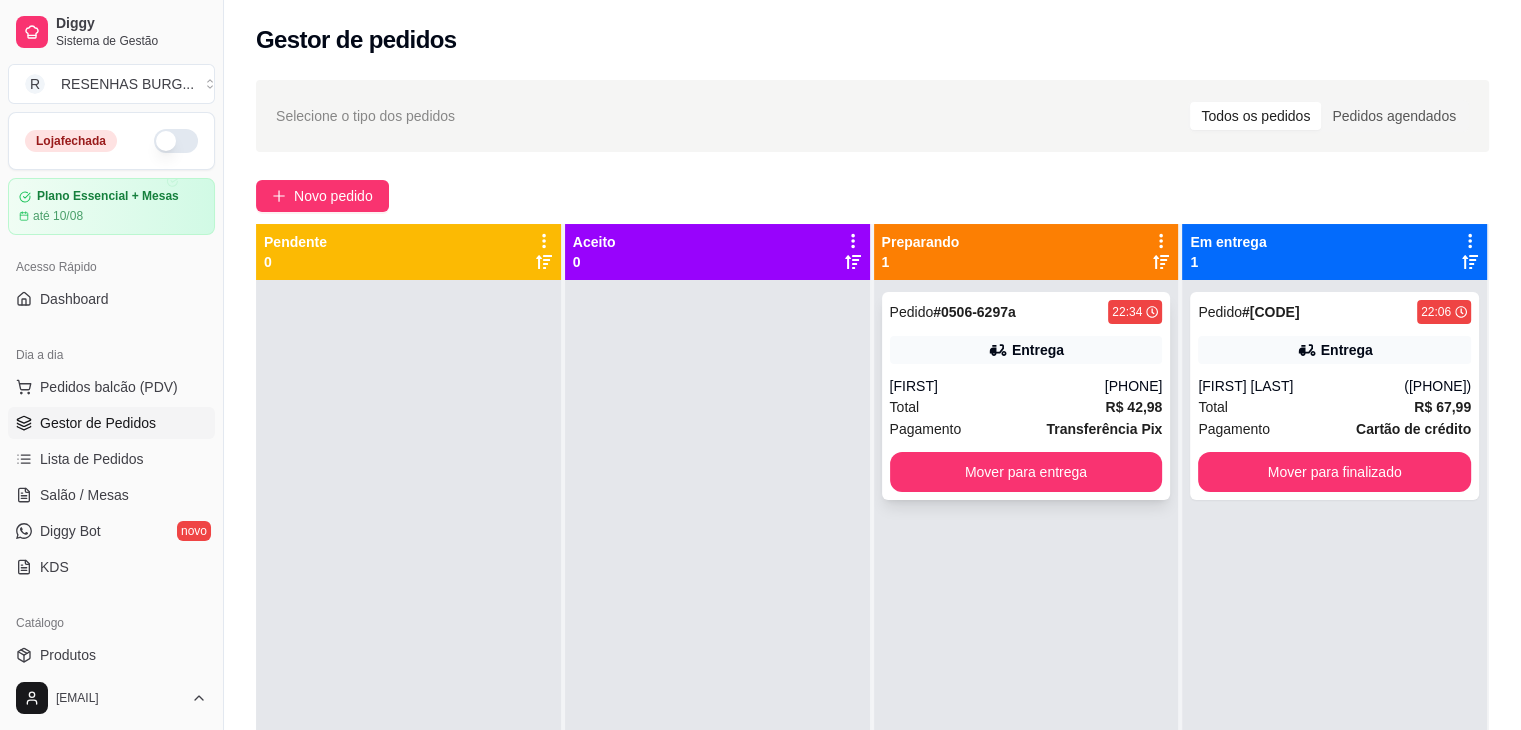 click on "Pedido # 0506-6297a [TIME] Entrega vitoria ([PHONE]) Total R$ 42,98 Pagamento Transferência Pix Mover para entrega" at bounding box center (1026, 396) 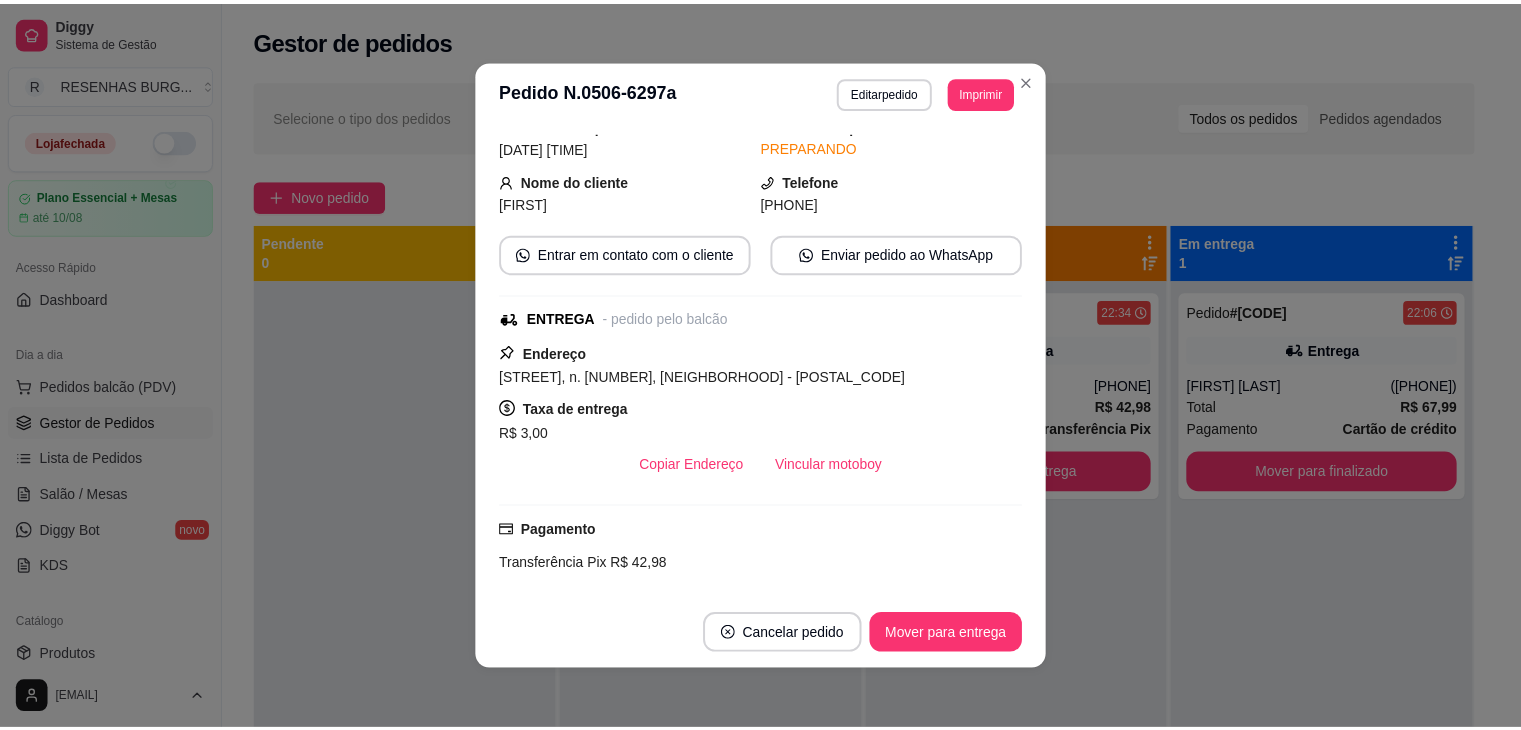 scroll, scrollTop: 200, scrollLeft: 0, axis: vertical 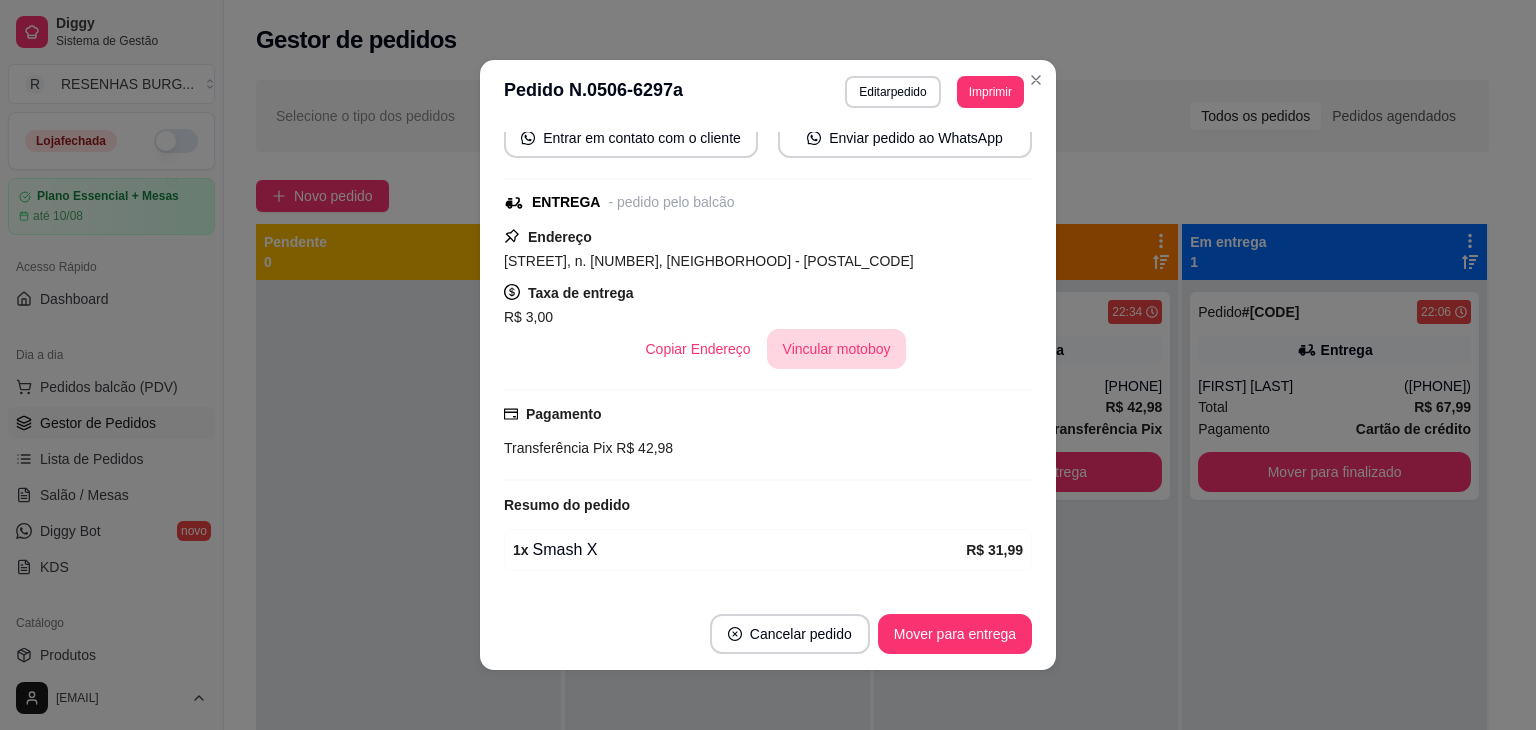 click on "Vincular motoboy" at bounding box center [837, 349] 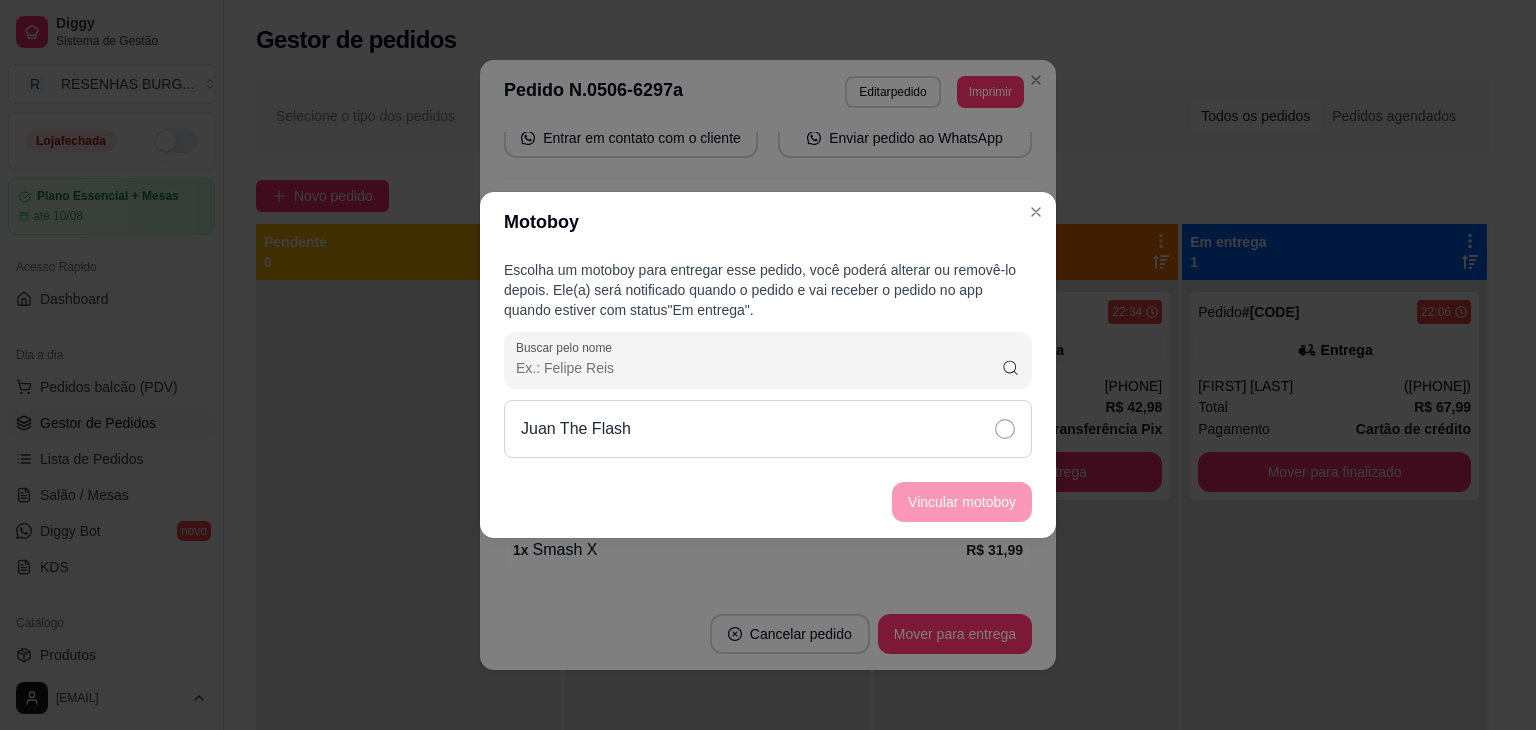 click on "Juan The Flash" at bounding box center (768, 429) 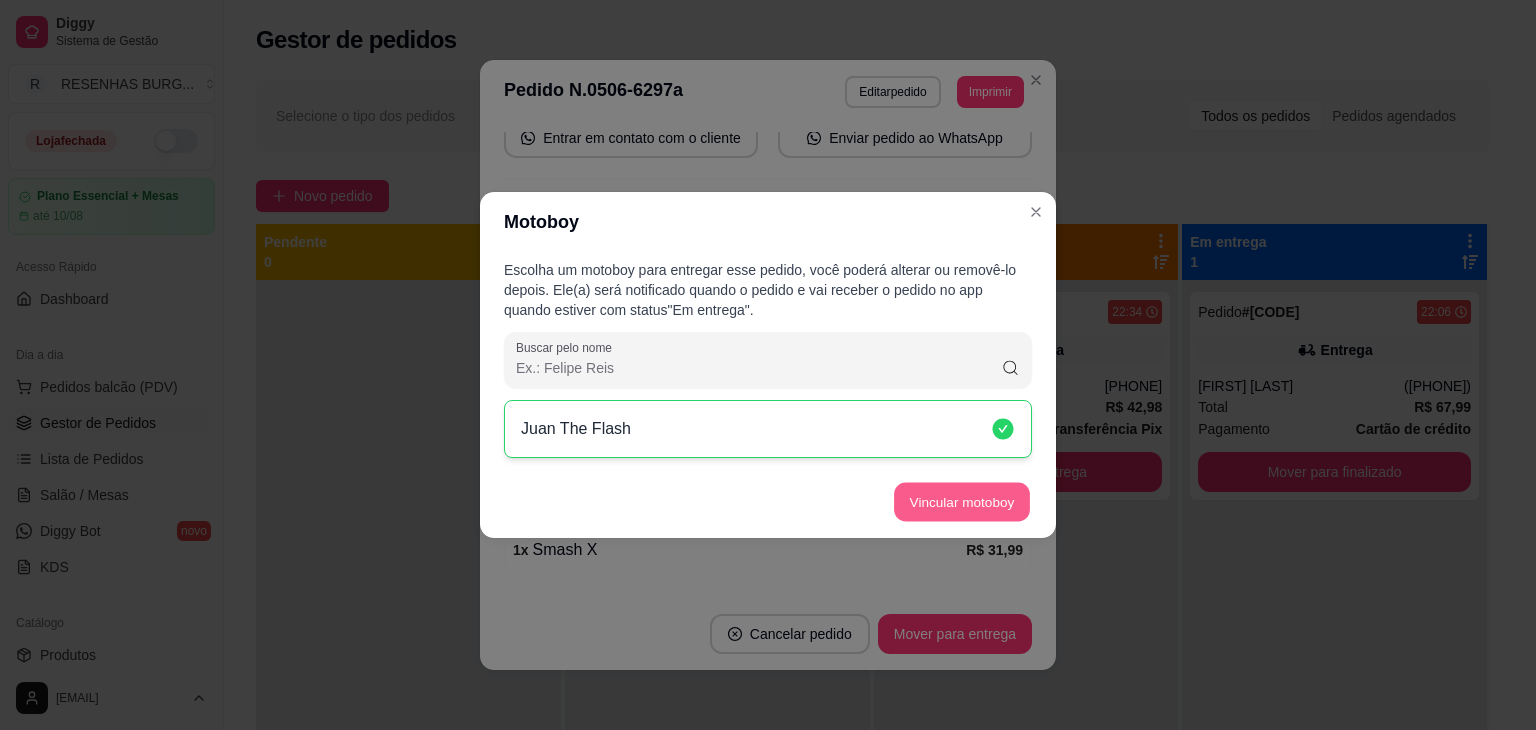 click on "Vincular motoboy" at bounding box center [962, 502] 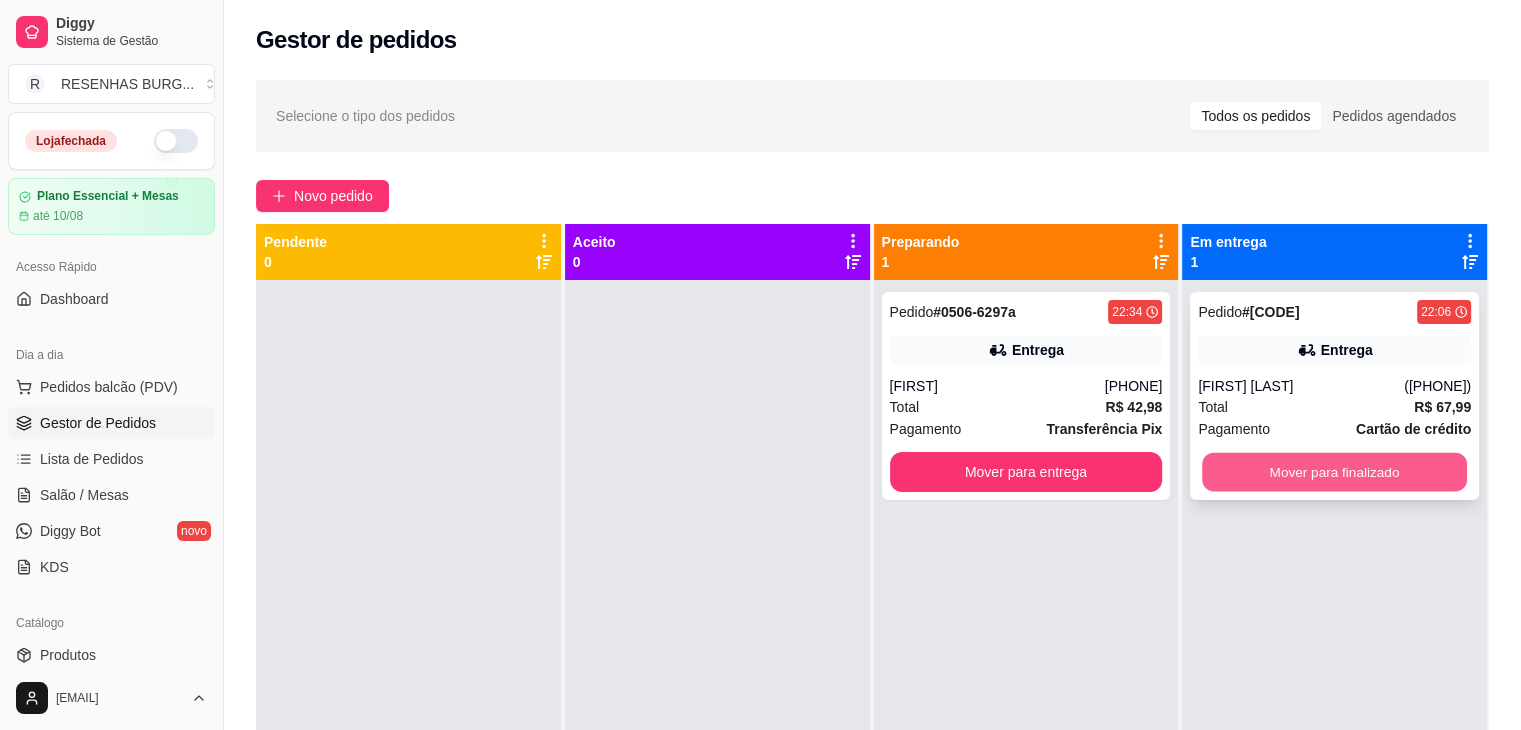 click on "Mover para finalizado" at bounding box center [1334, 472] 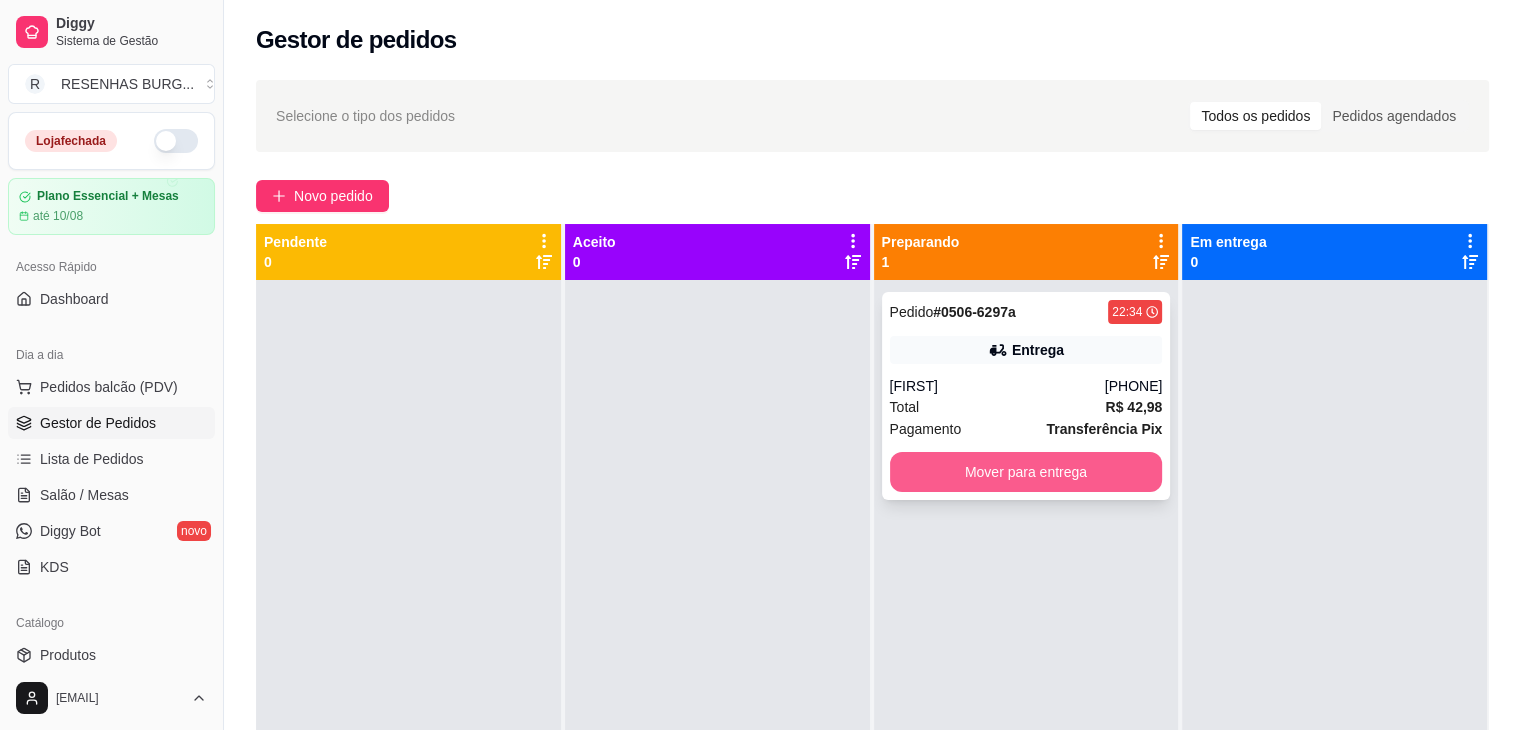 click on "Mover para entrega" at bounding box center [1026, 472] 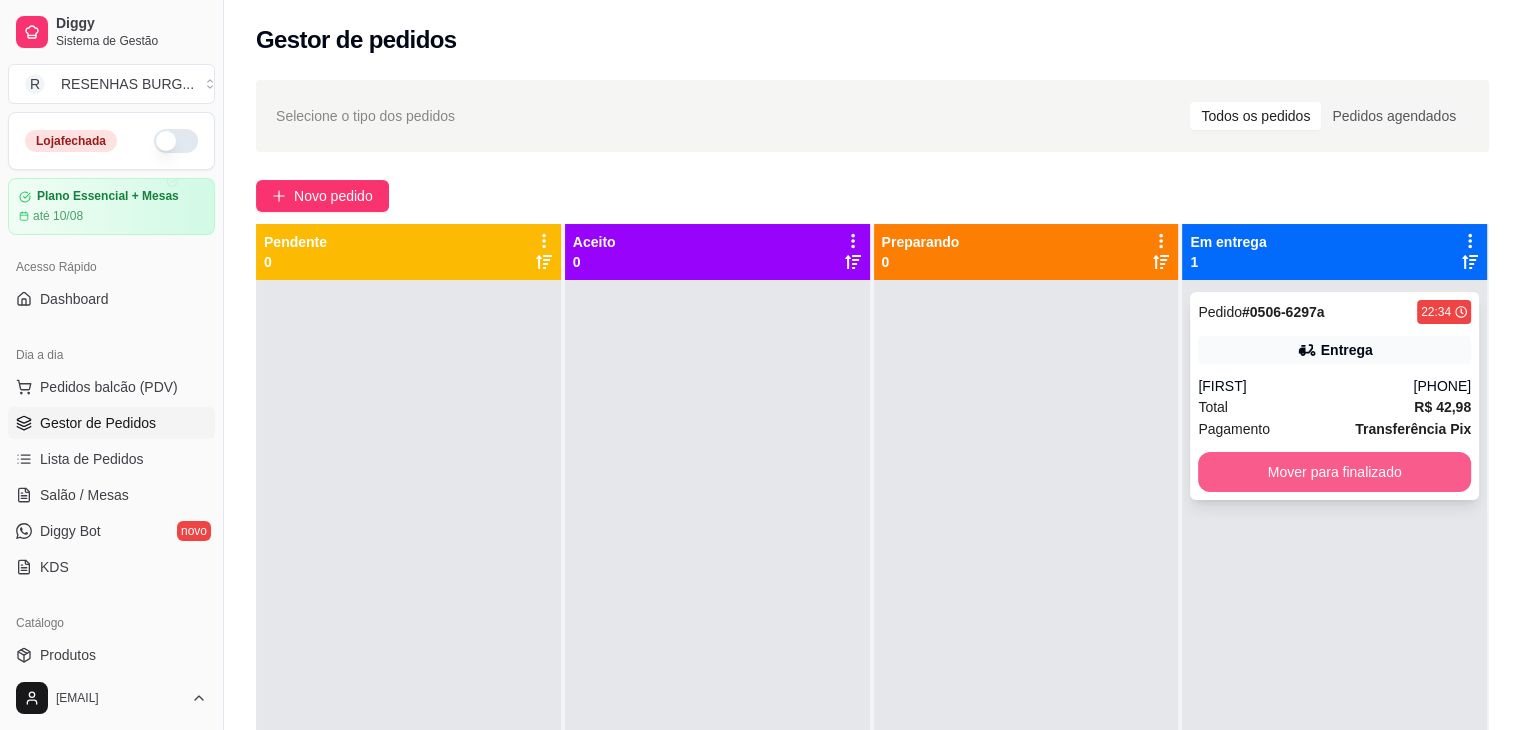 click on "Mover para finalizado" at bounding box center (1334, 472) 